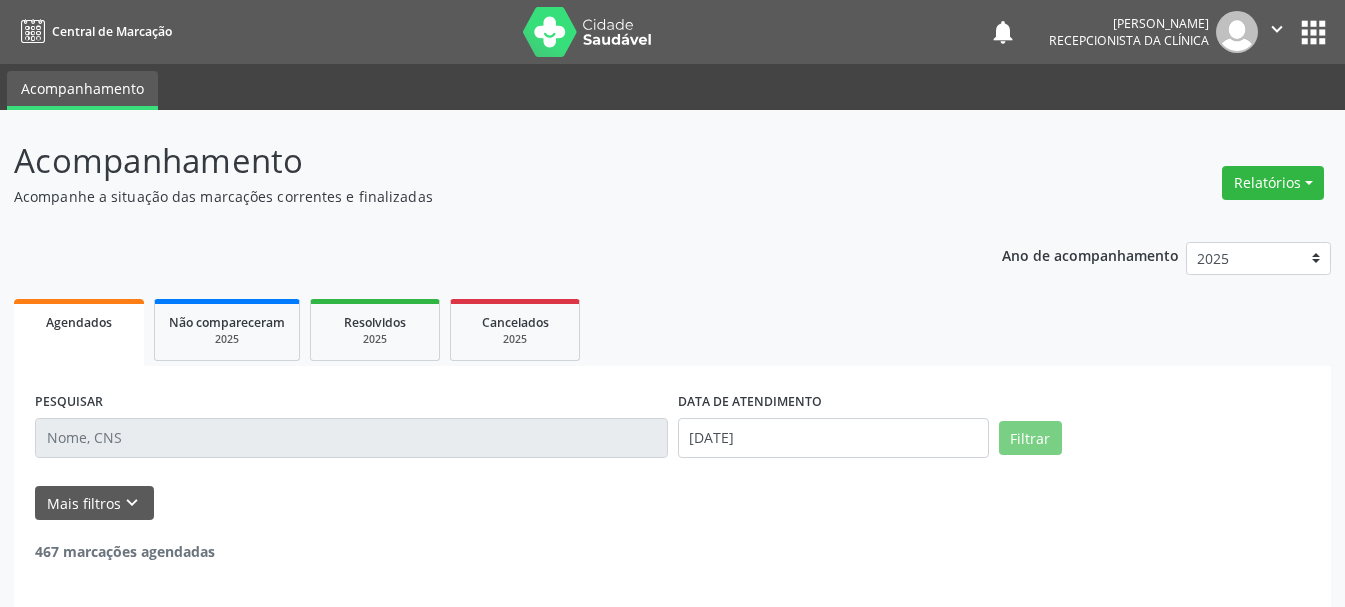 scroll, scrollTop: 0, scrollLeft: 0, axis: both 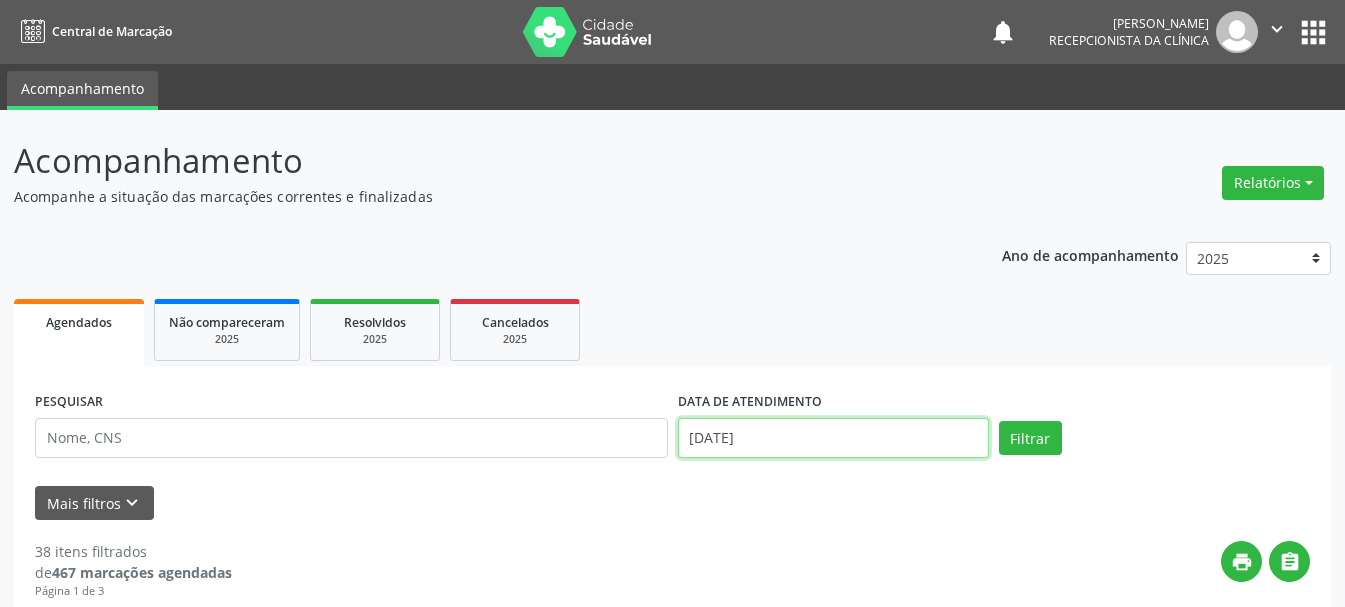 click on "[DATE]" at bounding box center (833, 438) 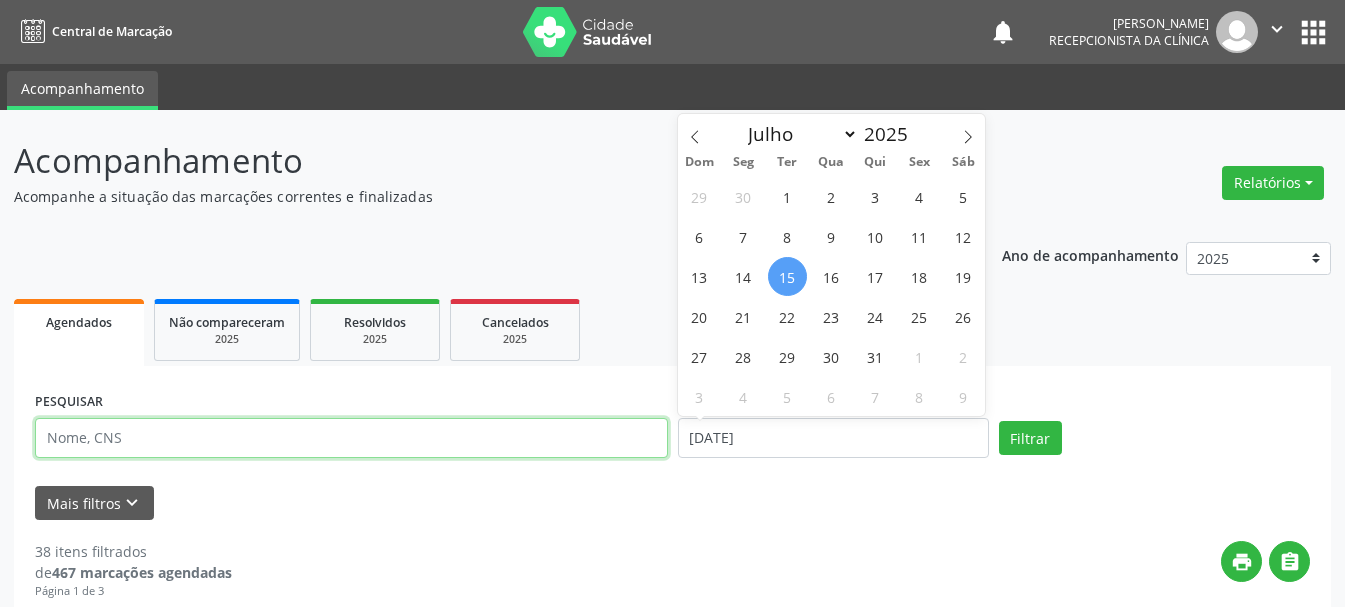click at bounding box center [351, 438] 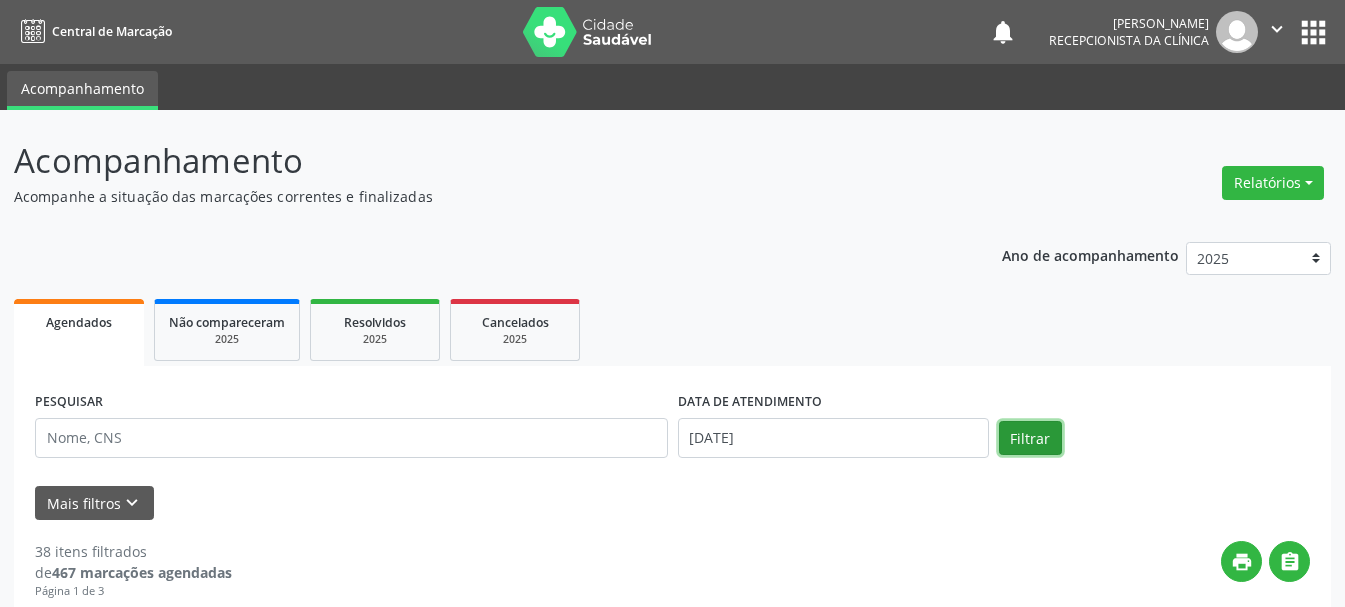 click on "Filtrar" at bounding box center (1030, 438) 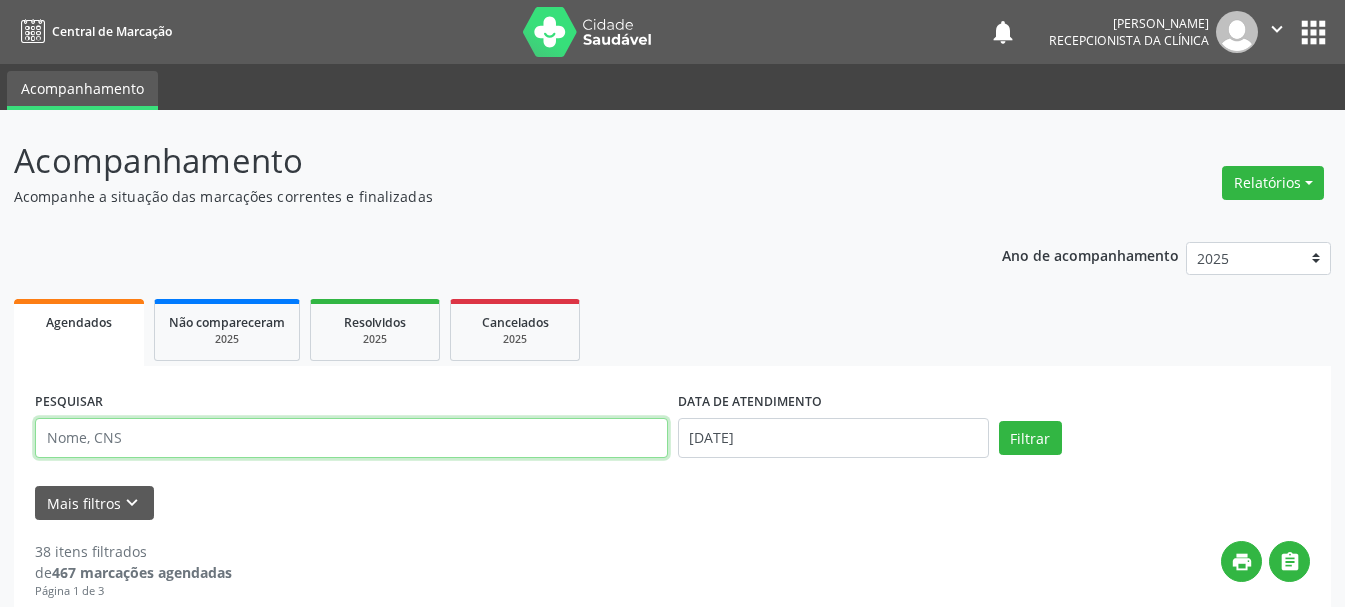 click at bounding box center (351, 438) 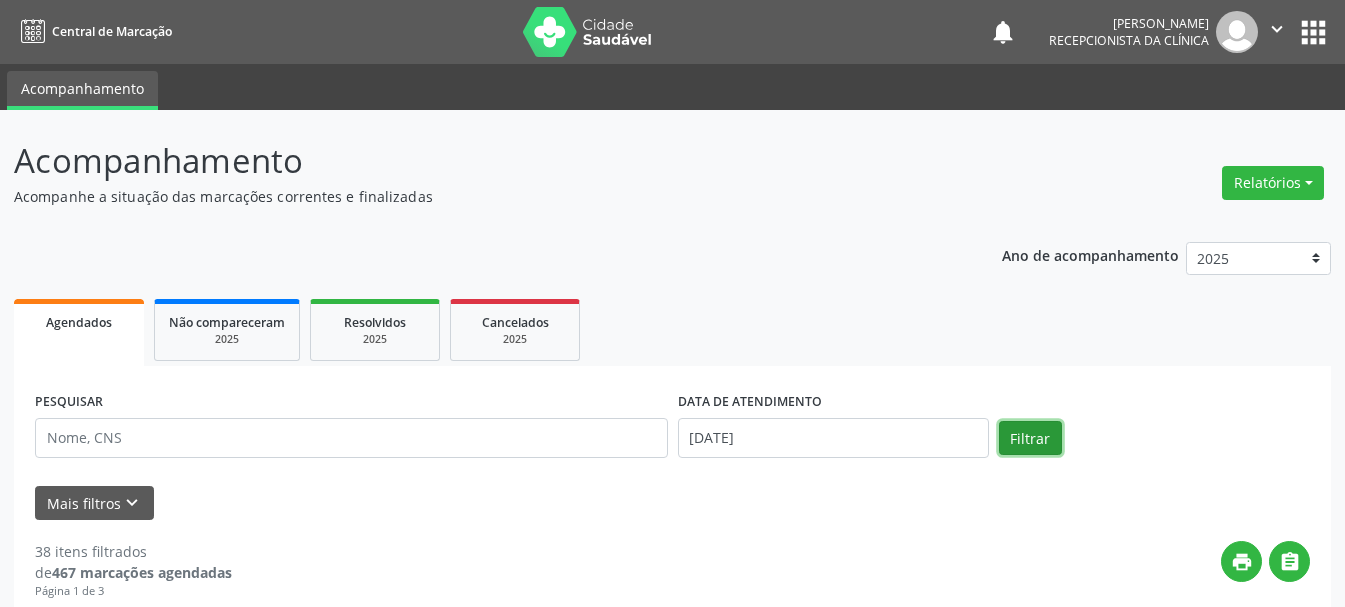 click on "Filtrar" at bounding box center (1030, 438) 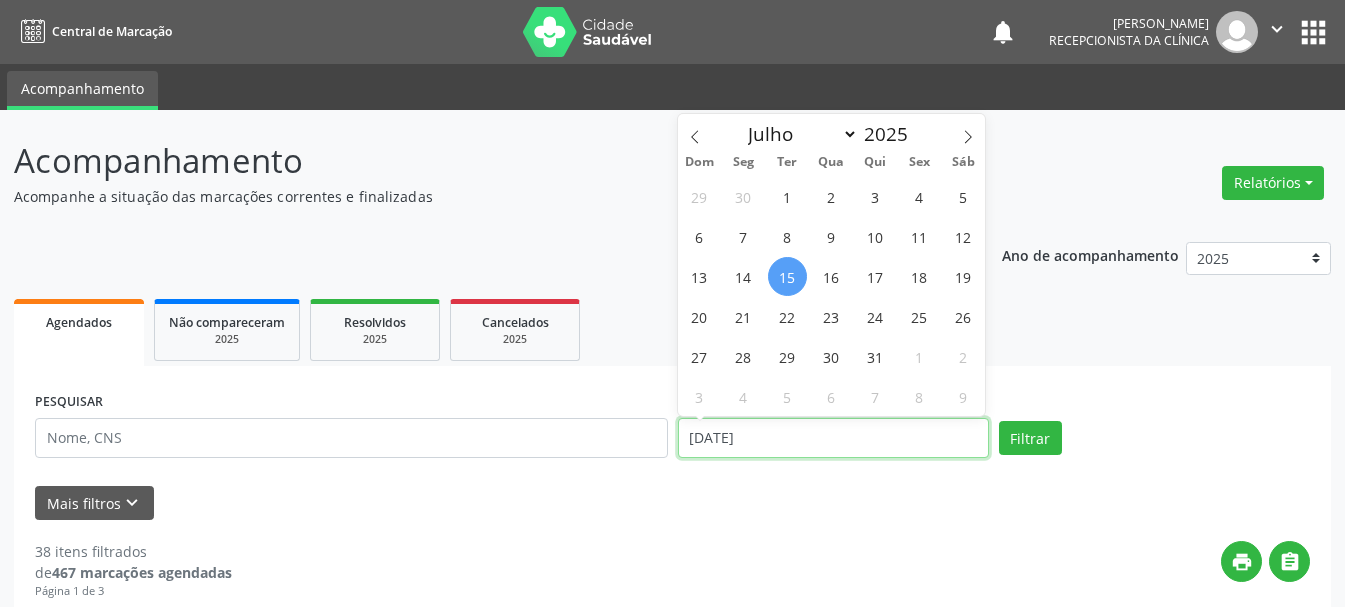 click on "[DATE]" at bounding box center (833, 438) 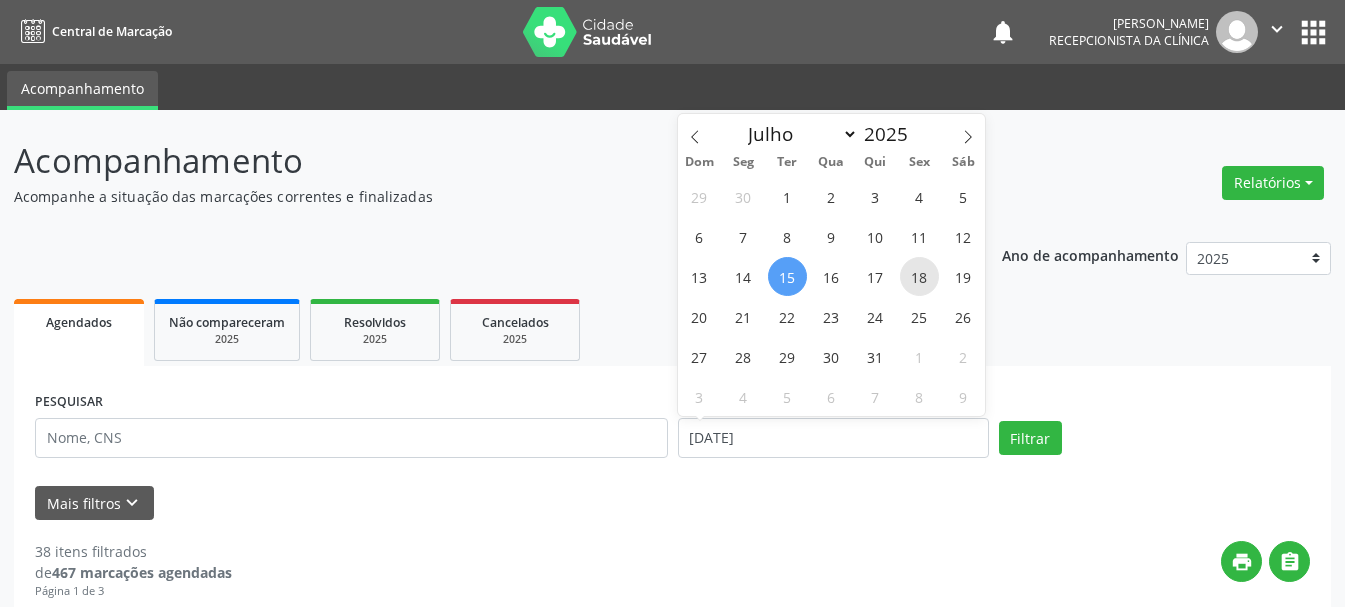 click on "18" at bounding box center (919, 276) 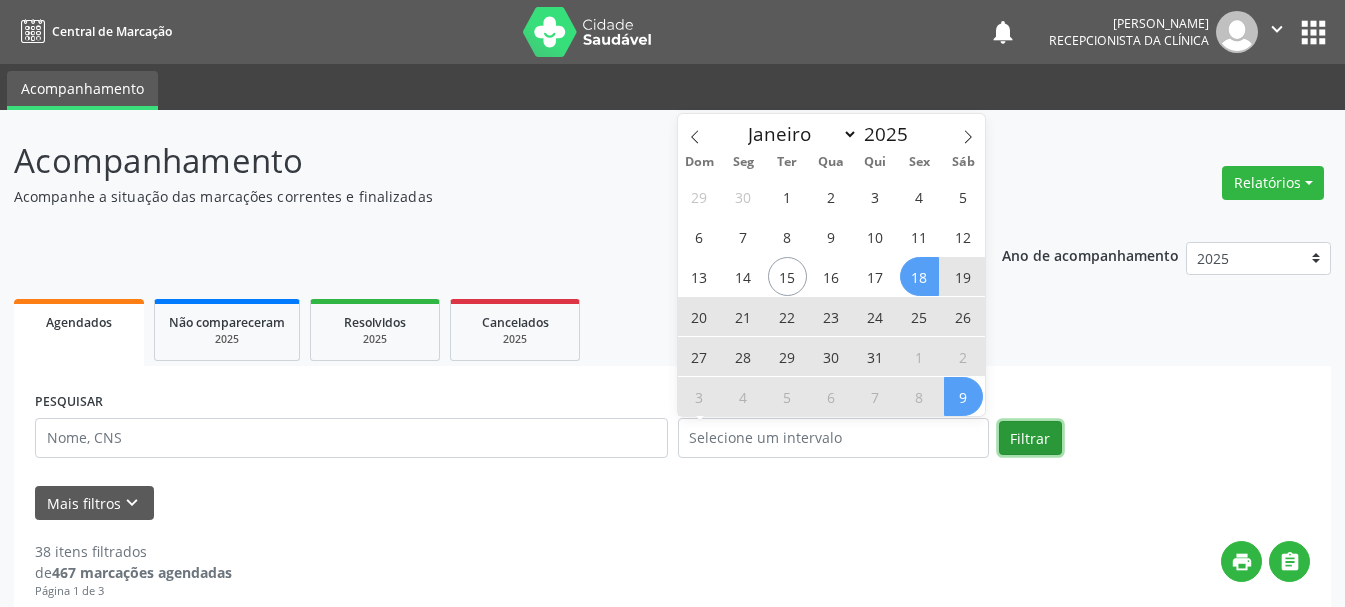 click on "Filtrar" at bounding box center [1030, 438] 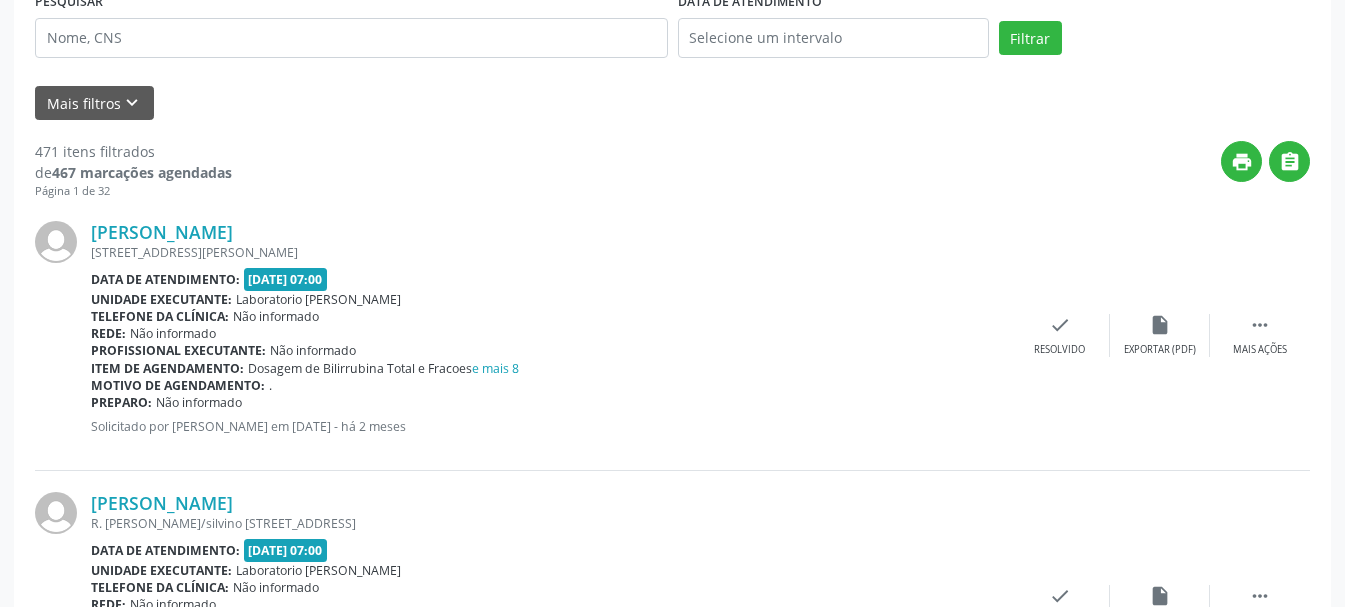 scroll, scrollTop: 0, scrollLeft: 0, axis: both 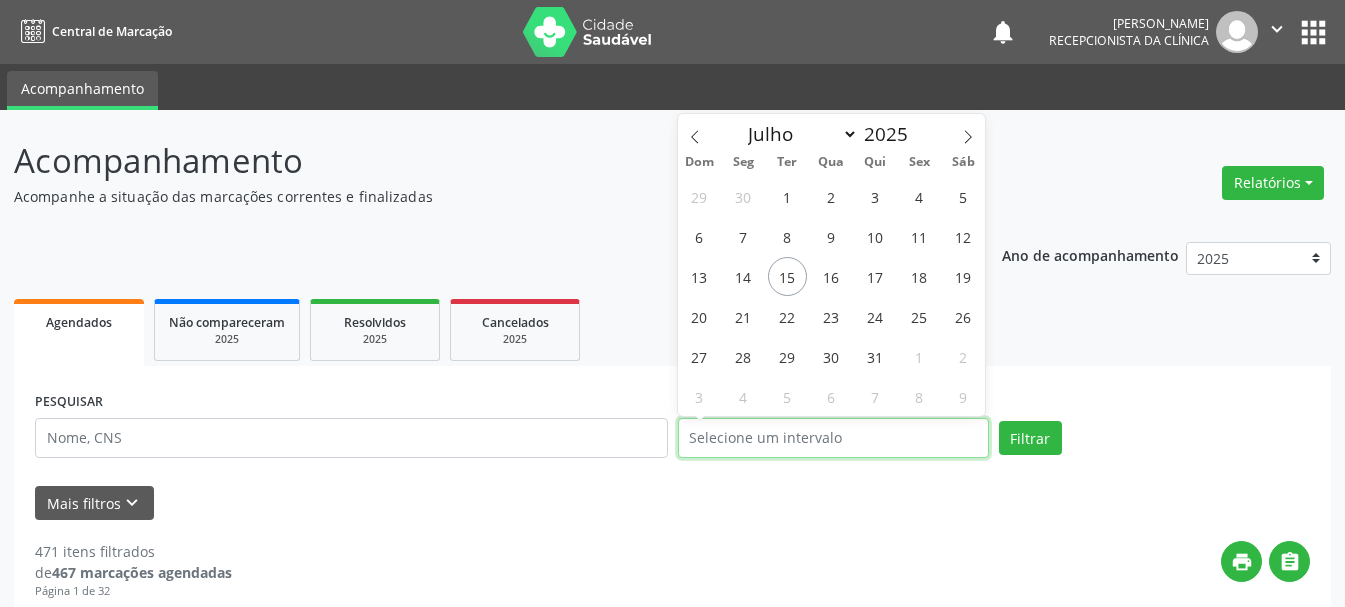 click at bounding box center [833, 438] 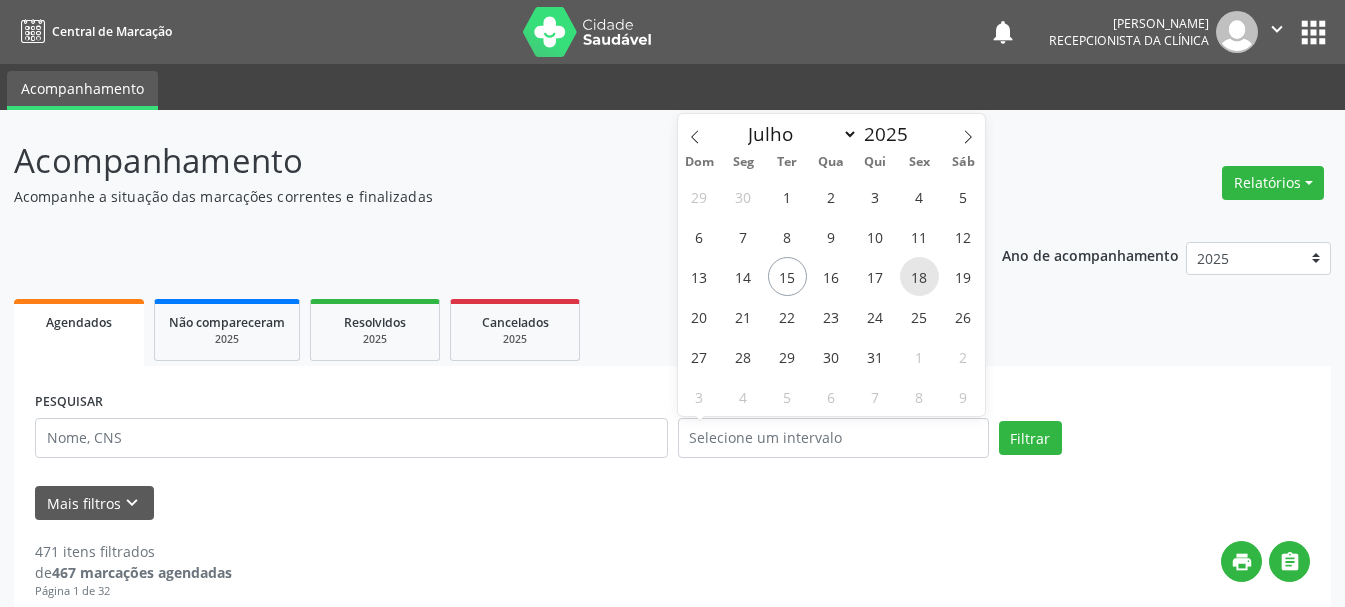 click on "18" at bounding box center [919, 276] 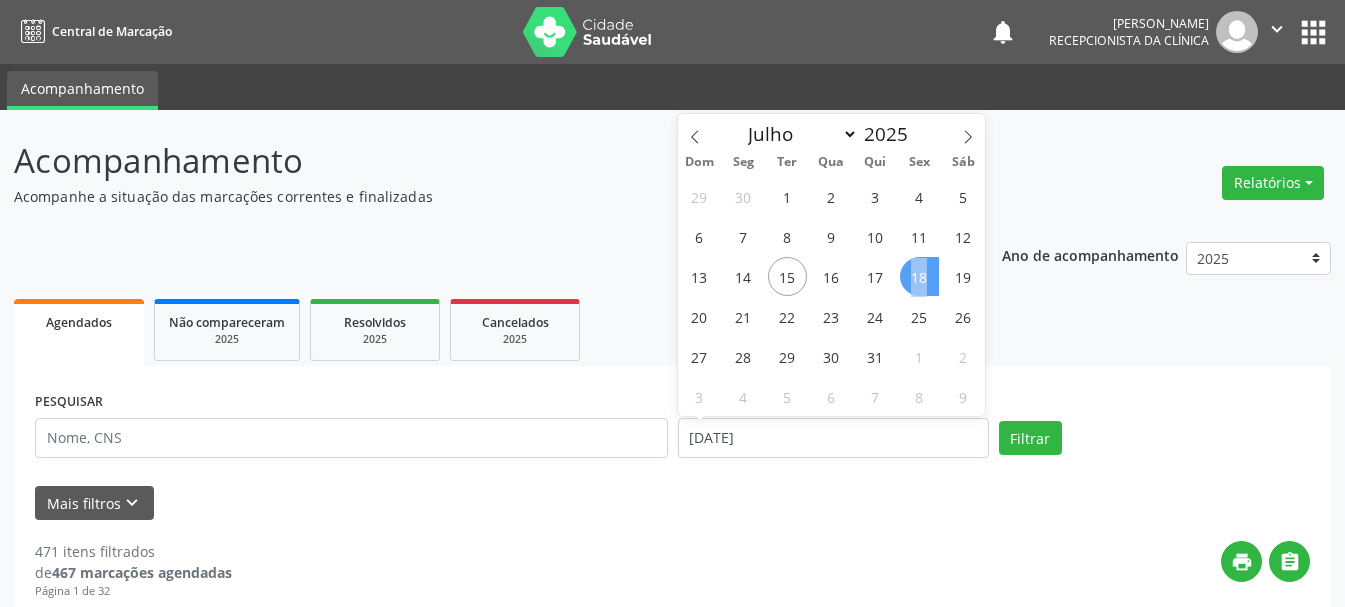click on "18" at bounding box center [919, 276] 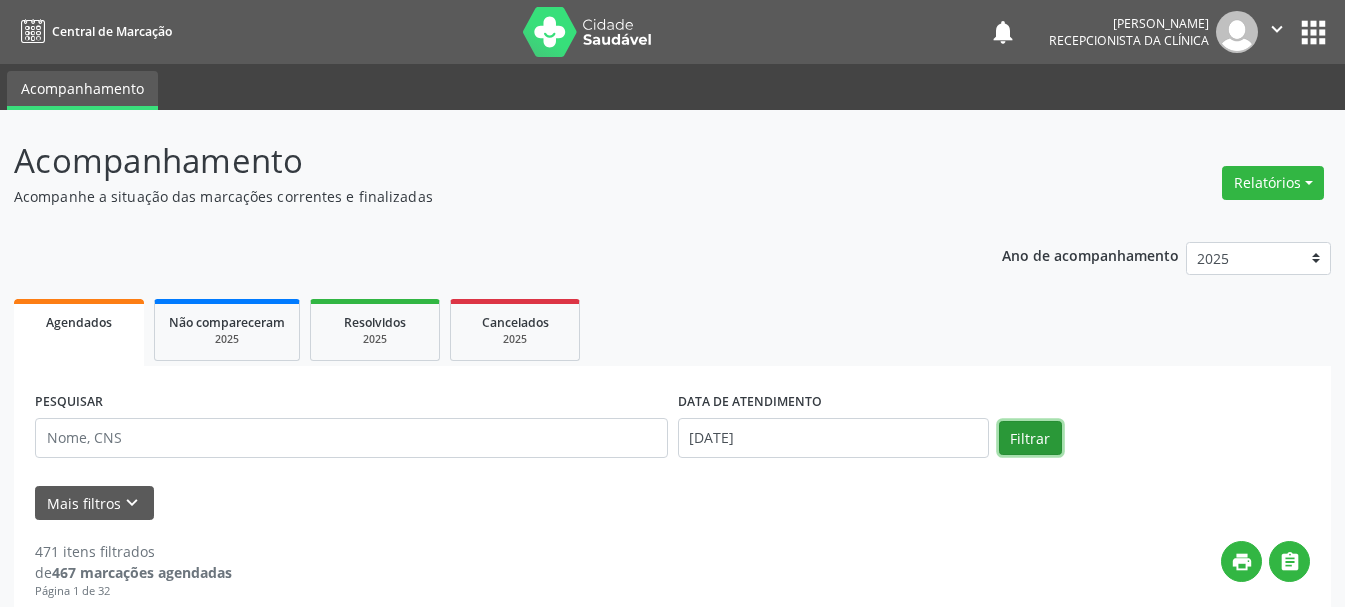 click on "Filtrar" at bounding box center [1030, 438] 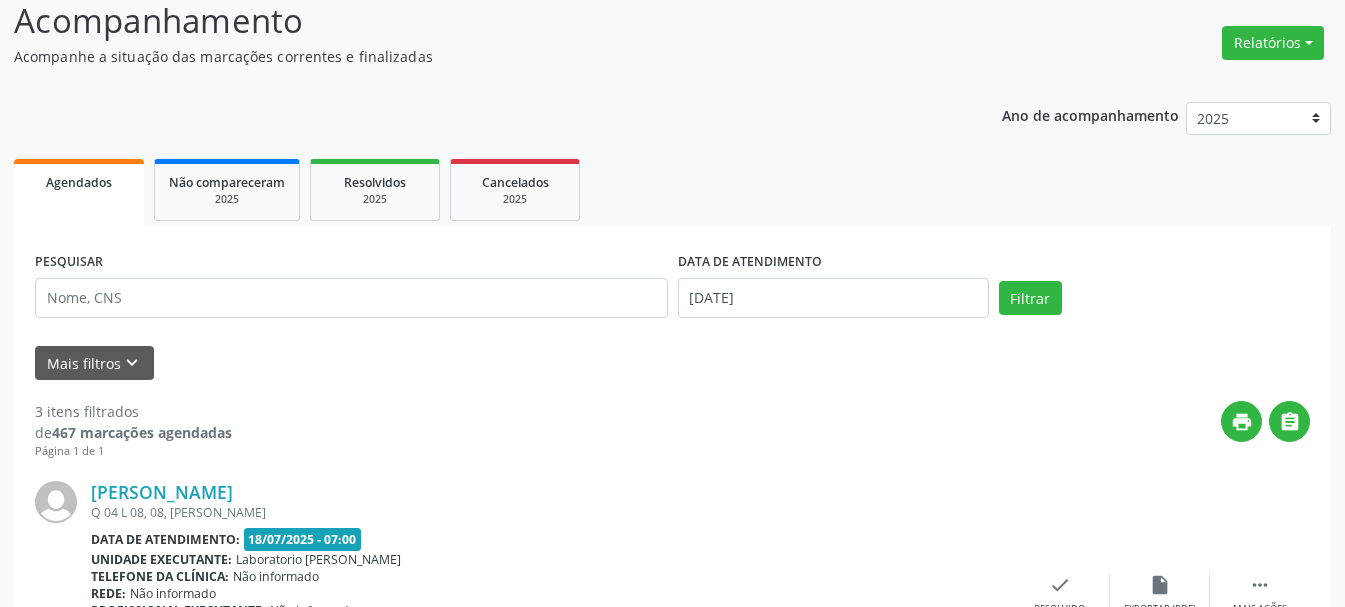 scroll, scrollTop: 0, scrollLeft: 0, axis: both 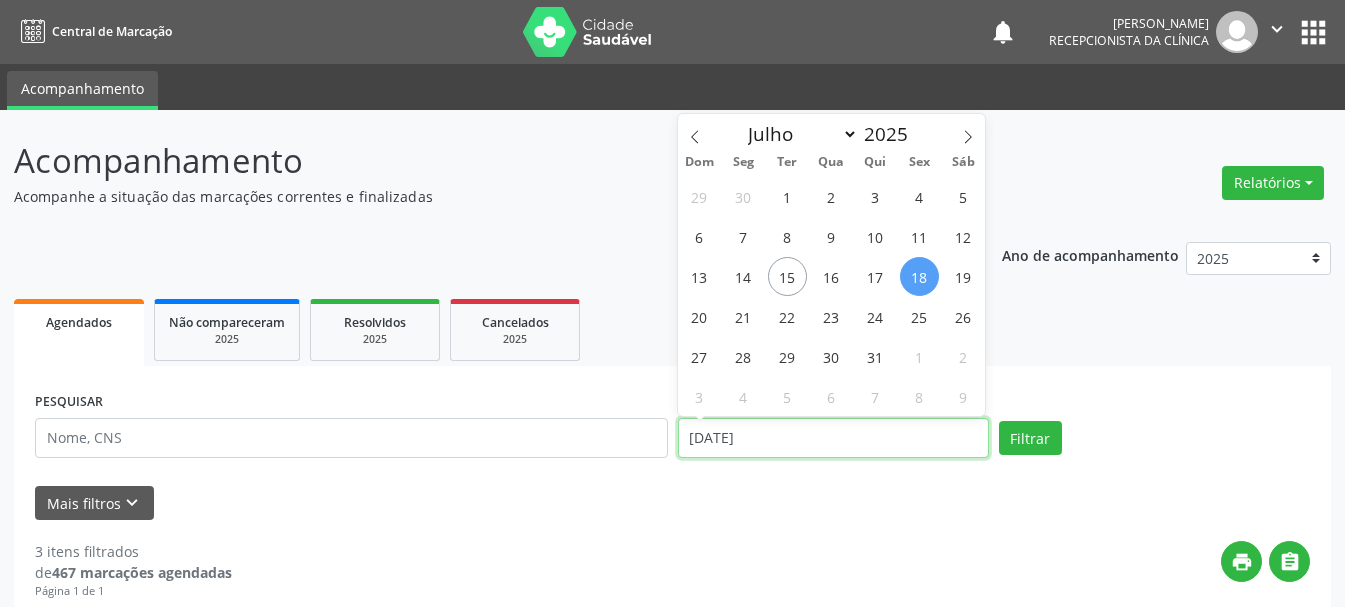click on "18/07/2025" at bounding box center (833, 438) 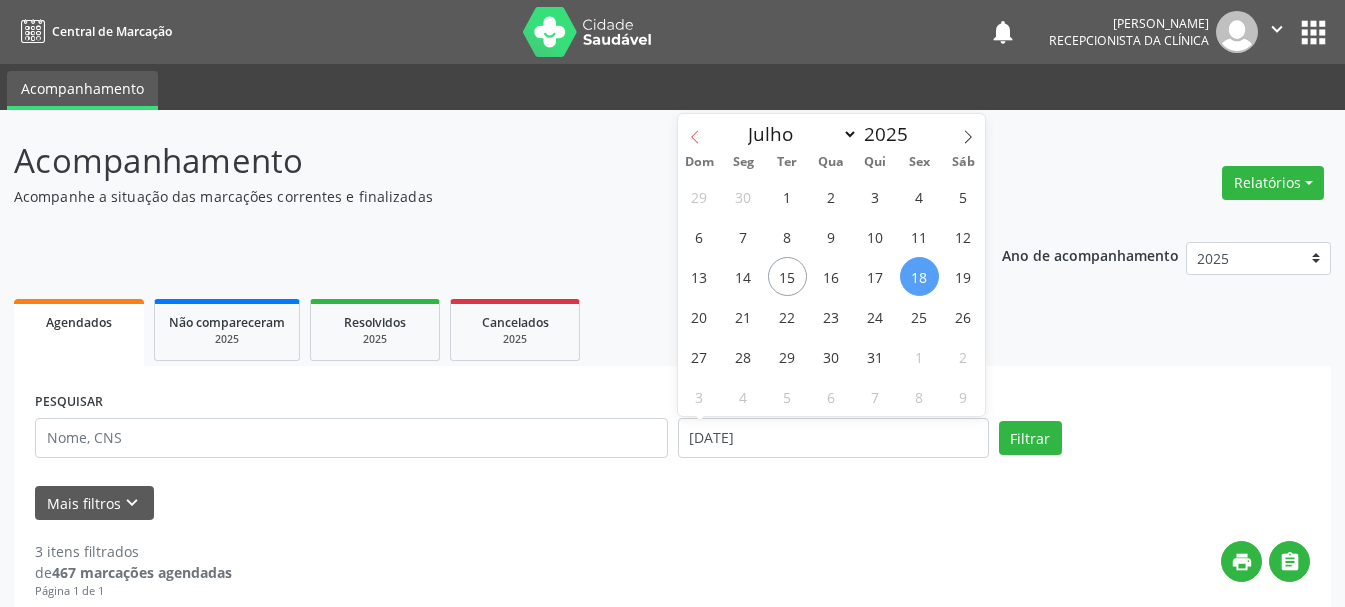 click at bounding box center (695, 131) 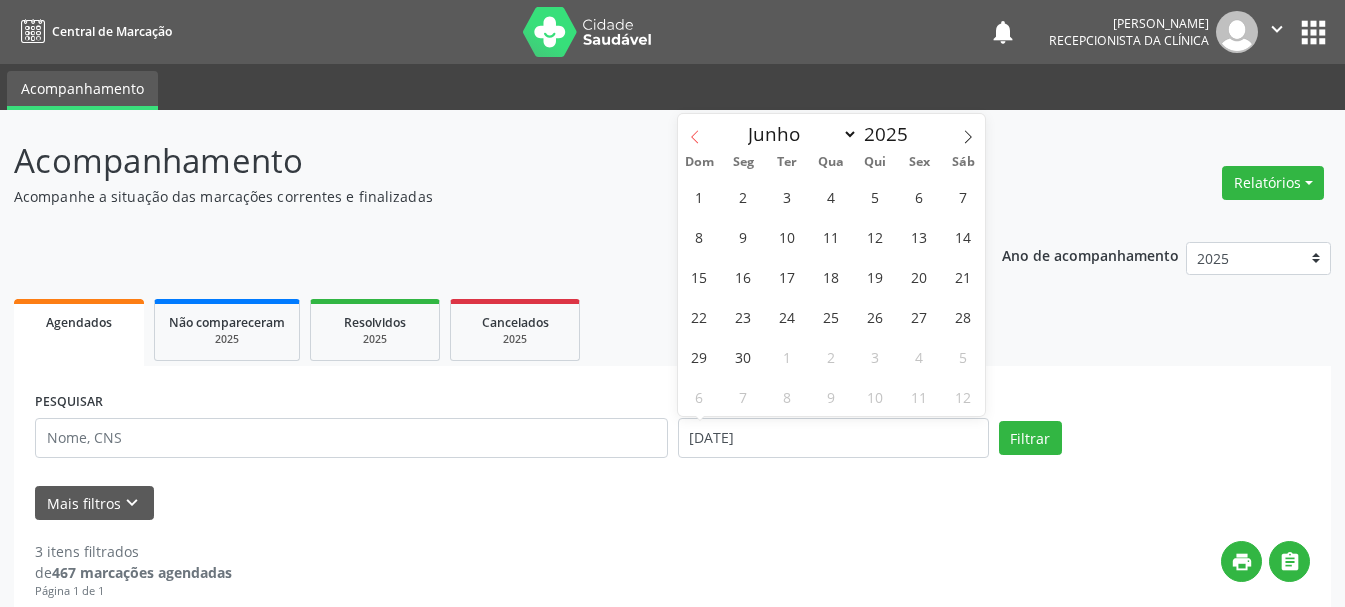 click at bounding box center (695, 131) 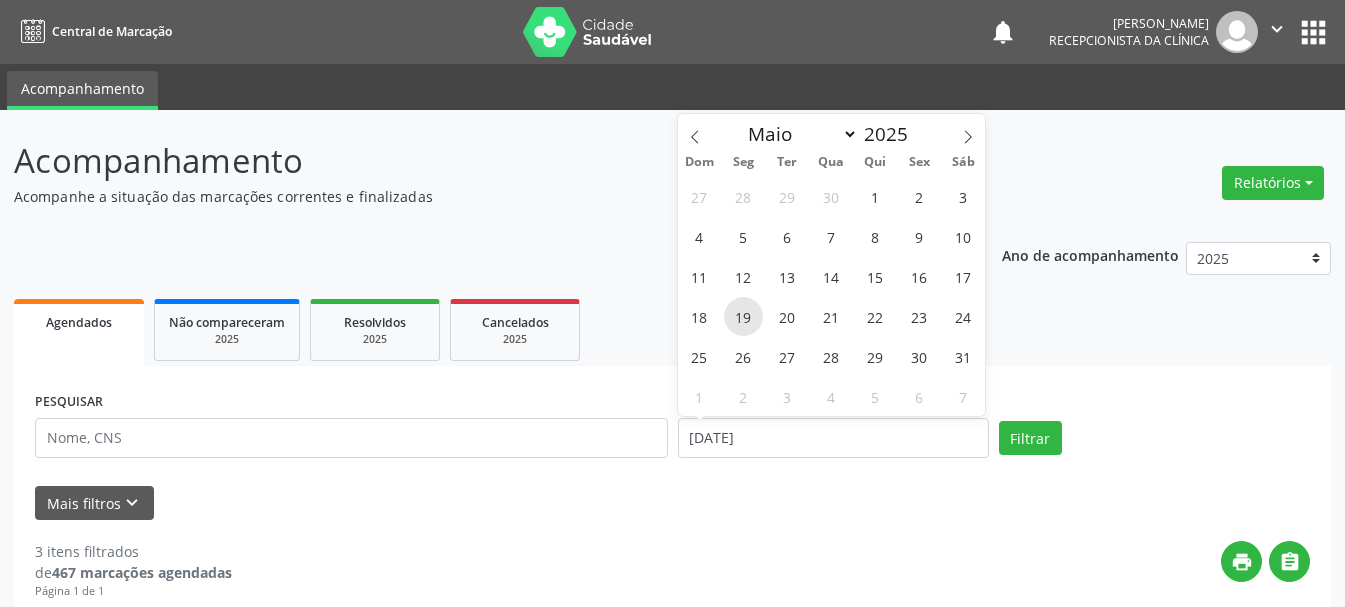 click on "19" at bounding box center [743, 316] 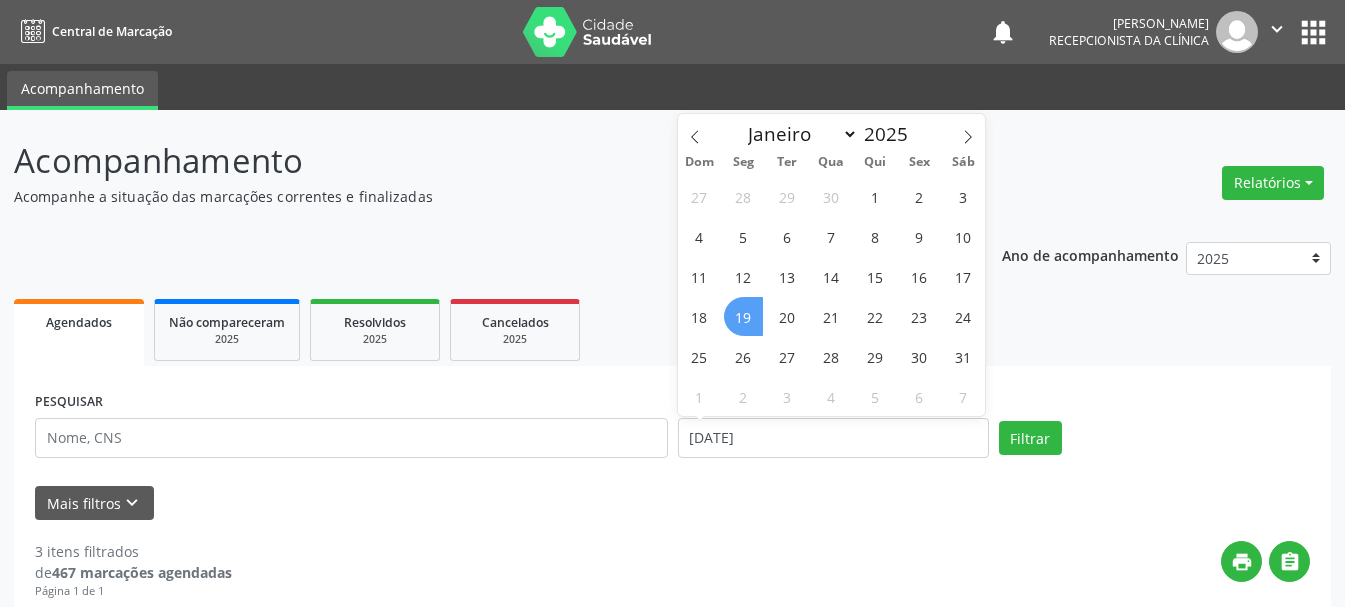 click on "19" at bounding box center (743, 316) 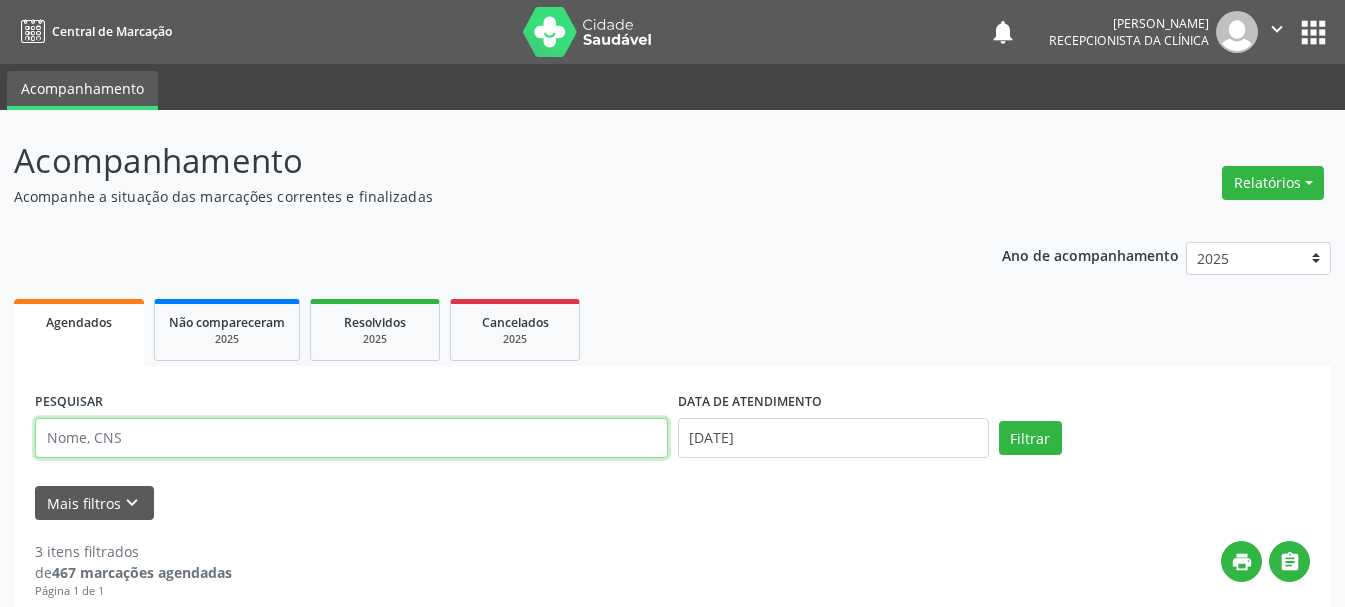 click at bounding box center [351, 438] 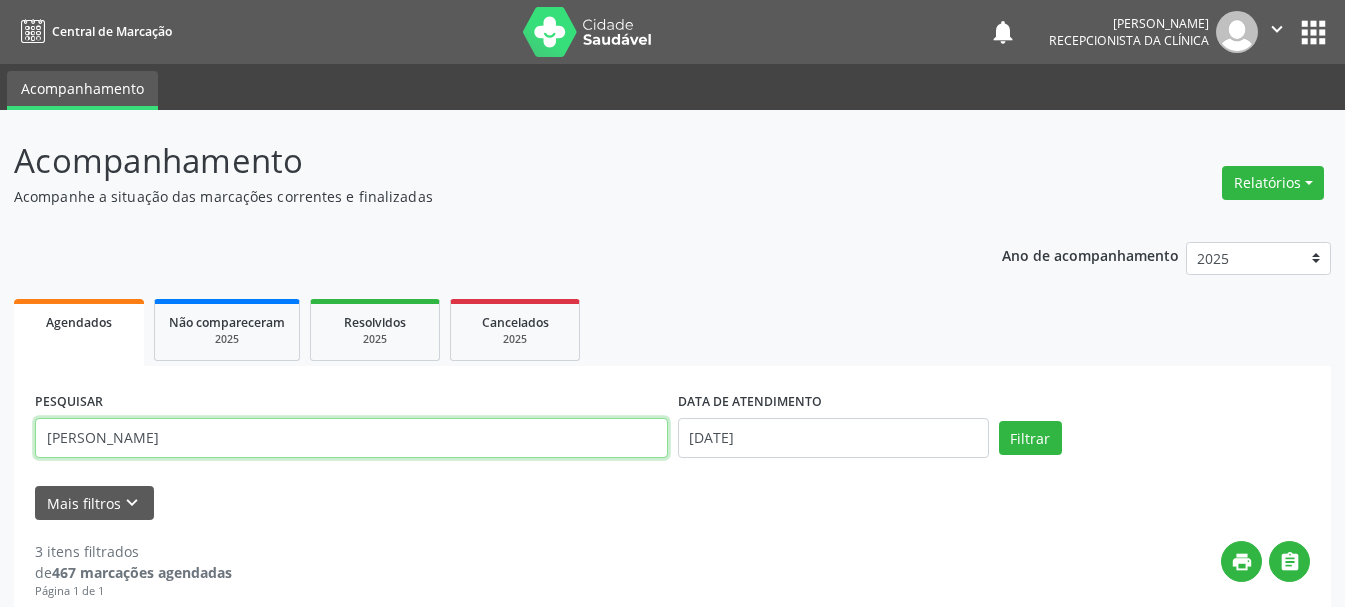 type on "CAMILA VITORIA FERREIRA NAZARIO" 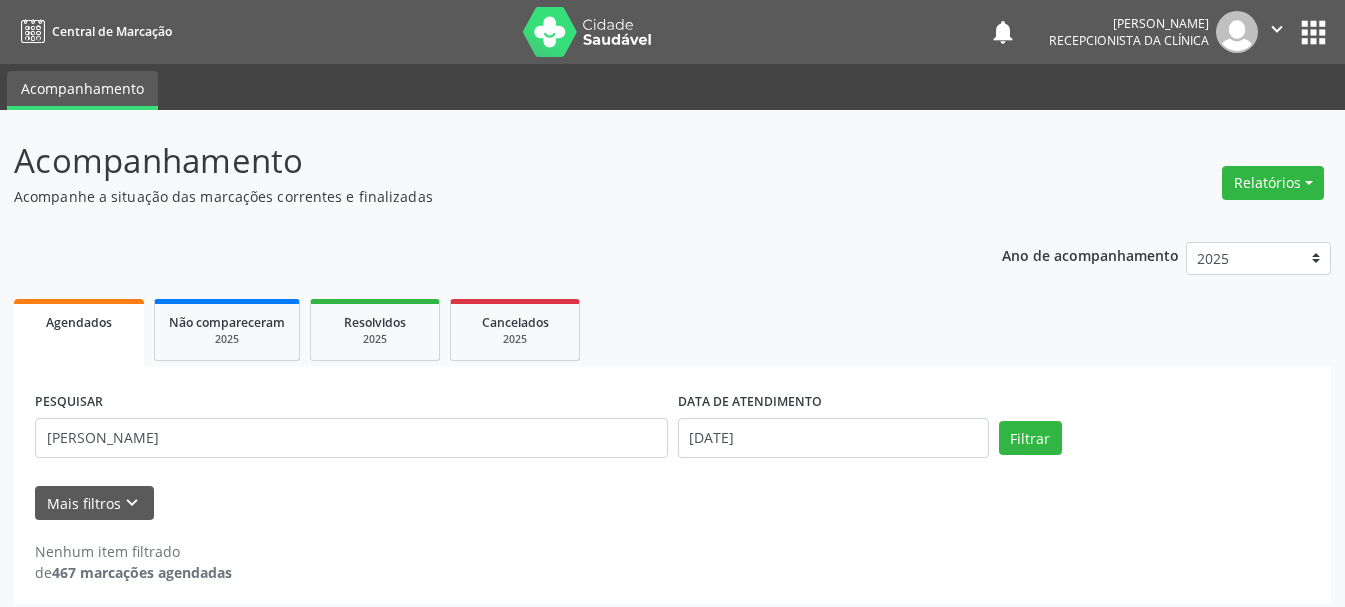 scroll, scrollTop: 11, scrollLeft: 0, axis: vertical 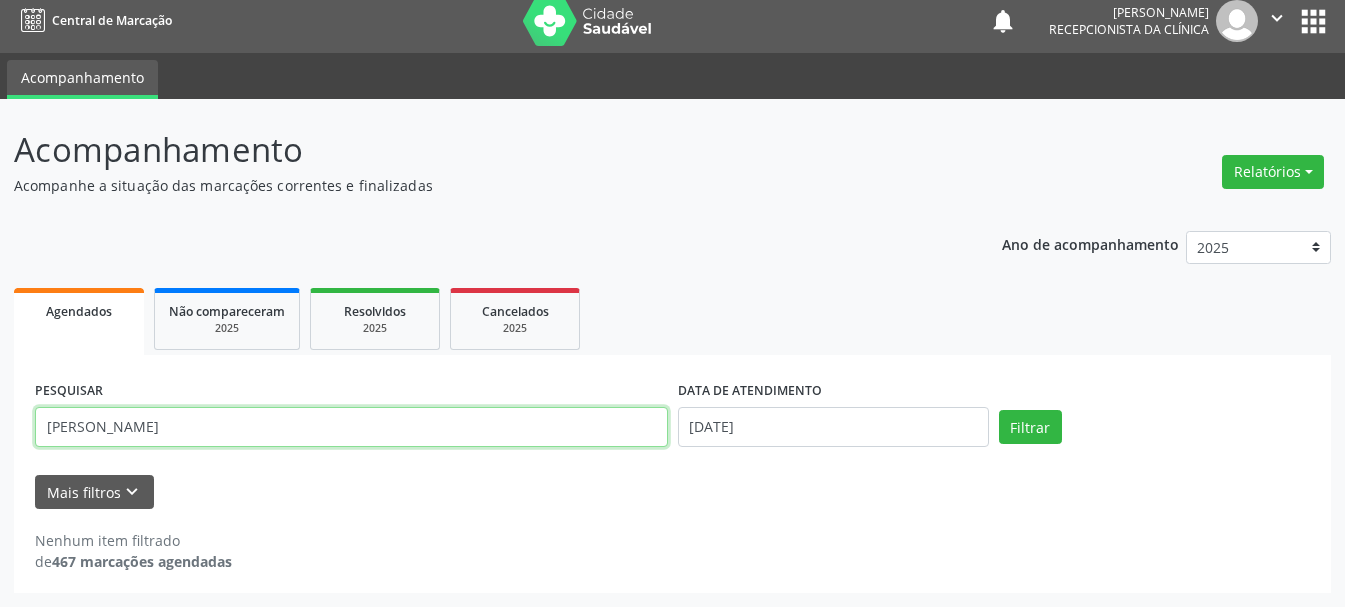click on "CAMILA VITORIA FERREIRA NAZARIO" at bounding box center (351, 427) 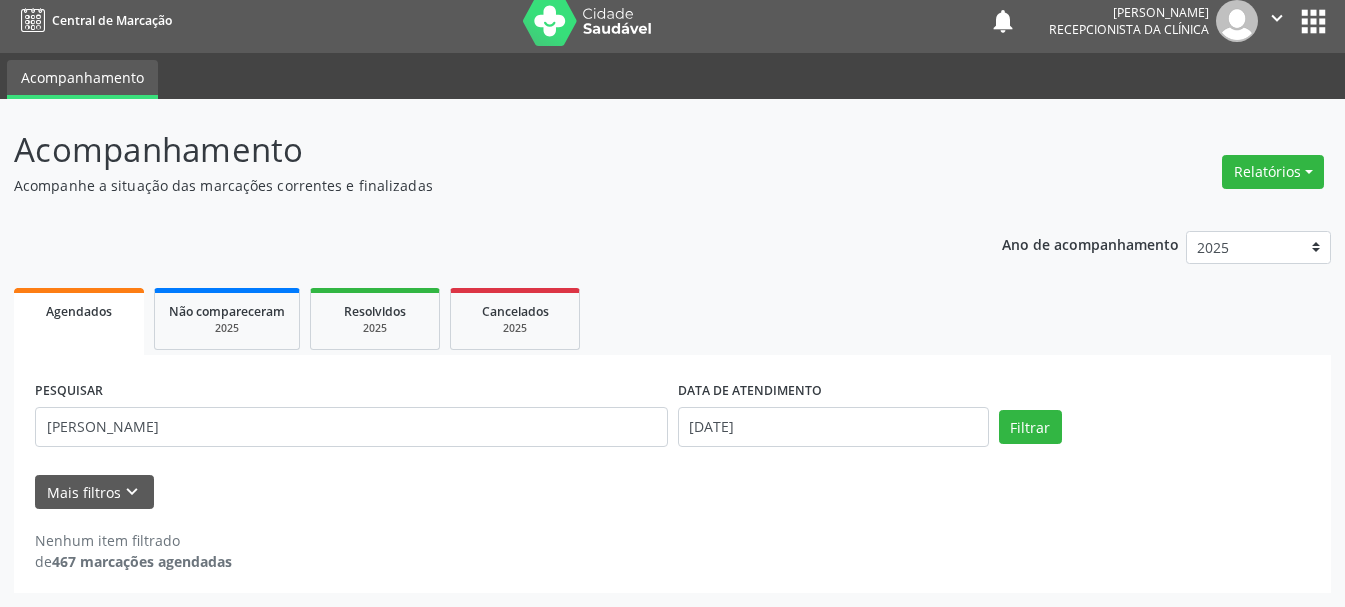 drag, startPoint x: 409, startPoint y: 457, endPoint x: 215, endPoint y: 409, distance: 199.84995 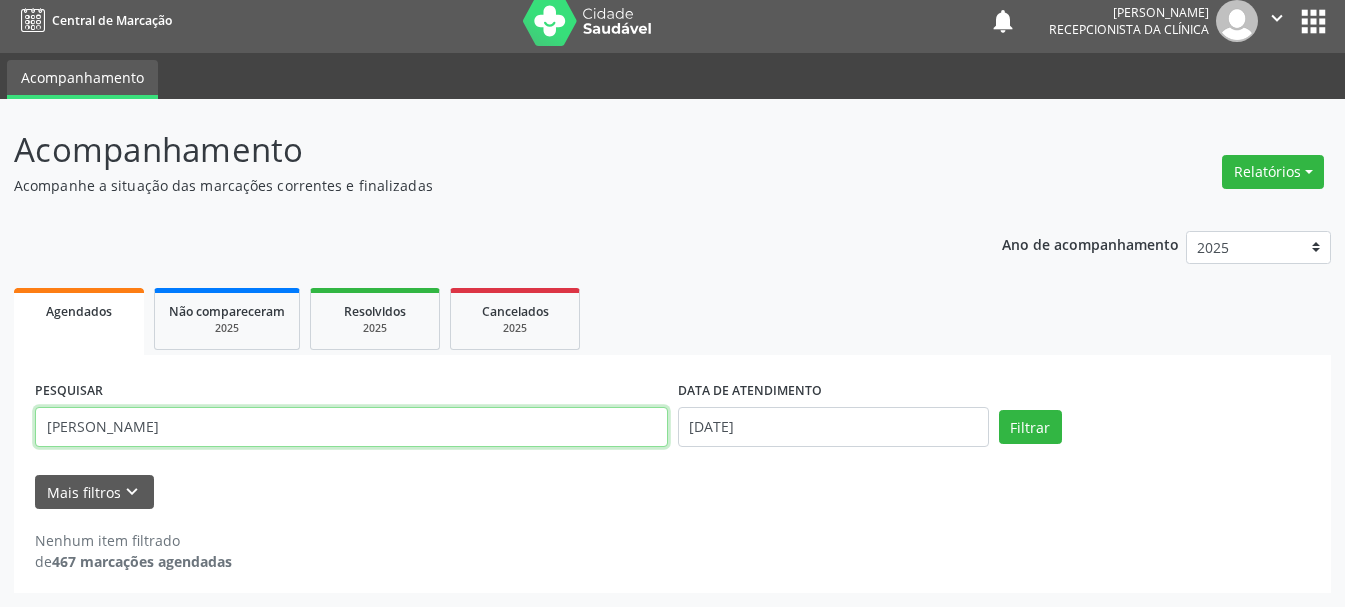 drag, startPoint x: 300, startPoint y: 423, endPoint x: 21, endPoint y: 454, distance: 280.71695 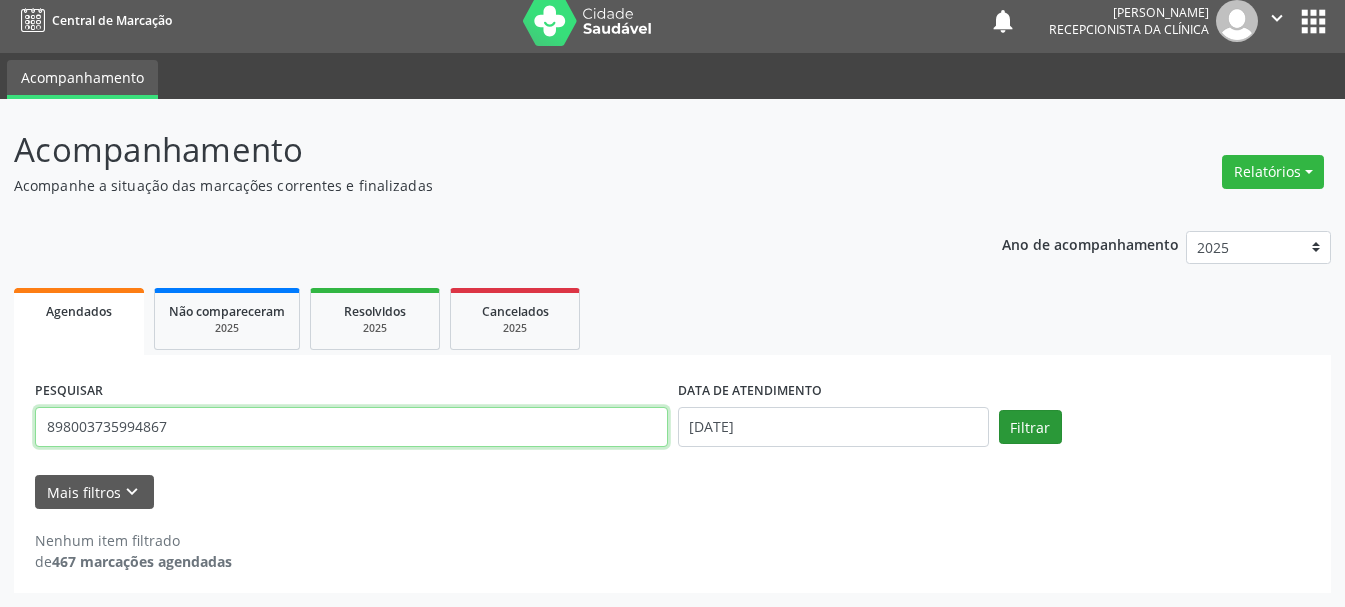 type on "898003735994867" 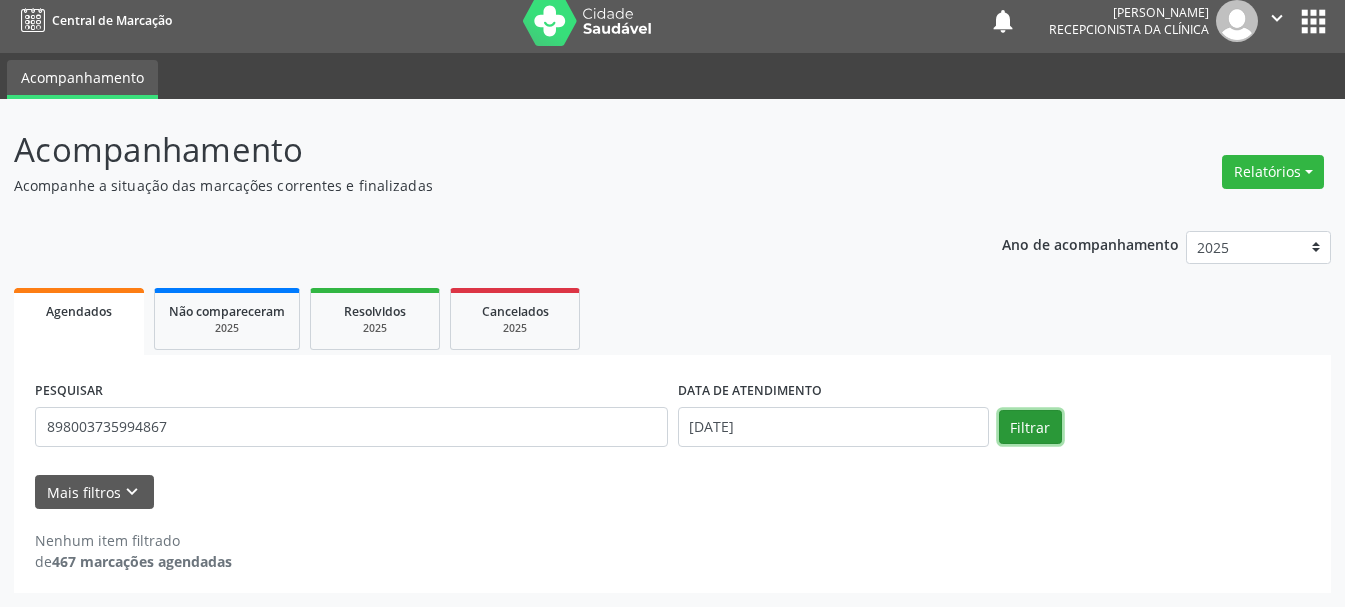 click on "Filtrar" at bounding box center [1030, 427] 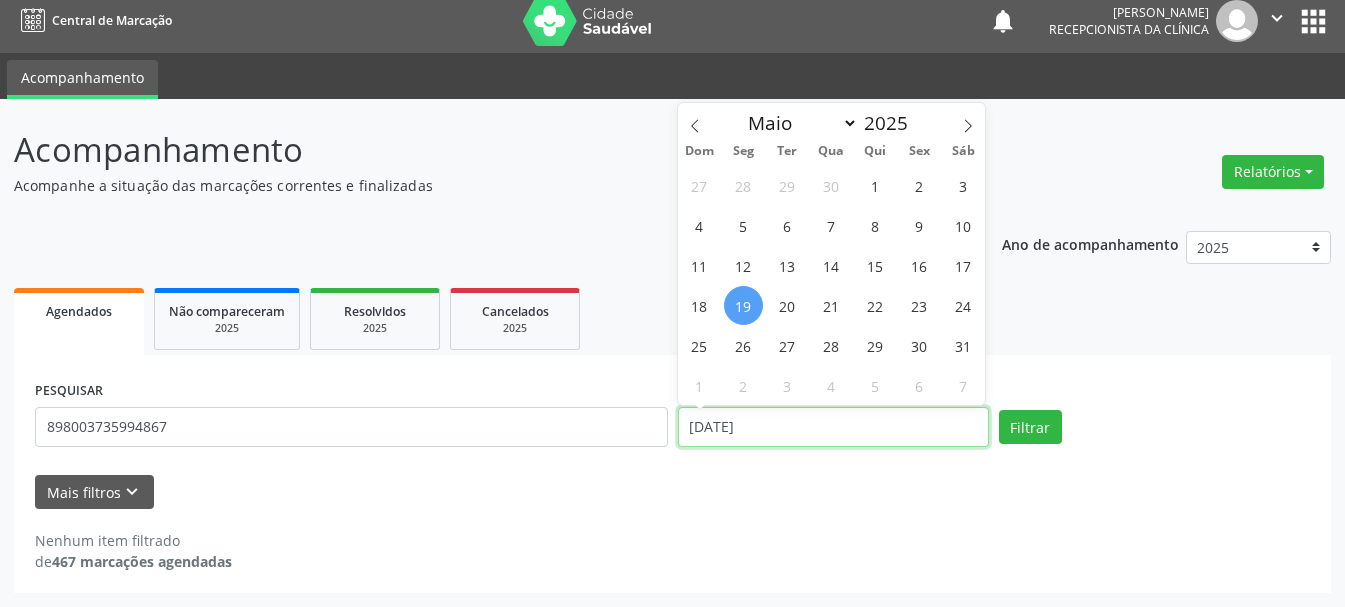 click on "19/05/2025" at bounding box center (833, 427) 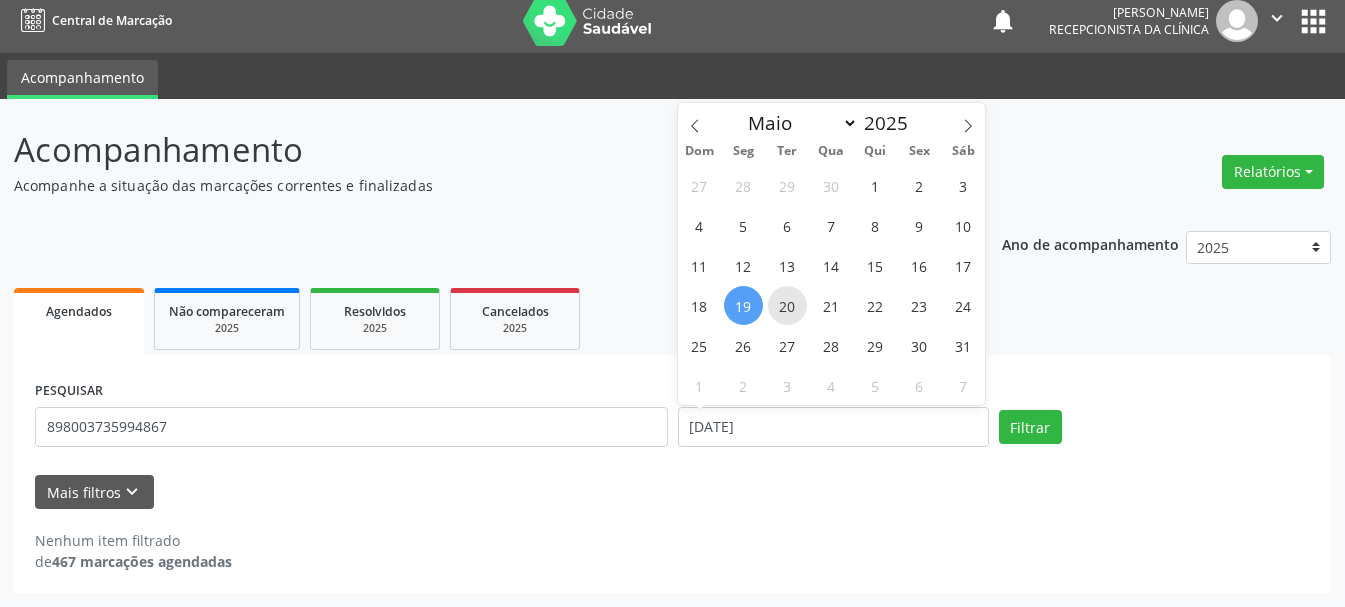 click on "20" at bounding box center (787, 305) 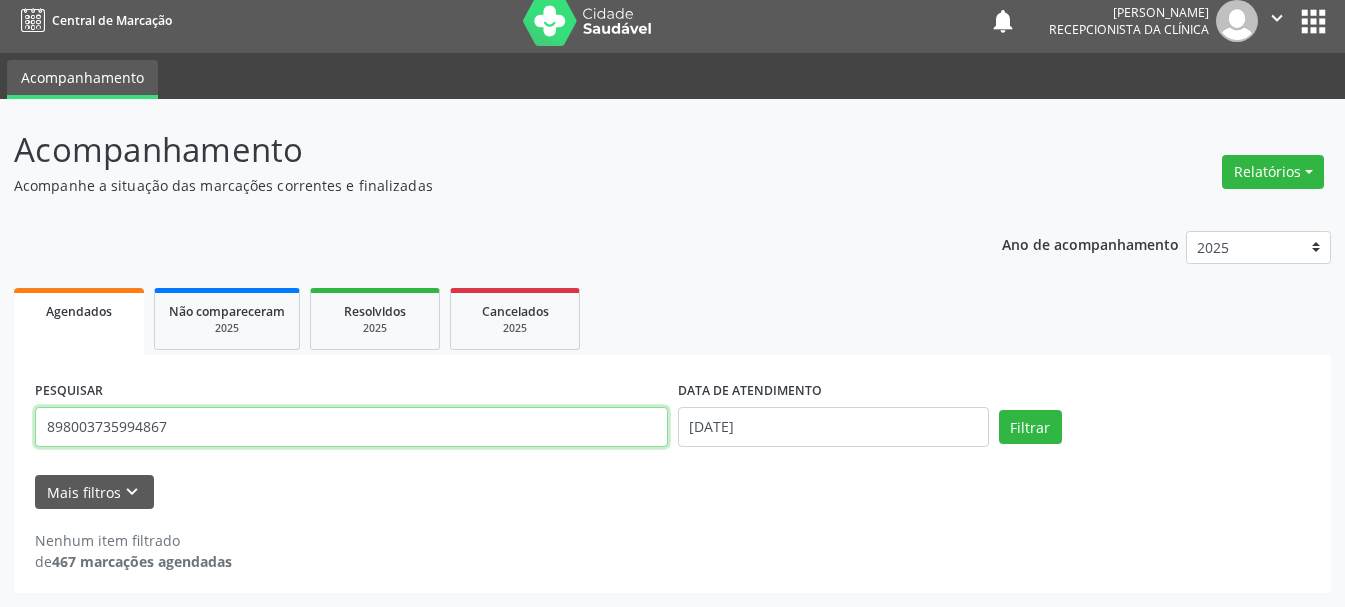click on "898003735994867" at bounding box center [351, 427] 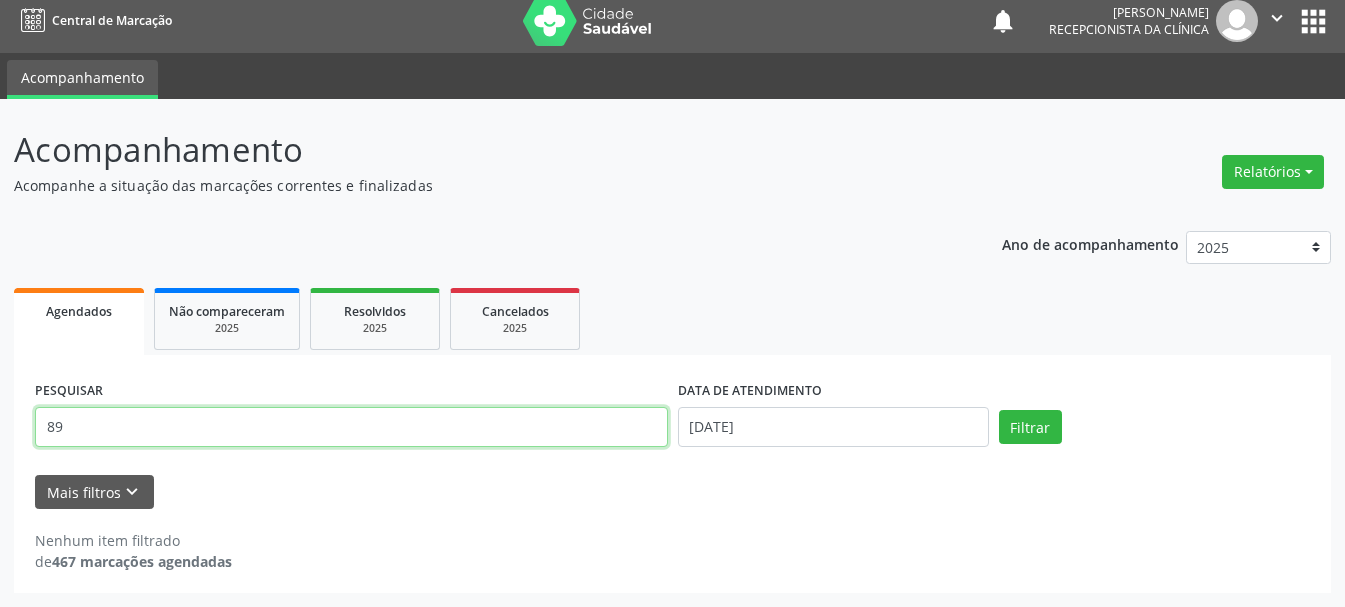 type on "8" 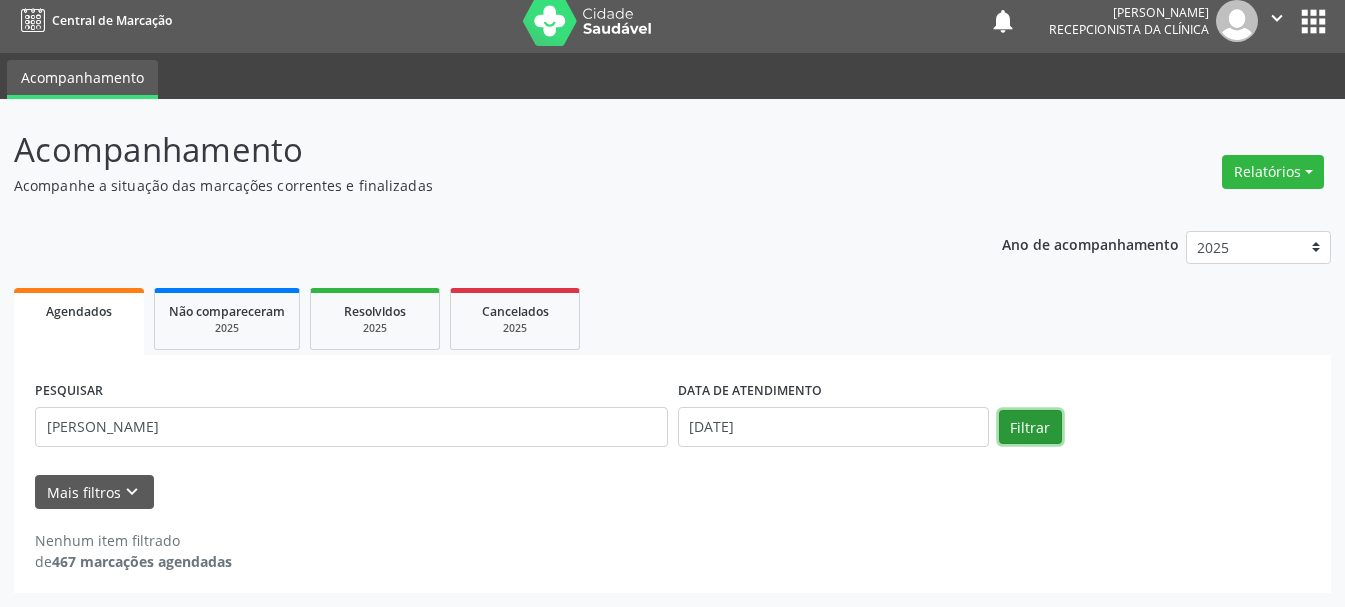 click on "Filtrar" at bounding box center (1030, 427) 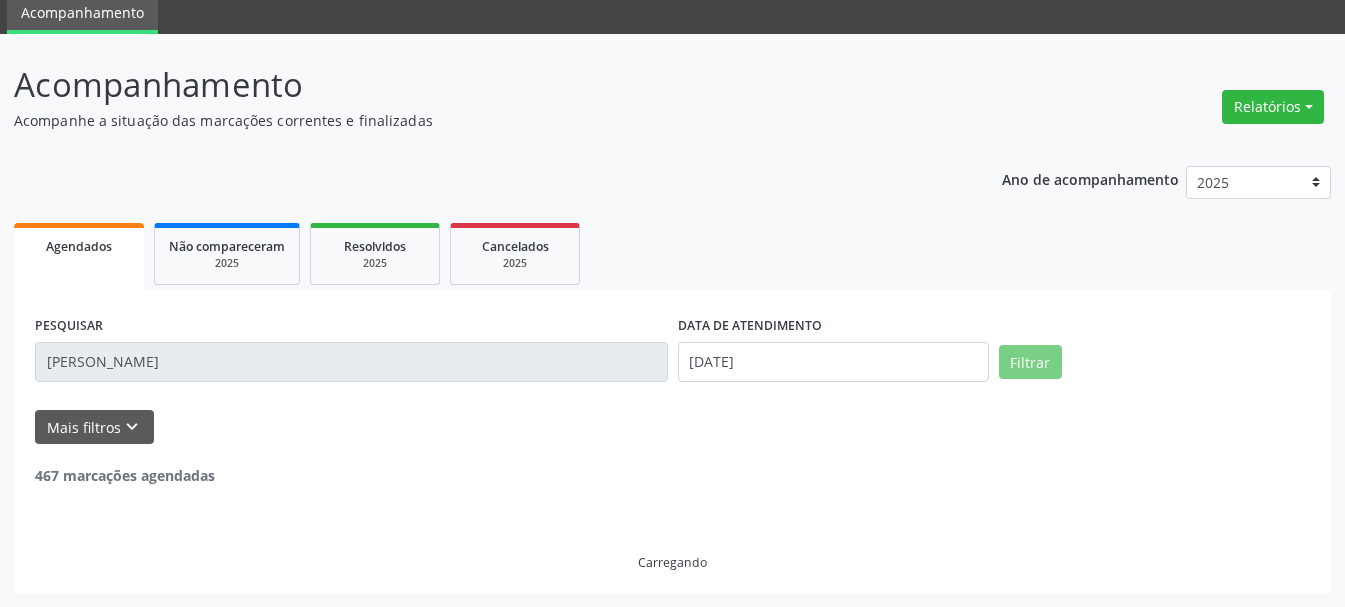 scroll, scrollTop: 11, scrollLeft: 0, axis: vertical 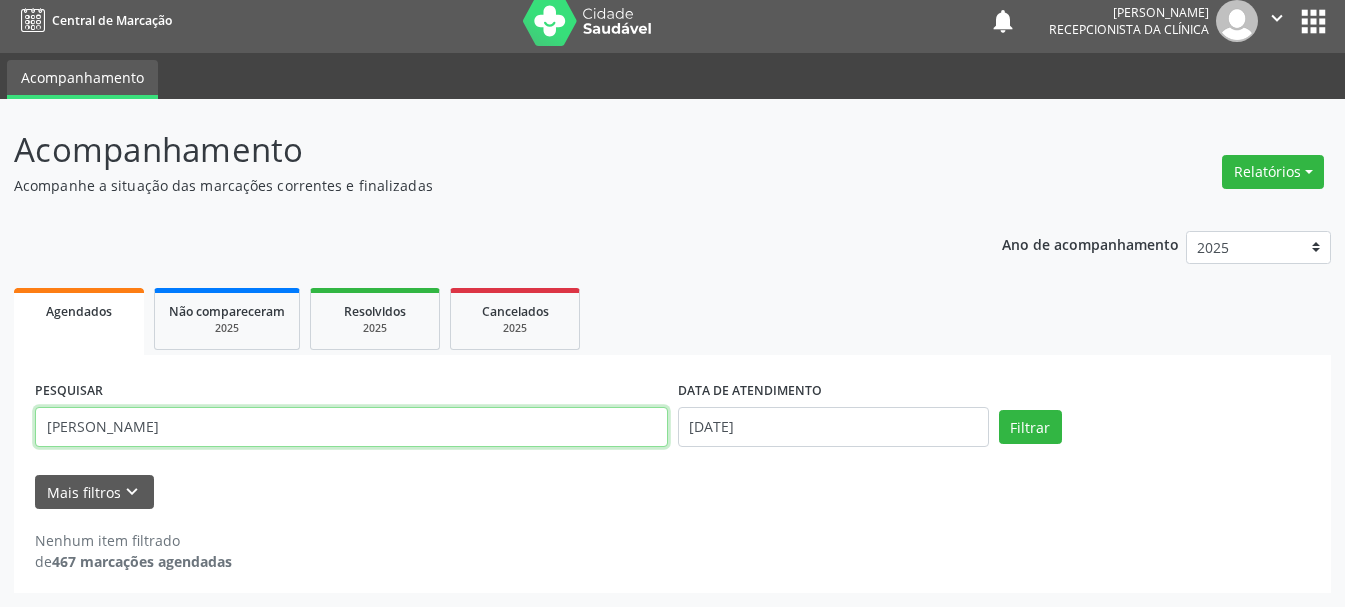 click on "CARMELITA MARIA DA SILVA OLIVEIRA" at bounding box center [351, 427] 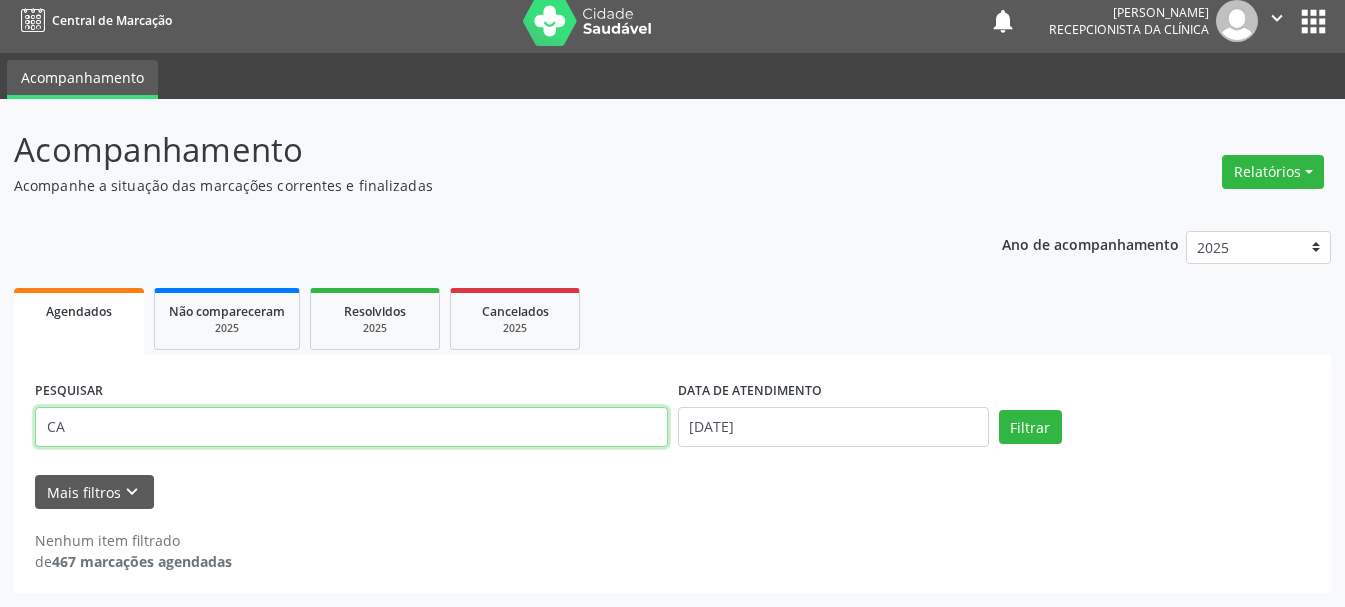 type on "C" 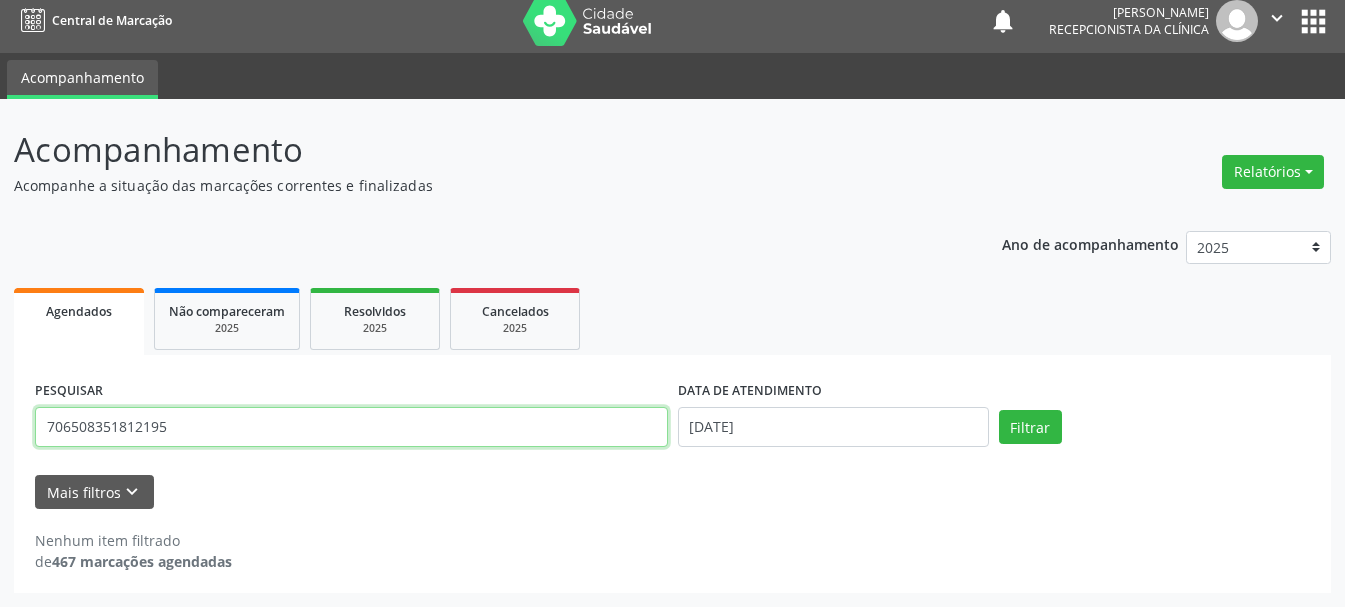 type on "706508351812195" 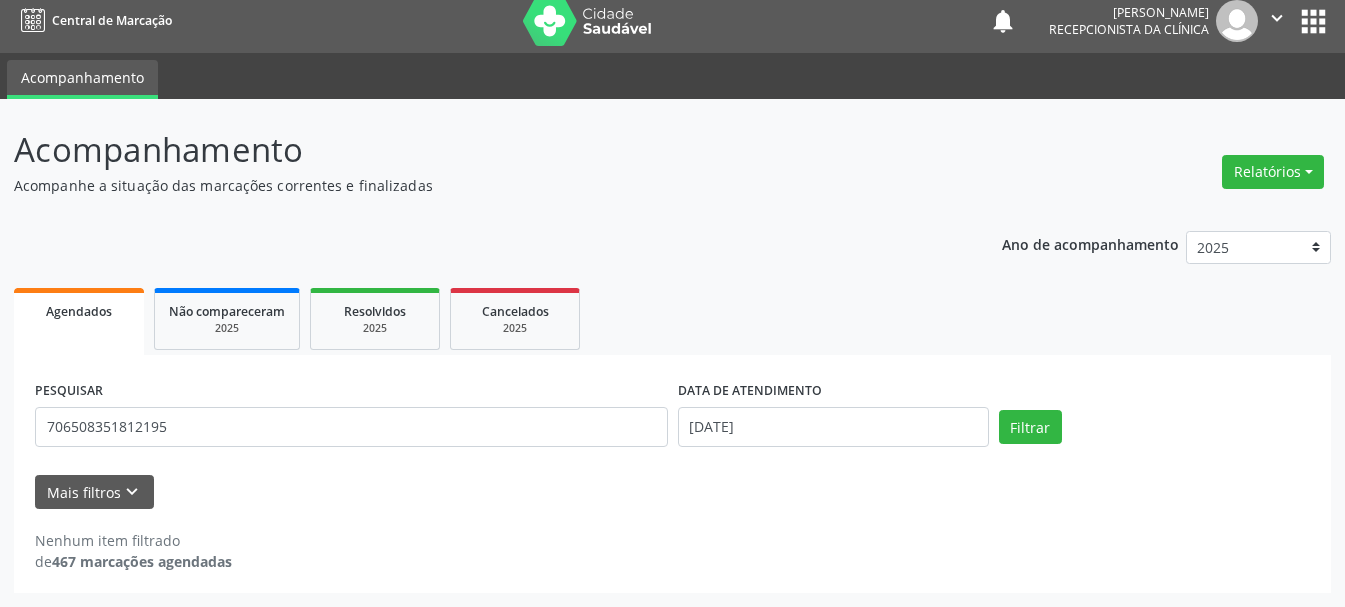 click on "PESQUISAR
706508351812195
DATA DE ATENDIMENTO
20/05/2025
Filtrar" at bounding box center (672, 418) 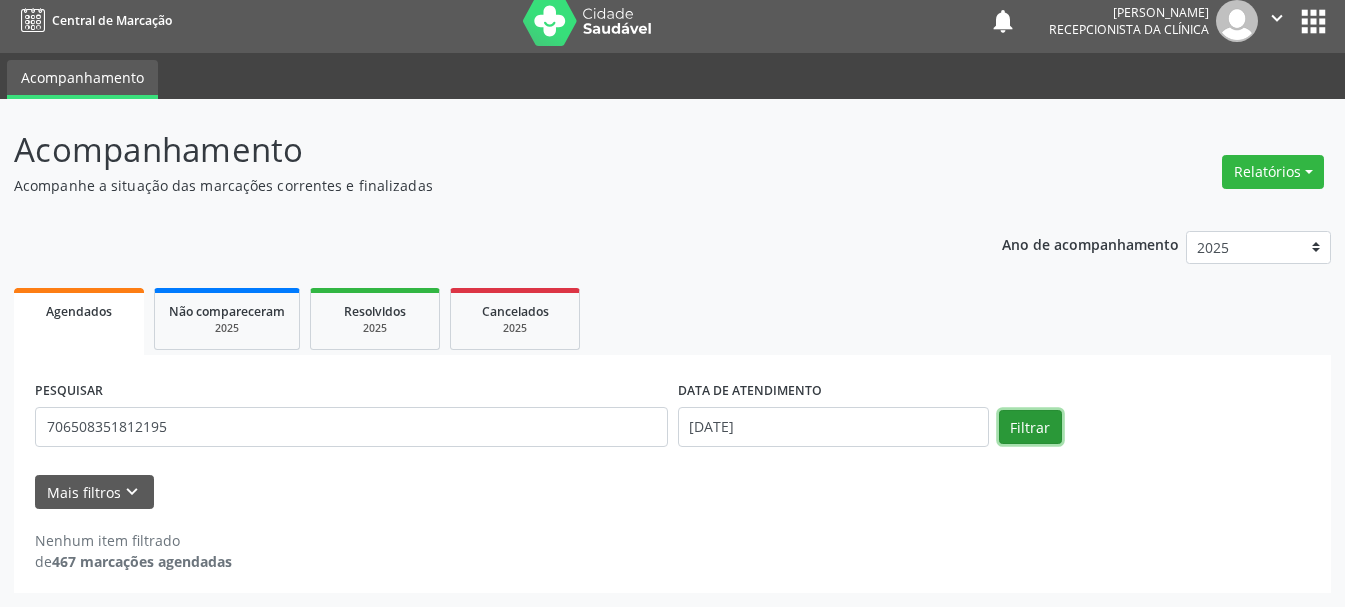 click on "Filtrar" at bounding box center (1030, 427) 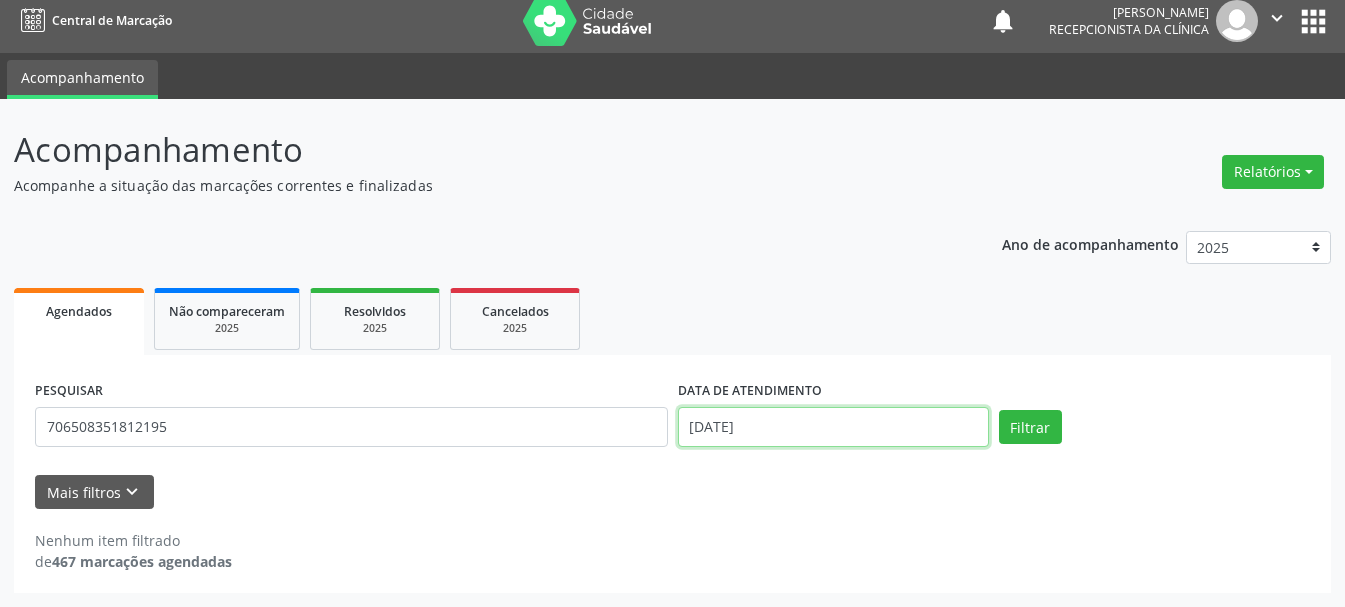 click on "20/05/2025" at bounding box center (833, 427) 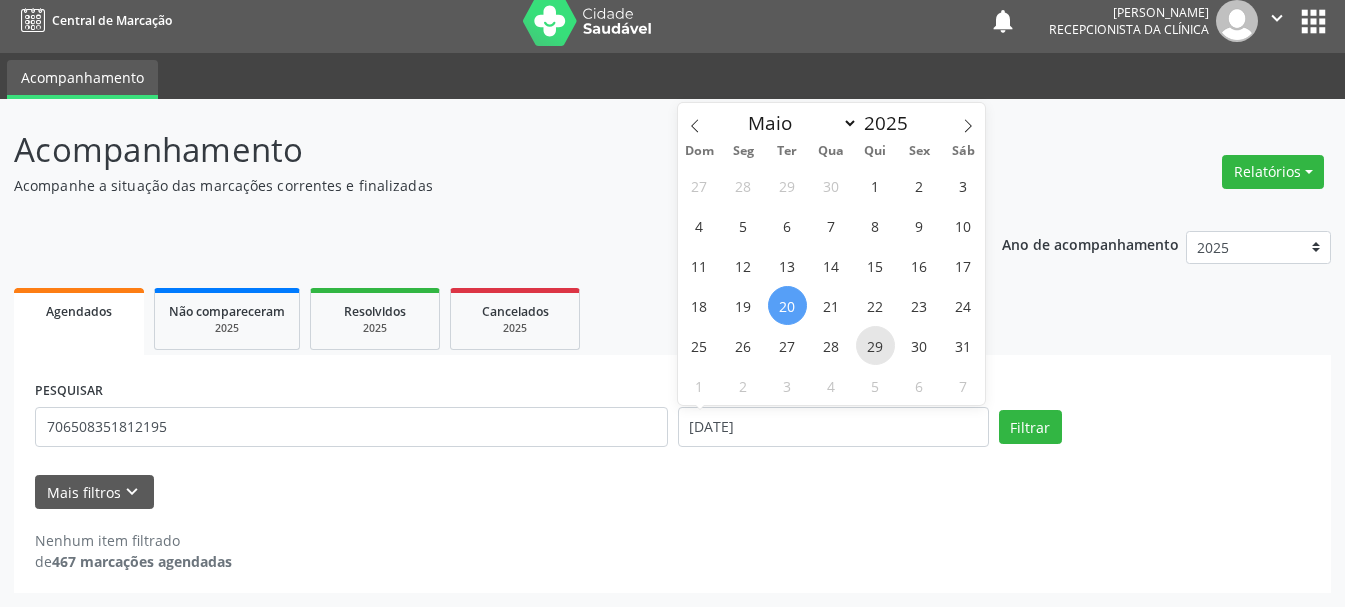 click on "29" at bounding box center (875, 345) 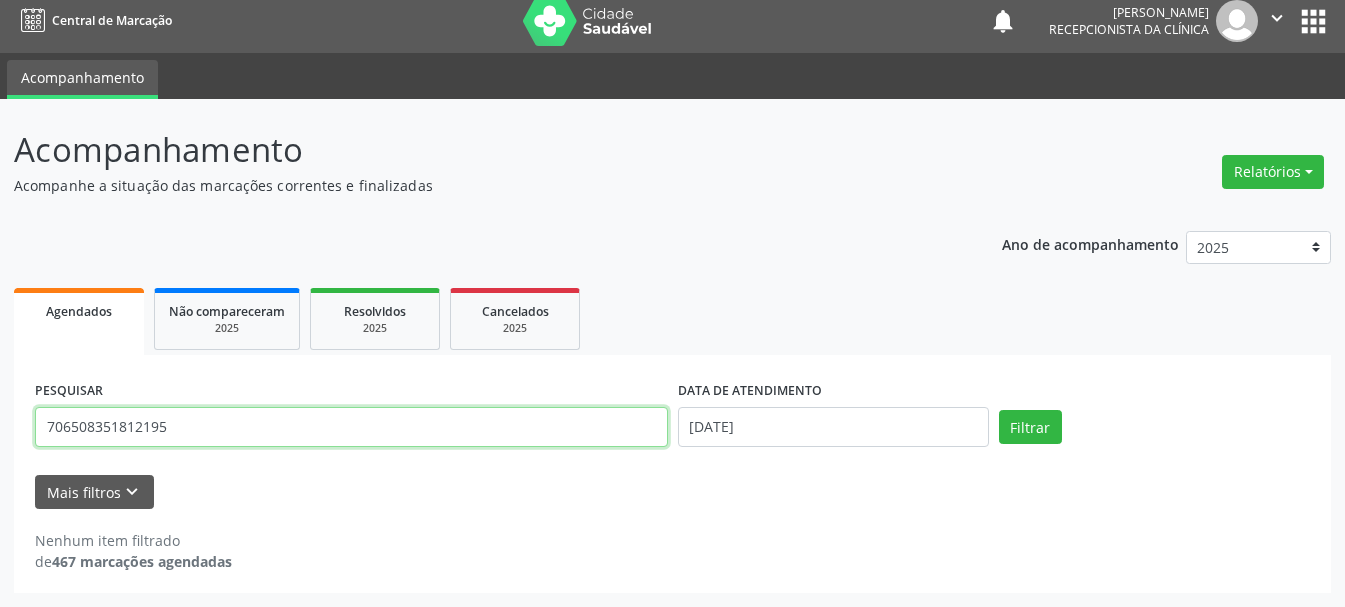 click on "706508351812195" at bounding box center [351, 427] 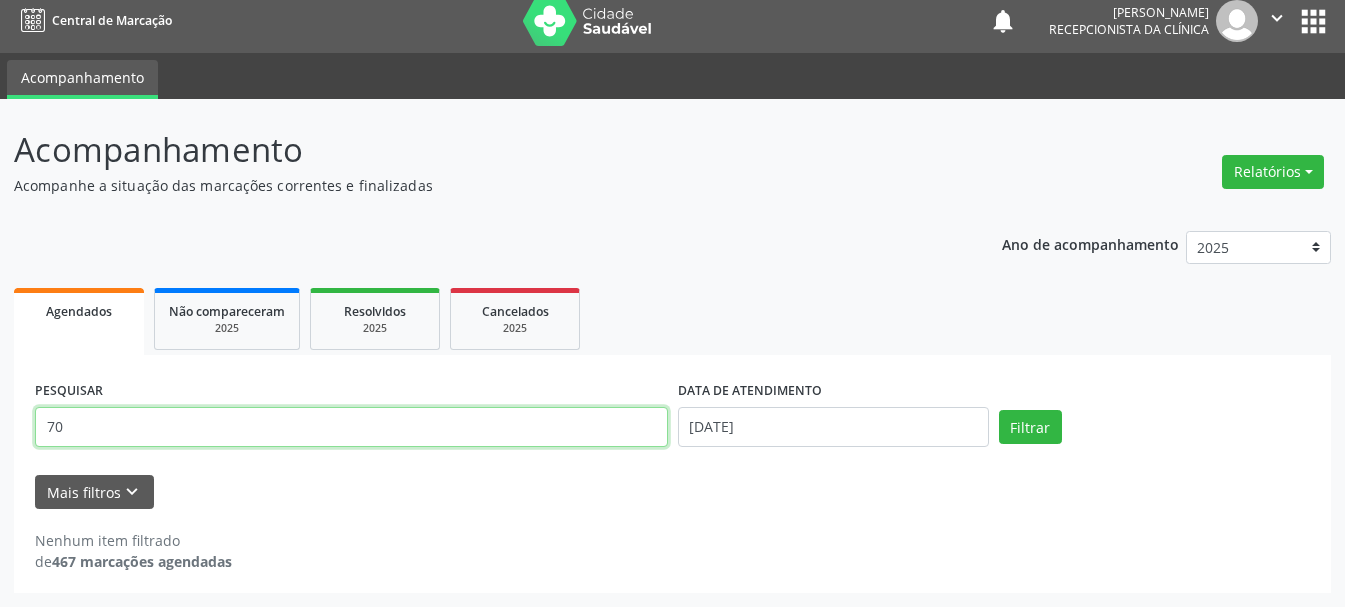 type on "7" 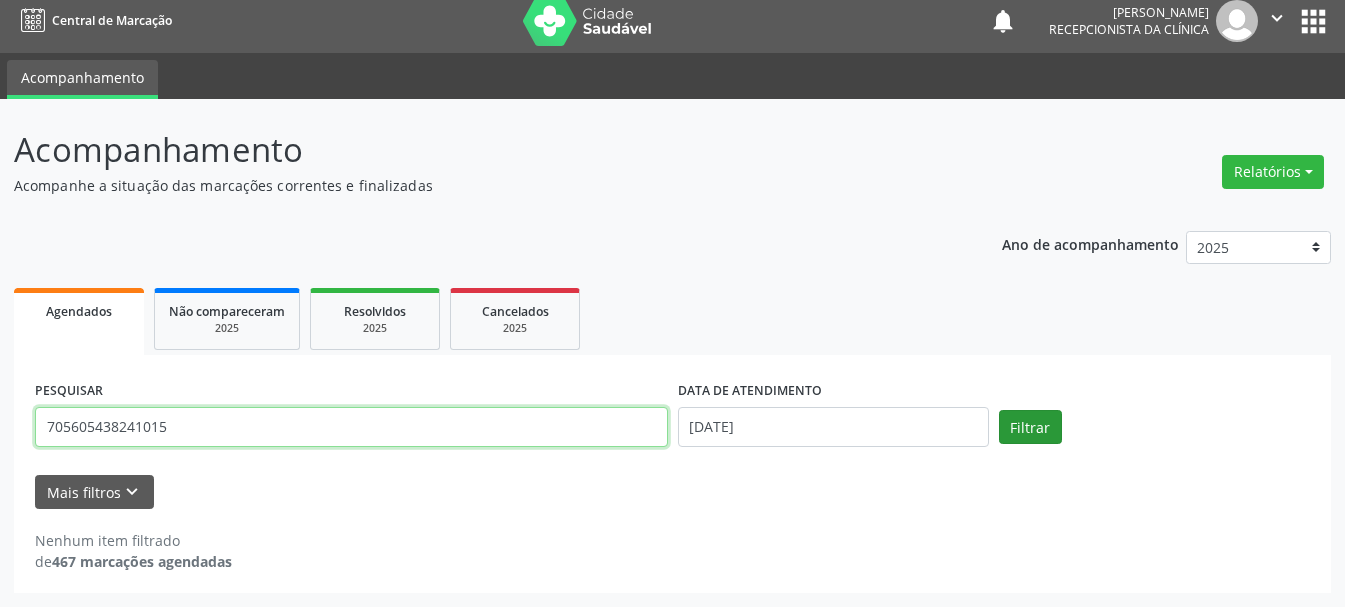 type on "705605438241015" 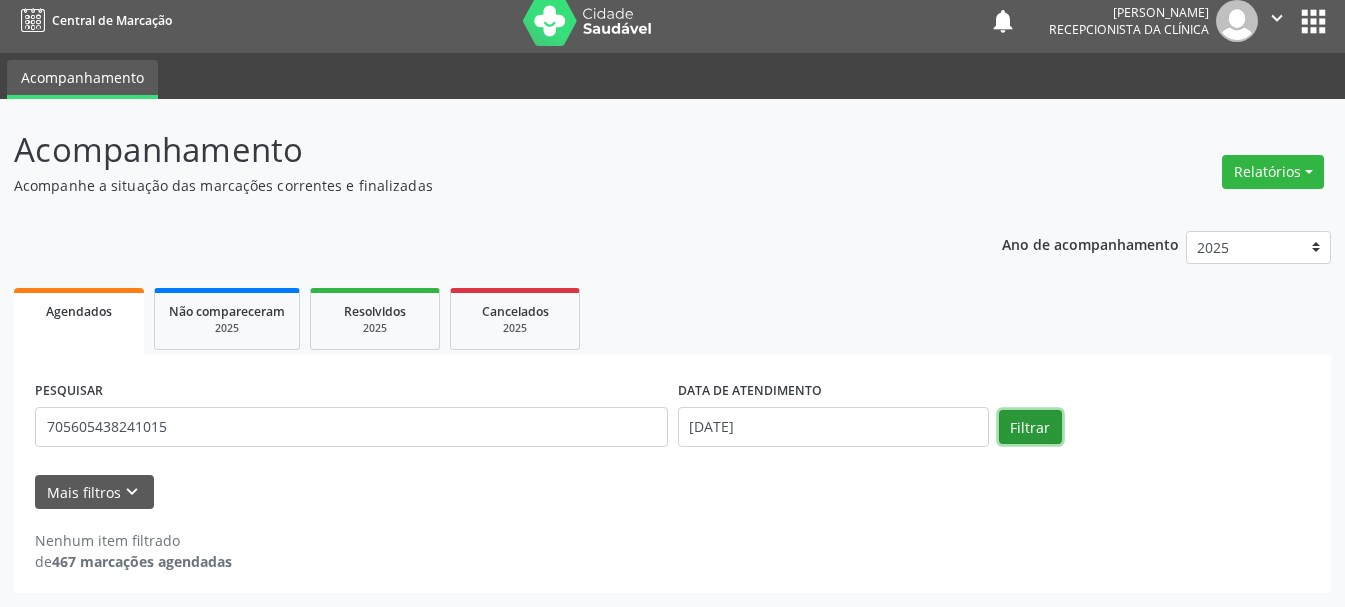click on "Filtrar" at bounding box center (1030, 427) 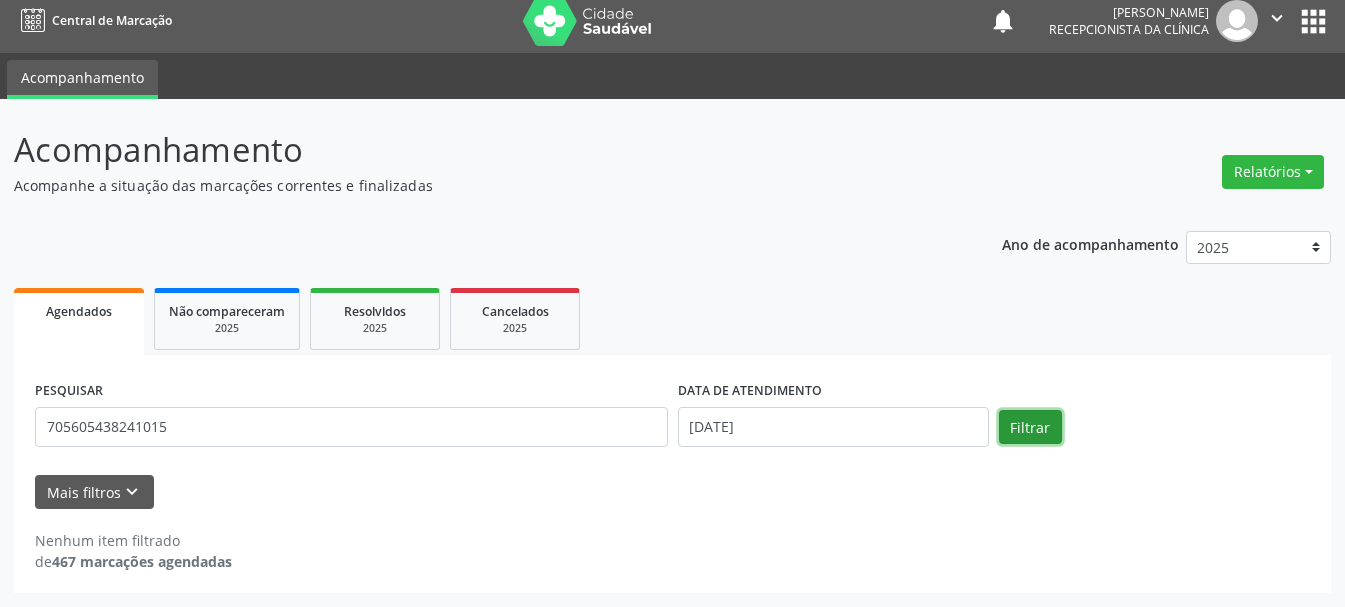 click on "Filtrar" at bounding box center [1030, 427] 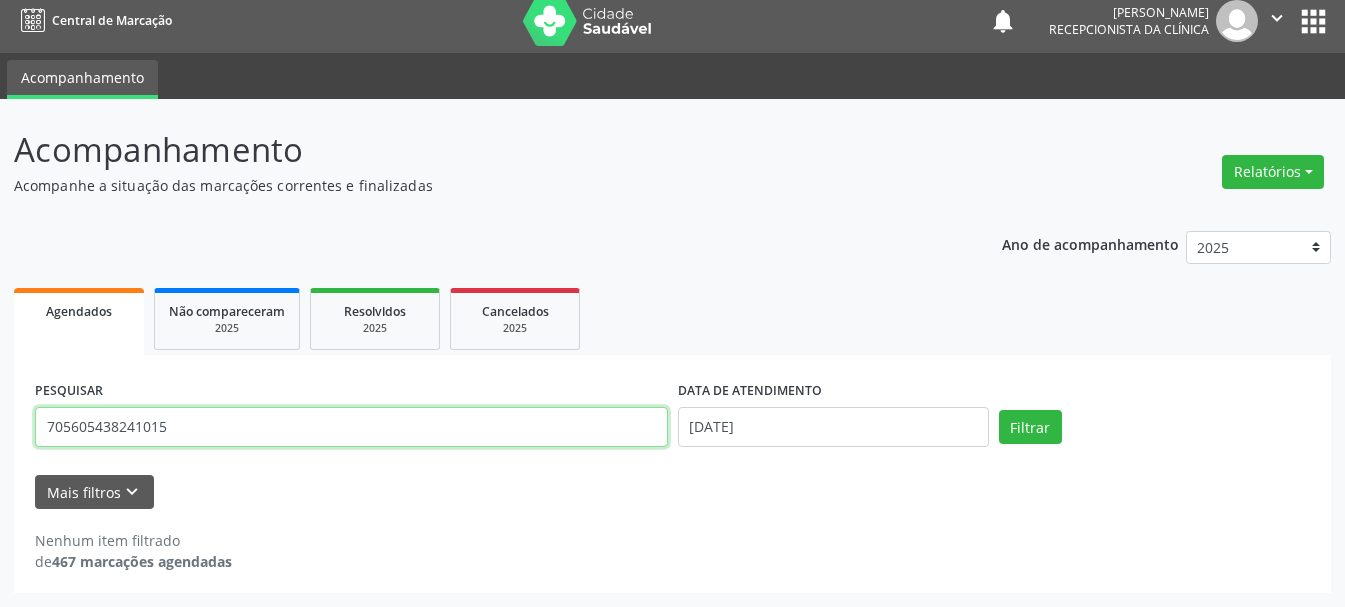 click on "705605438241015" at bounding box center (351, 427) 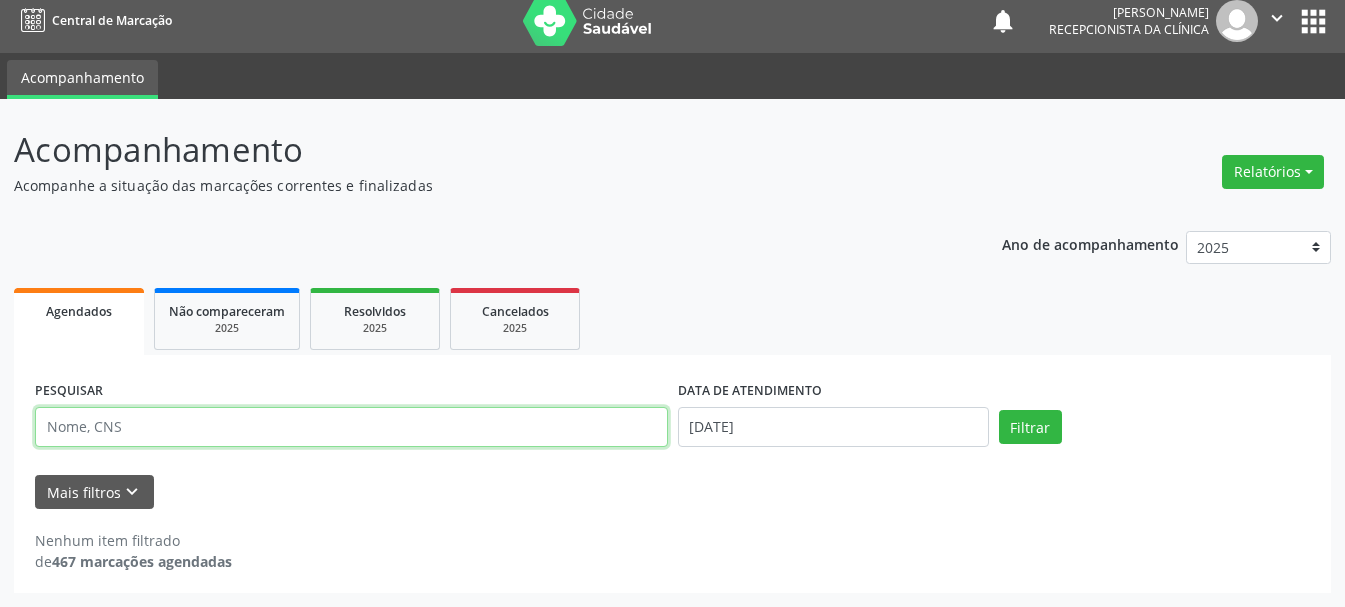 type 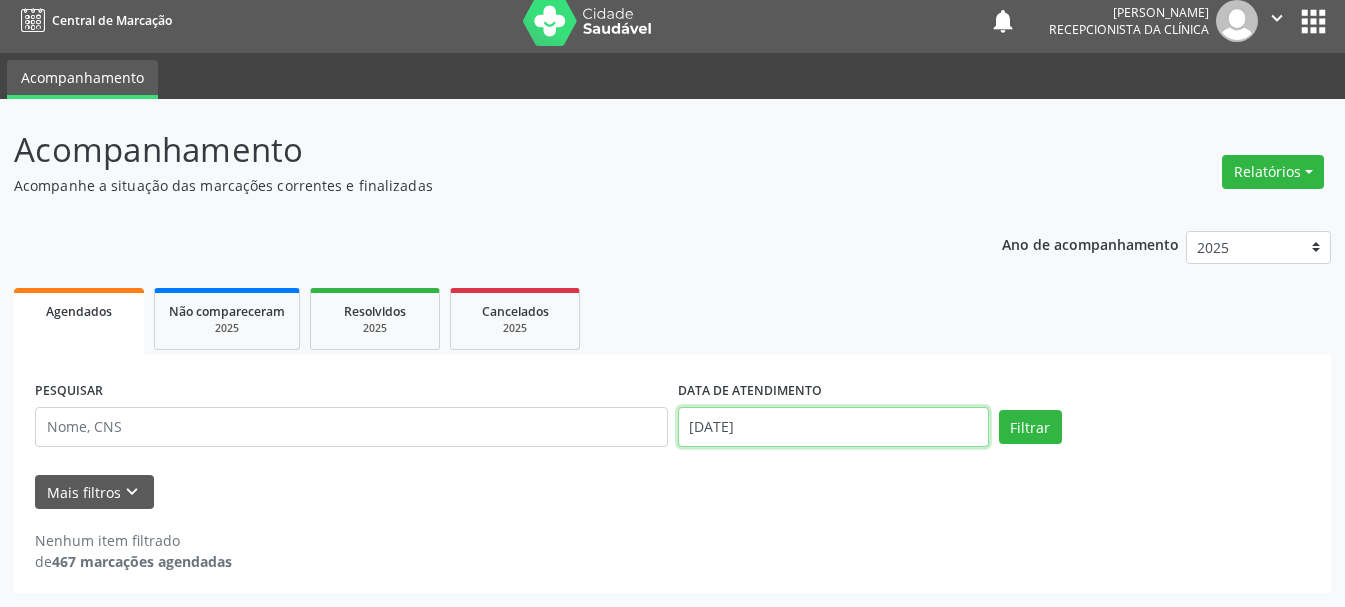 click on "[DATE]" at bounding box center [833, 427] 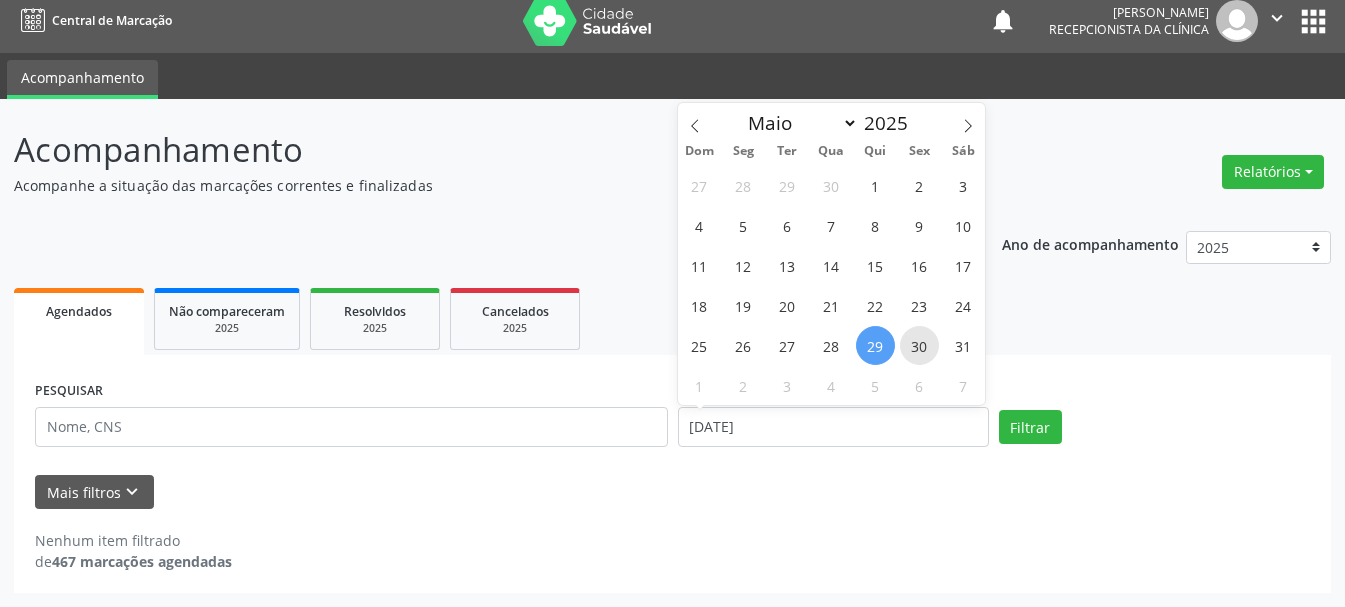 click on "30" at bounding box center (919, 345) 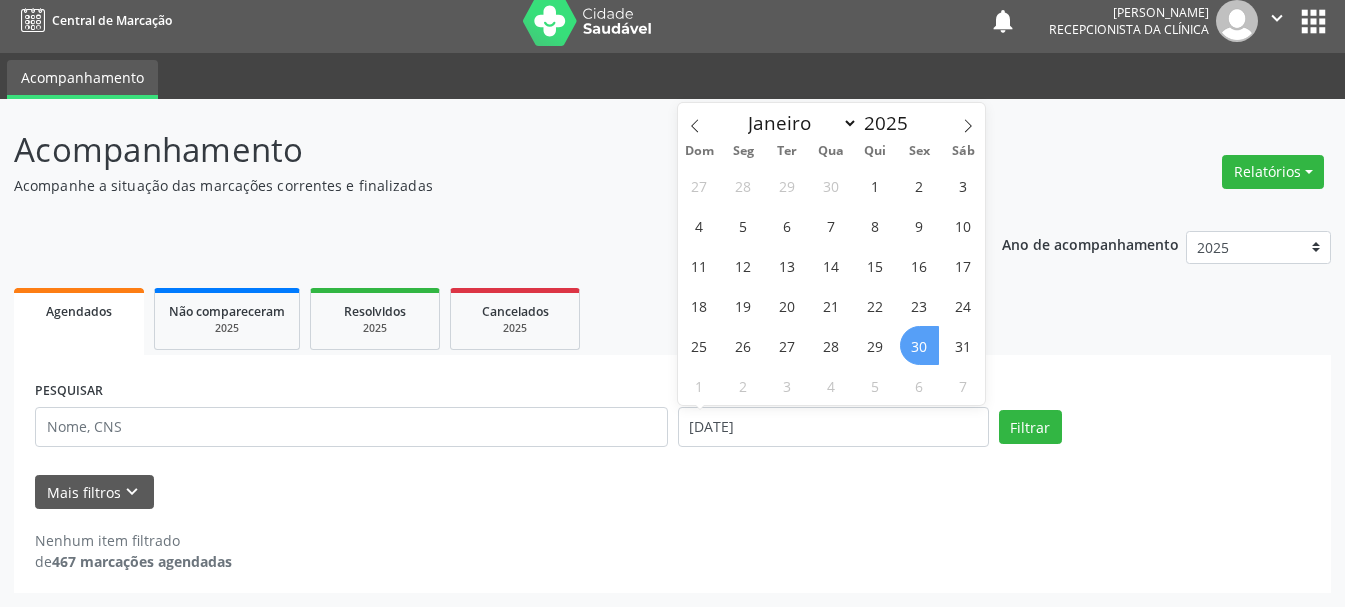 click on "30" at bounding box center (919, 345) 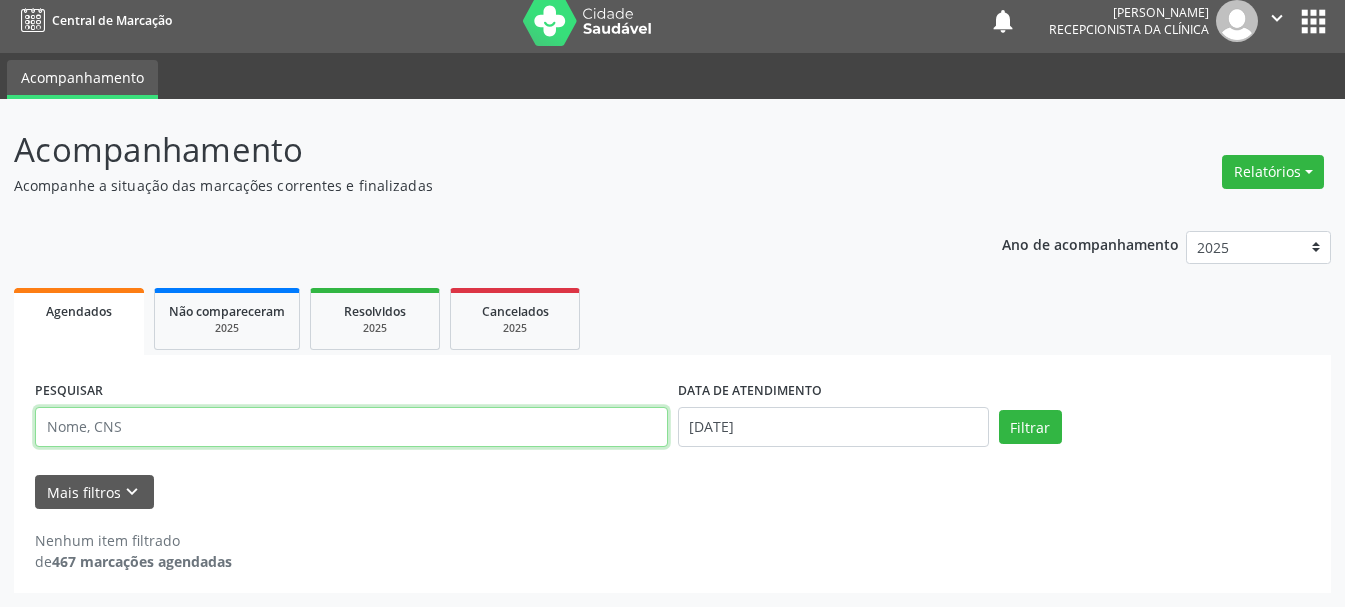 click at bounding box center [351, 427] 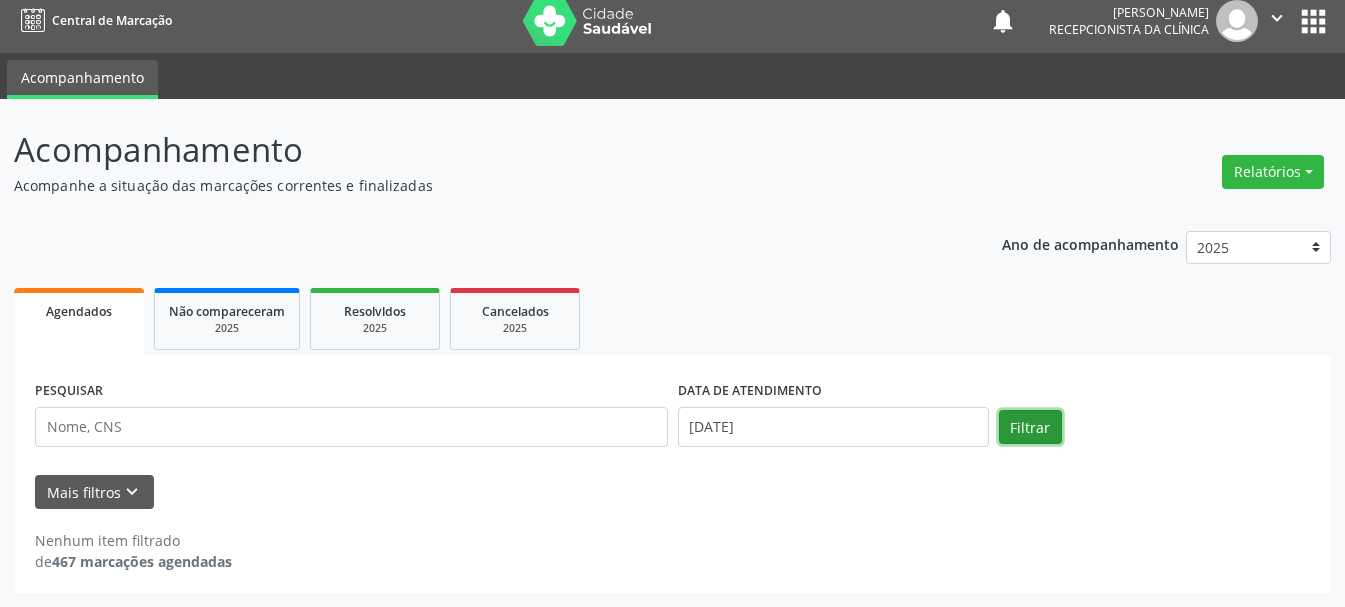 click on "Filtrar" at bounding box center (1030, 427) 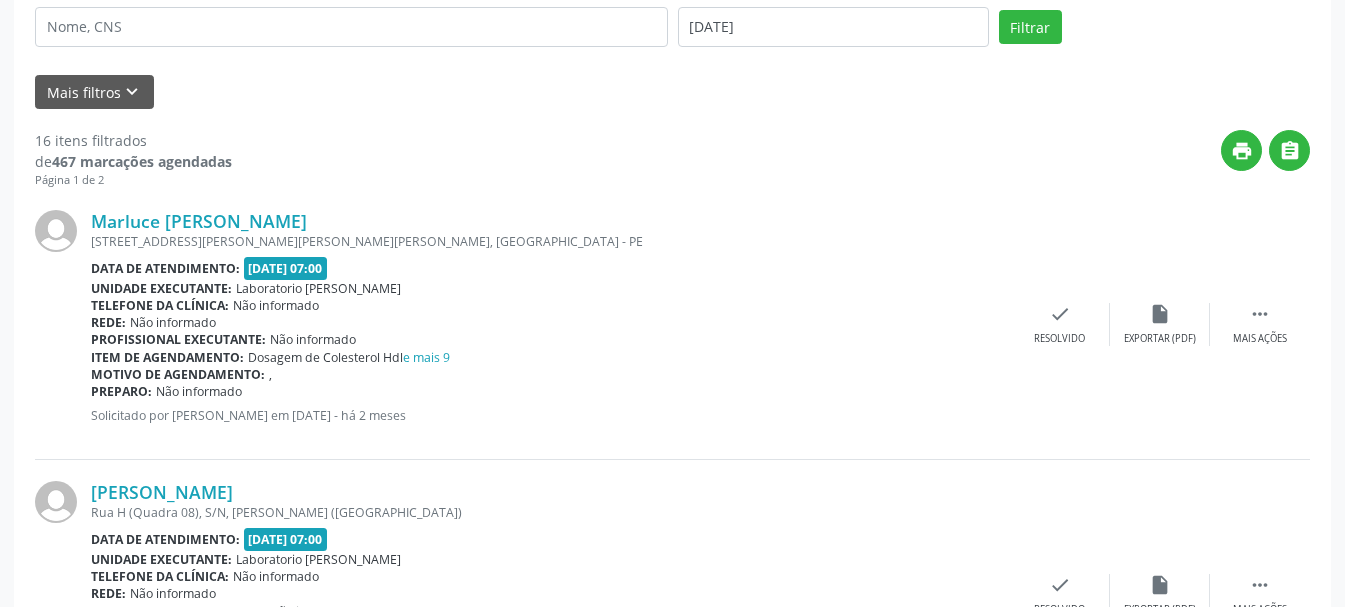 scroll, scrollTop: 111, scrollLeft: 0, axis: vertical 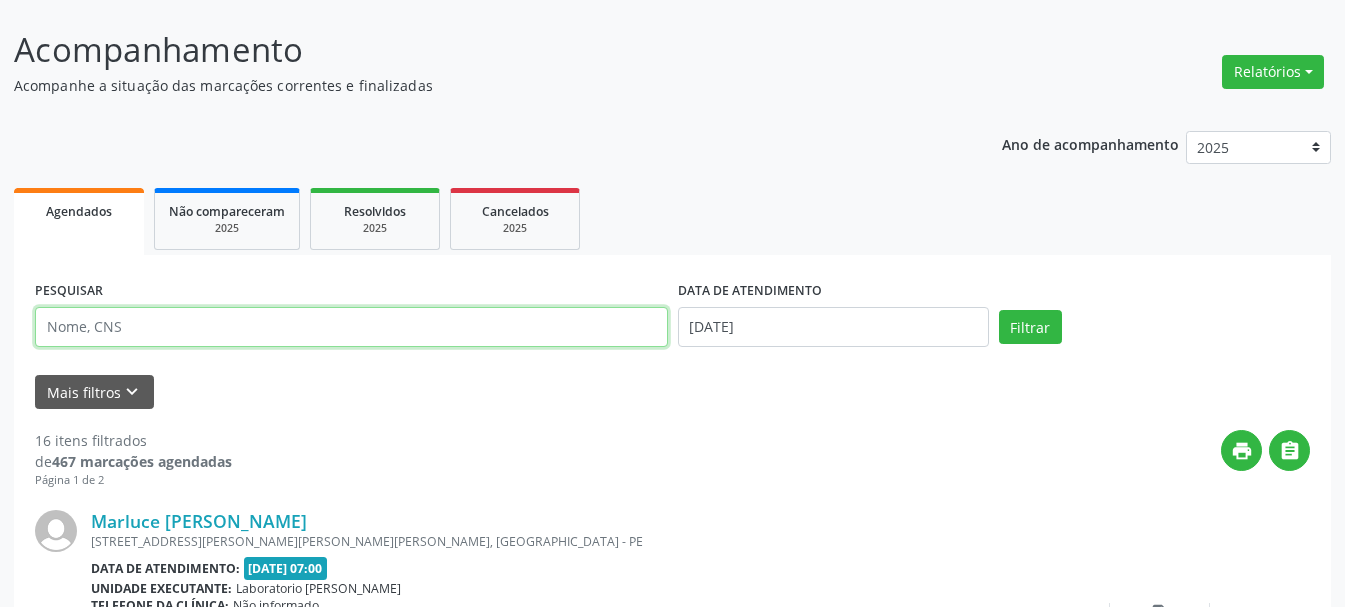 click at bounding box center (351, 327) 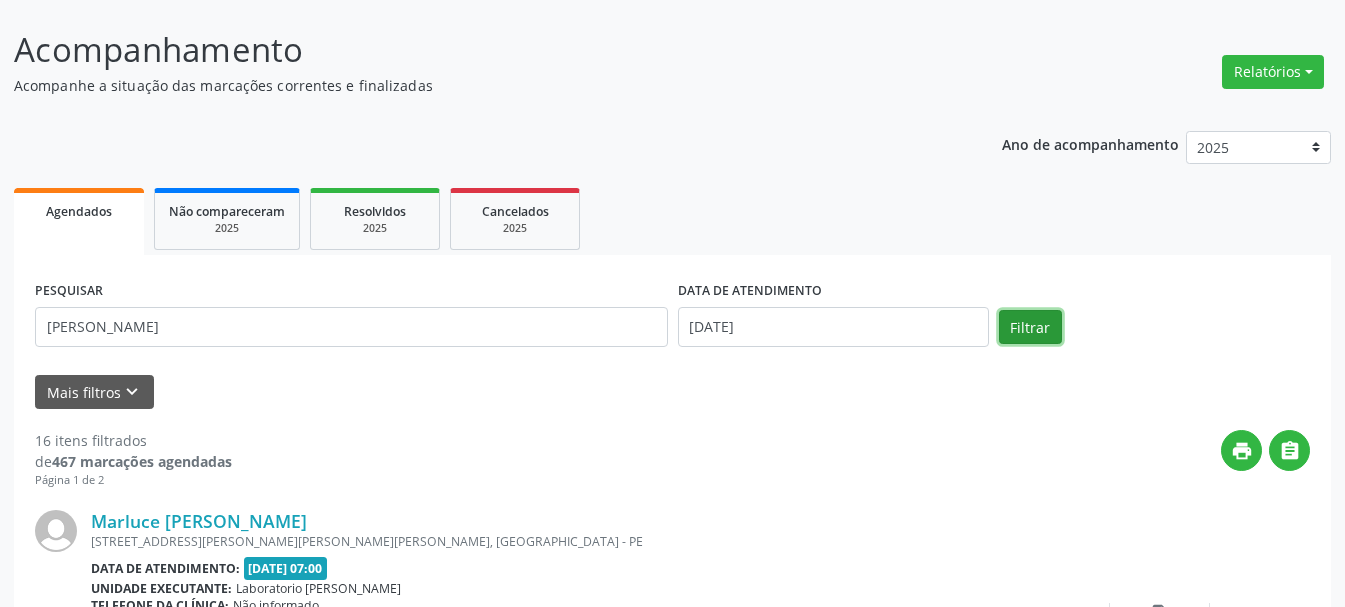 click on "Filtrar" at bounding box center (1030, 327) 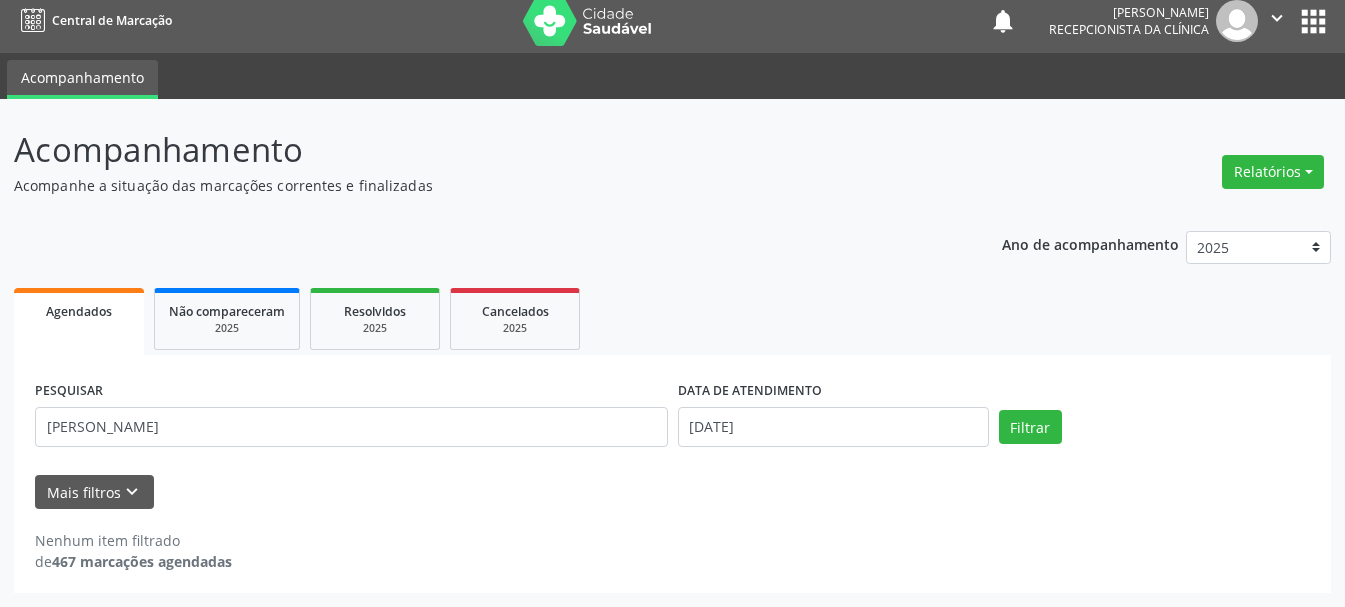 scroll, scrollTop: 11, scrollLeft: 0, axis: vertical 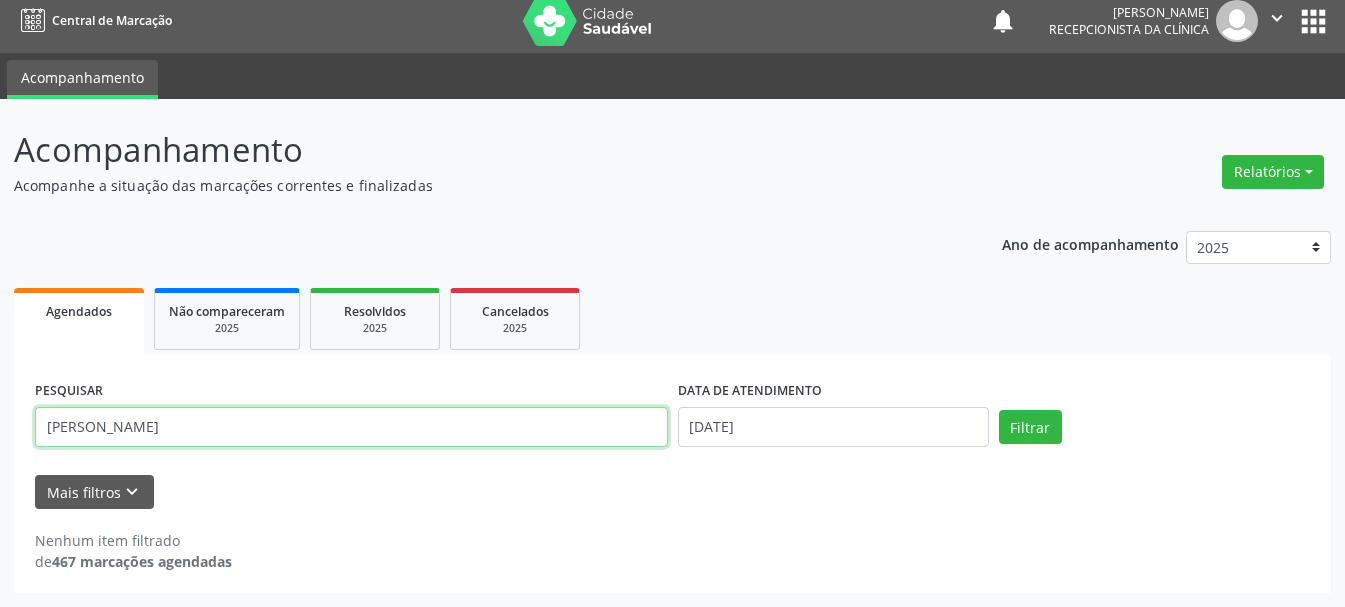 click on "SAMUEL NOGUEIRA MELO MARTINS" at bounding box center (351, 427) 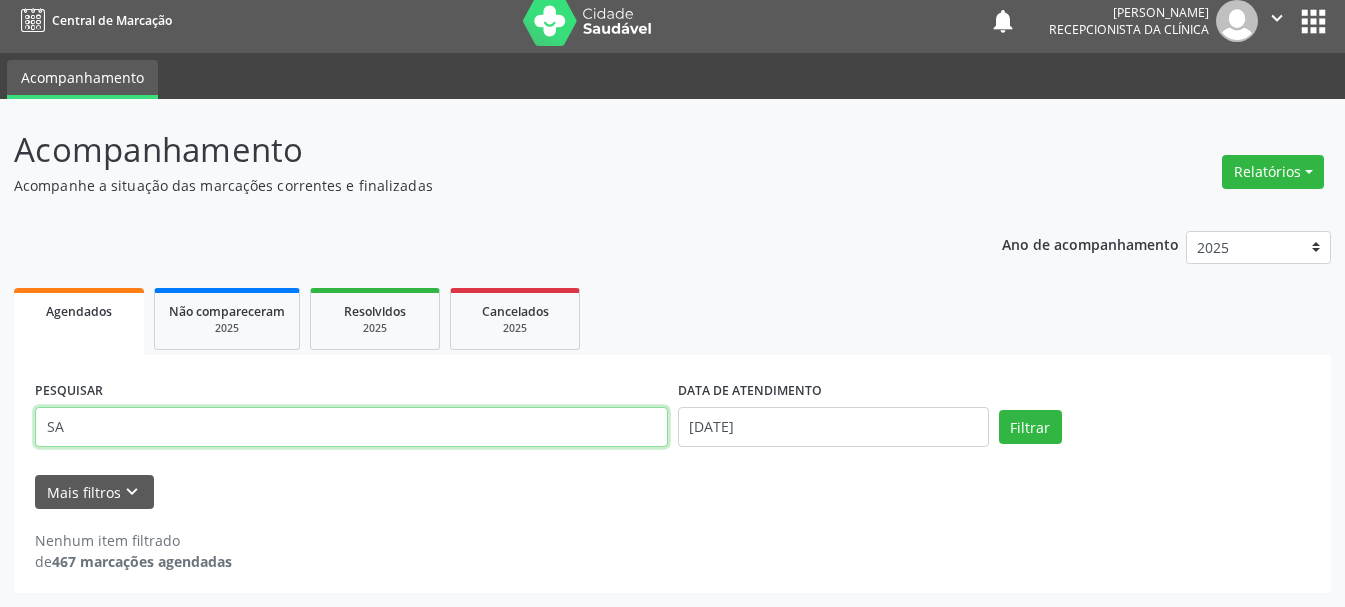 type on "S" 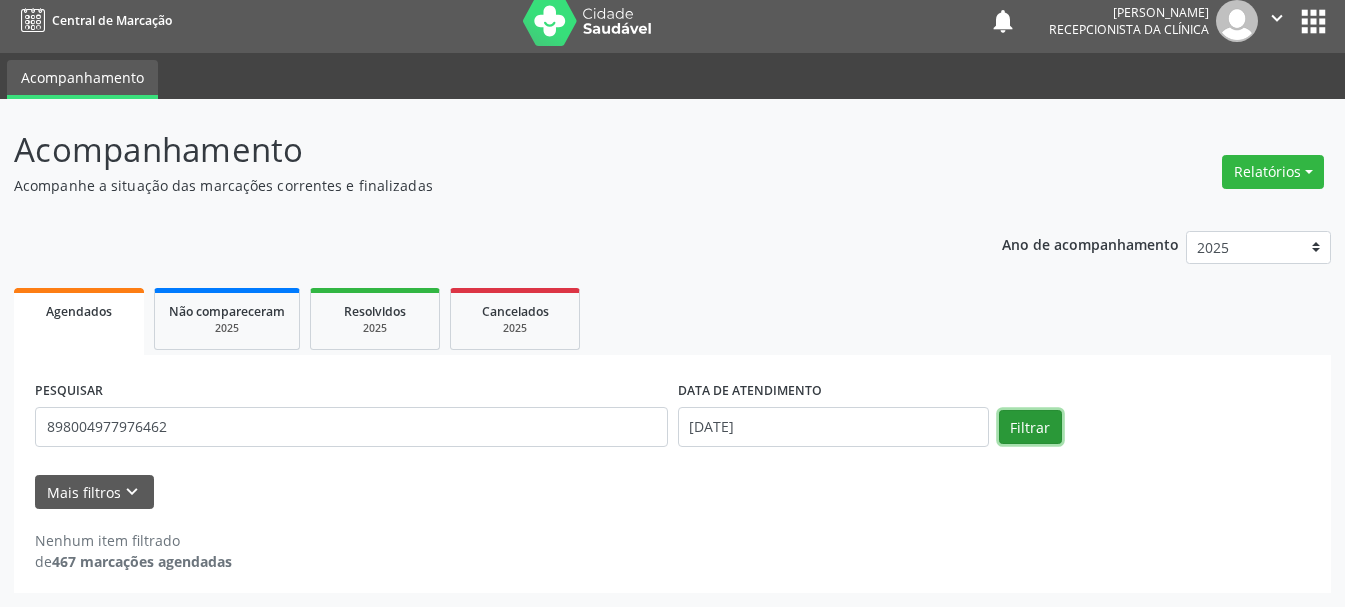 click on "Filtrar" at bounding box center [1030, 427] 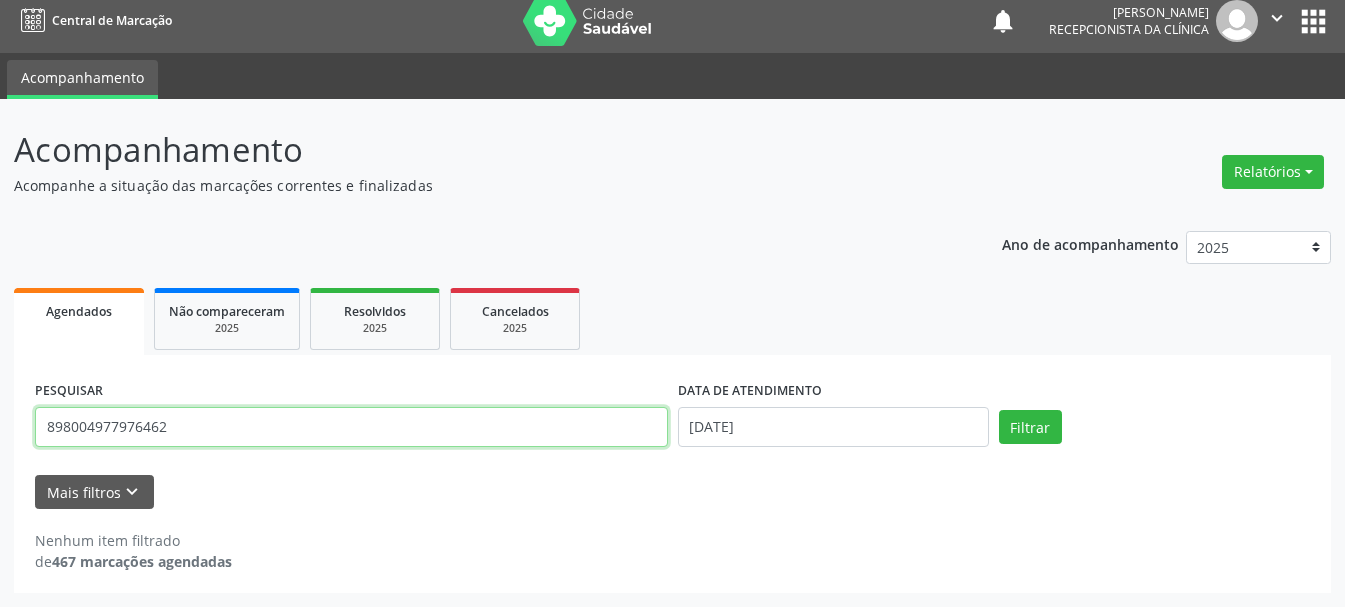 click on "898004977976462" at bounding box center (351, 427) 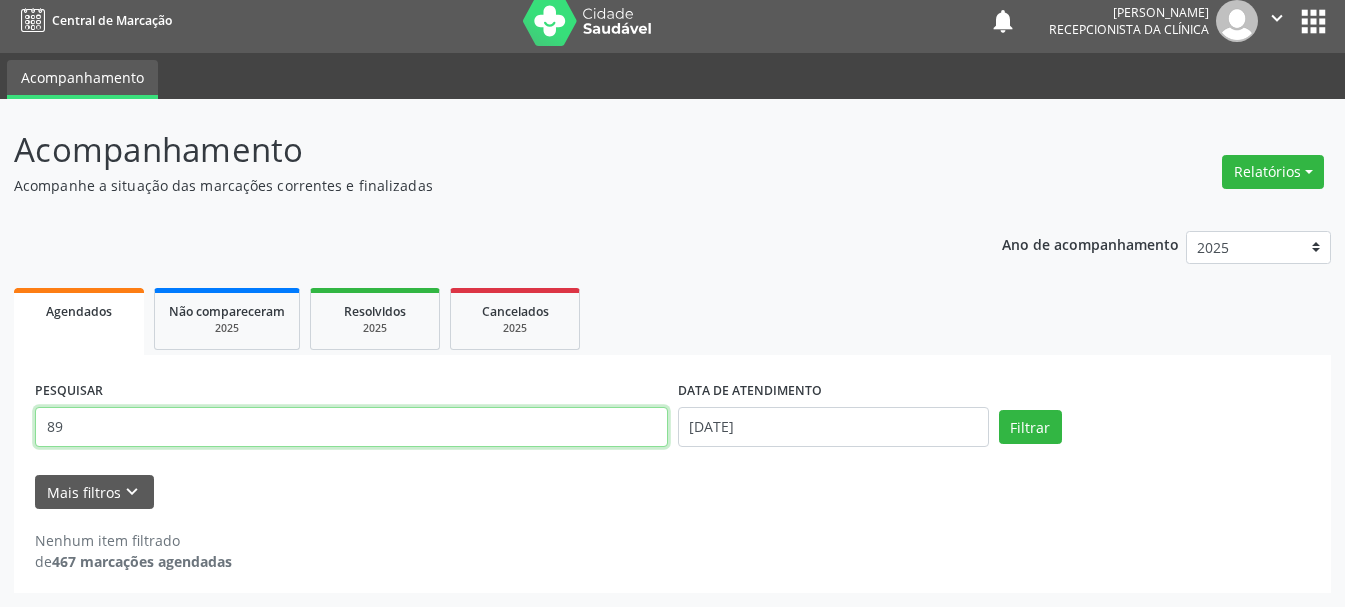 type on "8" 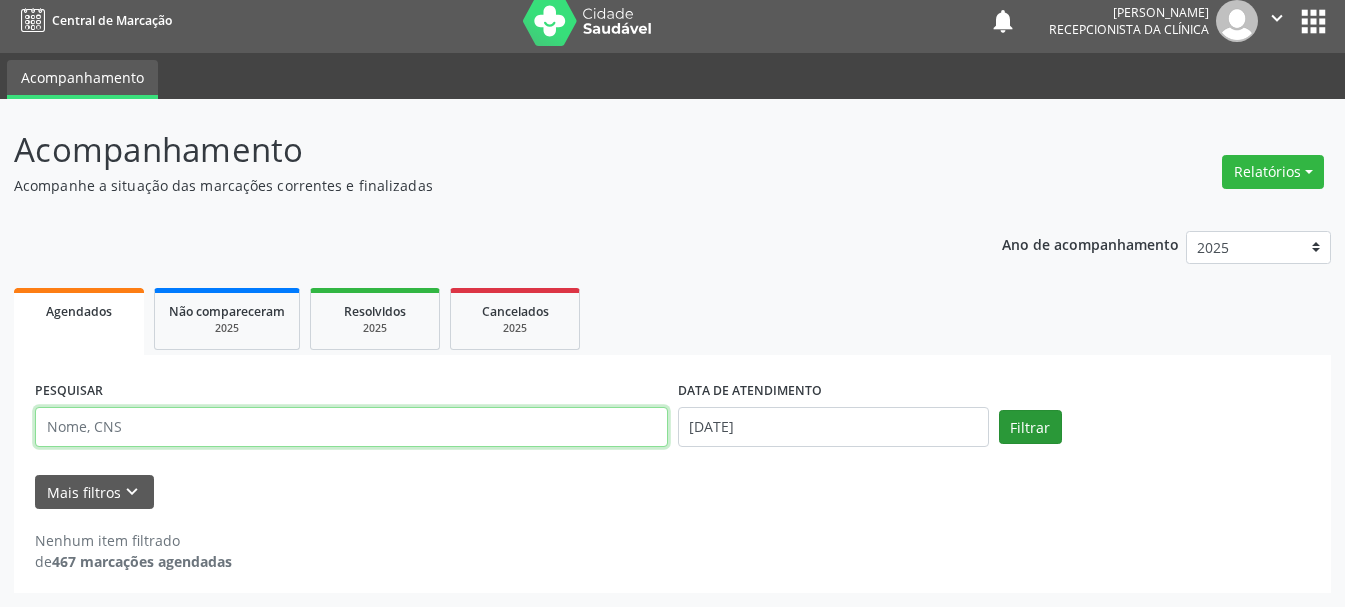 type 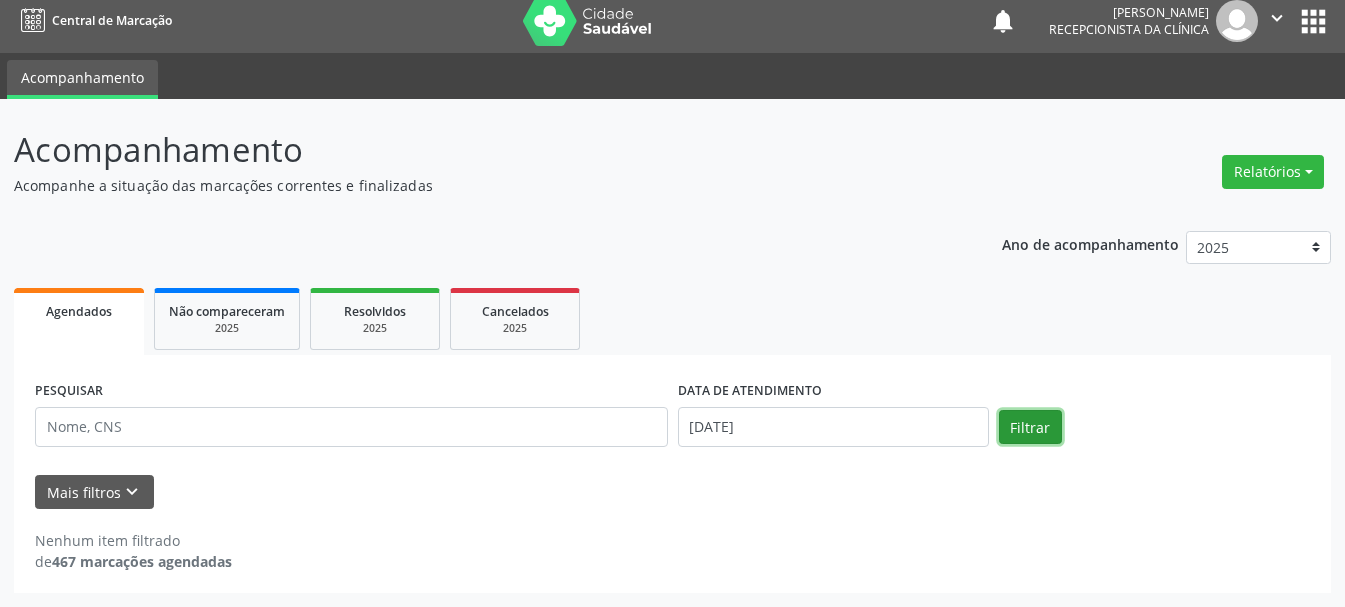 click on "Filtrar" at bounding box center (1030, 427) 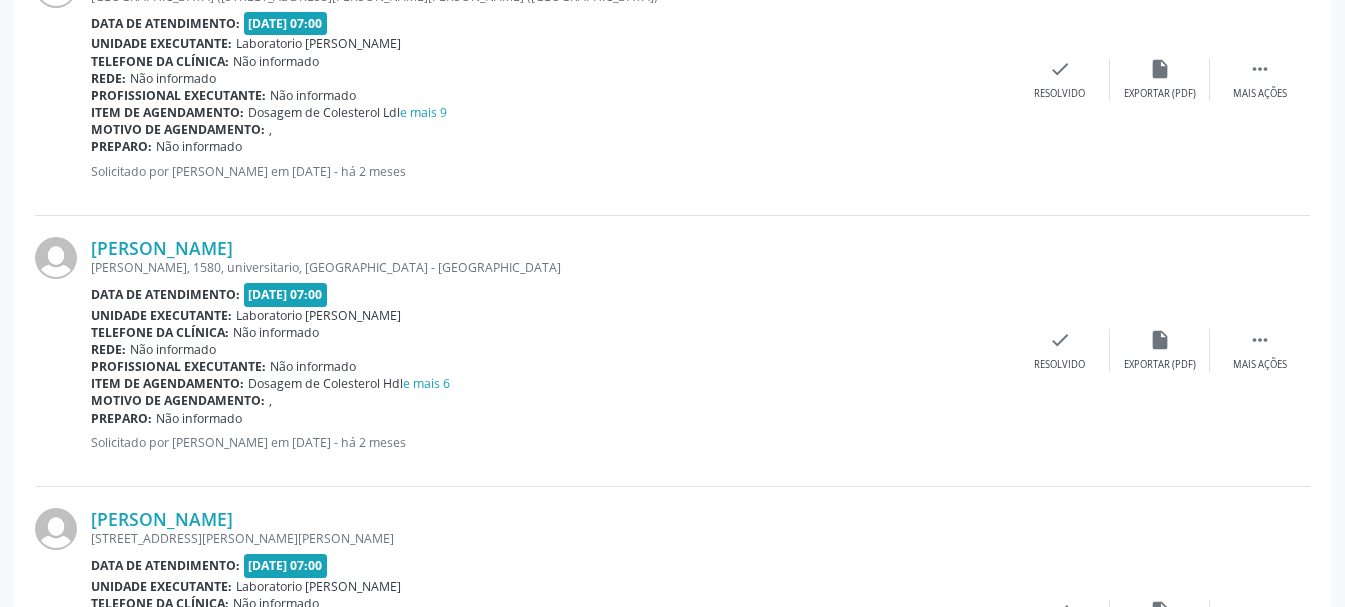 scroll, scrollTop: 2311, scrollLeft: 0, axis: vertical 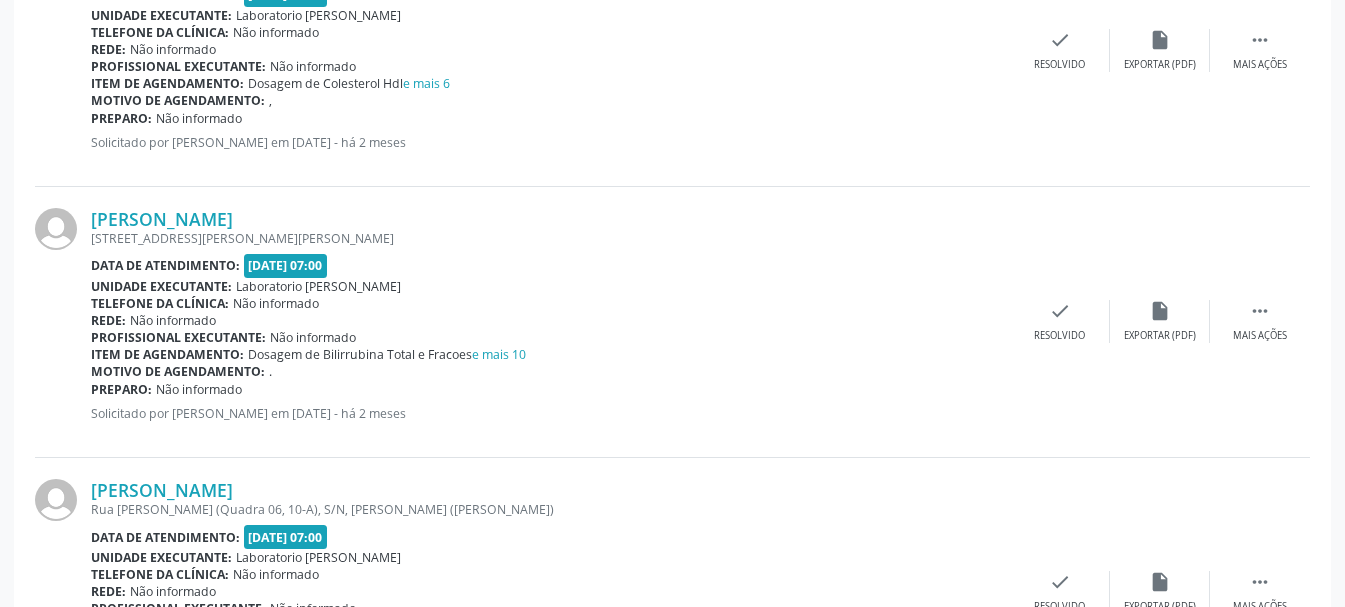 drag, startPoint x: 518, startPoint y: 1, endPoint x: 802, endPoint y: 62, distance: 290.4772 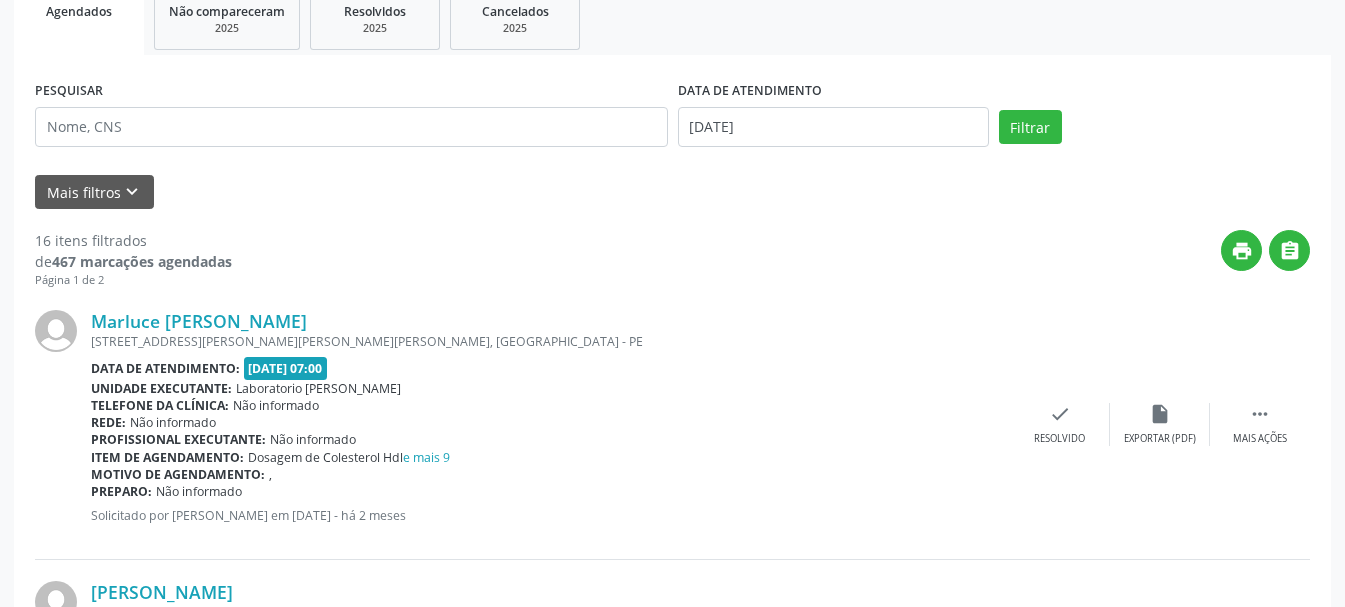 scroll, scrollTop: 0, scrollLeft: 0, axis: both 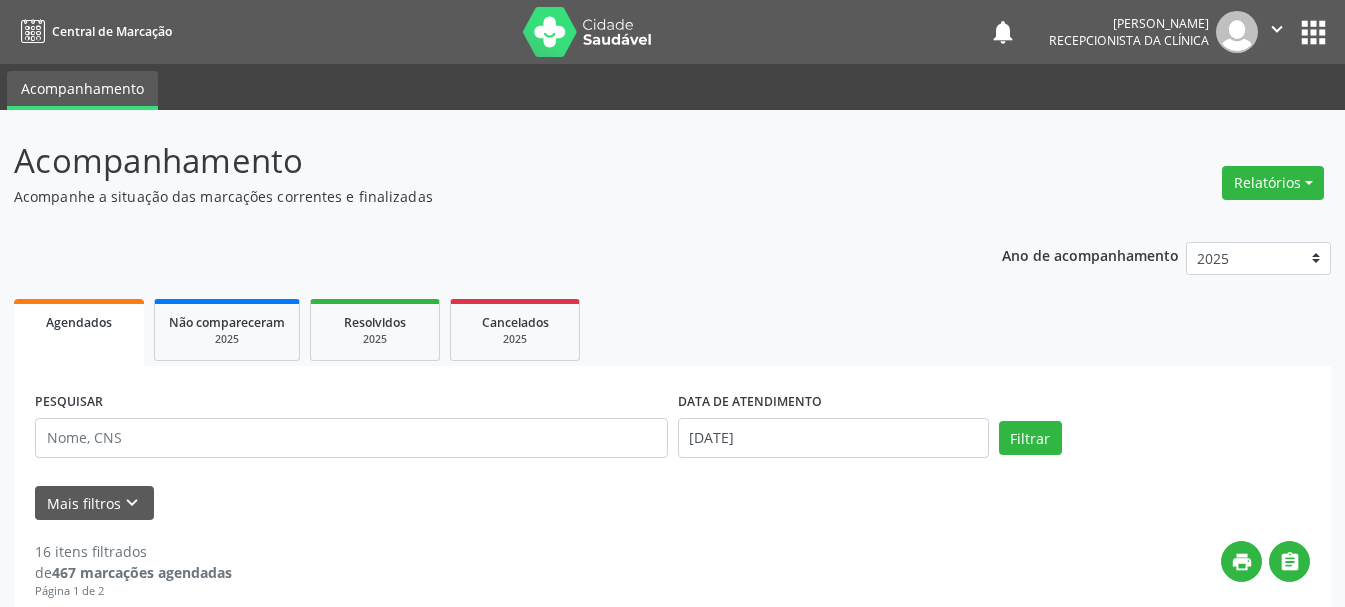 click on "" at bounding box center [1277, 29] 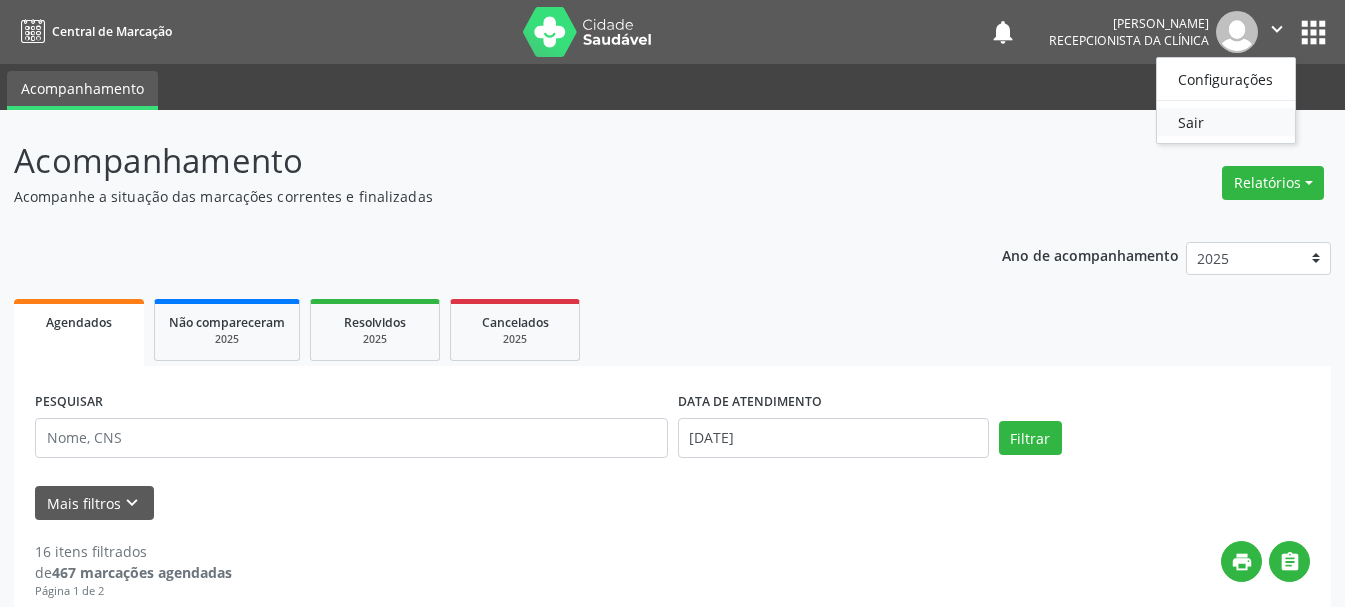 click on "Sair" at bounding box center (1226, 122) 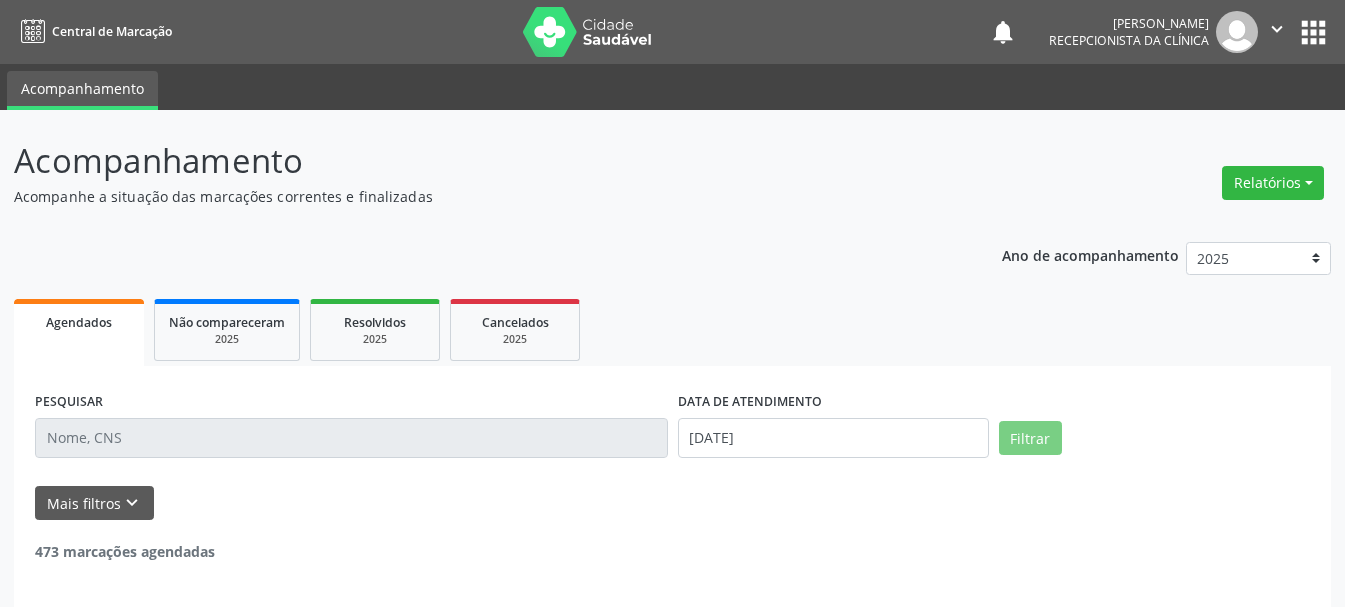 scroll, scrollTop: 0, scrollLeft: 0, axis: both 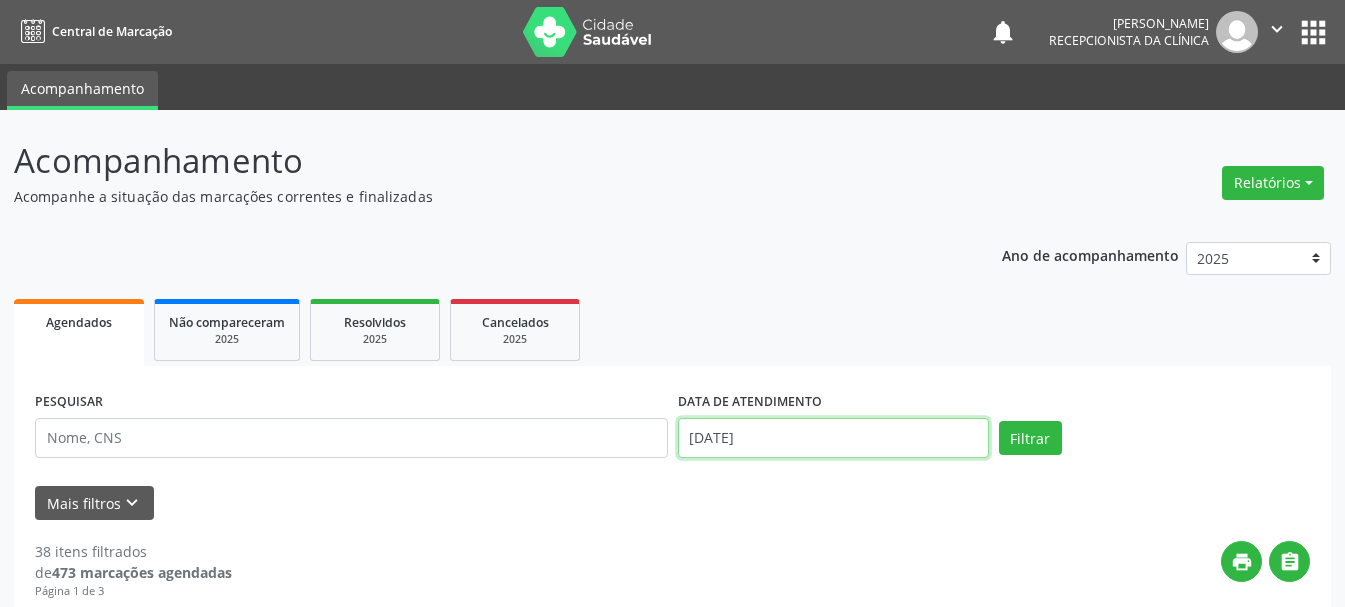 click on "[DATE]" at bounding box center (833, 438) 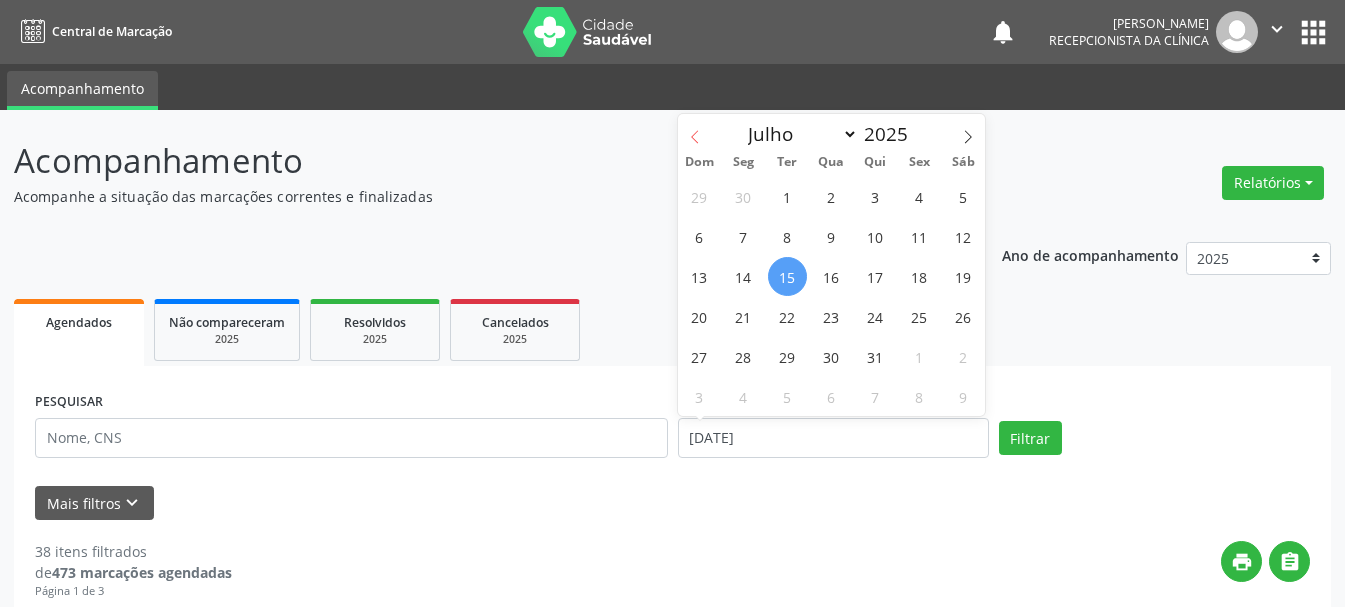 click 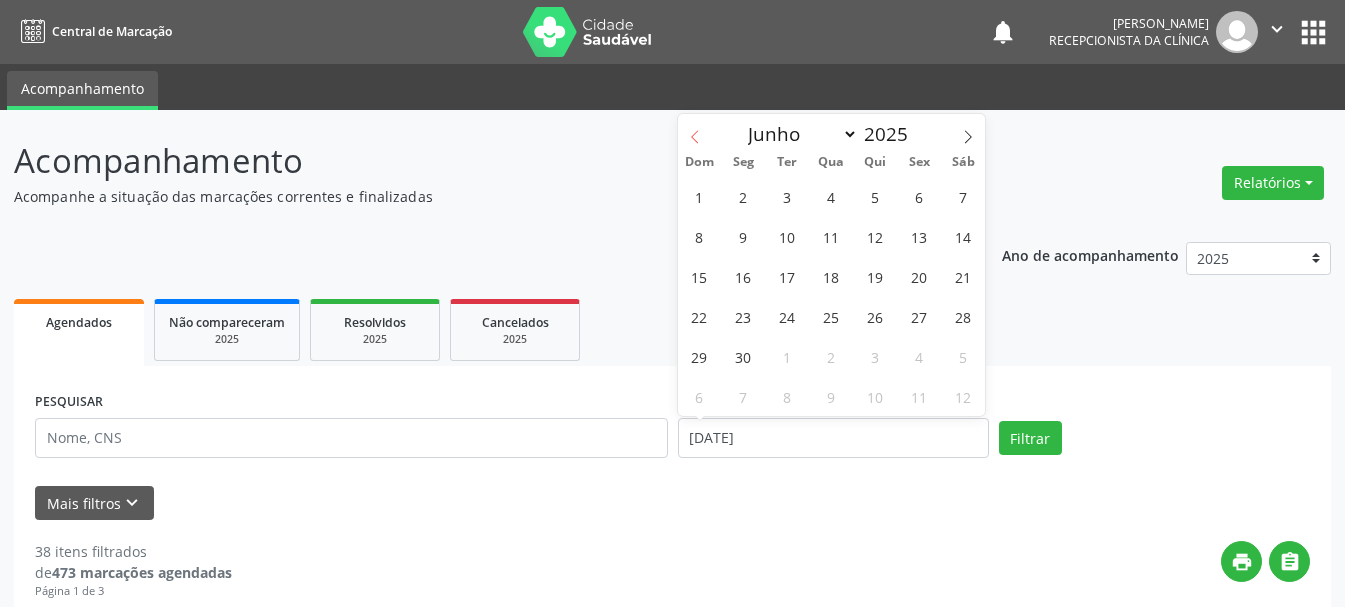click at bounding box center (695, 131) 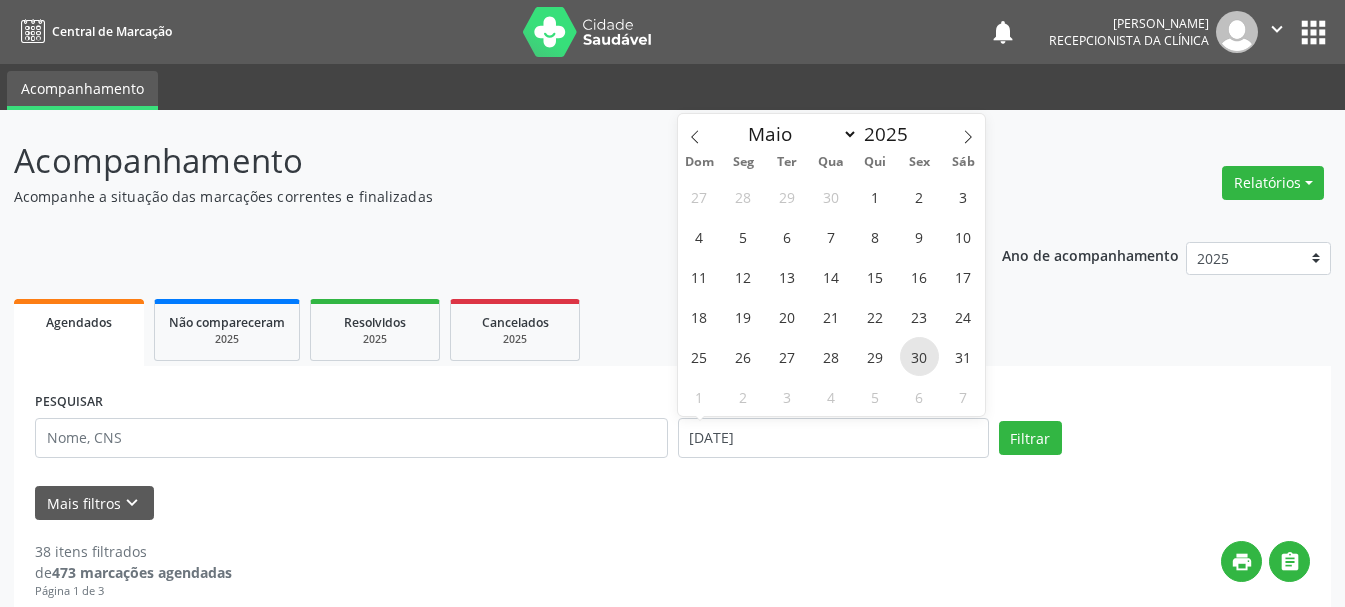 click on "30" at bounding box center [919, 356] 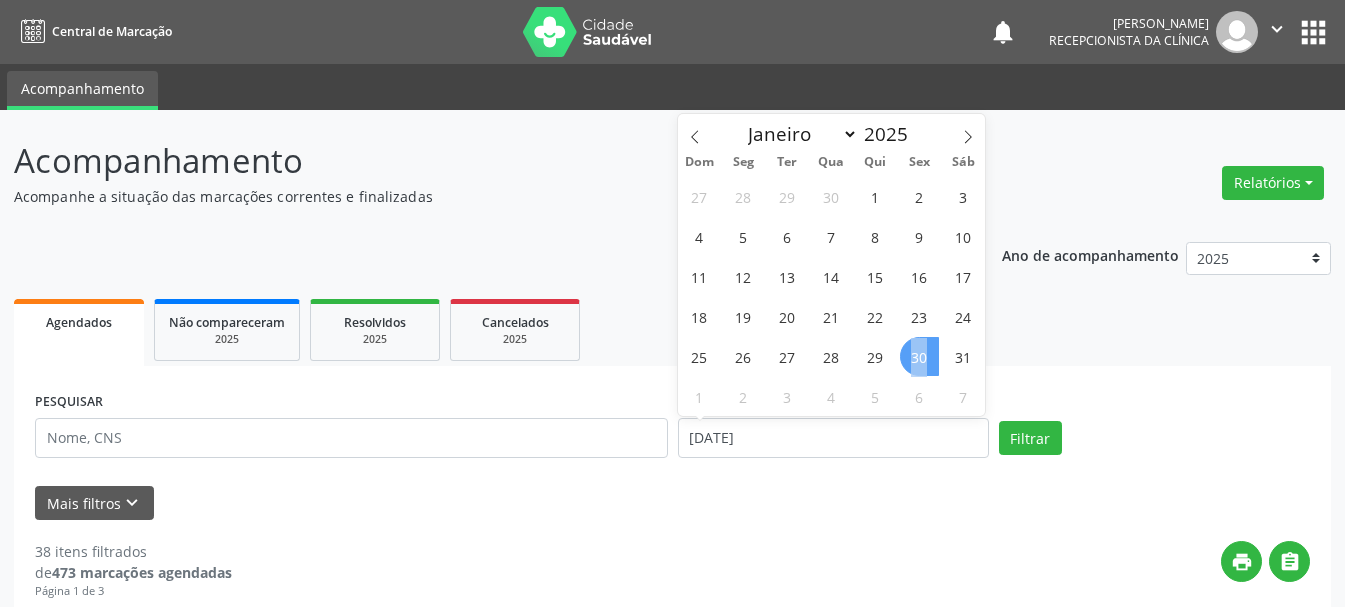 click on "30" at bounding box center (919, 356) 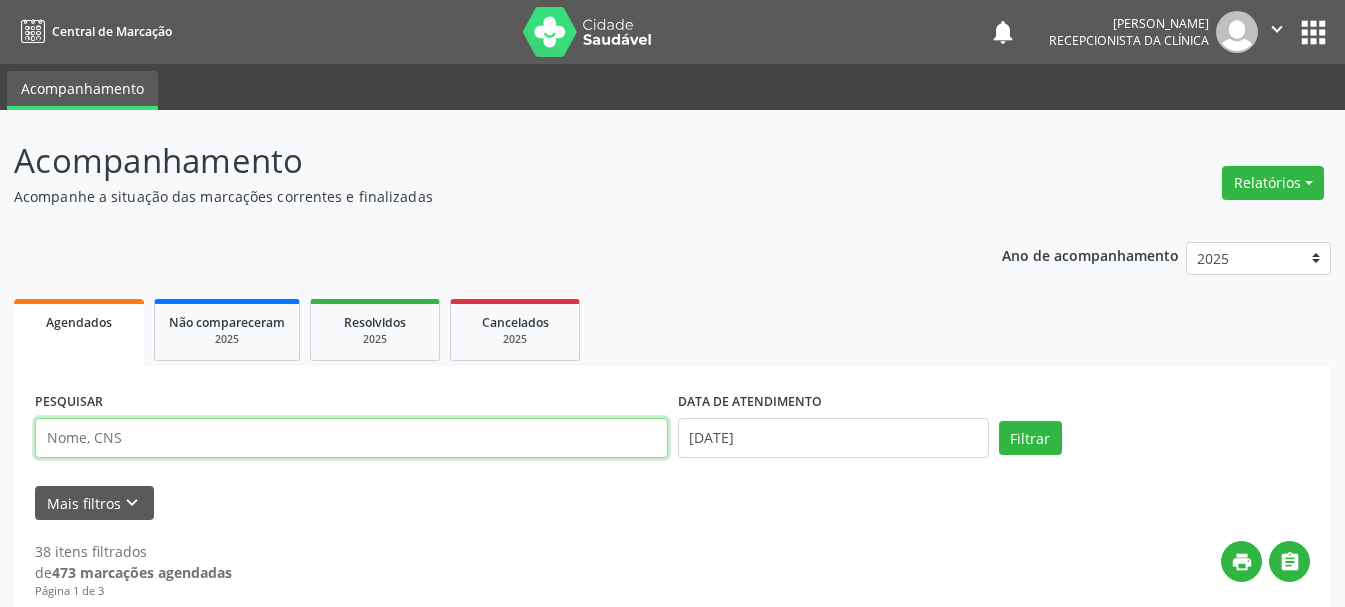 click at bounding box center [351, 438] 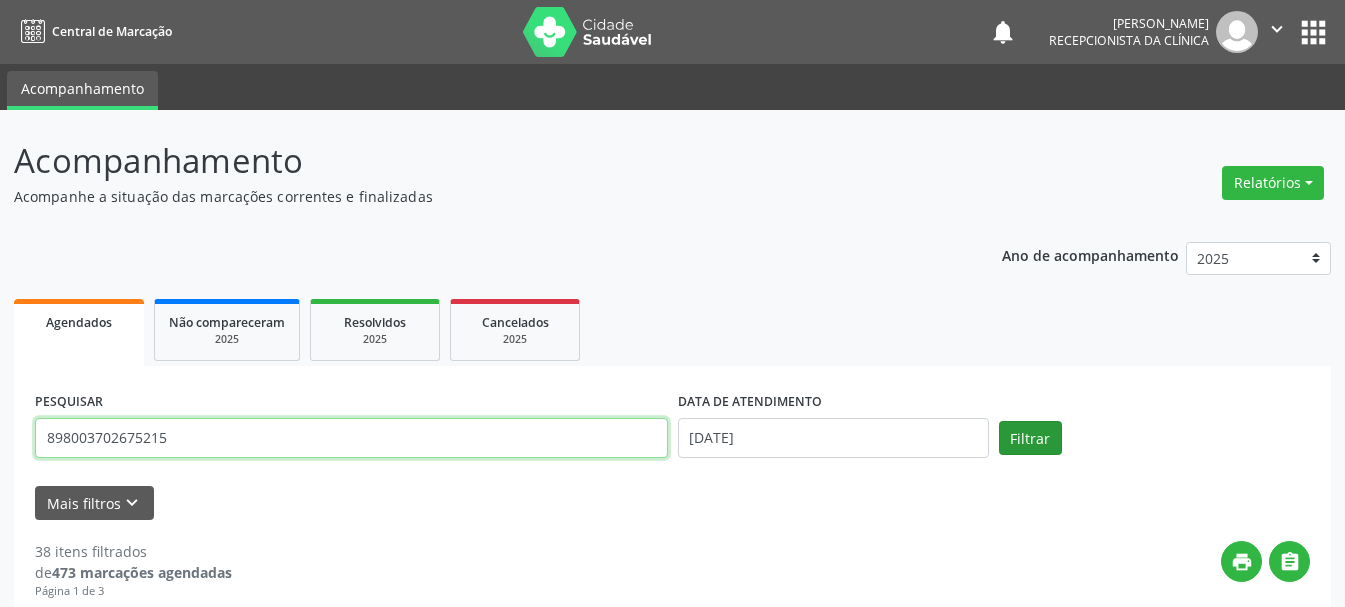 type on "898003702675215" 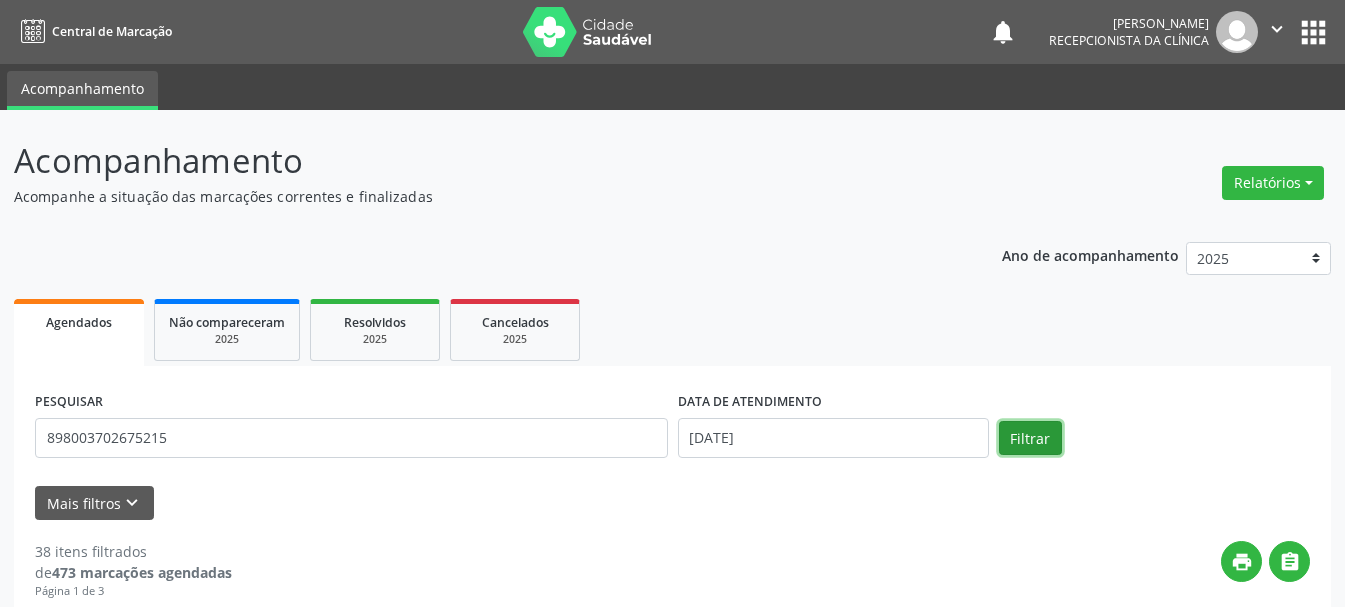 click on "Filtrar" at bounding box center [1030, 438] 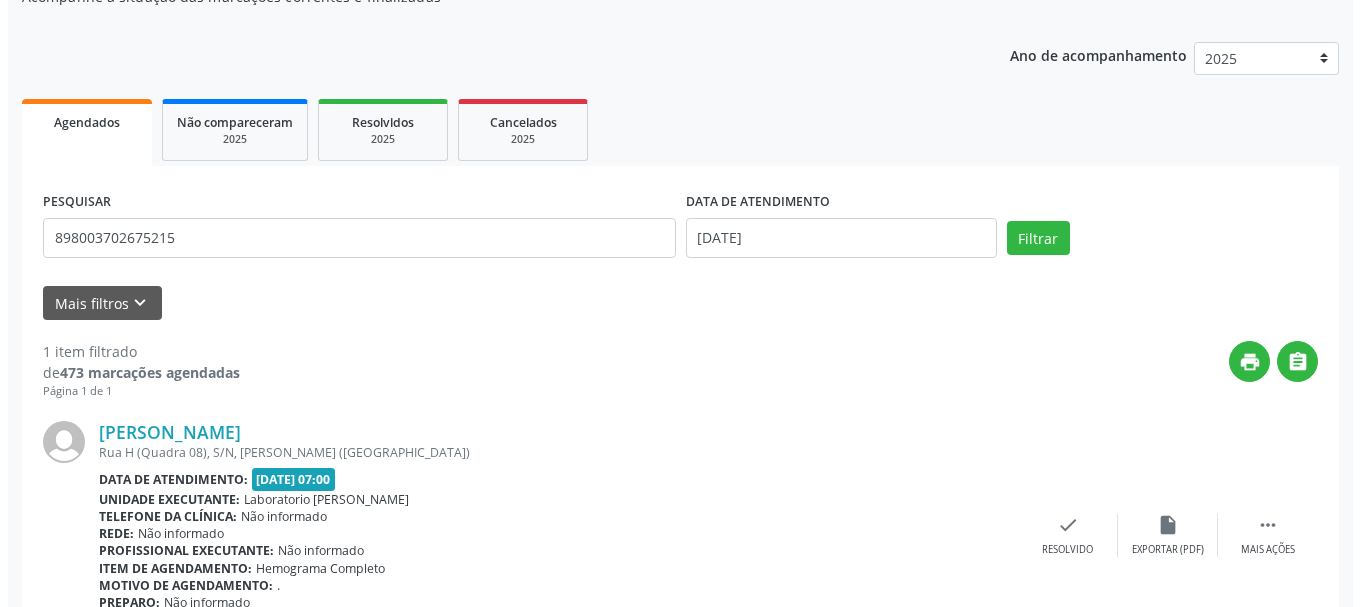 scroll, scrollTop: 298, scrollLeft: 0, axis: vertical 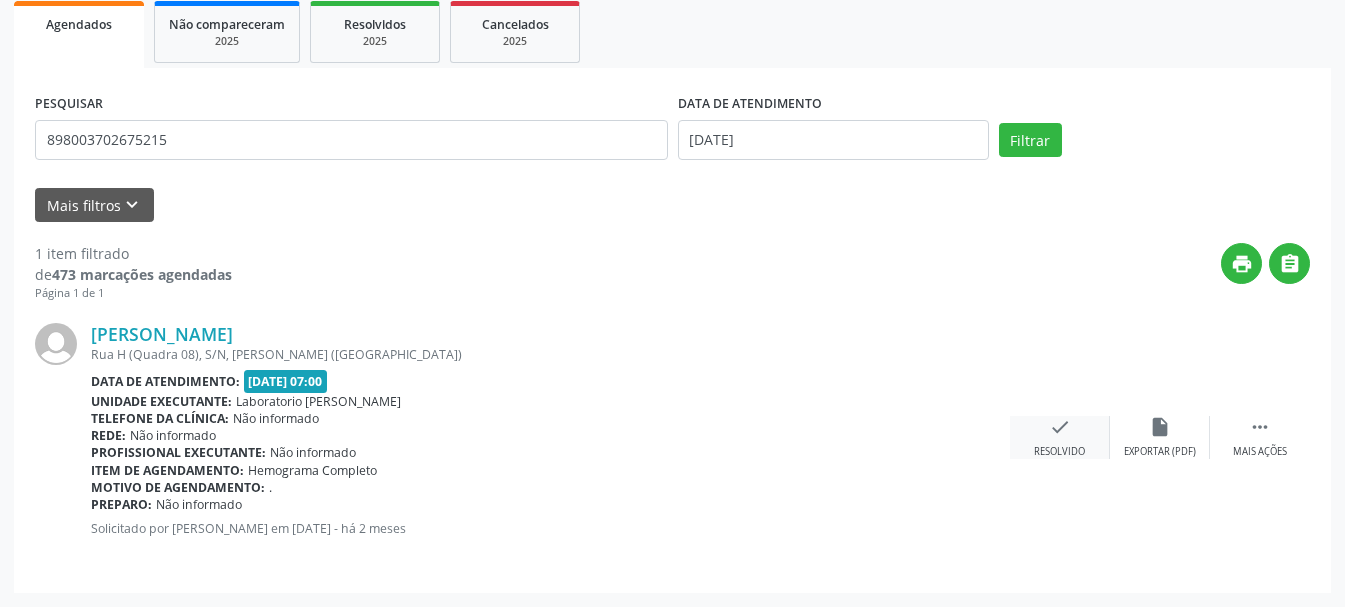 click on "check
Resolvido" at bounding box center (1060, 437) 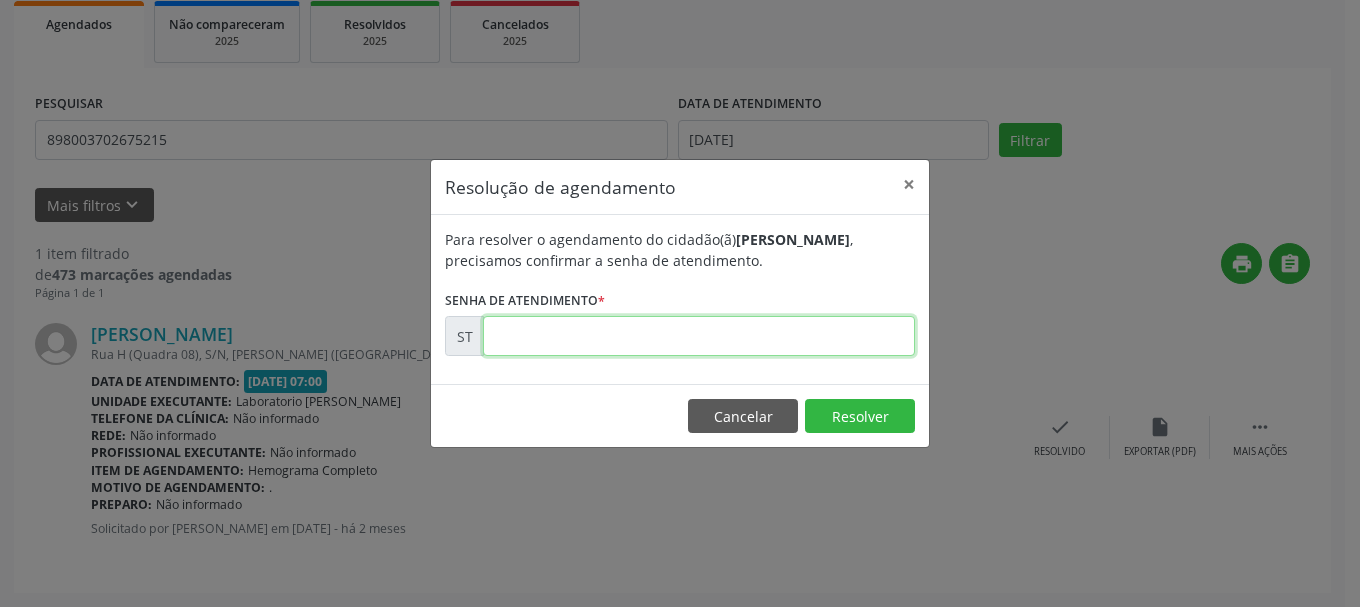 click at bounding box center (699, 336) 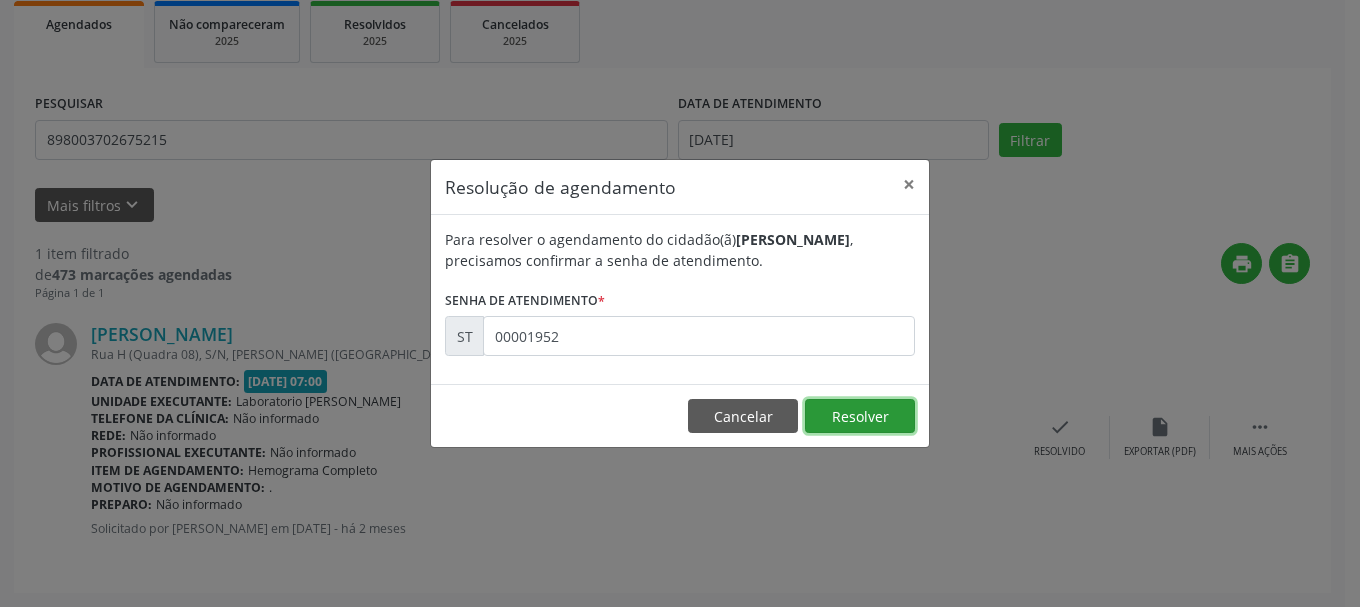 click on "Resolver" at bounding box center [860, 416] 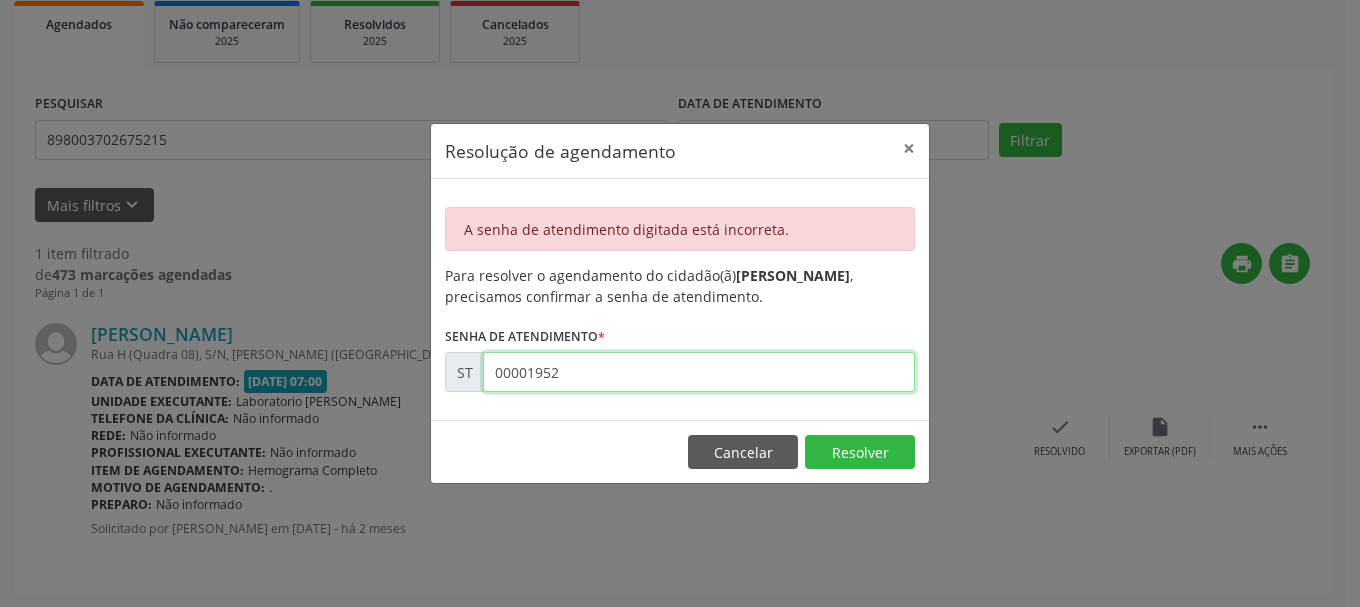 click on "00001952" at bounding box center [699, 372] 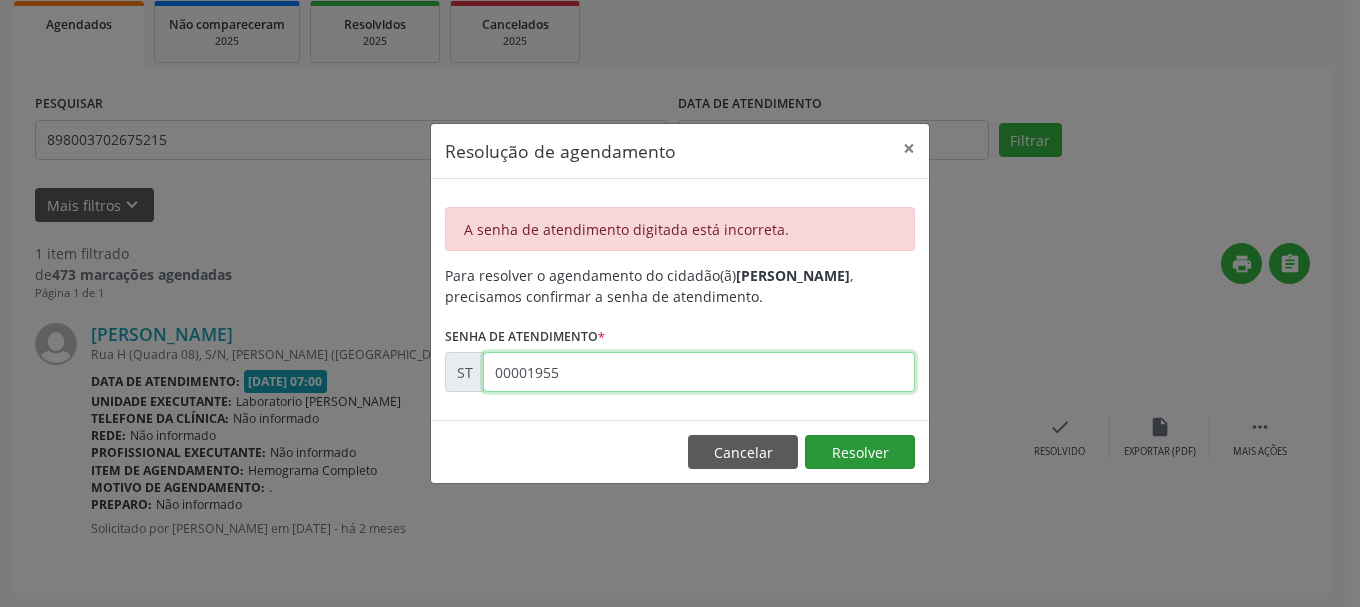 type on "00001955" 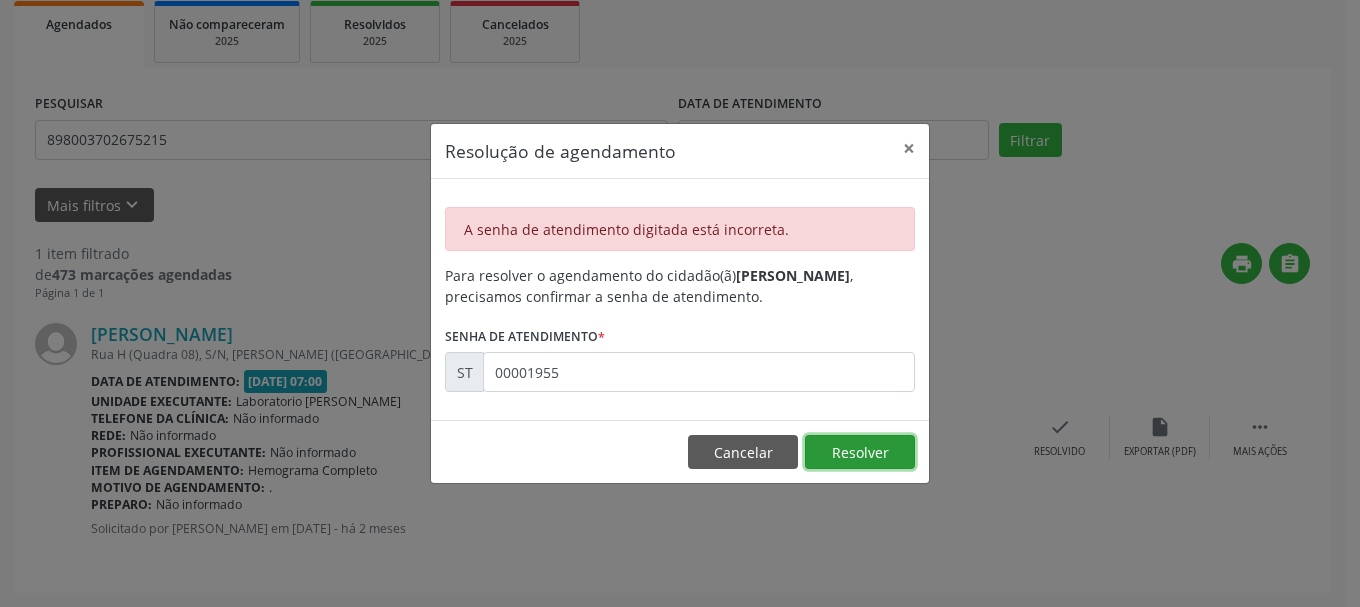 click on "Resolver" at bounding box center (860, 452) 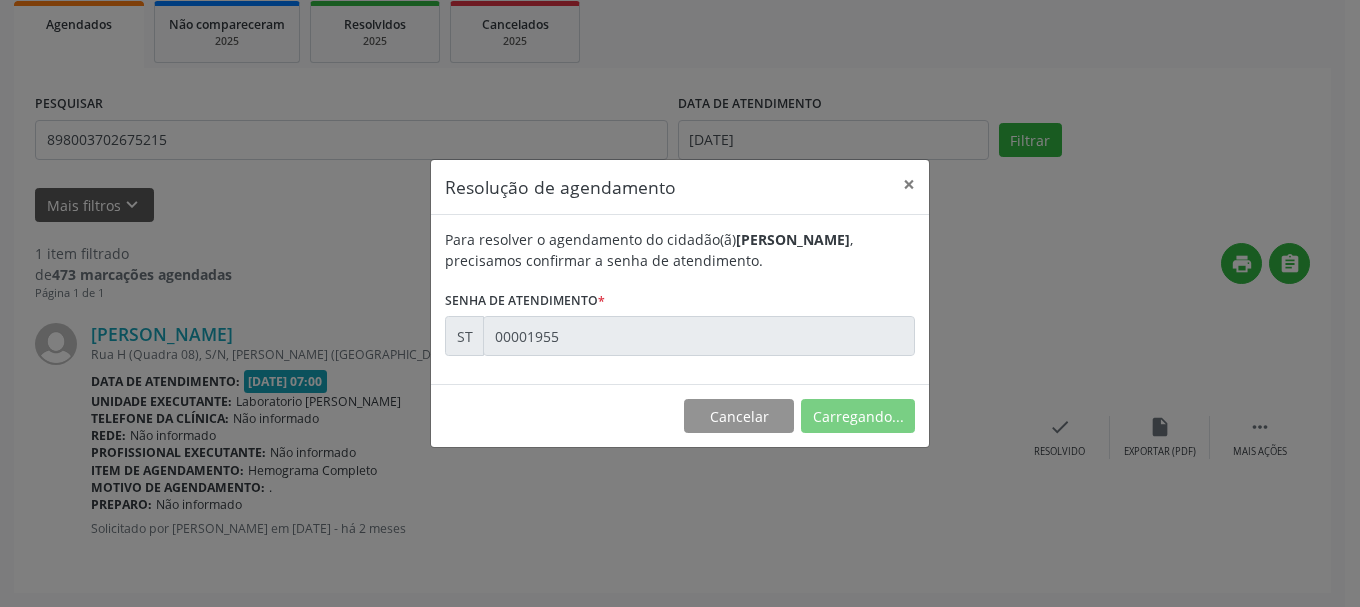 click on "Cancelar Carregando..." at bounding box center (680, 415) 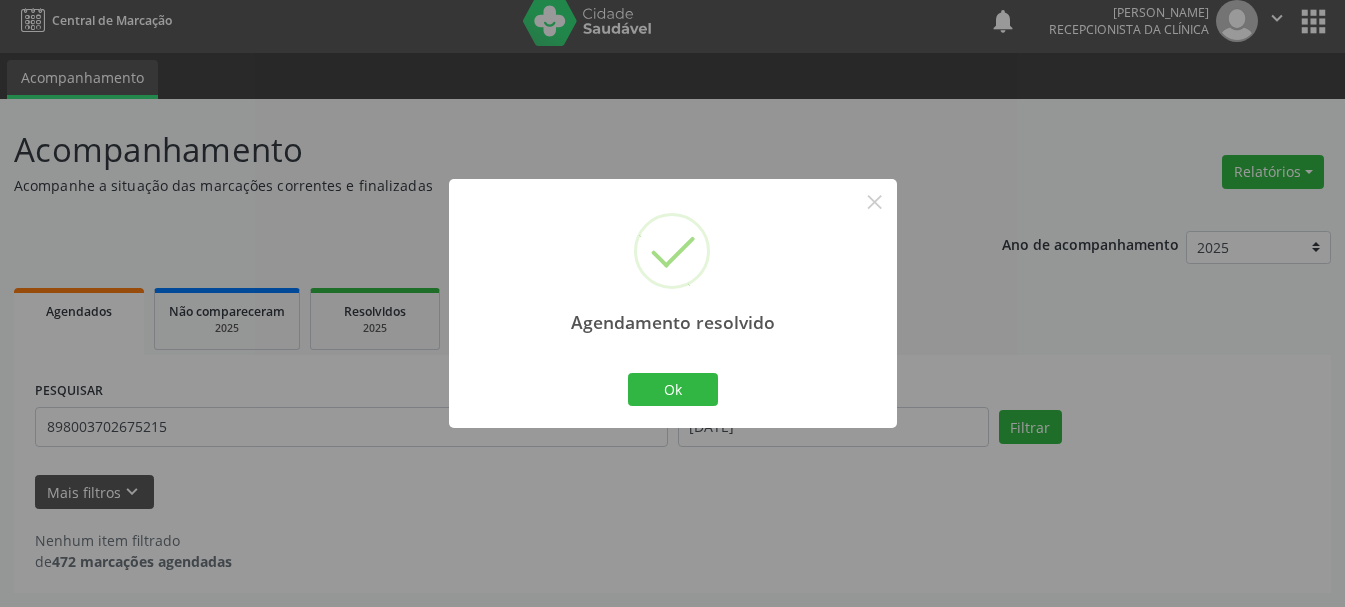 scroll, scrollTop: 11, scrollLeft: 0, axis: vertical 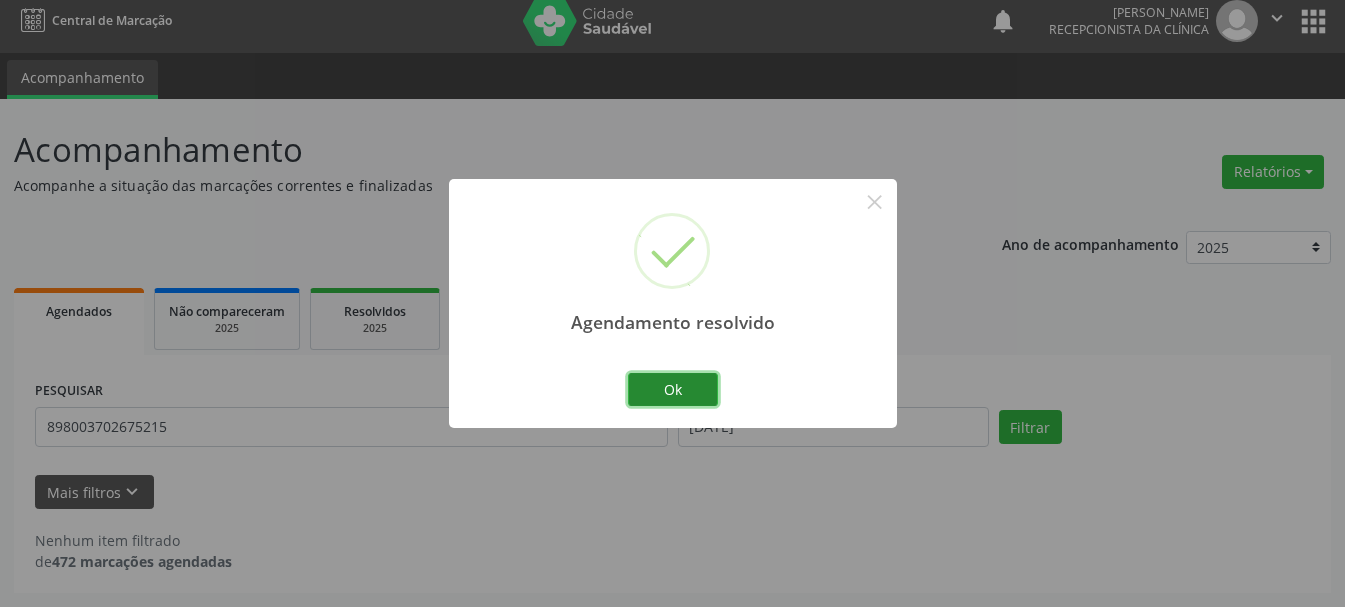 click on "Ok" at bounding box center [673, 390] 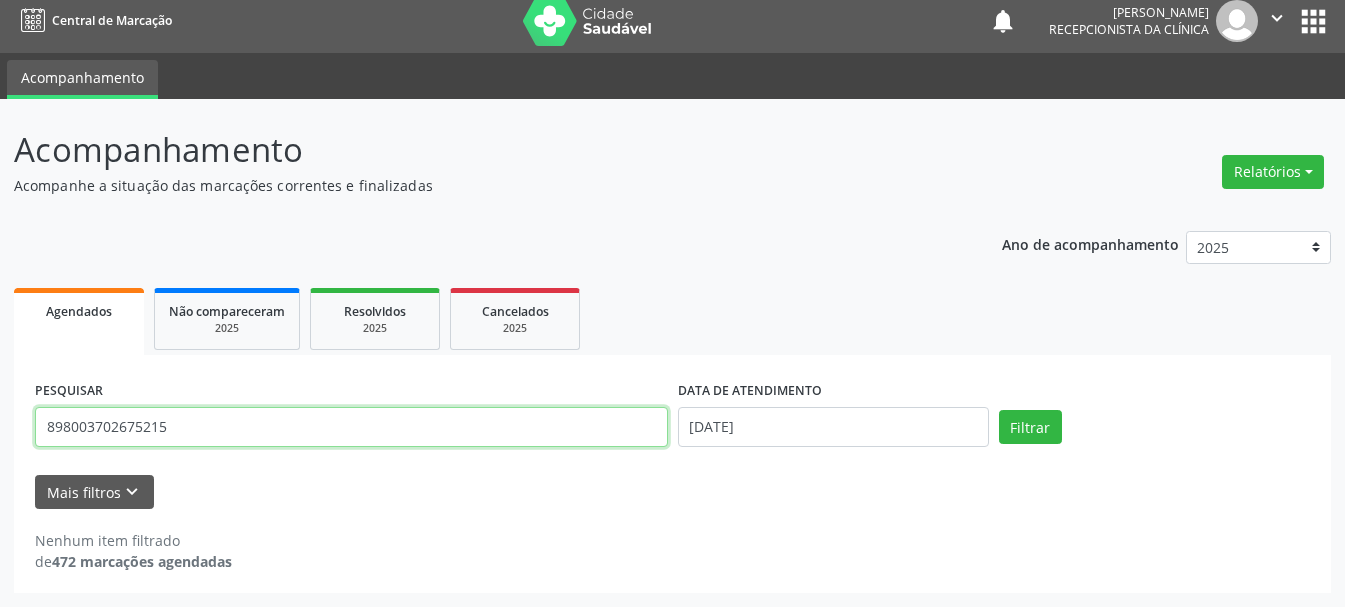 click on "898003702675215" at bounding box center (351, 427) 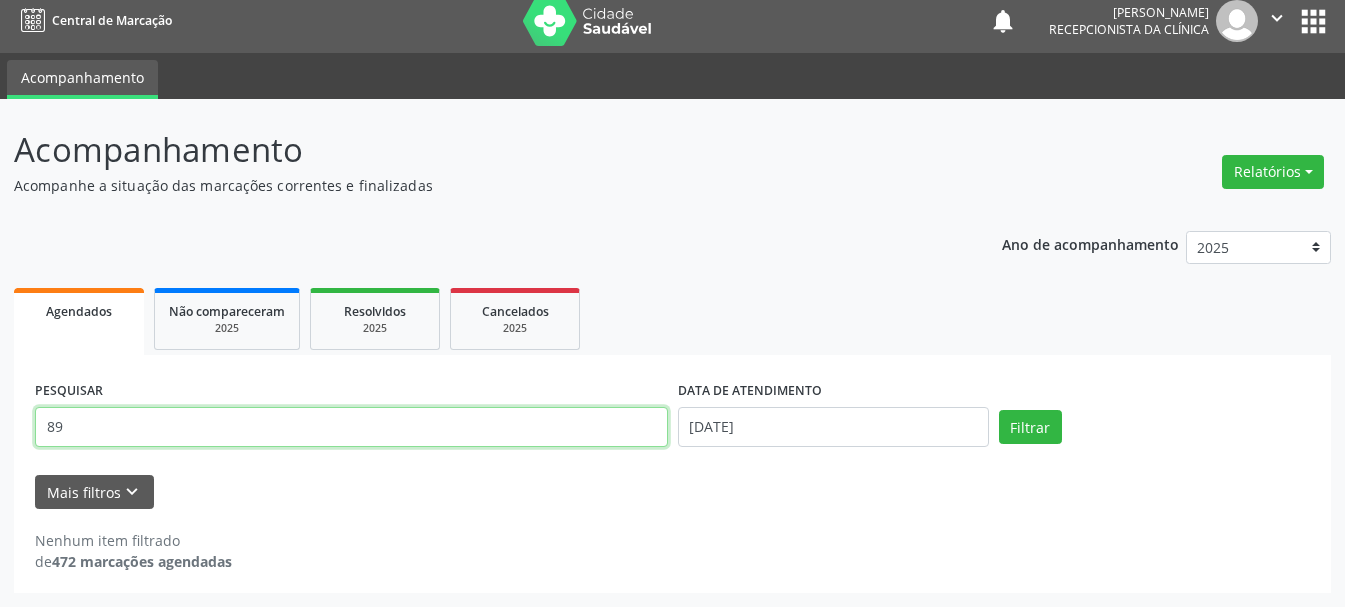 type on "8" 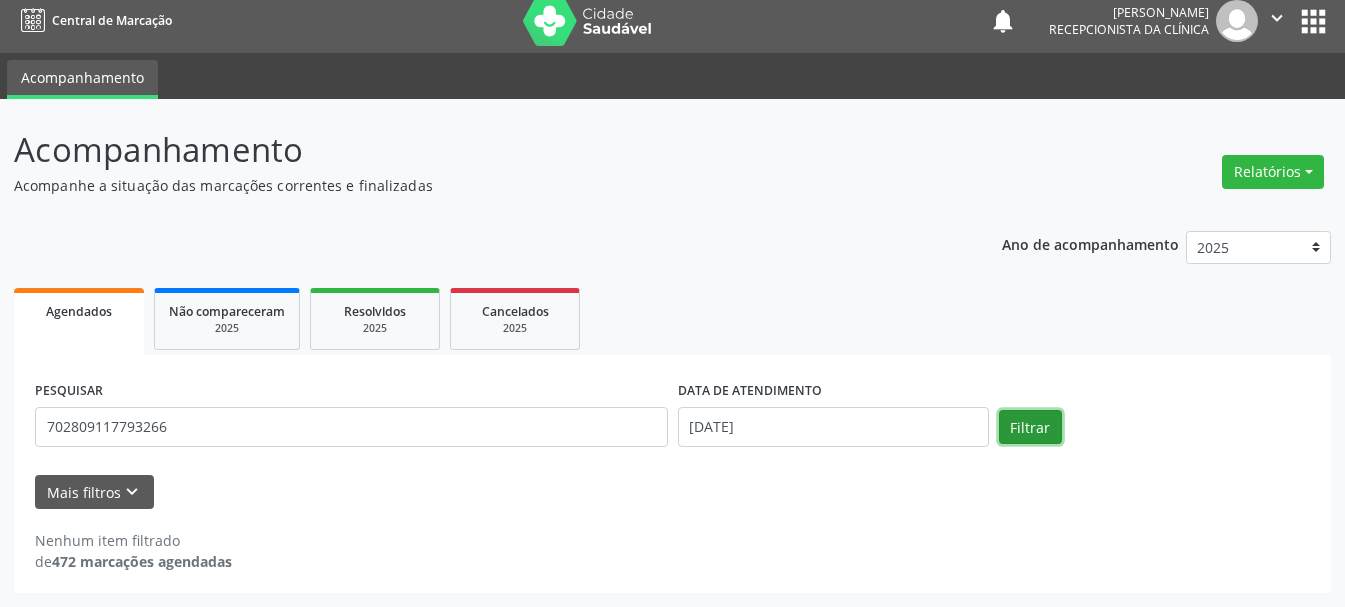 click on "Filtrar" at bounding box center (1030, 427) 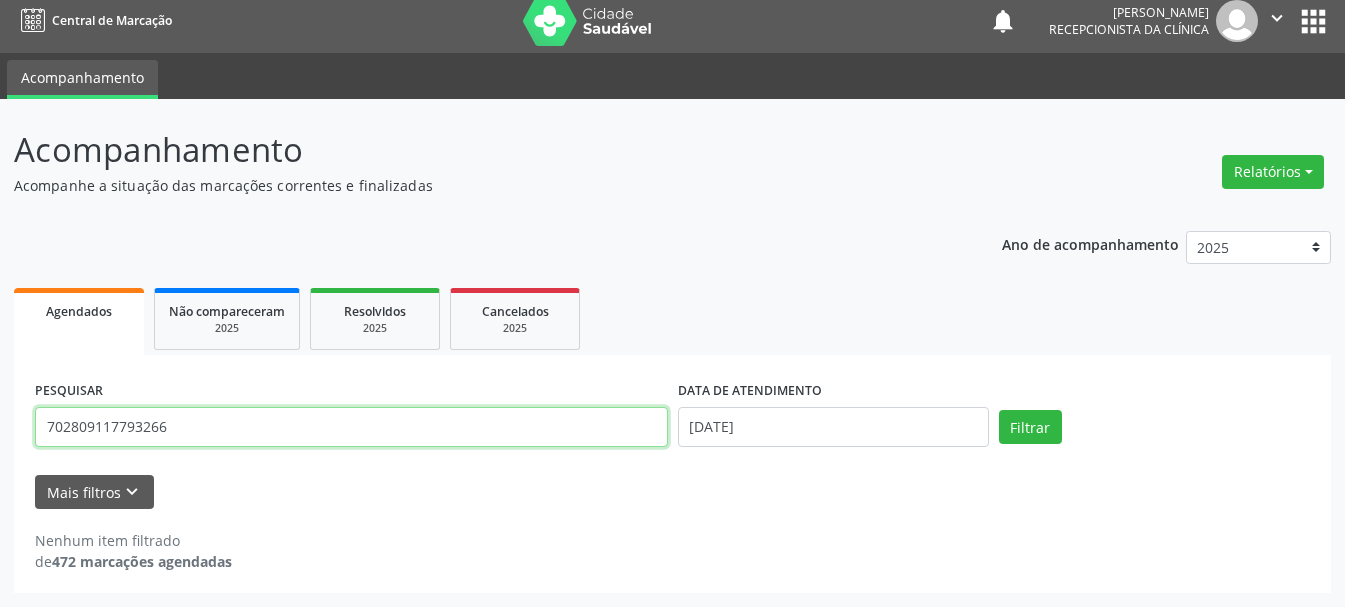click on "702809117793266" at bounding box center (351, 427) 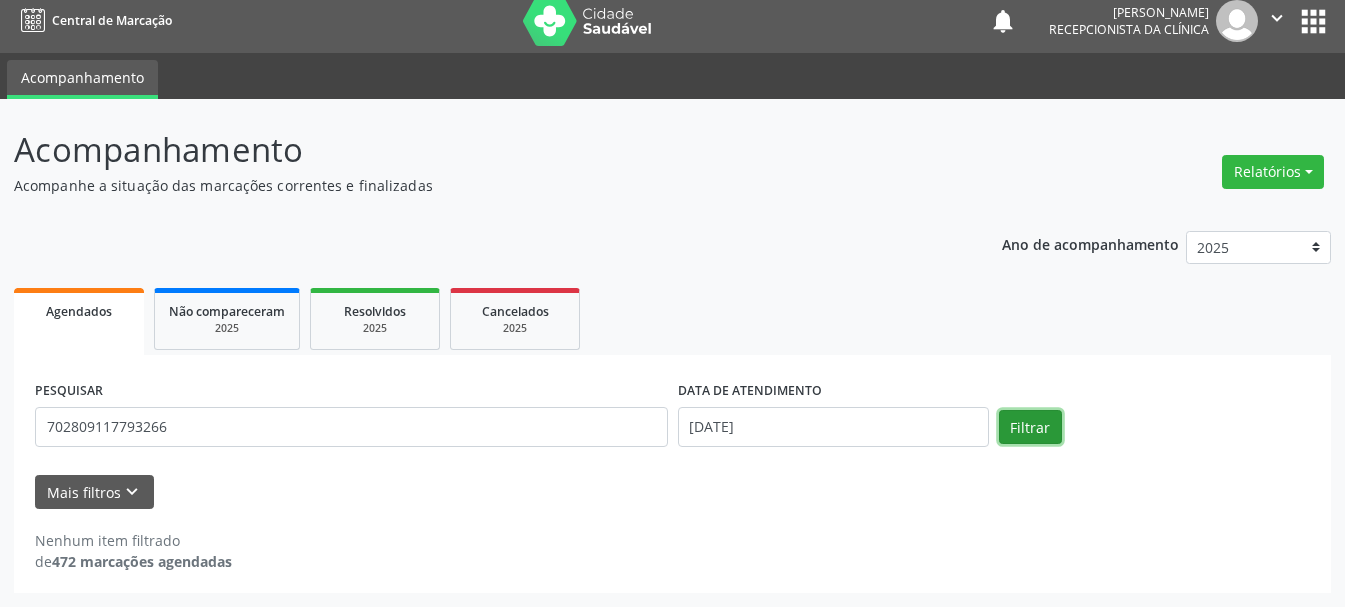 click on "Filtrar" at bounding box center (1030, 427) 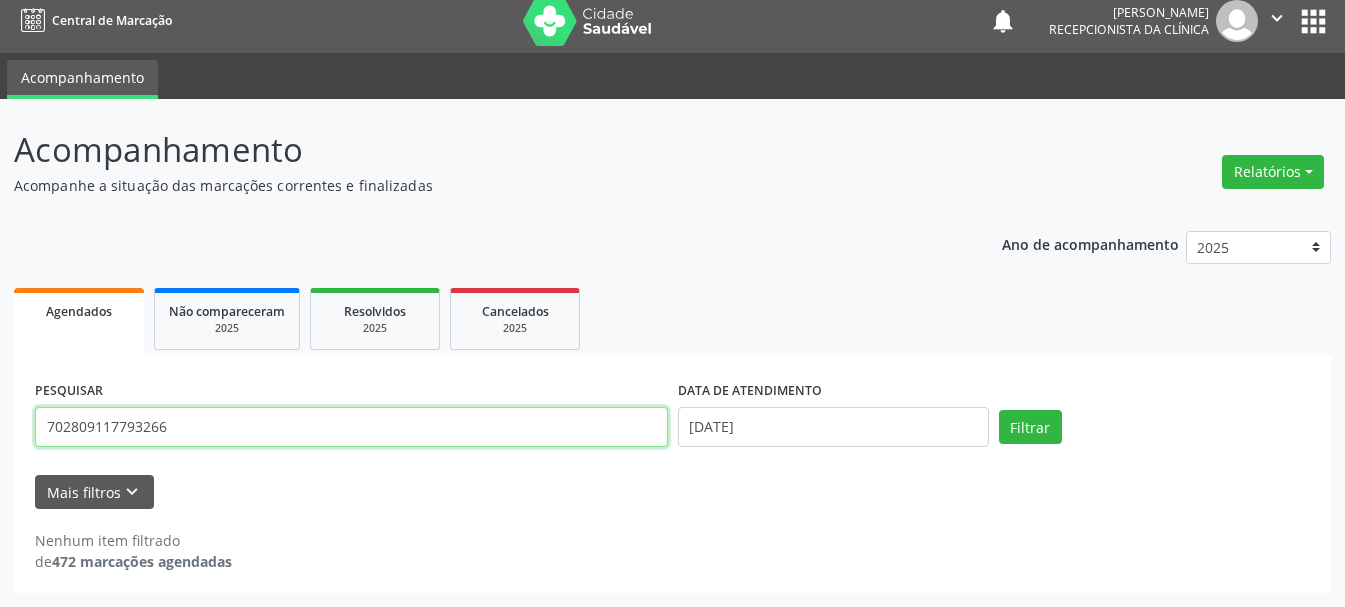 click on "702809117793266" at bounding box center (351, 427) 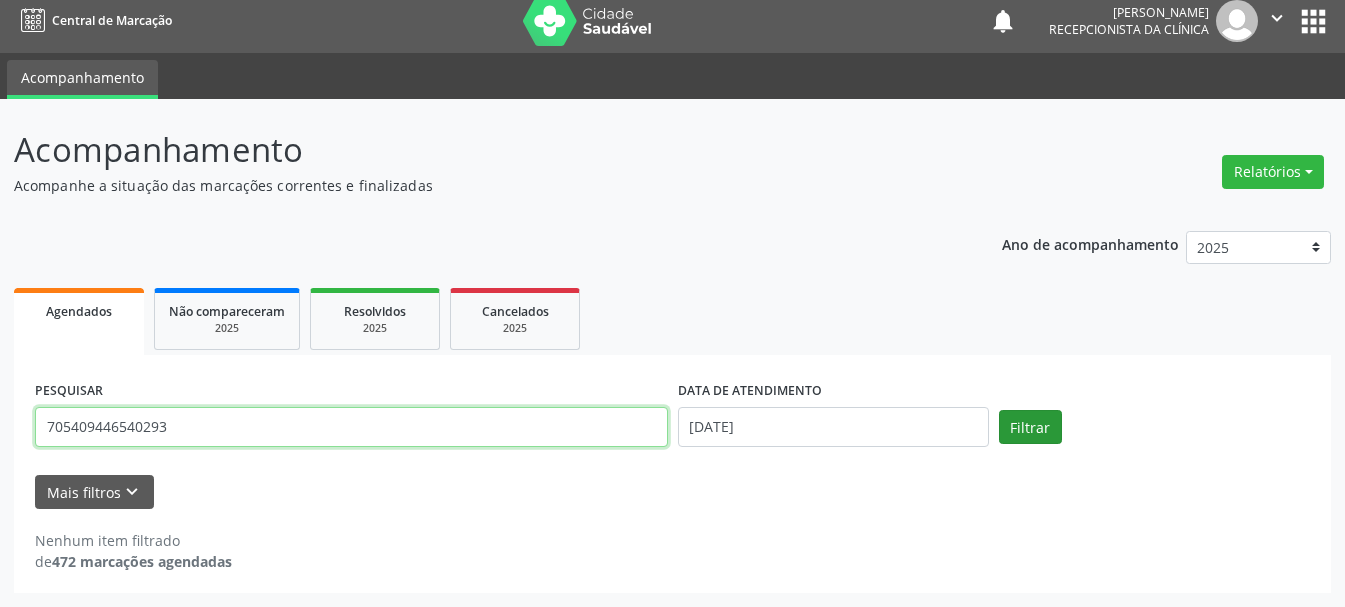 type on "705409446540293" 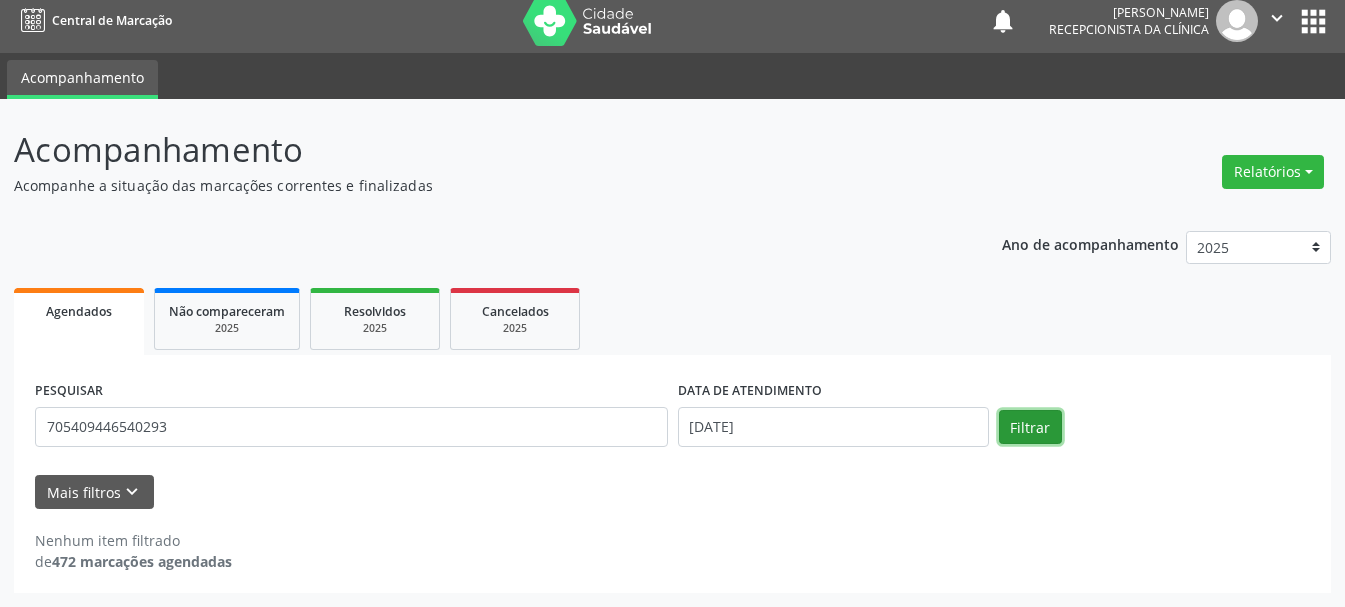 click on "Filtrar" at bounding box center [1030, 427] 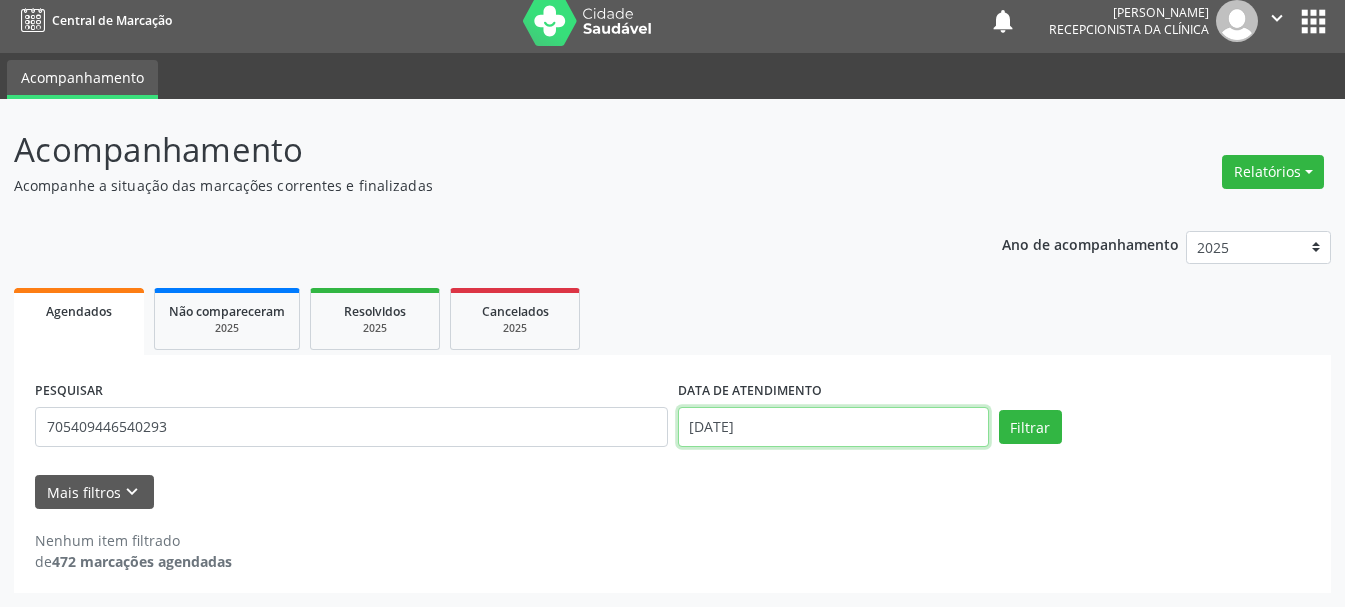 click on "[DATE]" at bounding box center (833, 427) 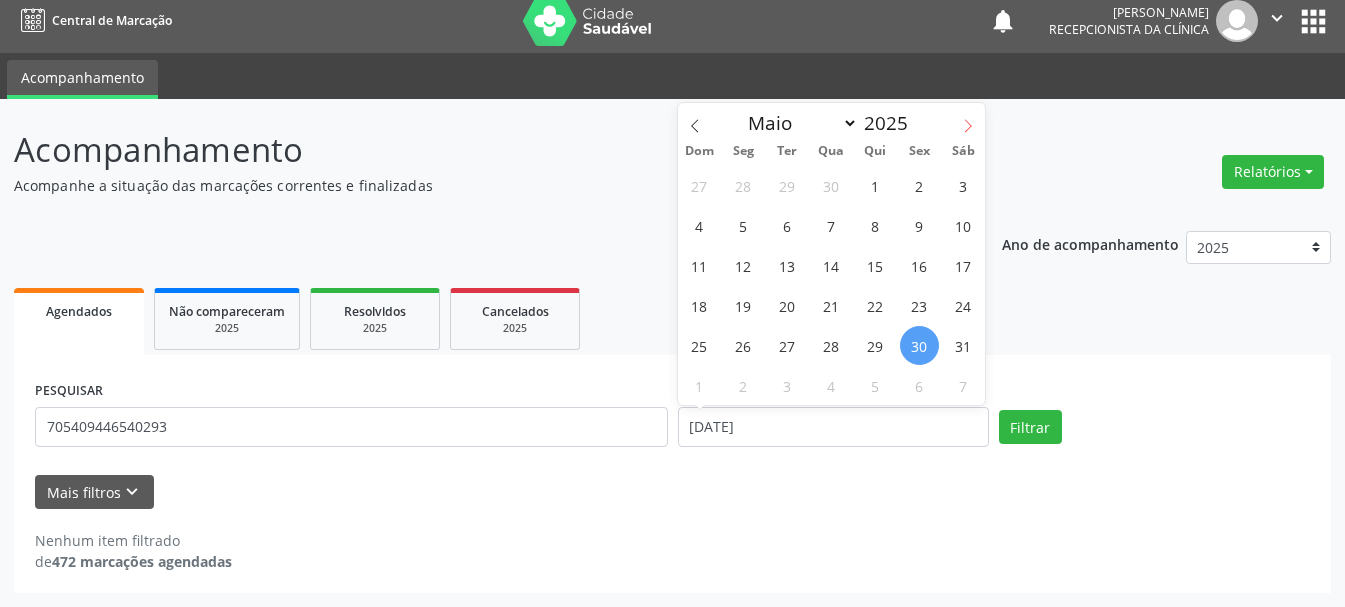 click 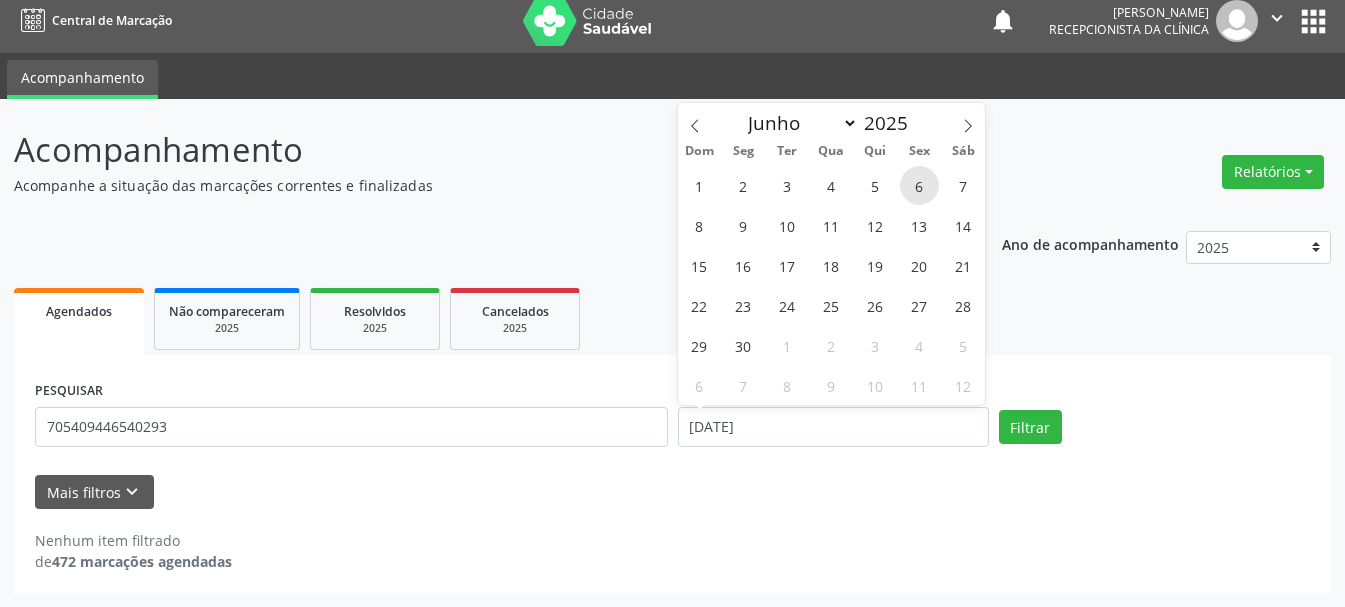 click on "6" at bounding box center [919, 185] 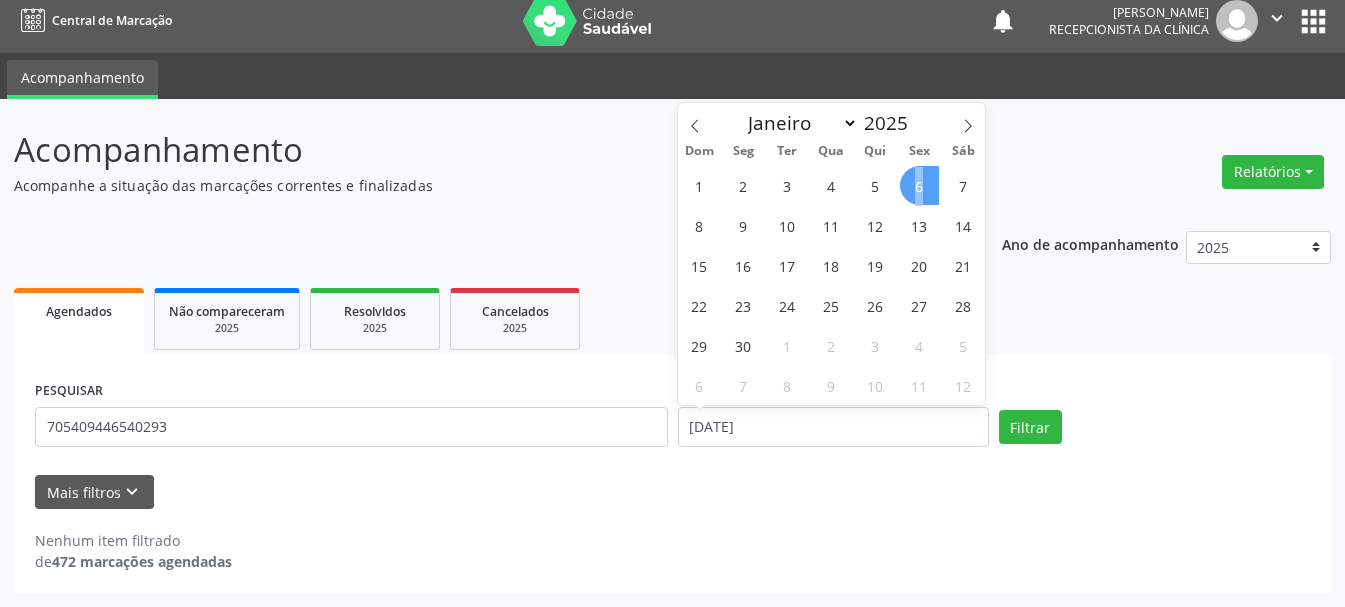 click on "6" at bounding box center (919, 185) 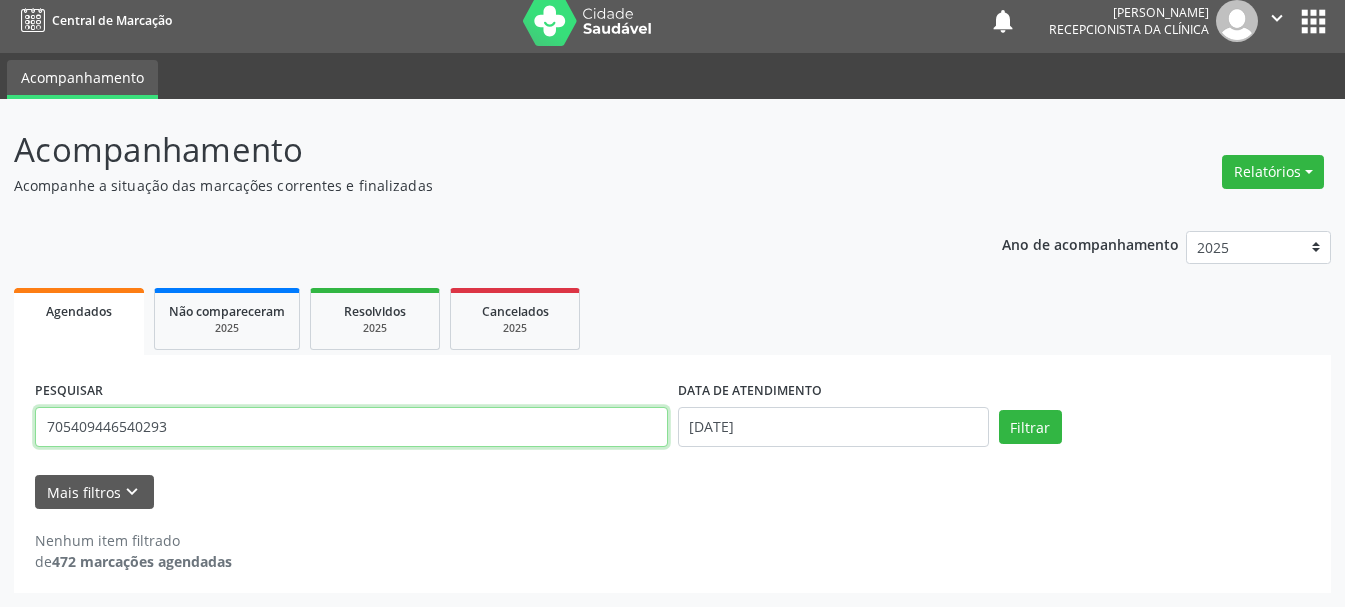 click on "705409446540293" at bounding box center (351, 427) 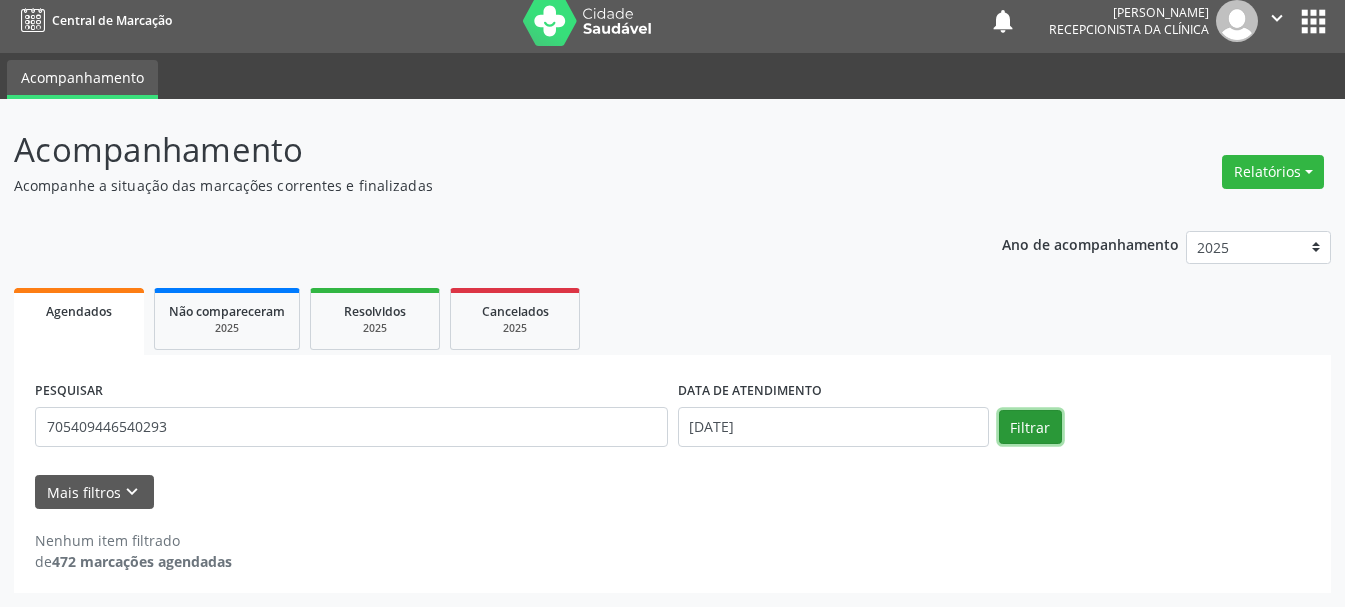 click on "Filtrar" at bounding box center (1030, 427) 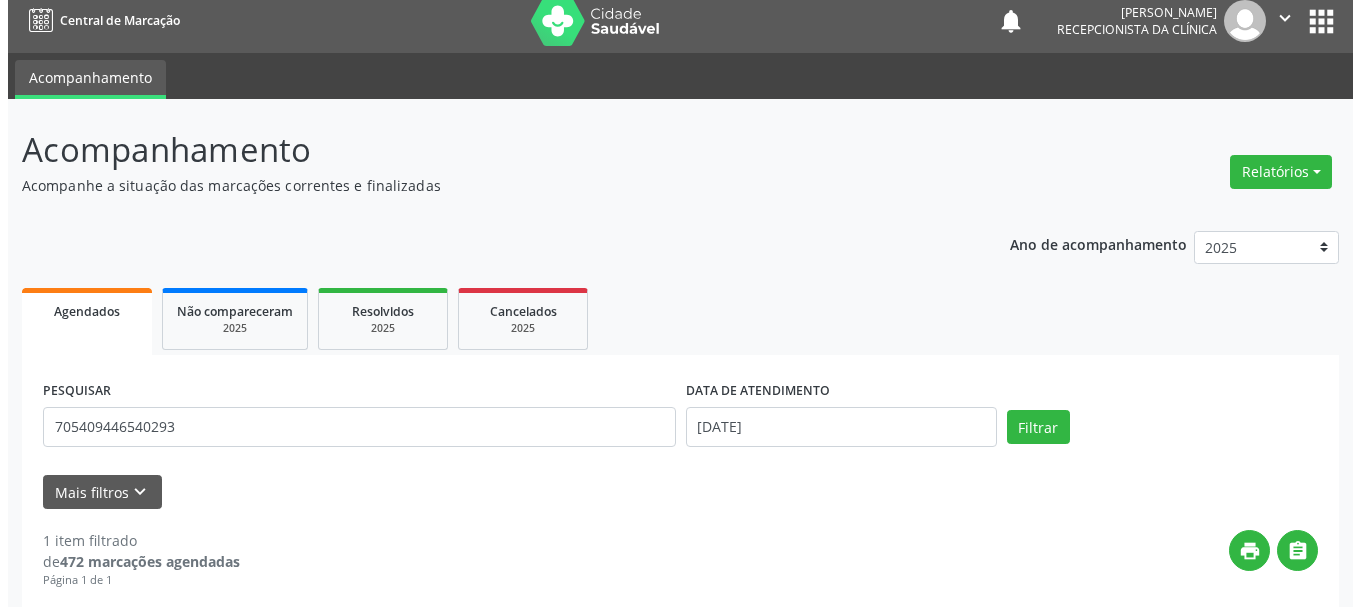scroll, scrollTop: 298, scrollLeft: 0, axis: vertical 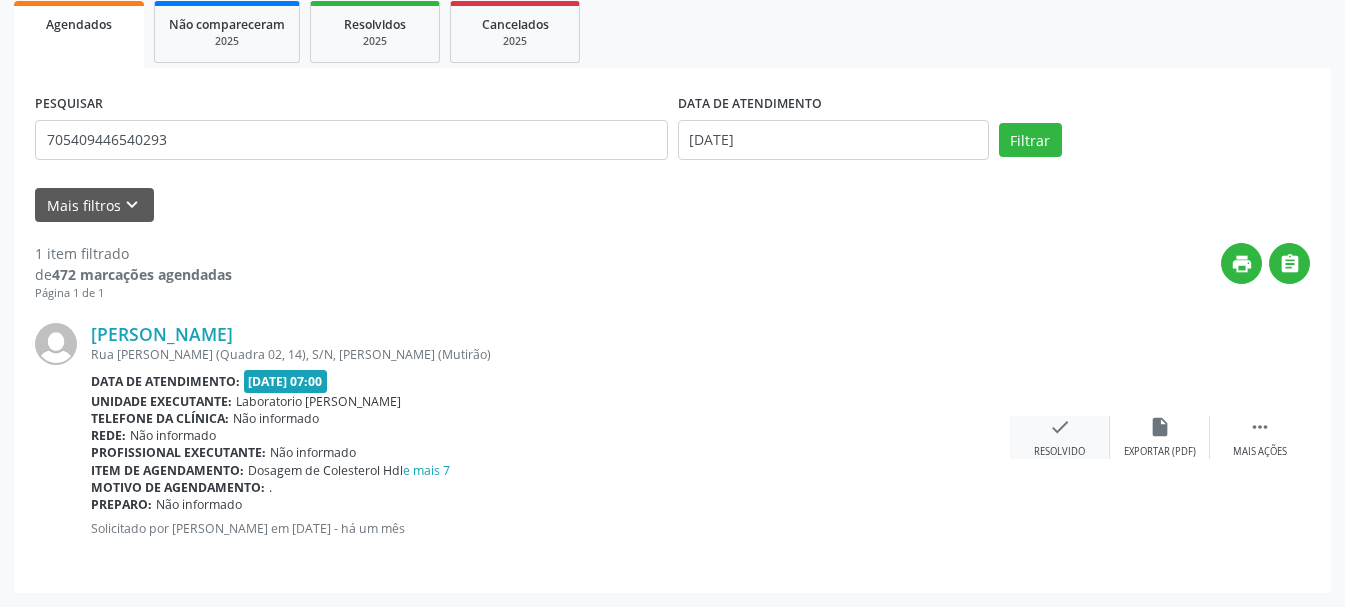 click on "check" at bounding box center [1060, 427] 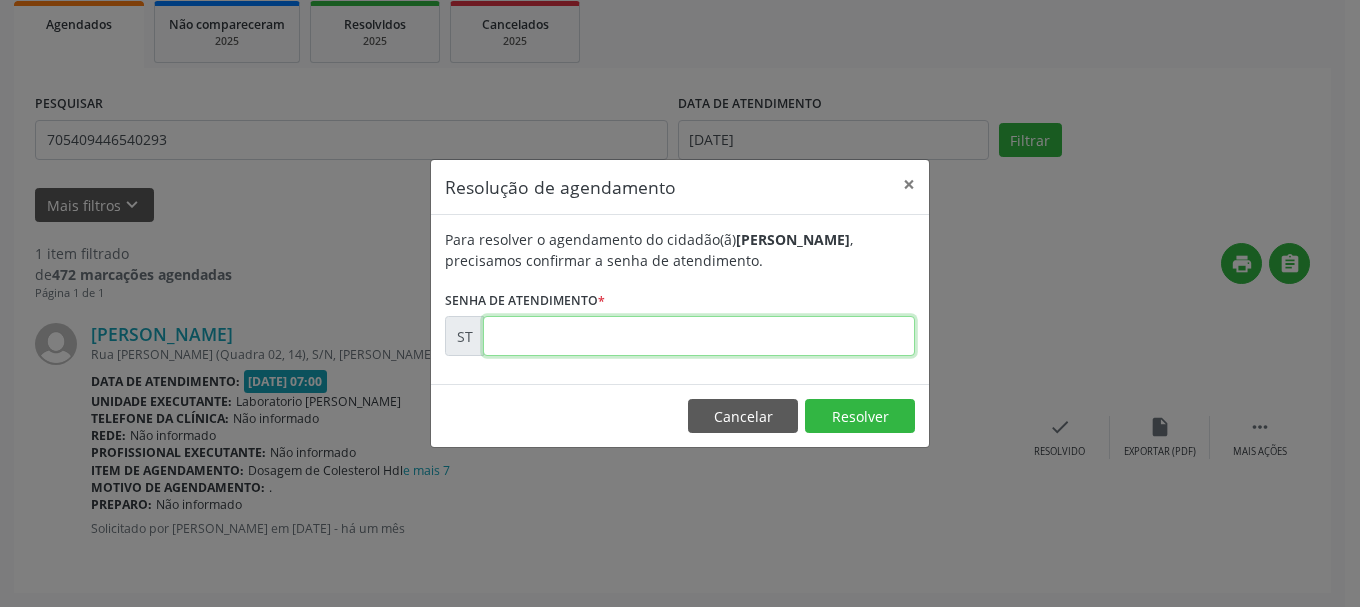 click at bounding box center (699, 336) 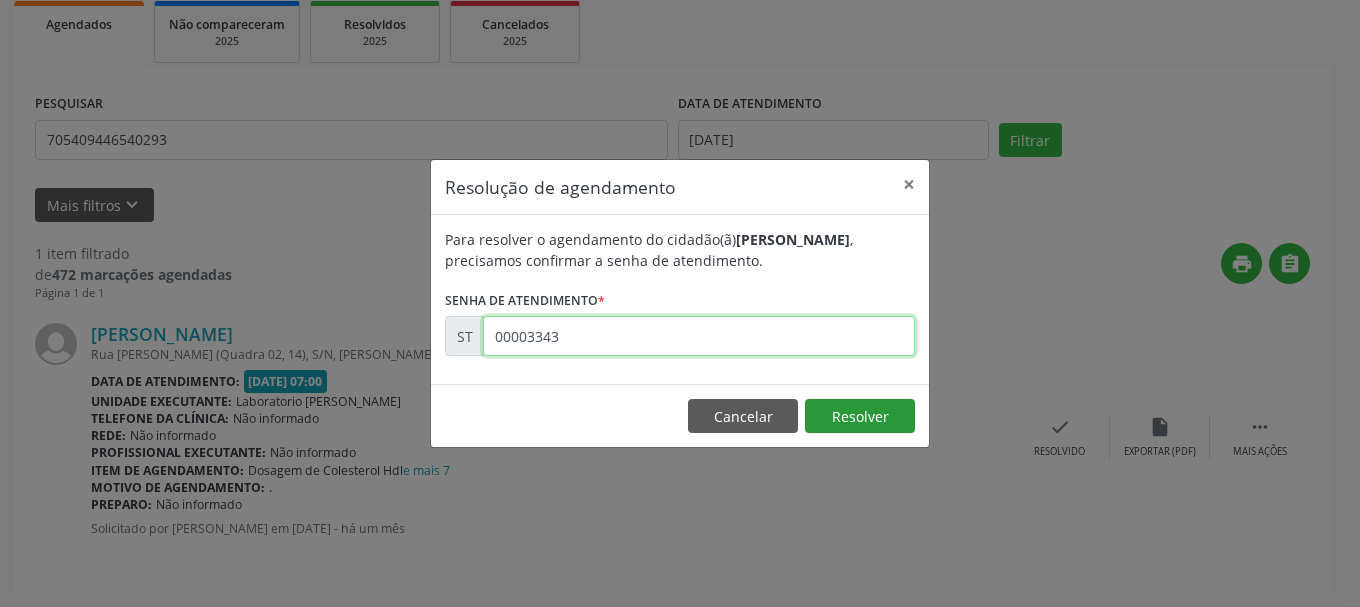 type on "00003343" 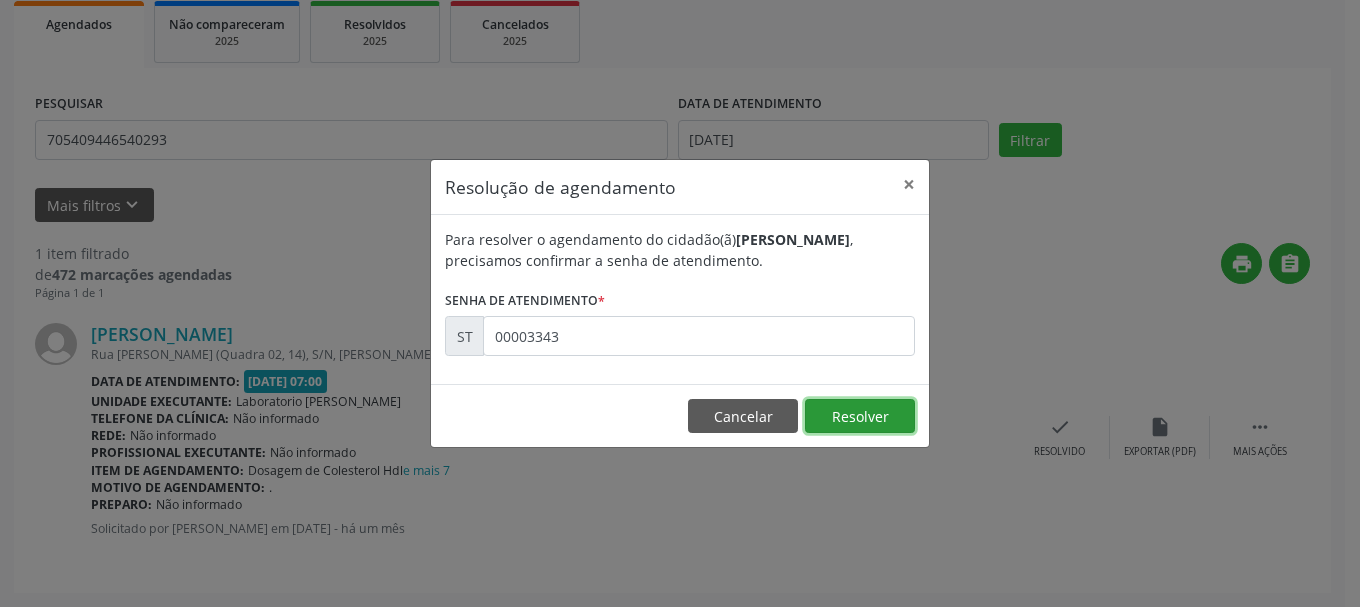 click on "Resolver" at bounding box center [860, 416] 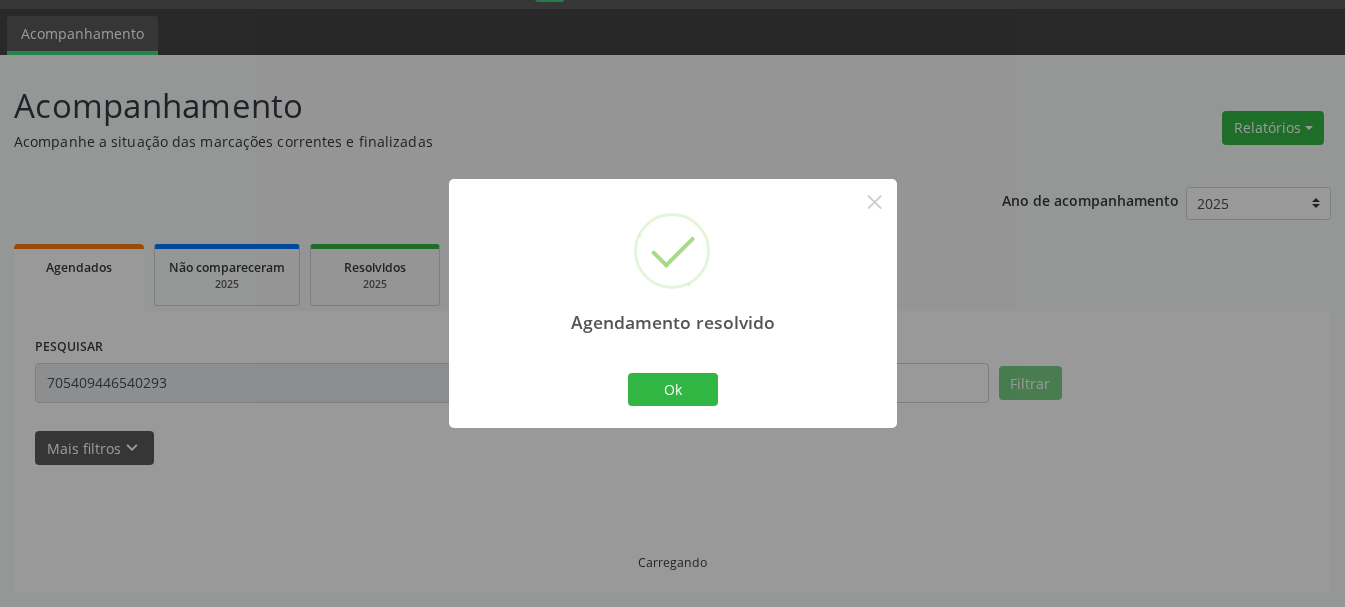 scroll, scrollTop: 11, scrollLeft: 0, axis: vertical 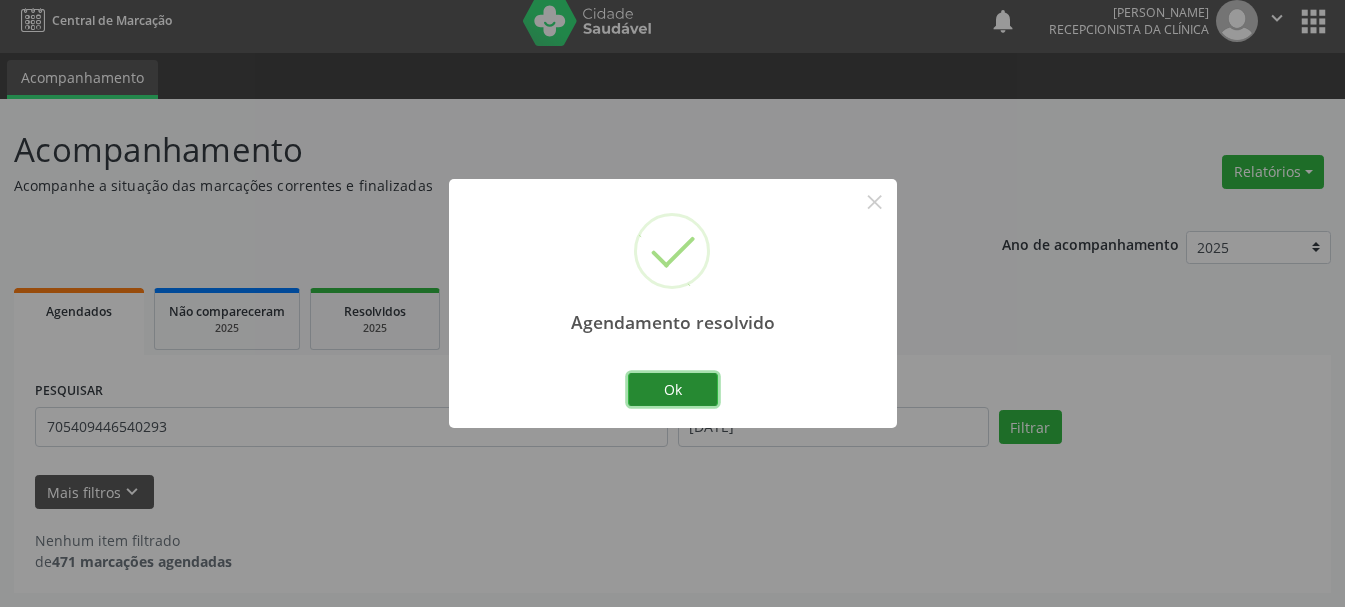 click on "Ok" at bounding box center (673, 390) 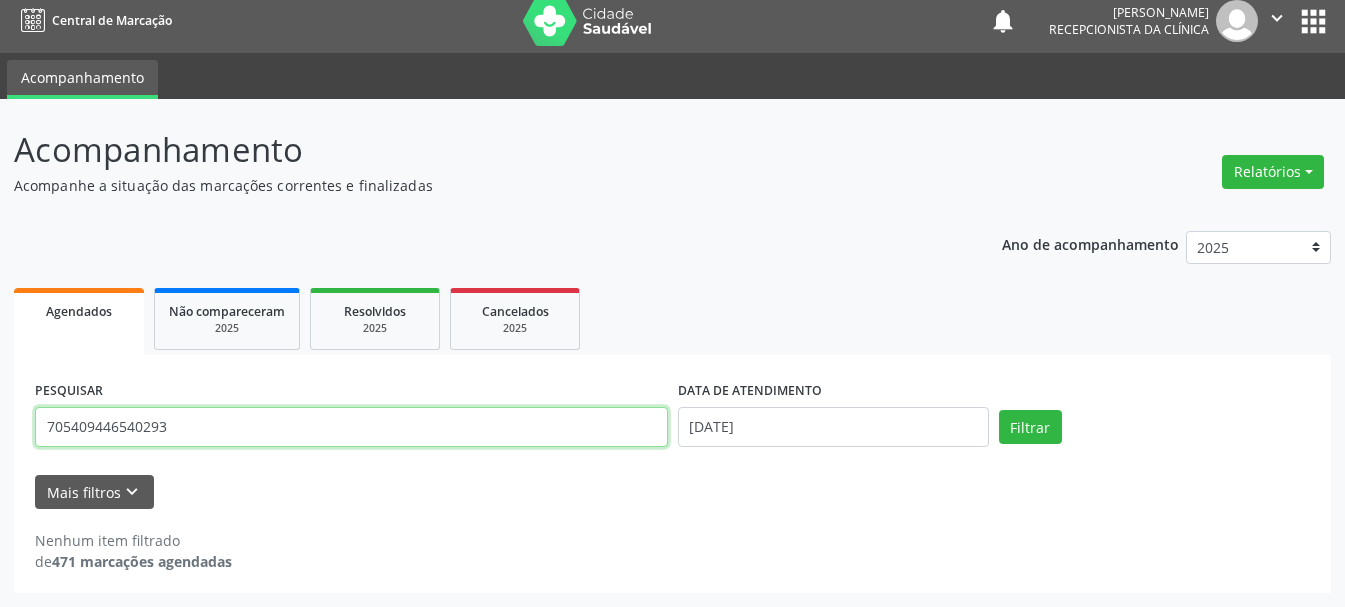 click on "705409446540293" at bounding box center [351, 427] 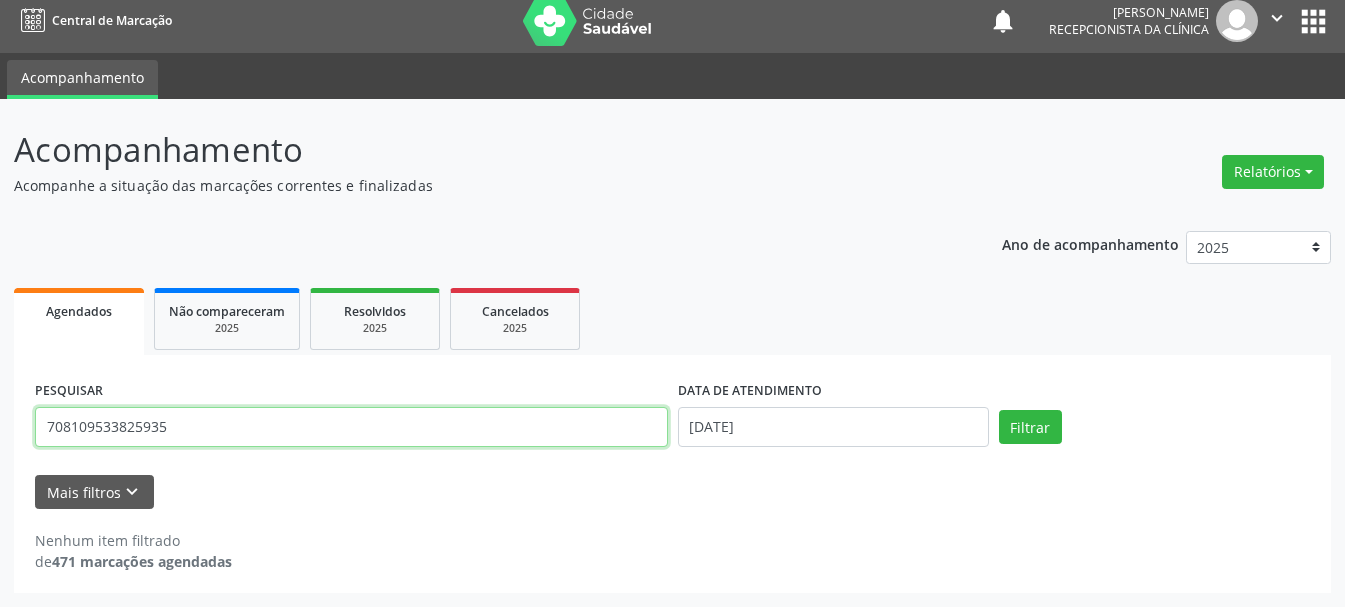 type on "708109533825935" 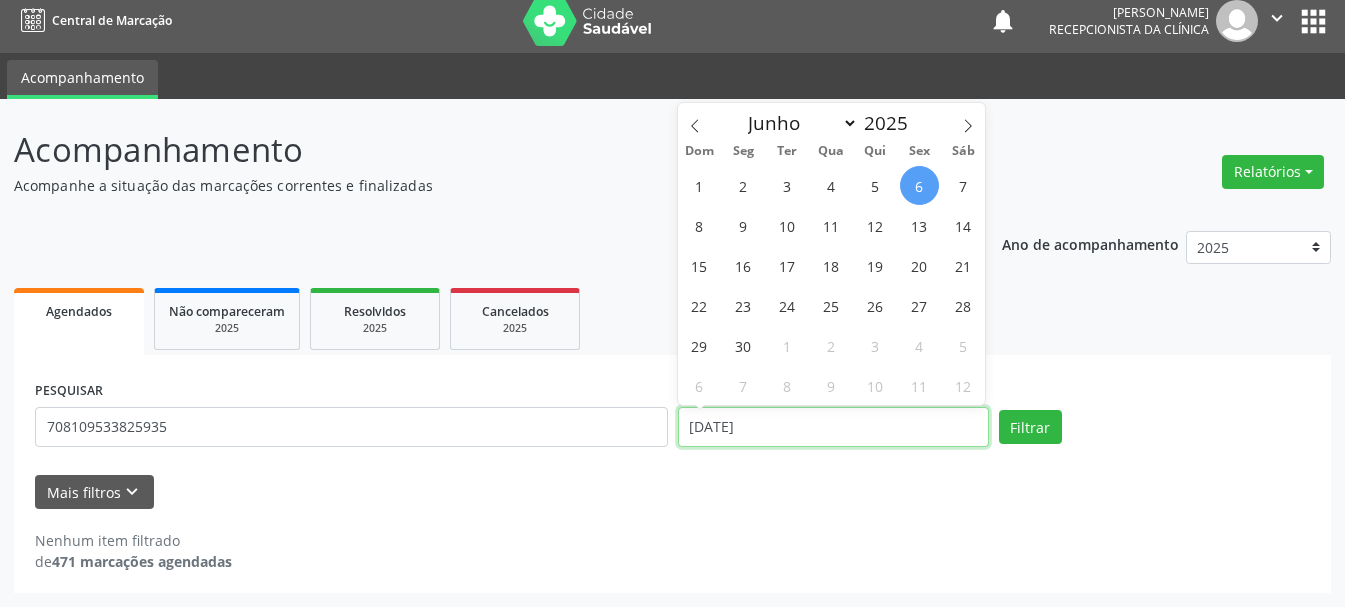 click on "06/06/2025" at bounding box center [833, 427] 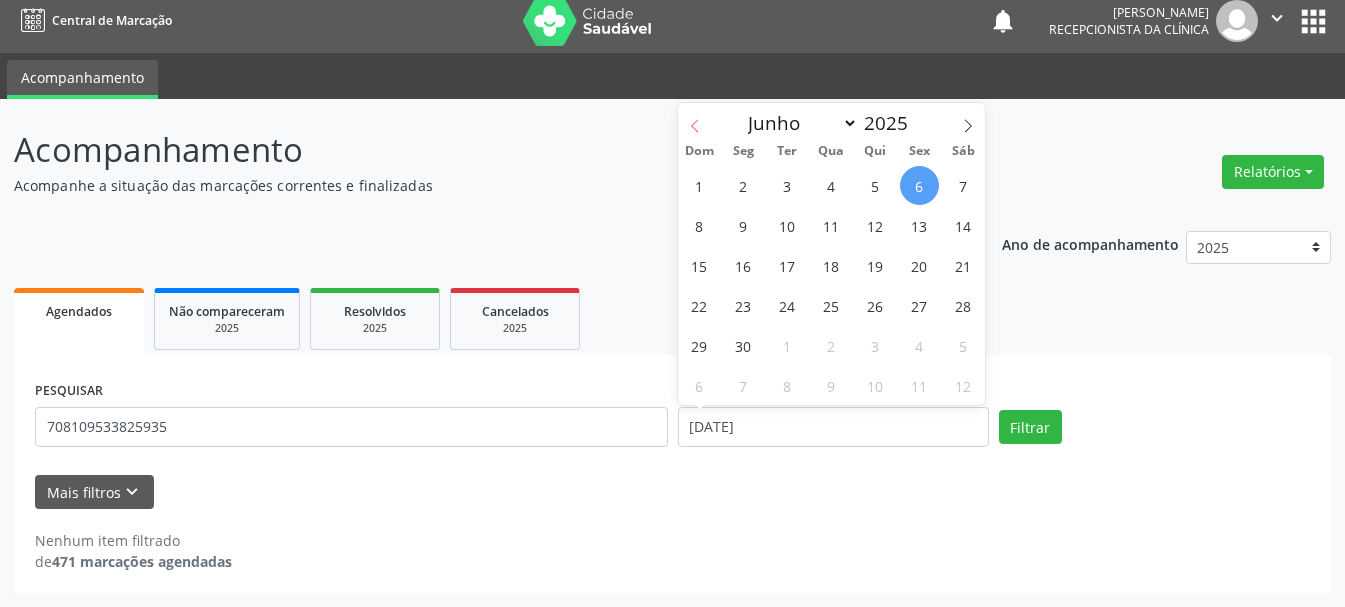 click 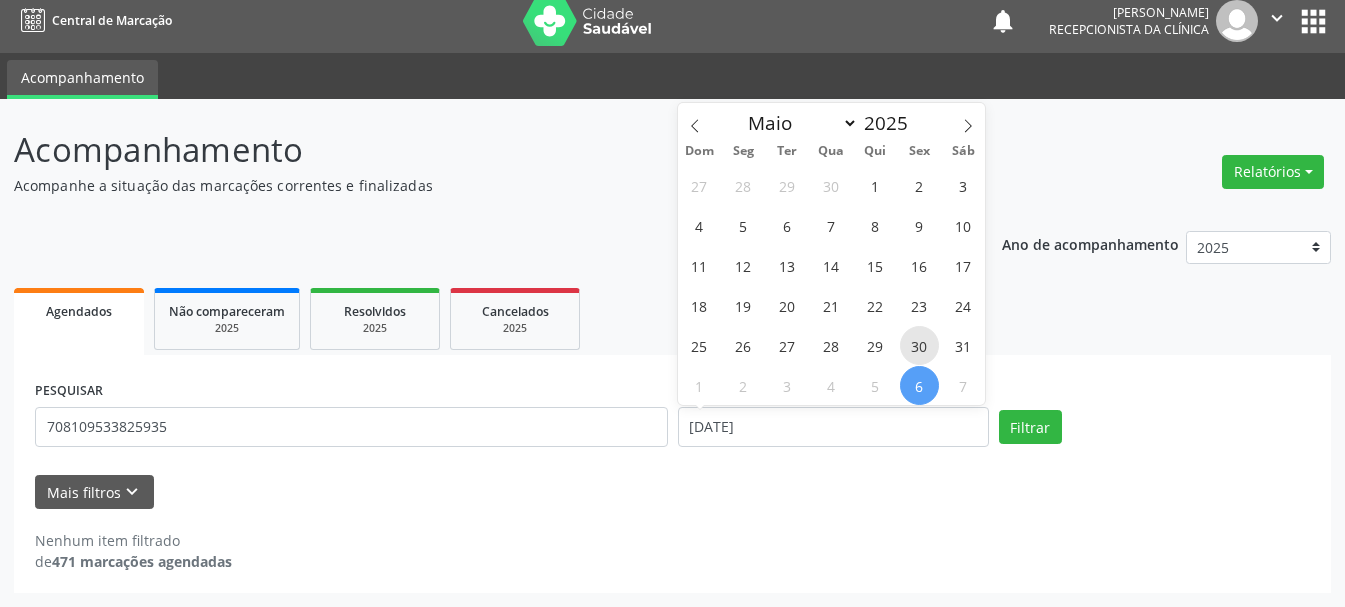 click on "30" at bounding box center (919, 345) 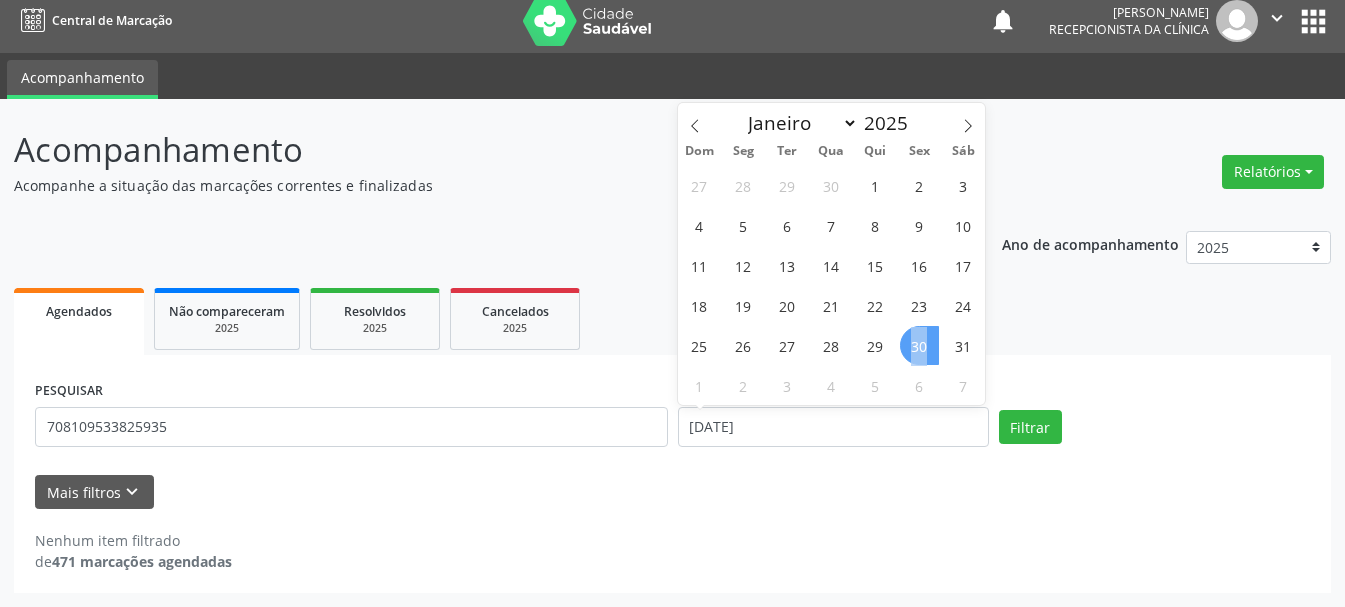 click on "30" at bounding box center (919, 345) 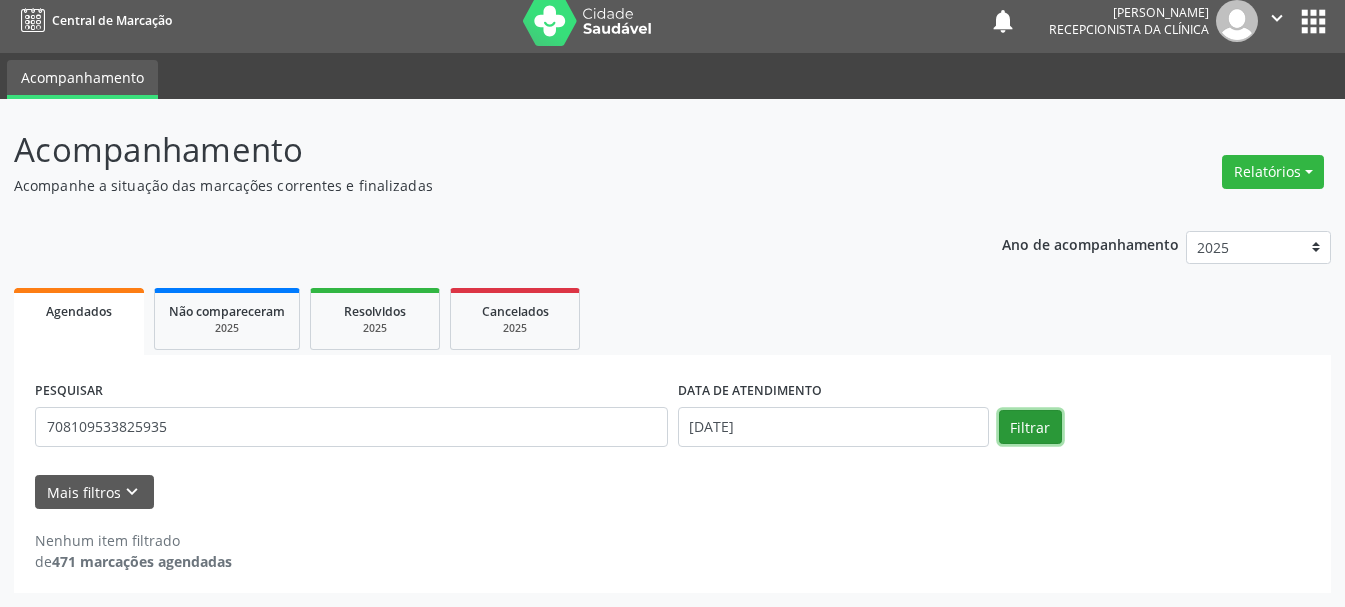 click on "Filtrar" at bounding box center (1030, 427) 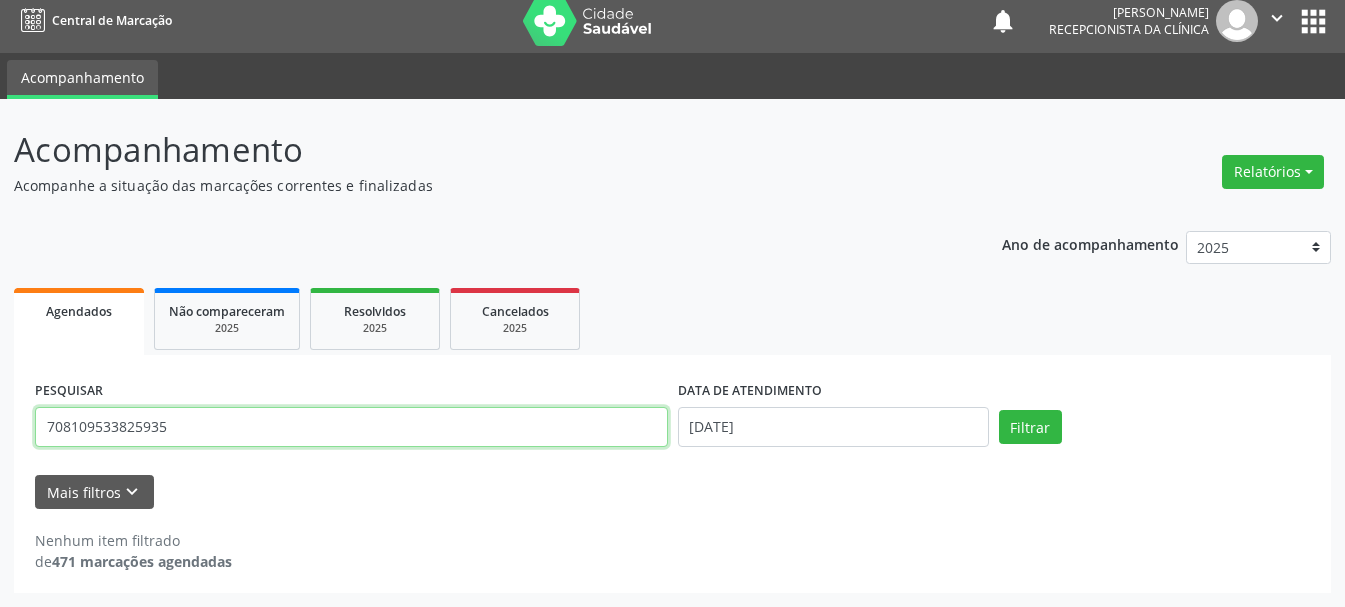 click on "708109533825935" at bounding box center [351, 427] 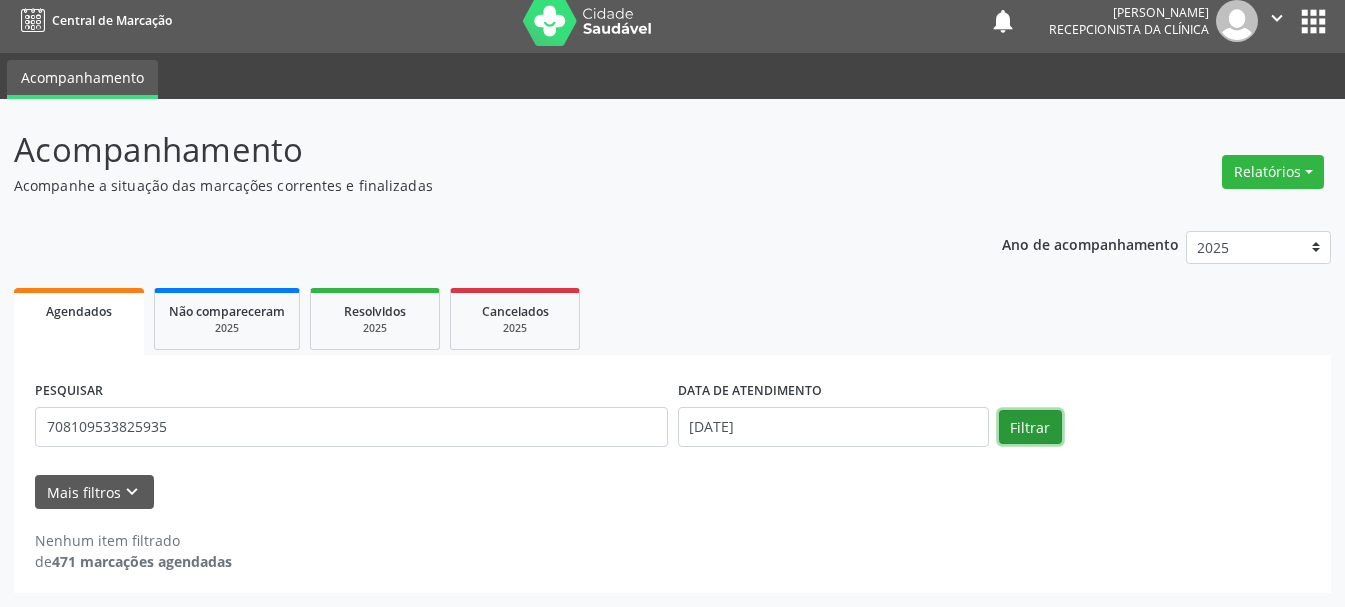 click on "Filtrar" at bounding box center [1030, 427] 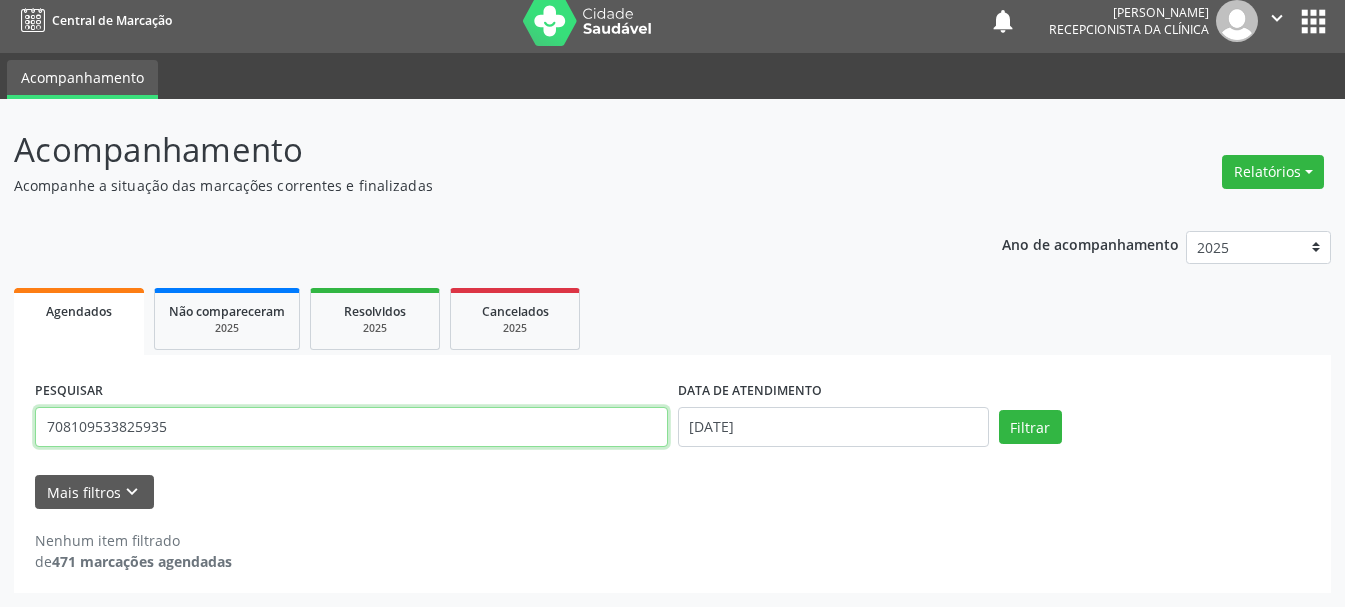 click on "708109533825935" at bounding box center [351, 427] 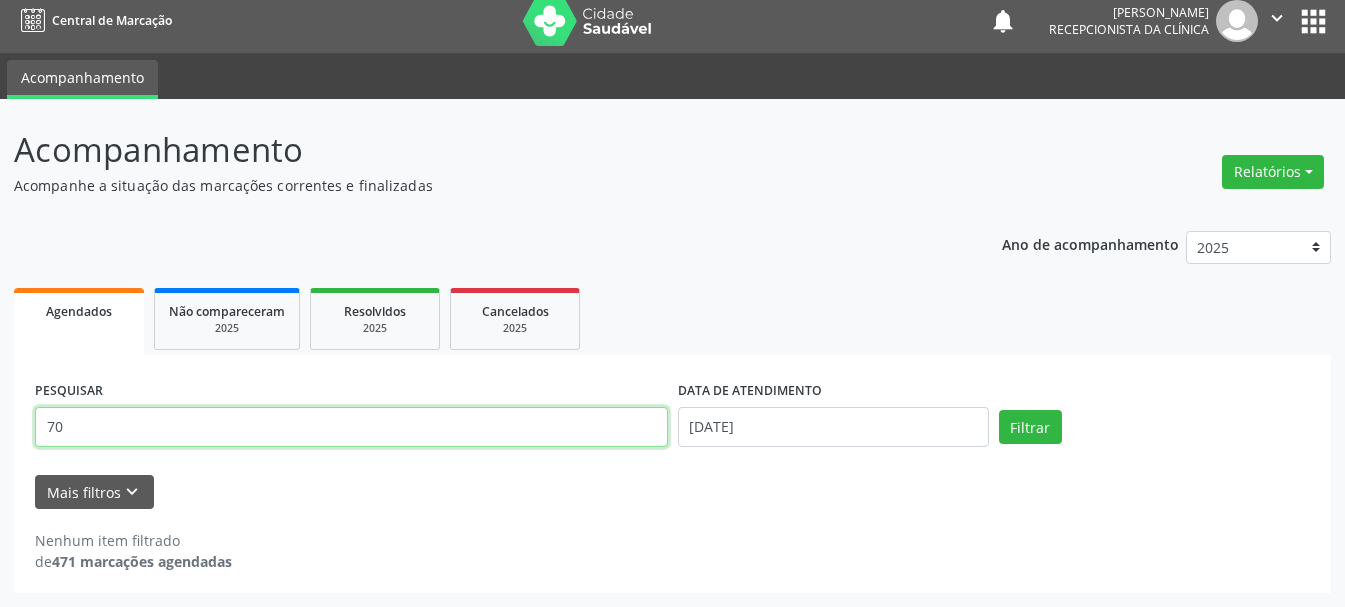 type on "7" 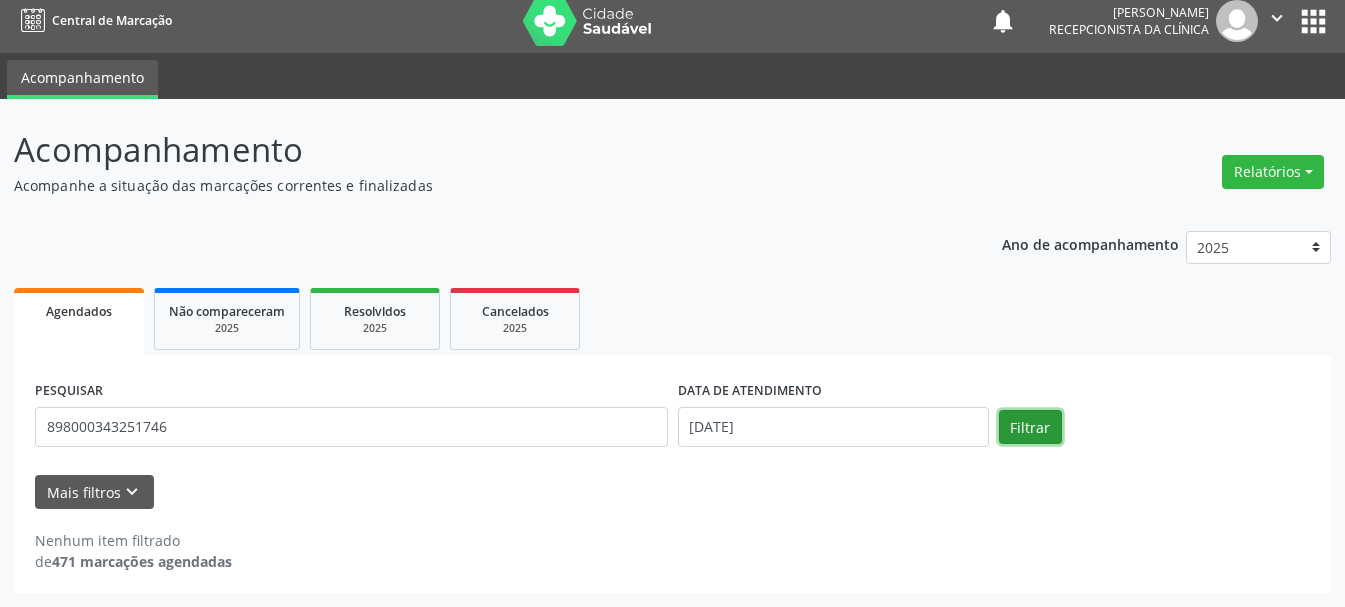 click on "Filtrar" at bounding box center (1030, 427) 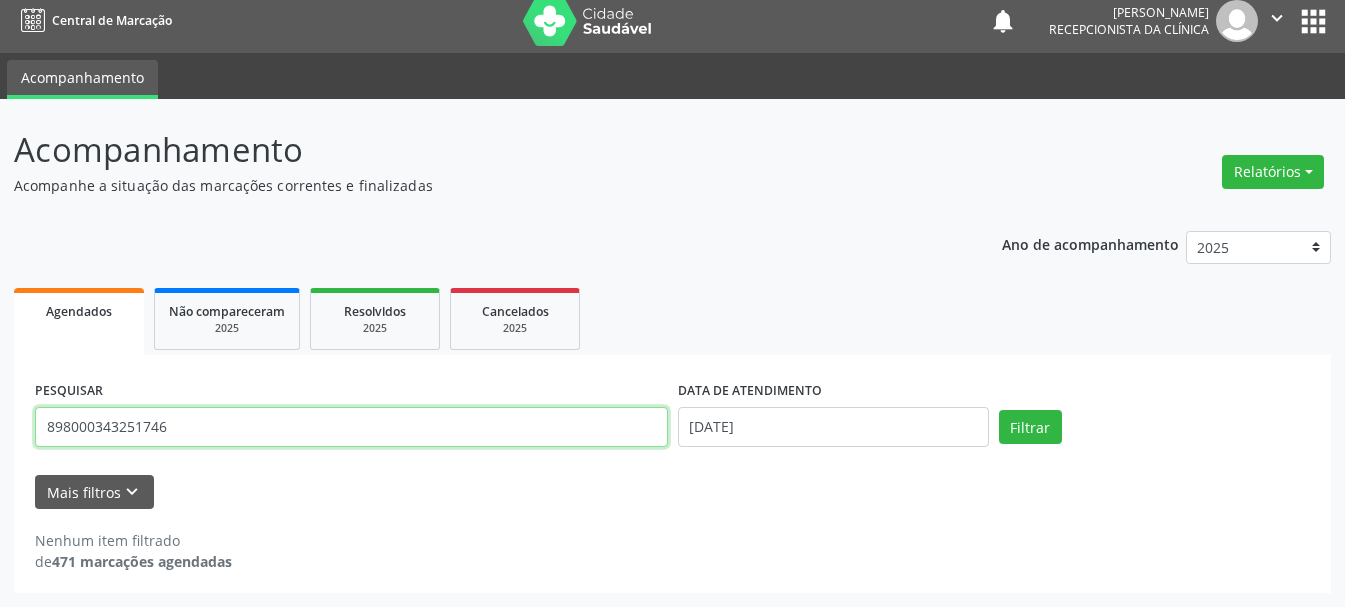 click on "898000343251746" at bounding box center [351, 427] 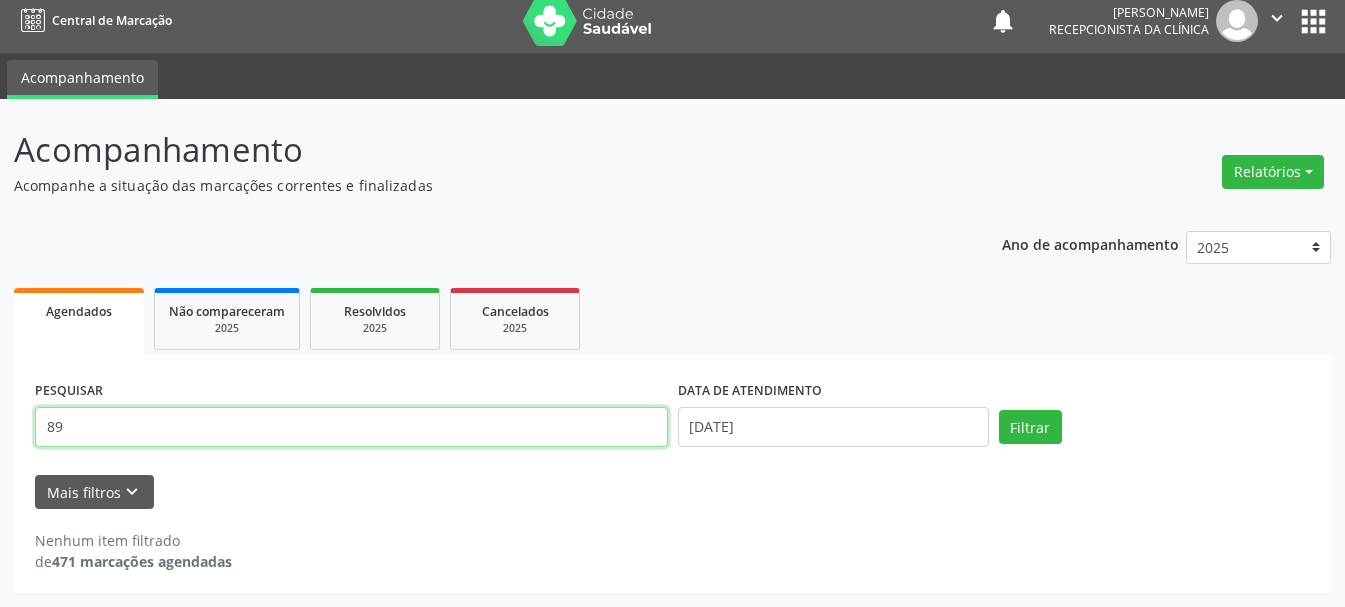 type on "8" 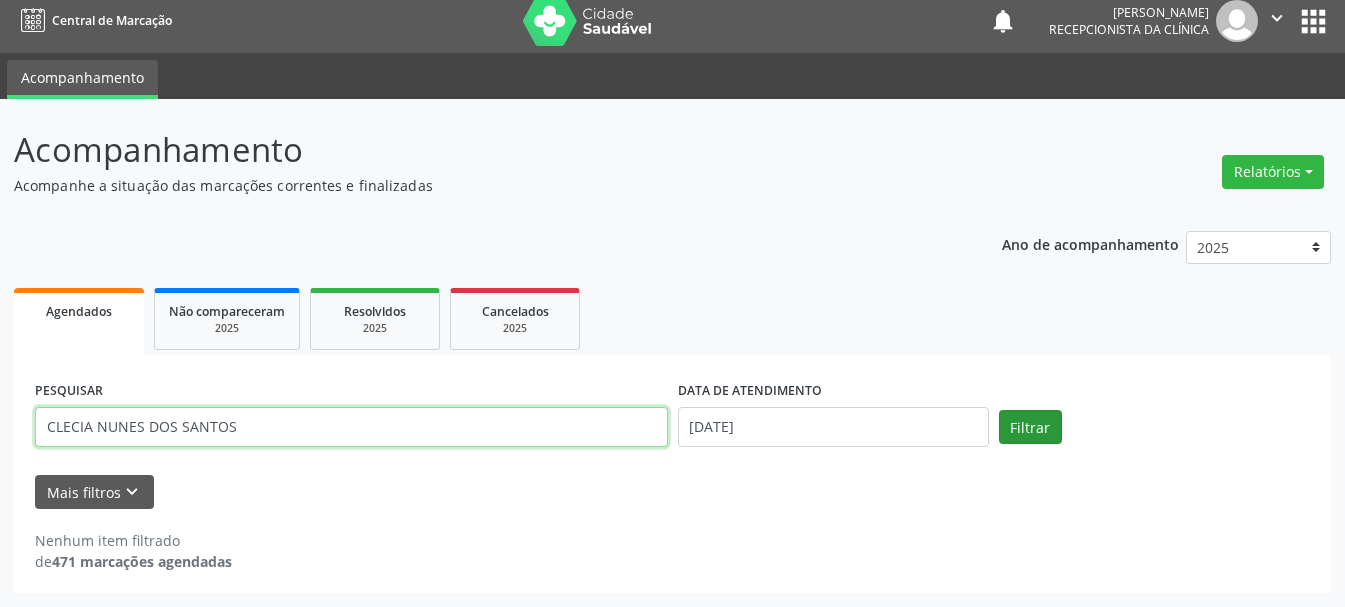 type on "CLECIA NUNES DOS SANTOS" 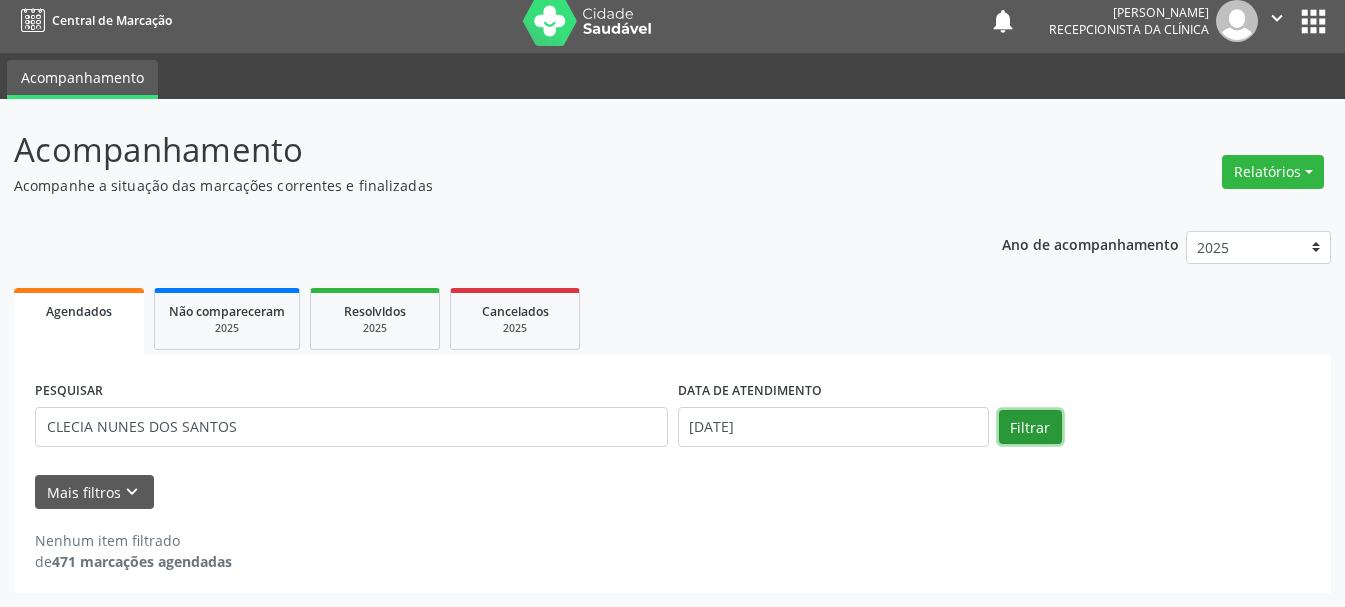 click on "Filtrar" at bounding box center (1030, 427) 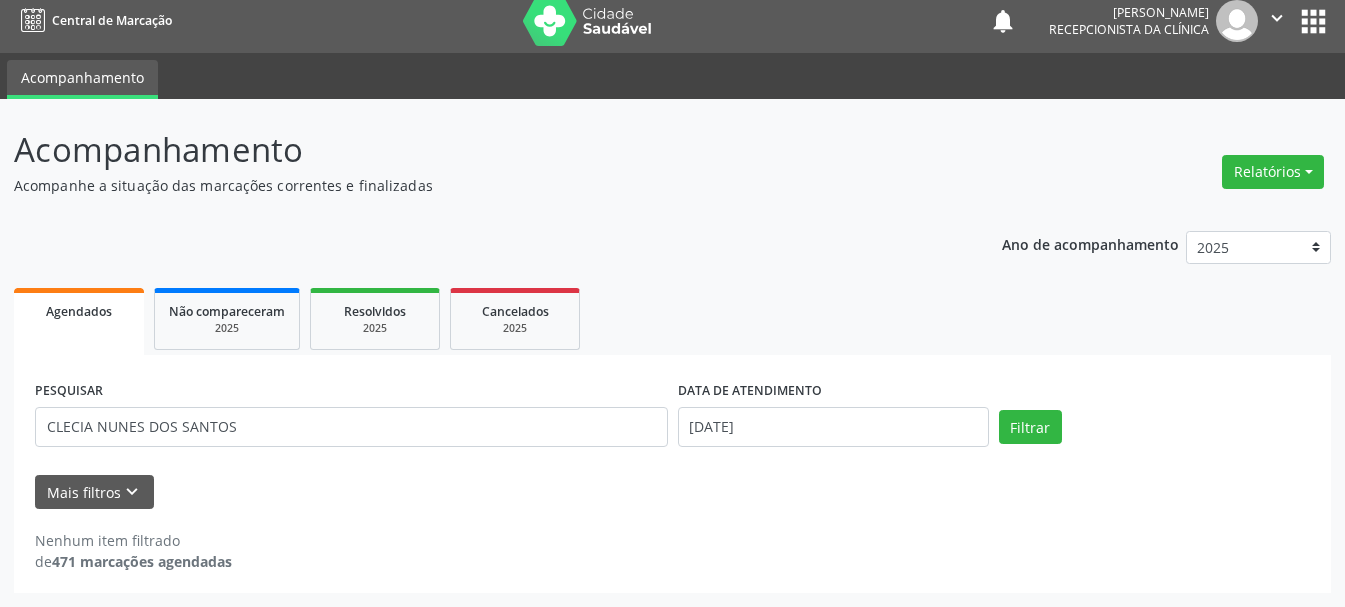 click on "" at bounding box center (1277, 18) 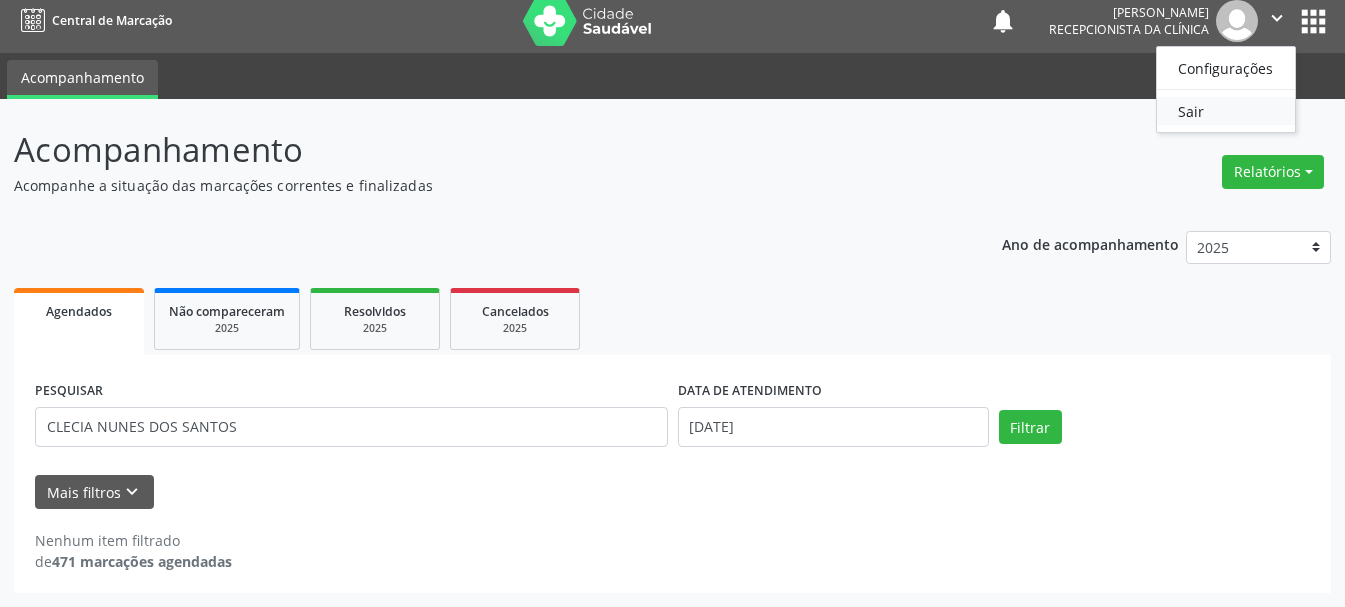 click on "Sair" at bounding box center [1226, 111] 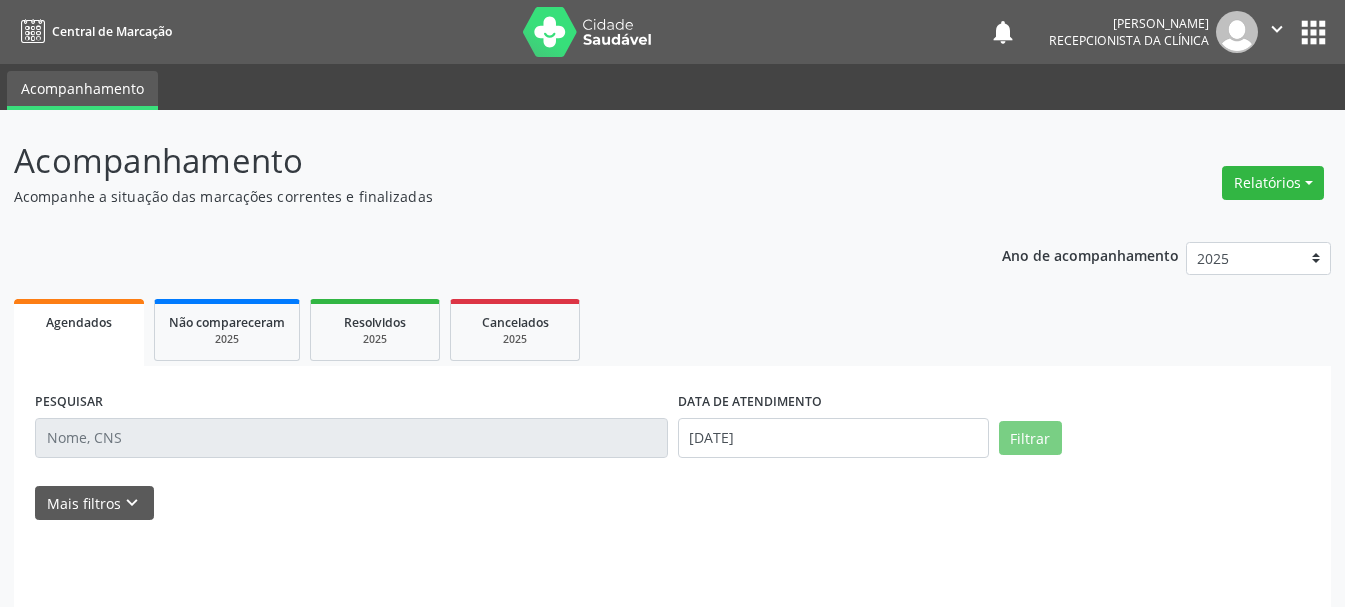 scroll, scrollTop: 0, scrollLeft: 0, axis: both 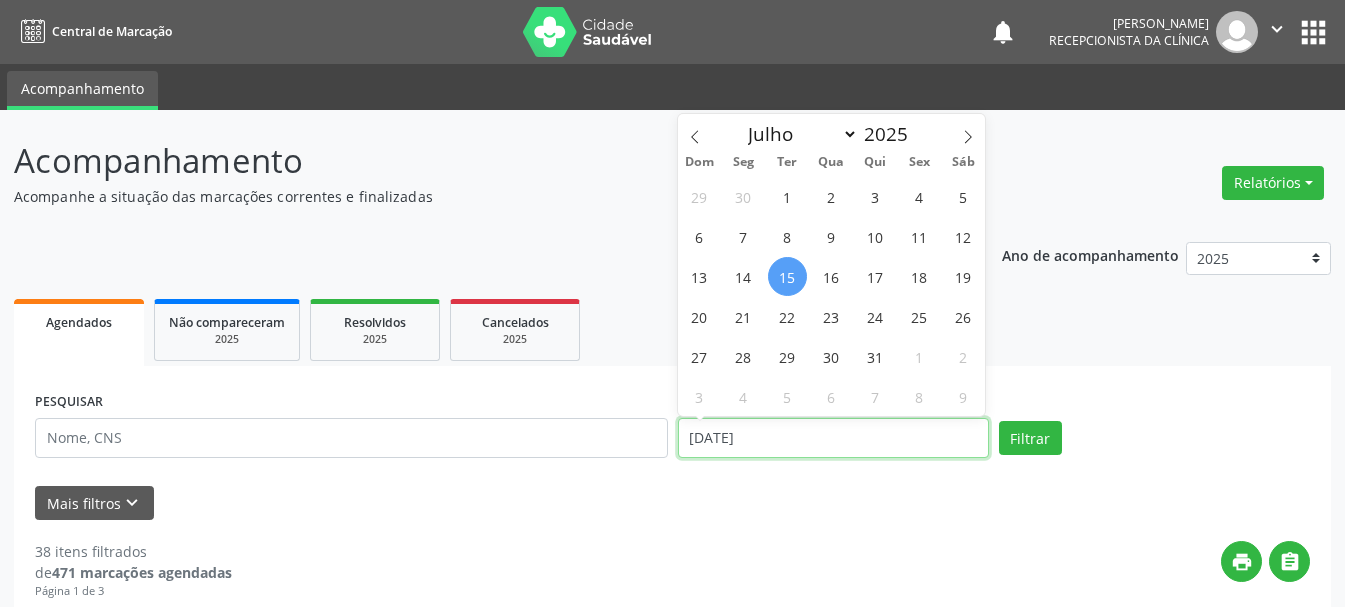 click on "[DATE]" at bounding box center [833, 438] 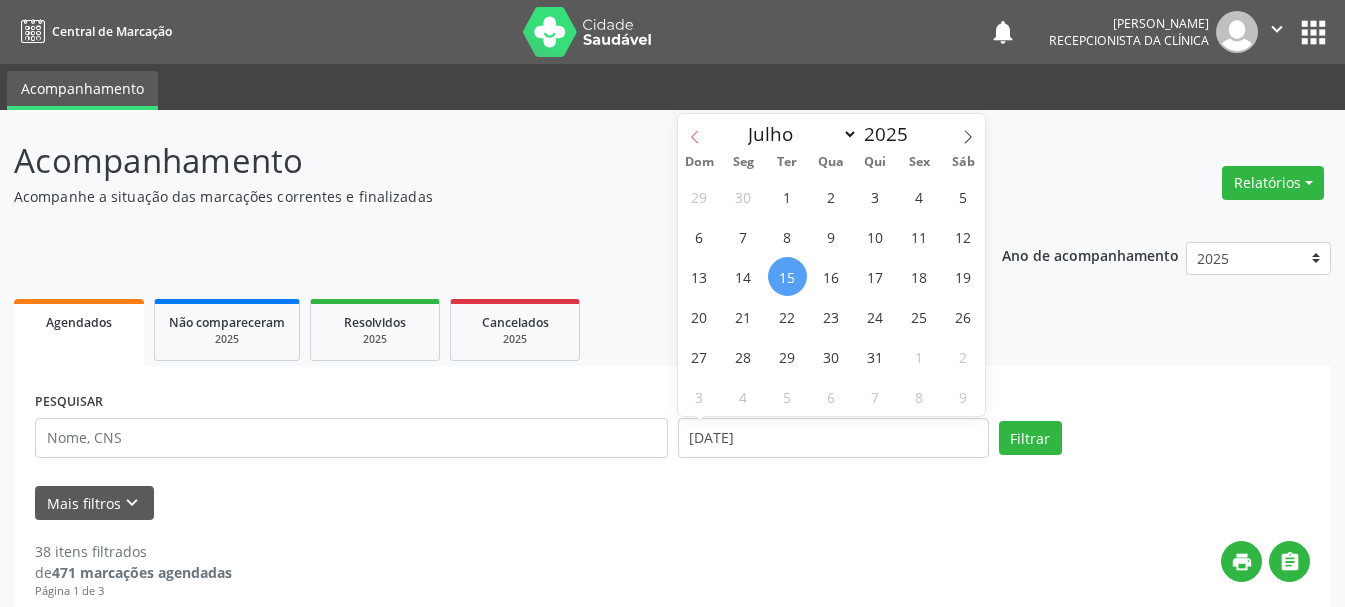 click 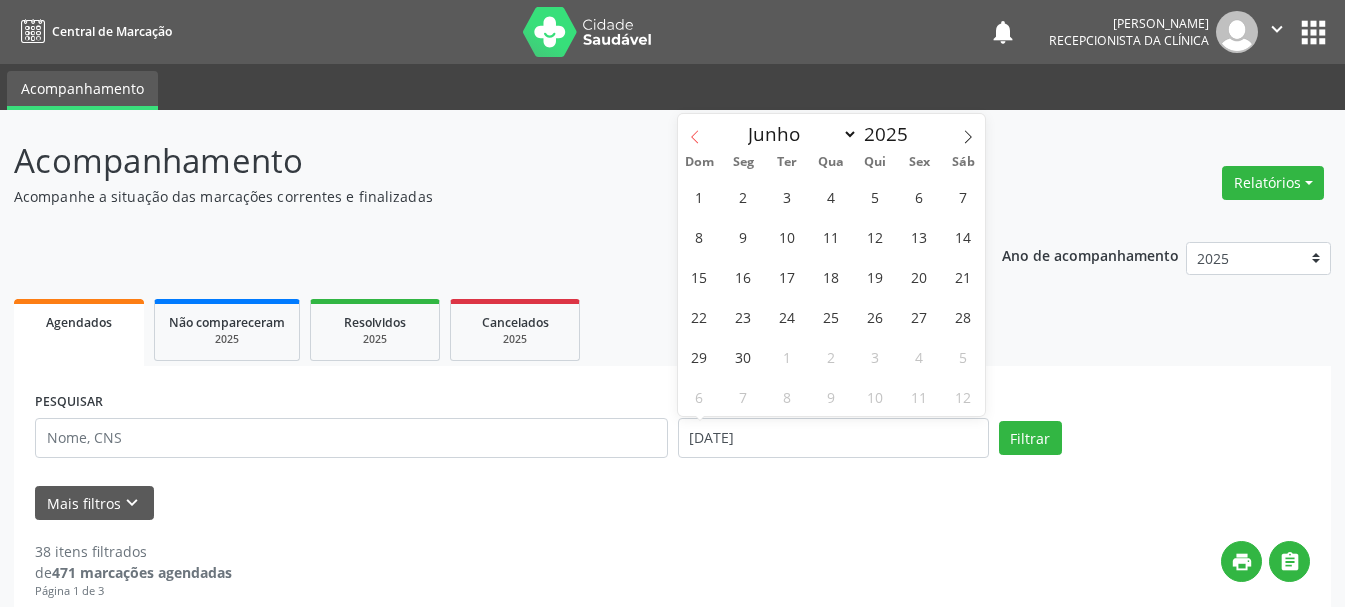 click at bounding box center [695, 131] 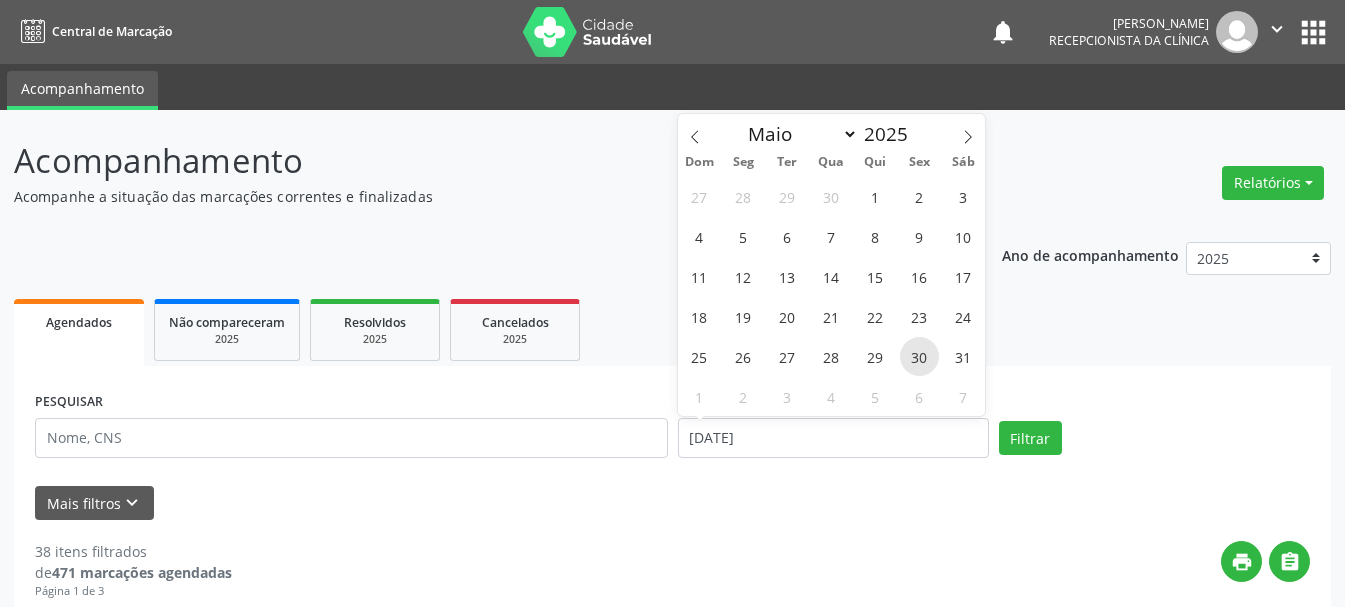 click on "30" at bounding box center (919, 356) 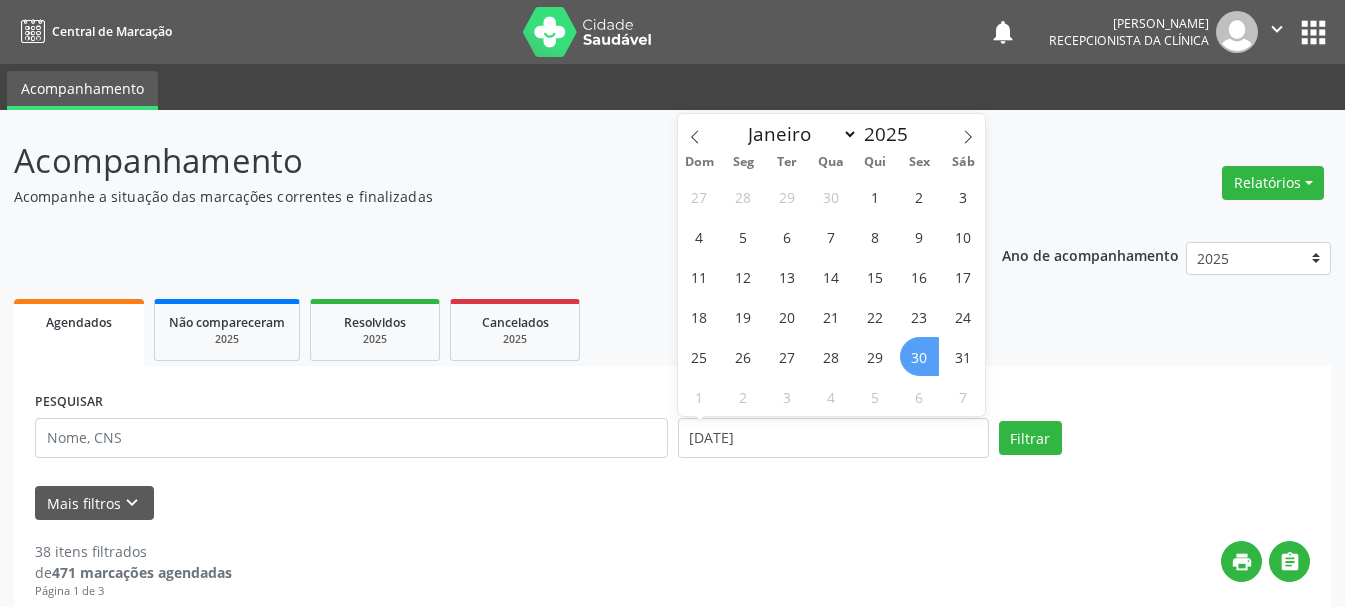 click on "30" at bounding box center (919, 356) 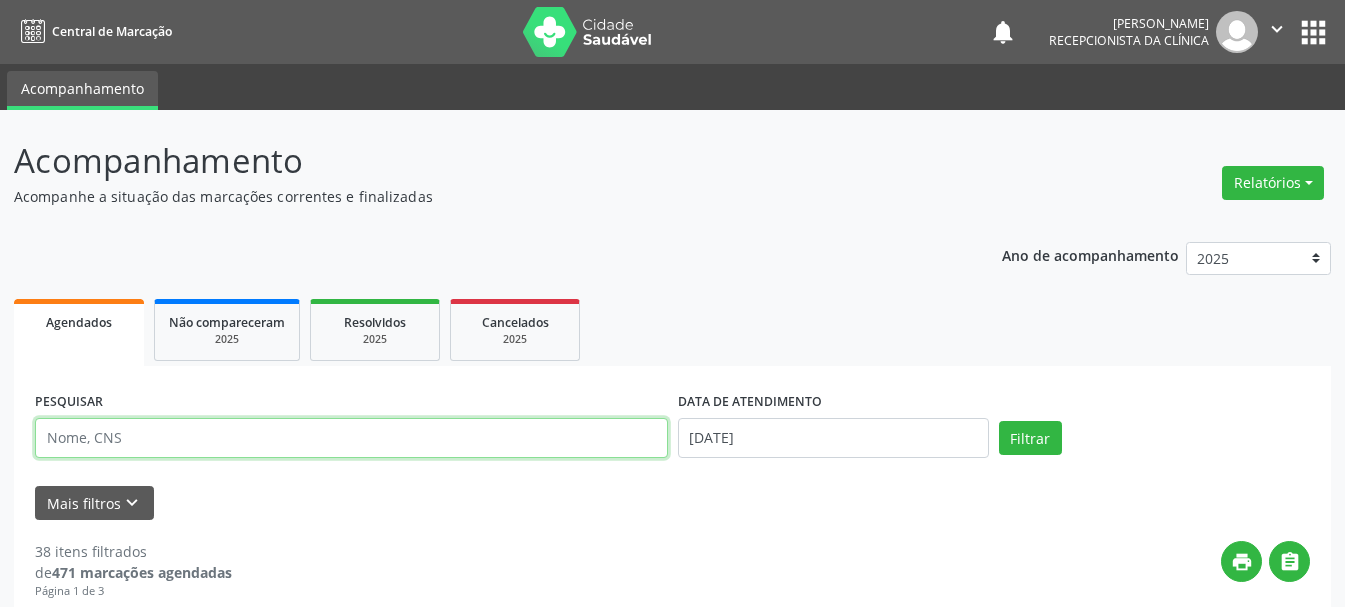 click at bounding box center (351, 438) 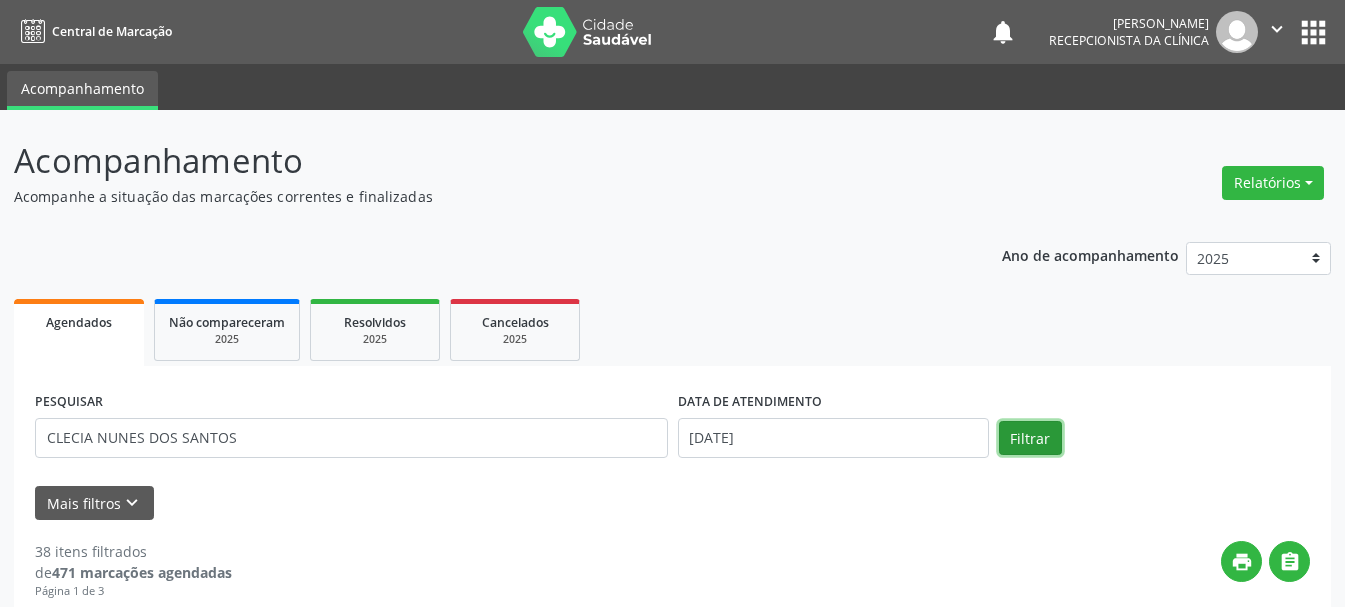 click on "Filtrar" at bounding box center [1030, 438] 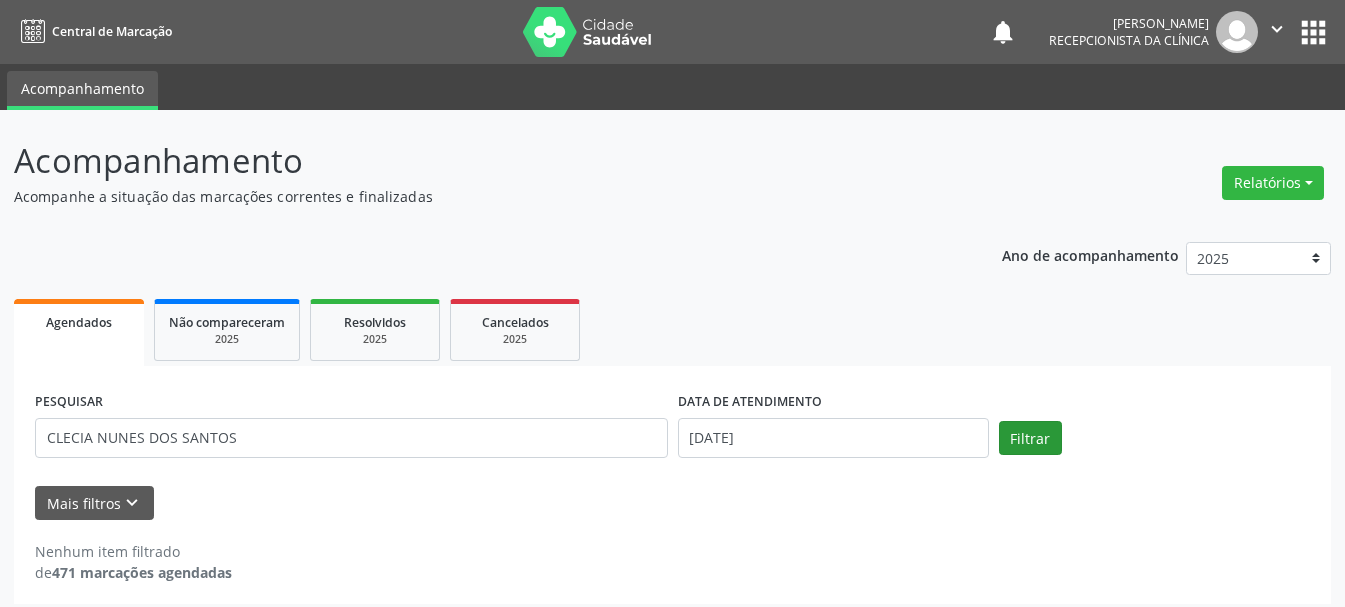scroll, scrollTop: 11, scrollLeft: 0, axis: vertical 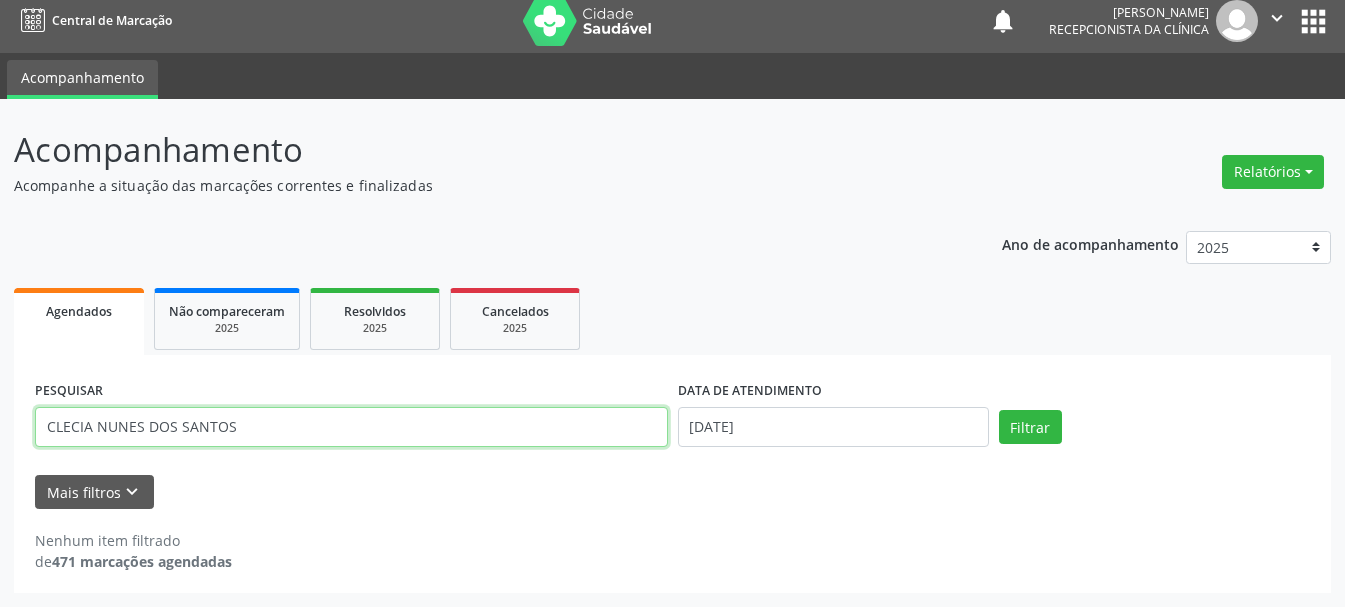 click on "CLECIA NUNES DOS SANTOS" at bounding box center (351, 427) 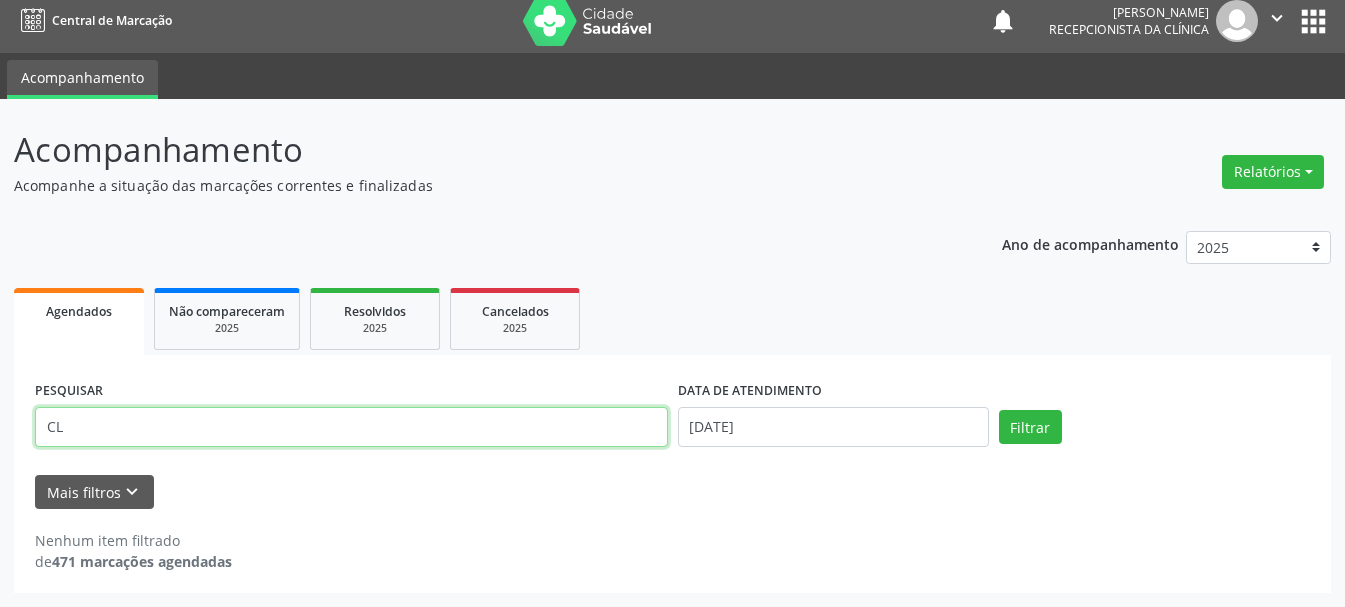 type on "C" 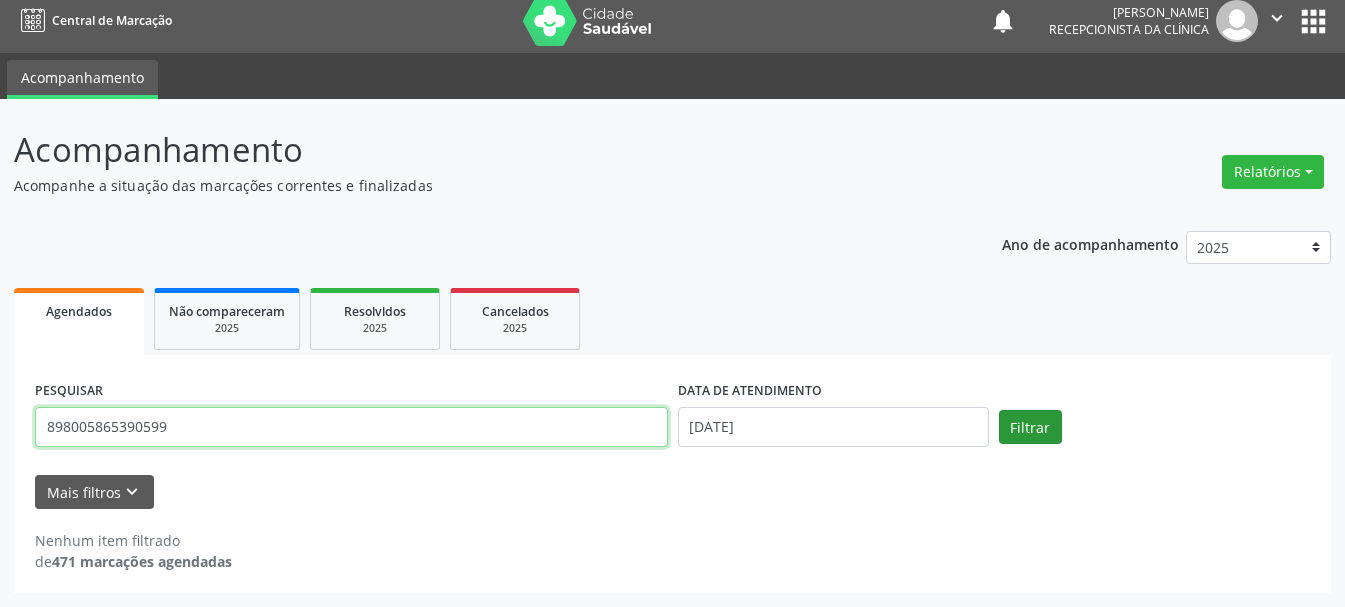 type on "898005865390599" 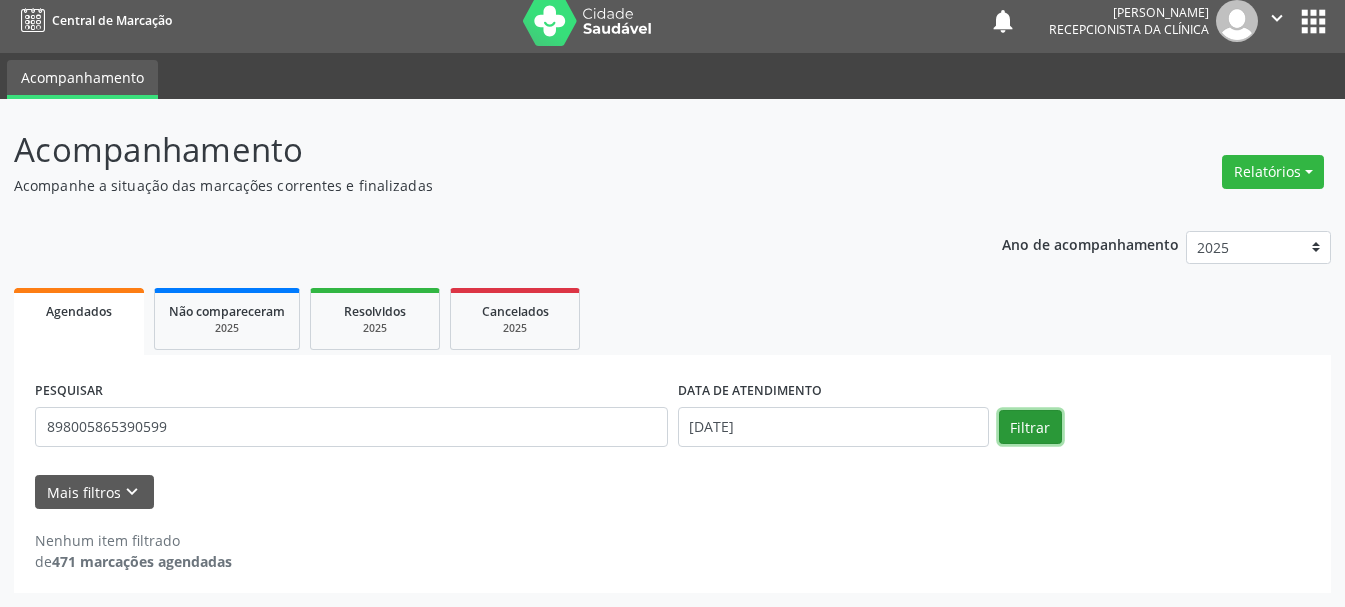 click on "Filtrar" at bounding box center [1030, 427] 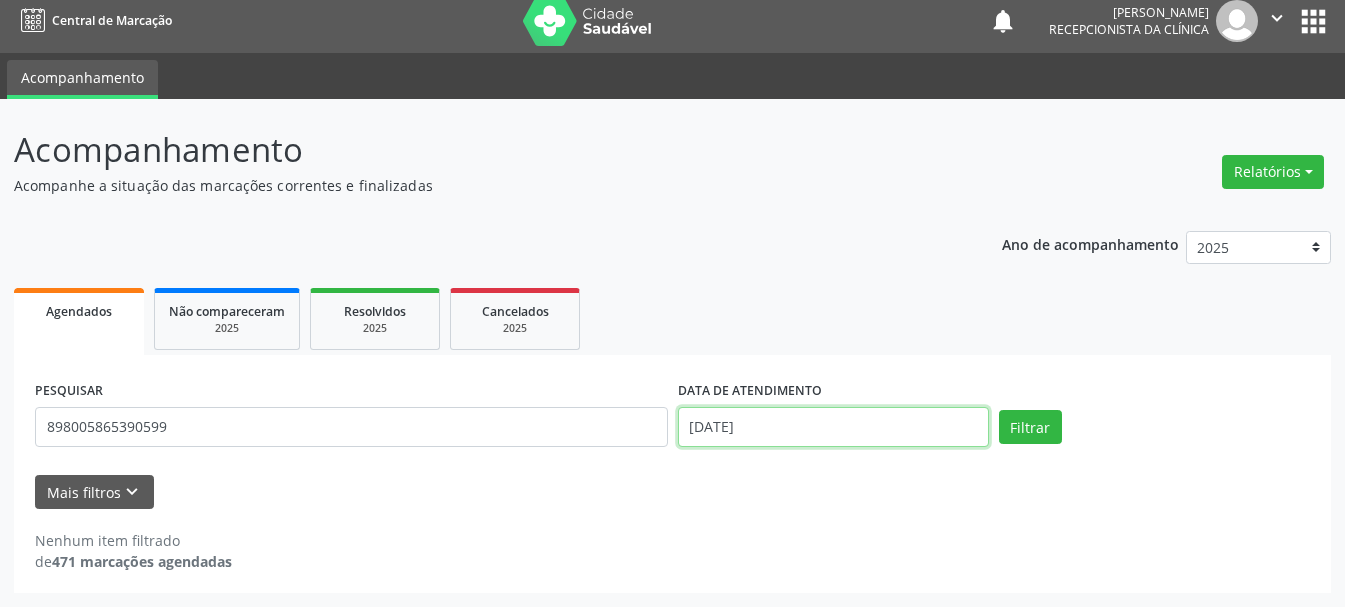 click on "[DATE]" at bounding box center [833, 427] 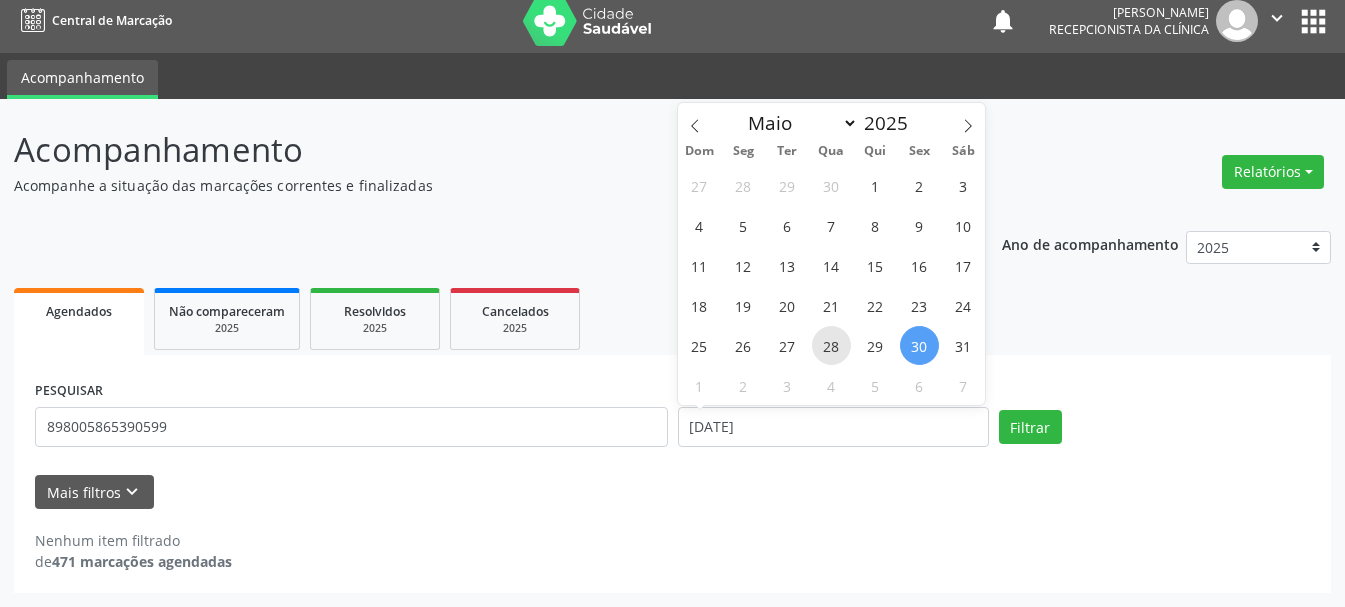 click on "28" at bounding box center [831, 345] 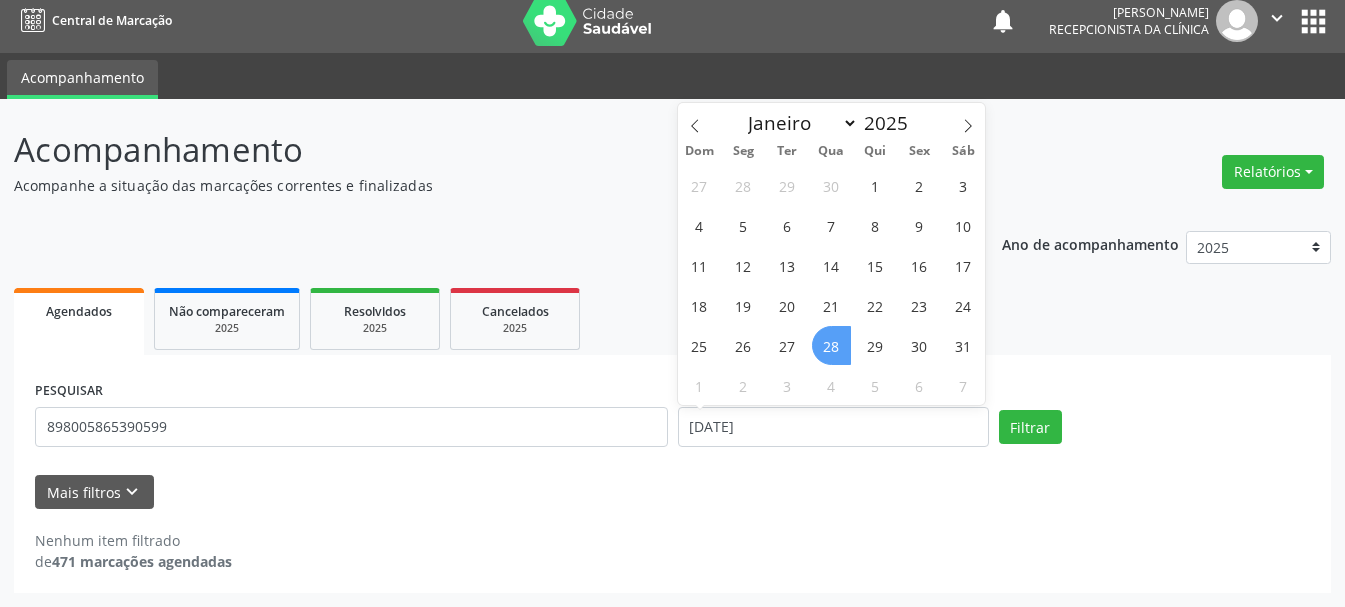 click on "28" at bounding box center (831, 345) 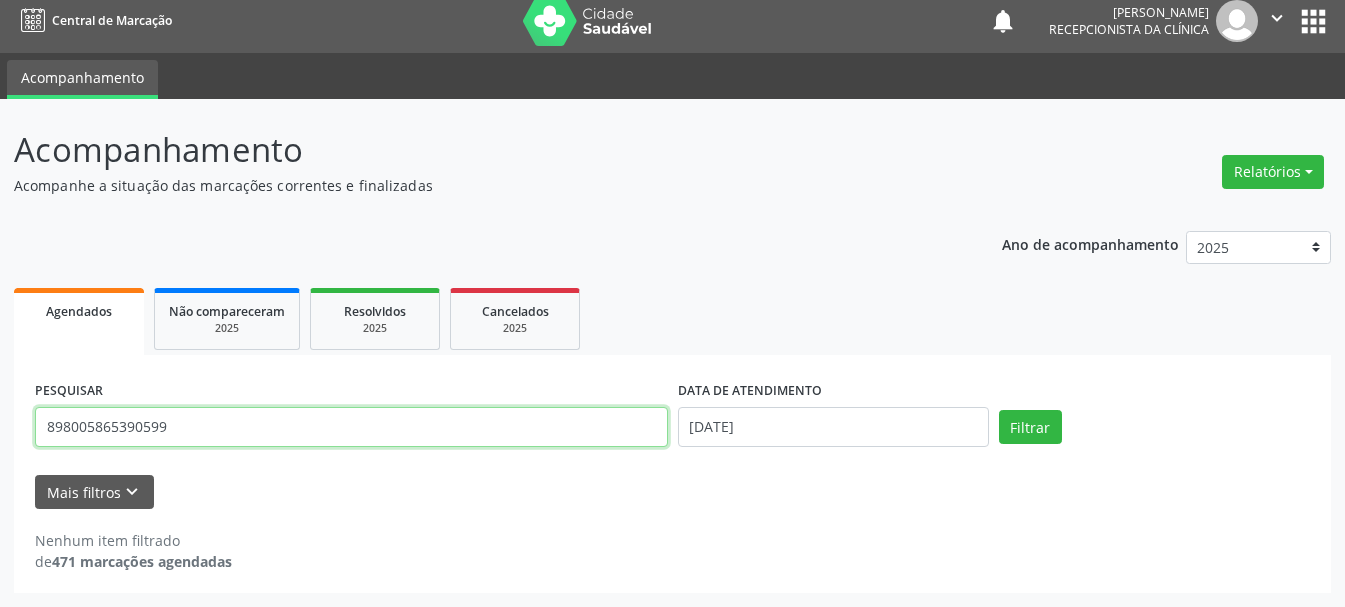 click on "898005865390599" at bounding box center [351, 427] 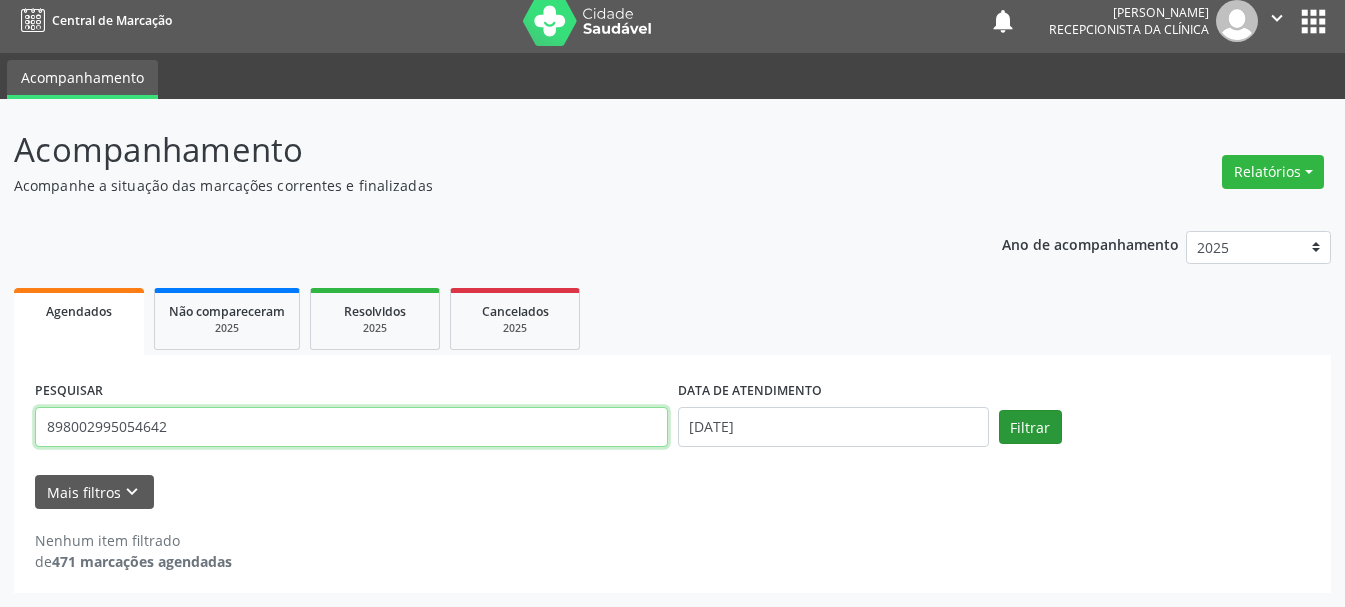 type on "898002995054642" 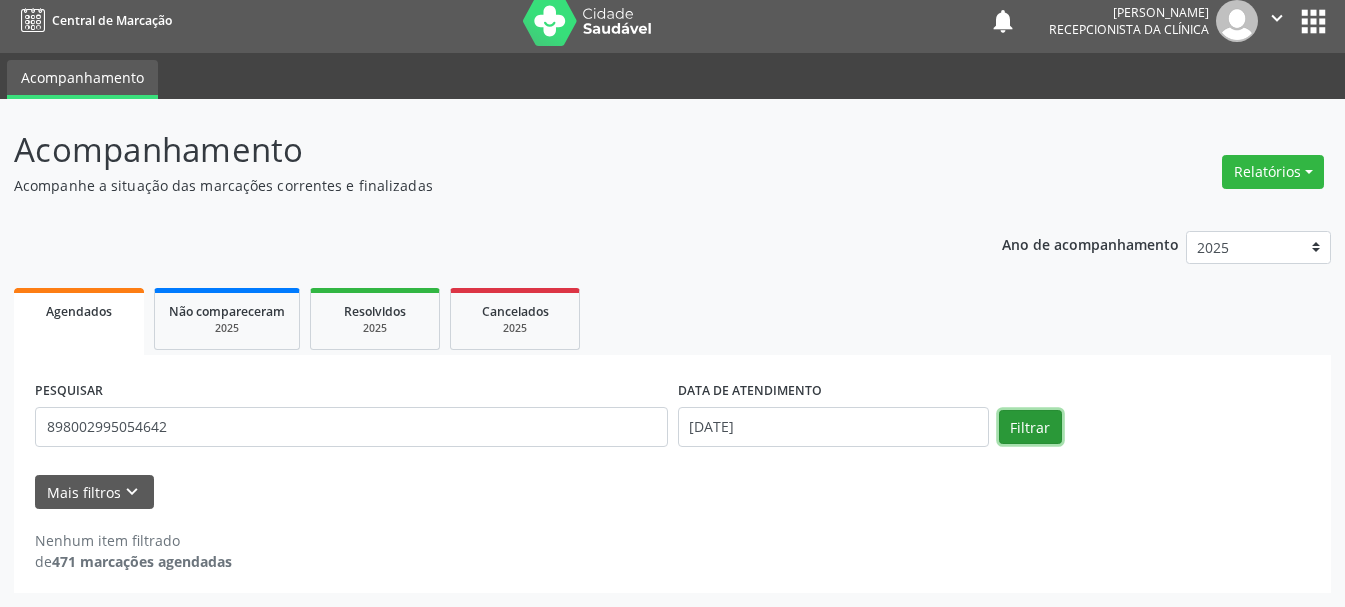 click on "Filtrar" at bounding box center (1030, 427) 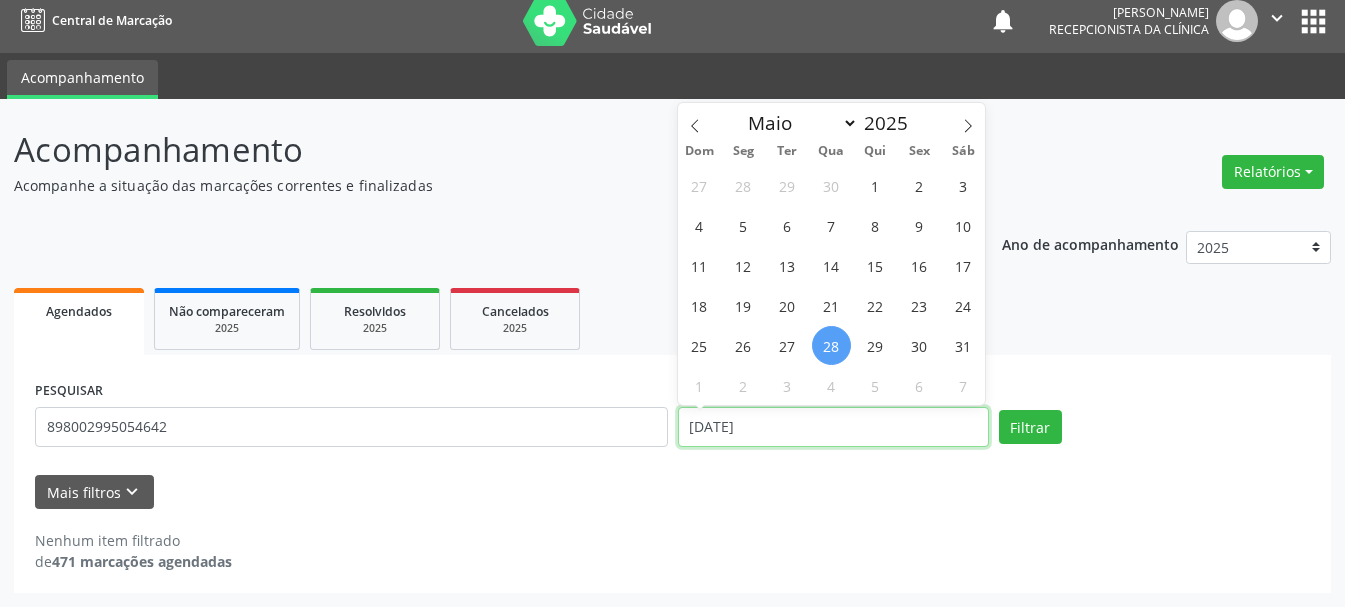 click on "[DATE]" at bounding box center [833, 427] 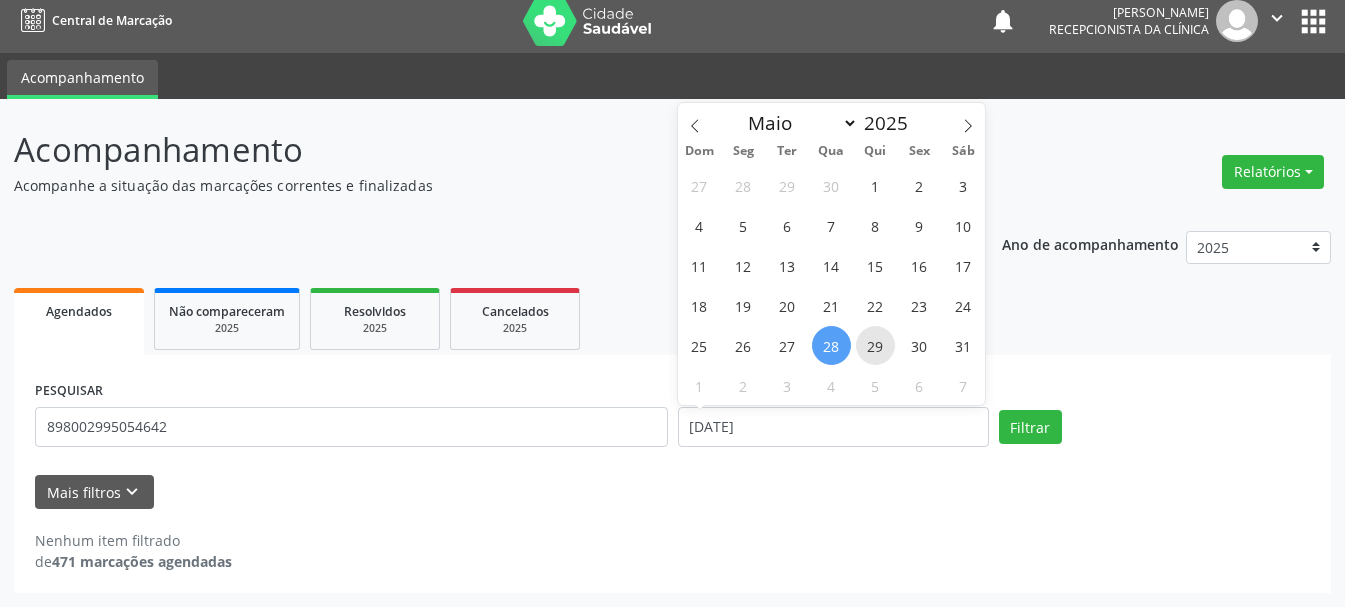 click on "29" at bounding box center [875, 345] 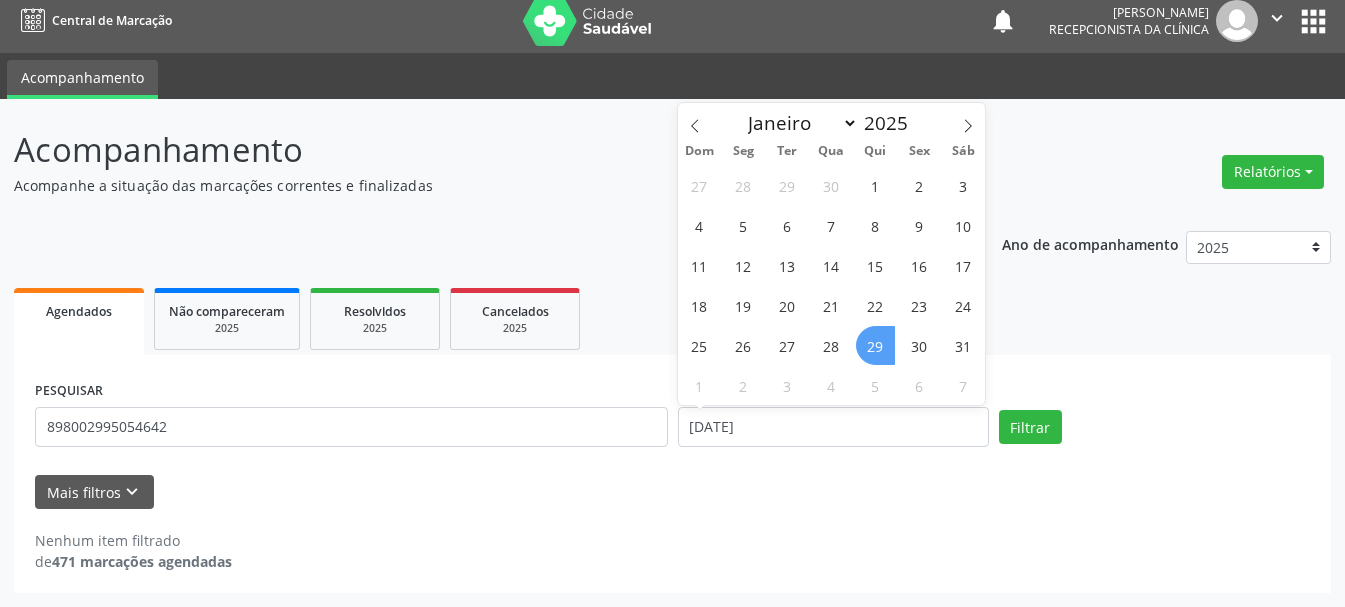click on "29" at bounding box center [875, 345] 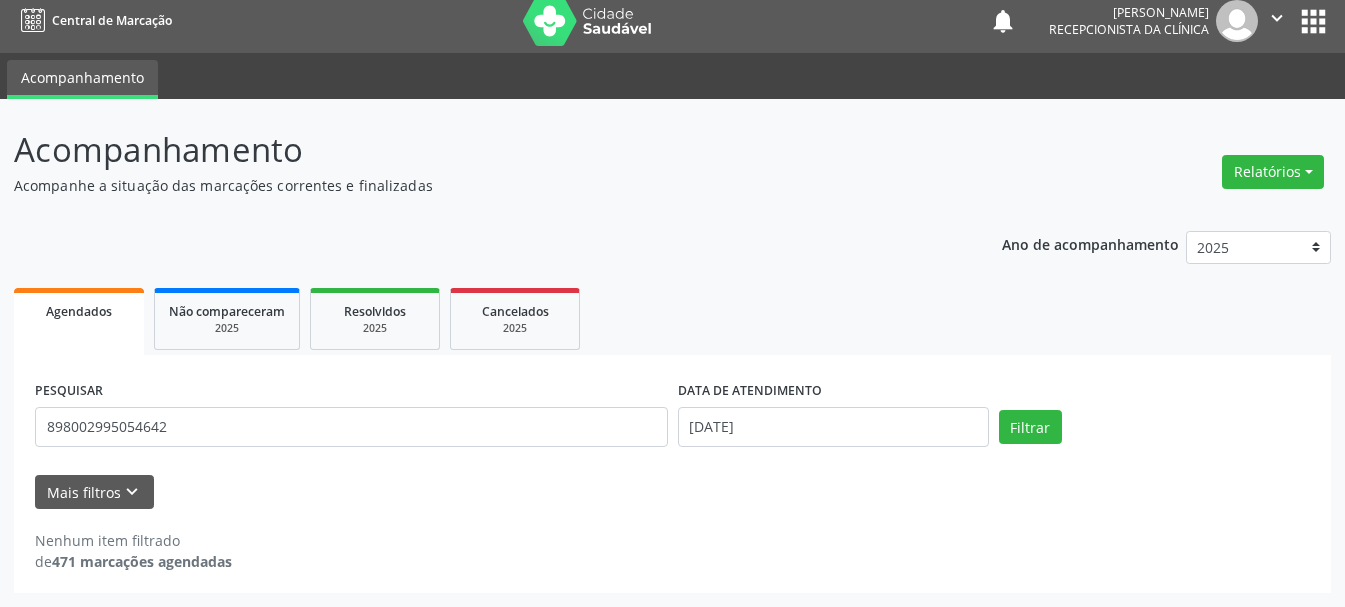 click on "PESQUISAR
898002995054642" at bounding box center [351, 418] 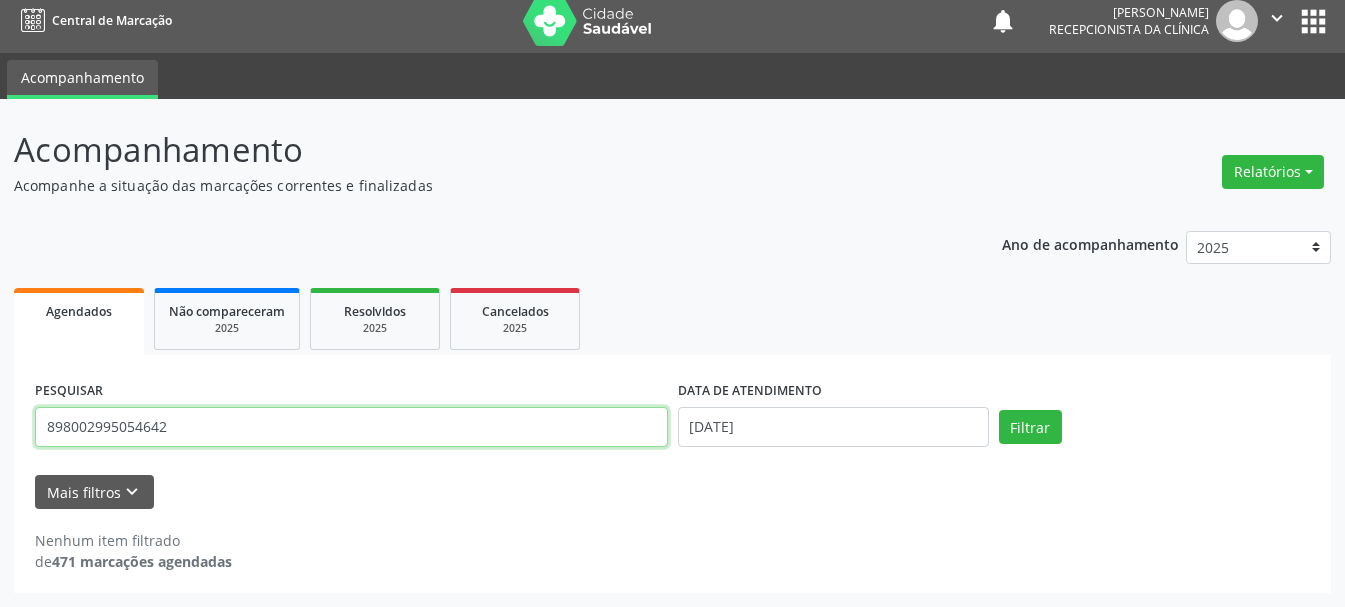 click on "898002995054642" at bounding box center [351, 427] 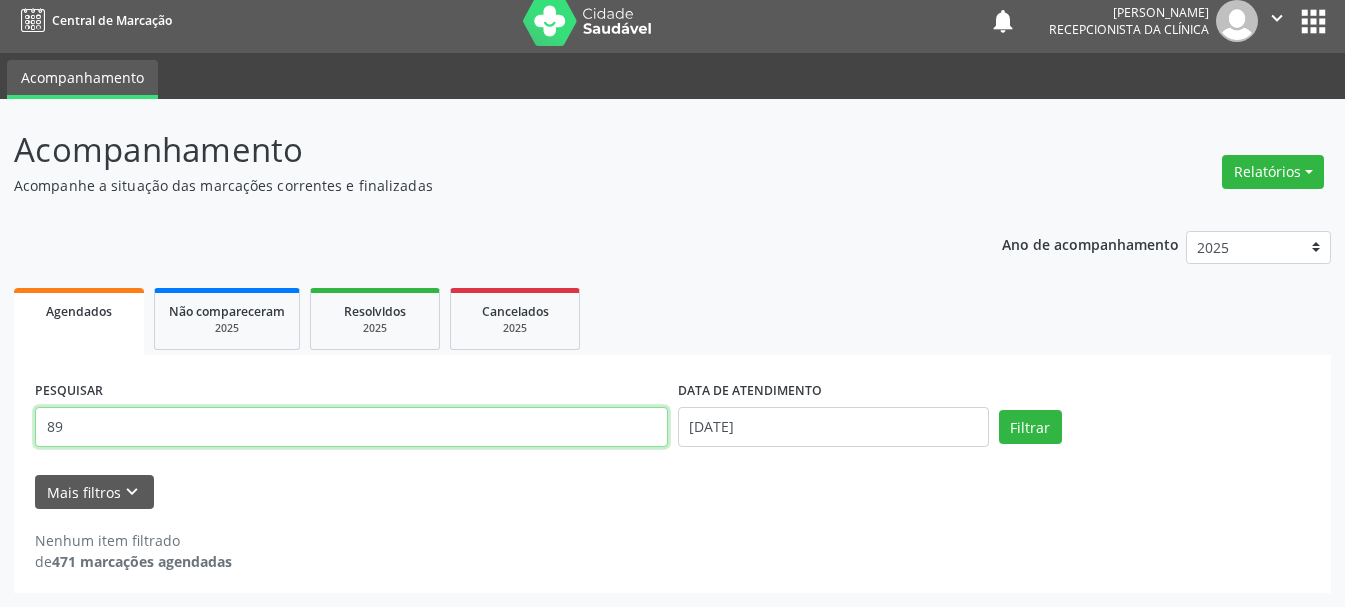 type on "8" 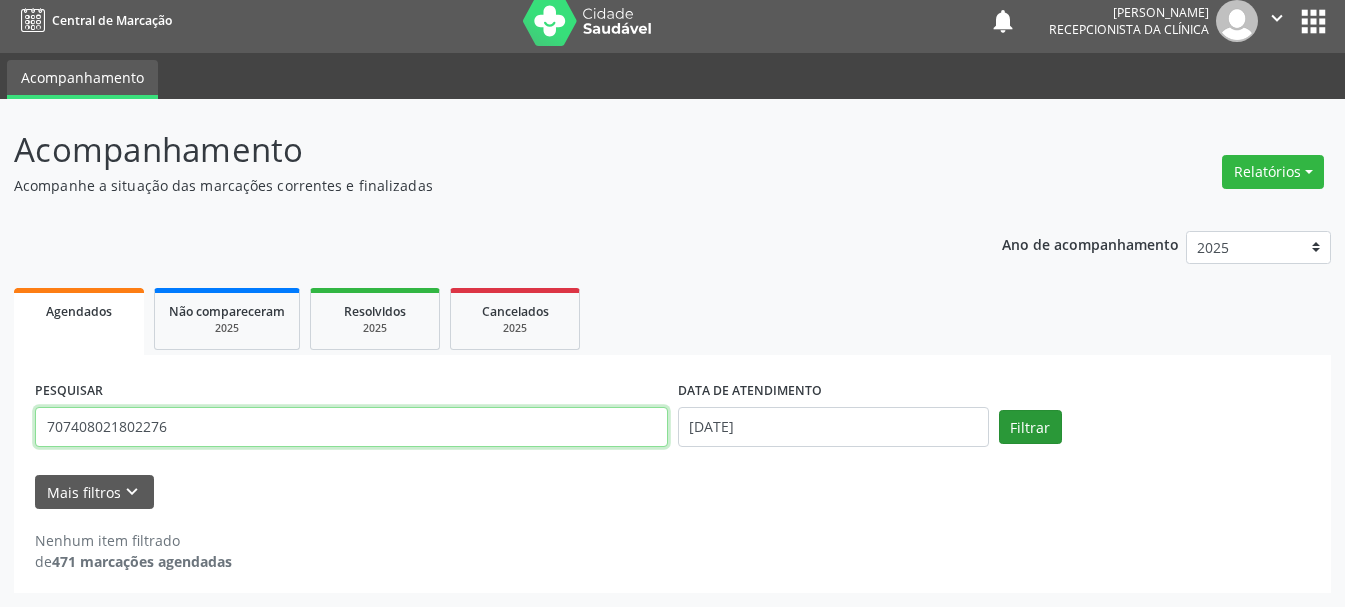 type on "707408021802276" 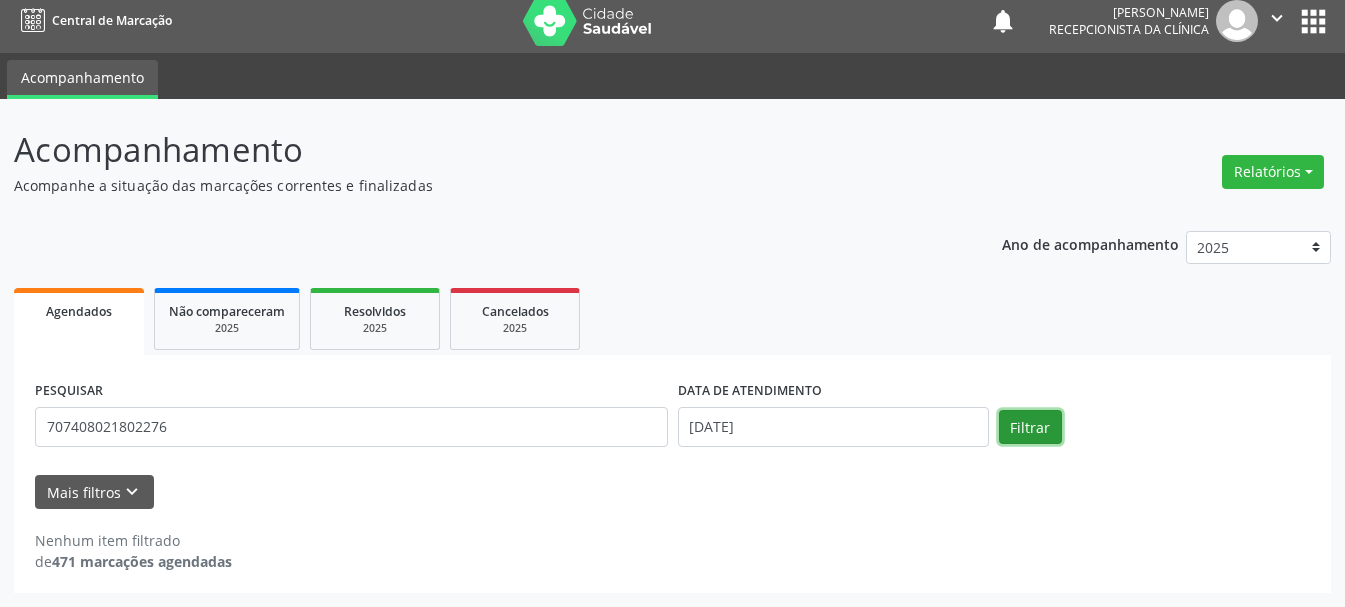click on "Filtrar" at bounding box center (1030, 427) 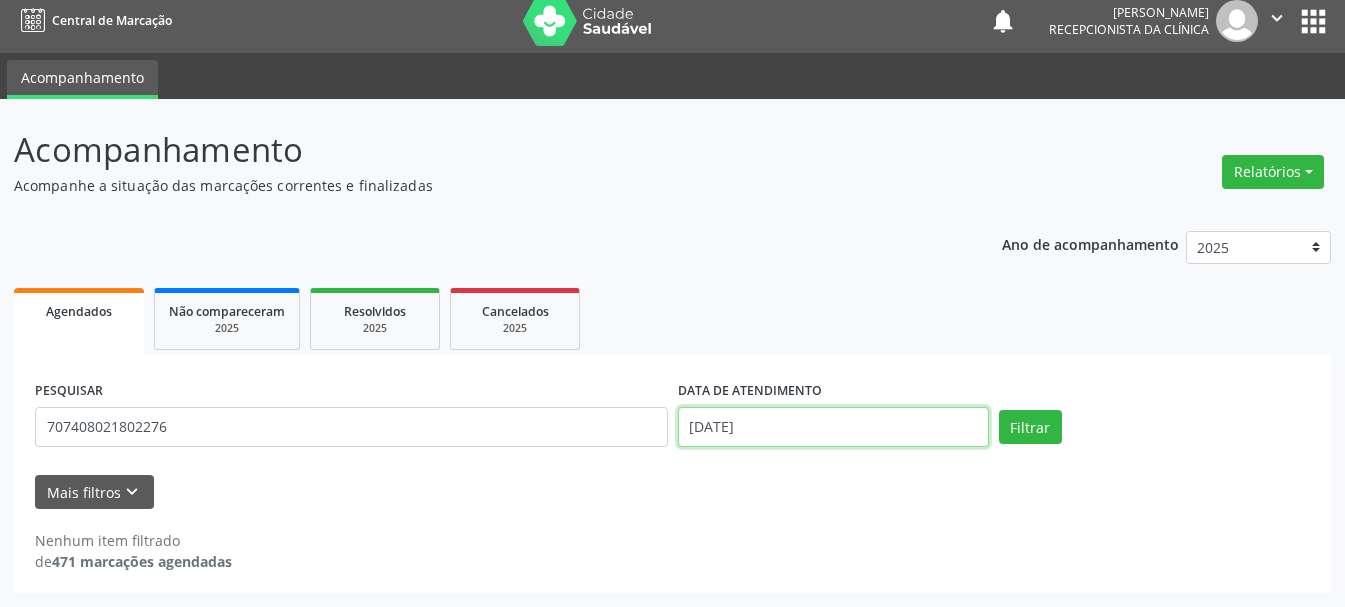 click on "[DATE]" at bounding box center (833, 427) 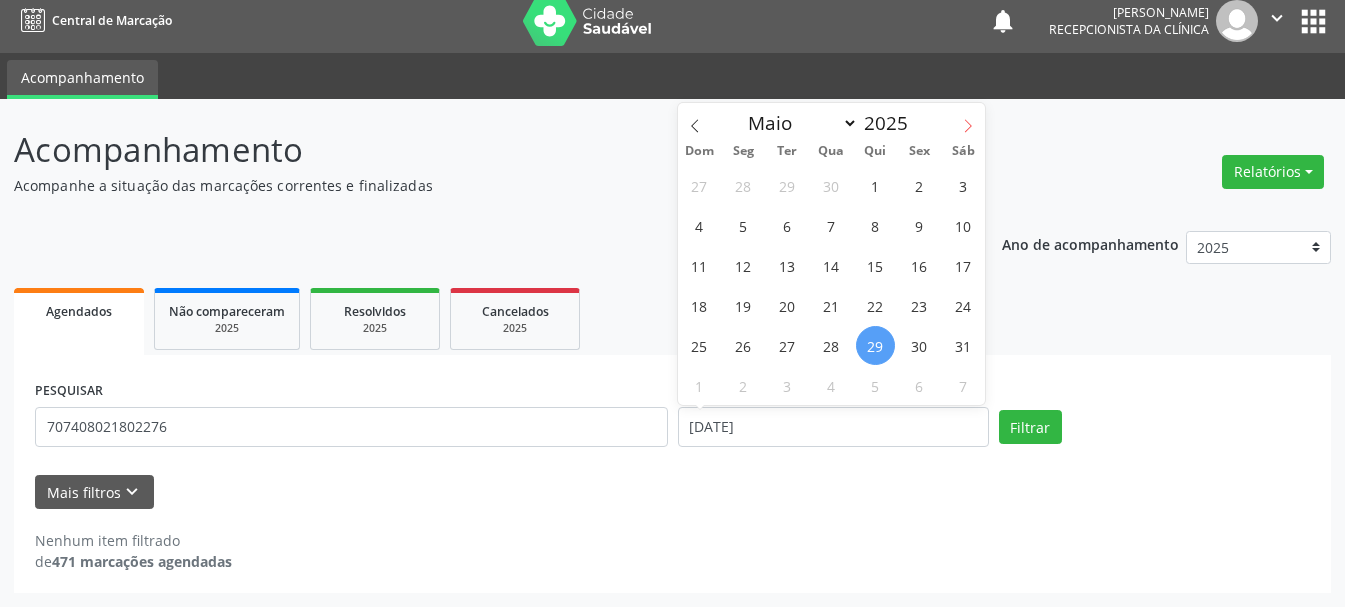 click at bounding box center [968, 120] 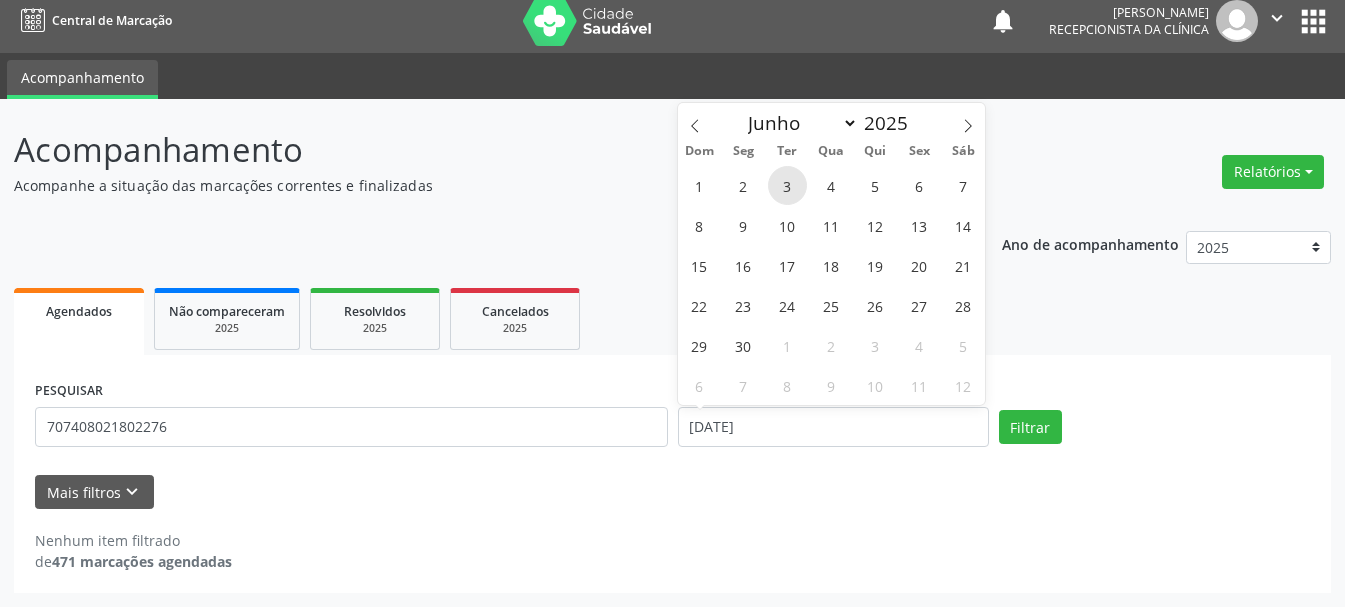 click on "3" at bounding box center [787, 185] 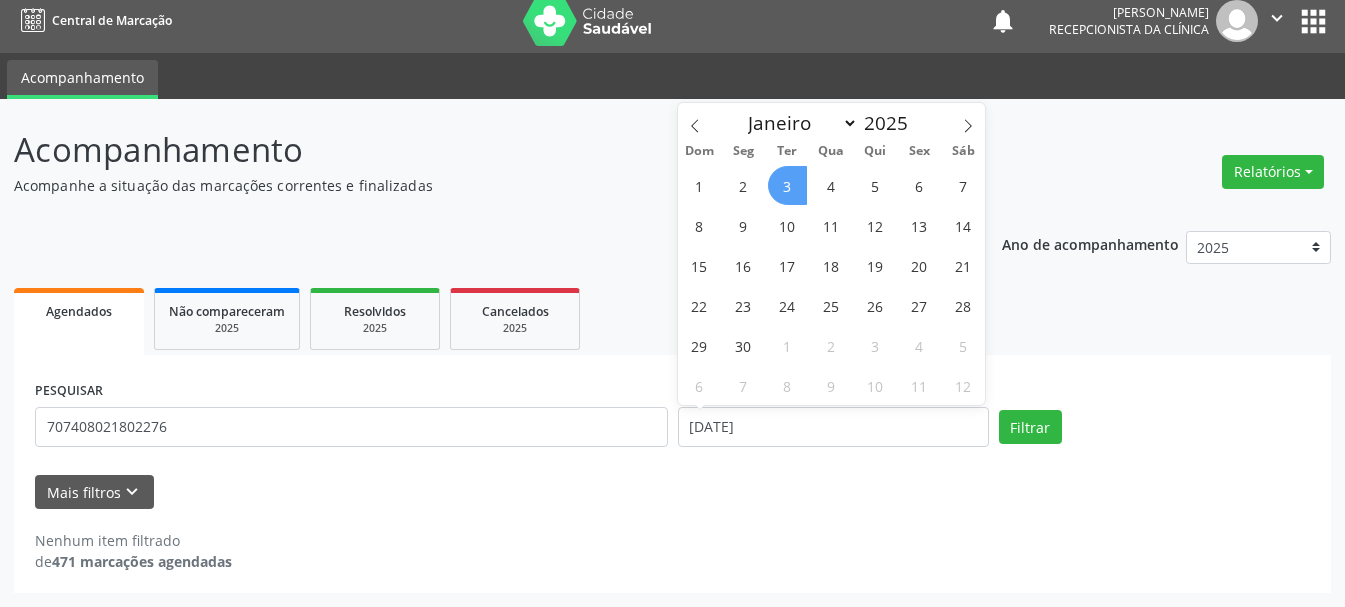 click on "3" at bounding box center [787, 185] 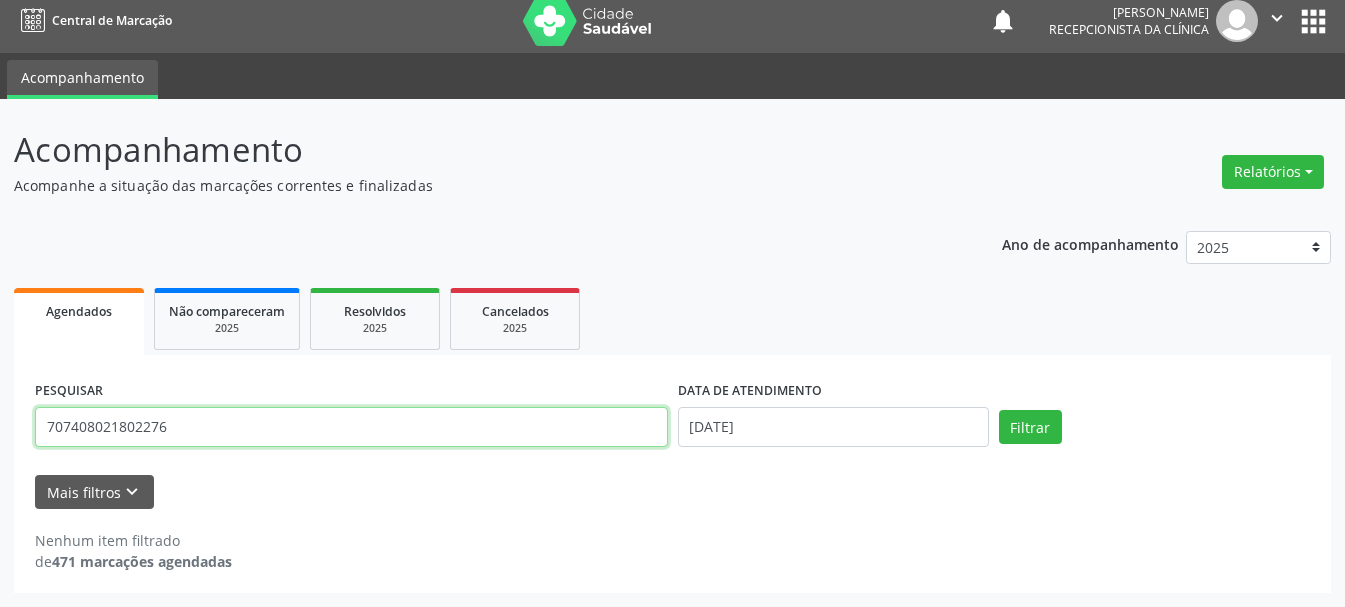 click on "707408021802276" at bounding box center (351, 427) 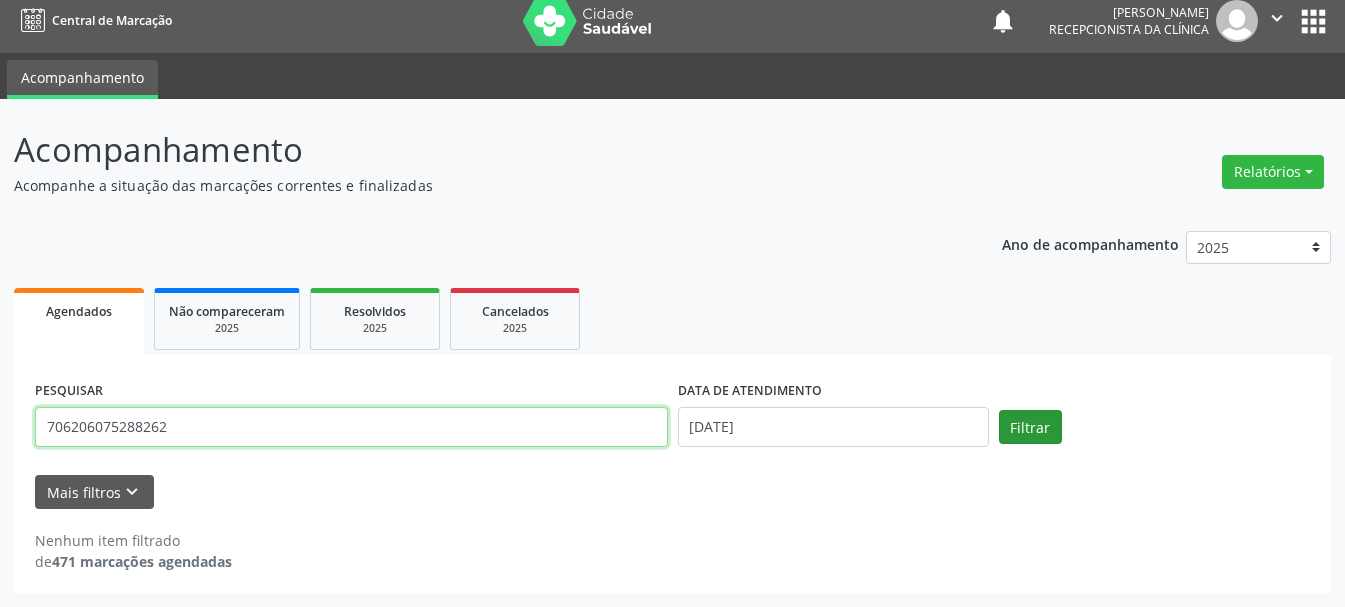 type on "706206075288262" 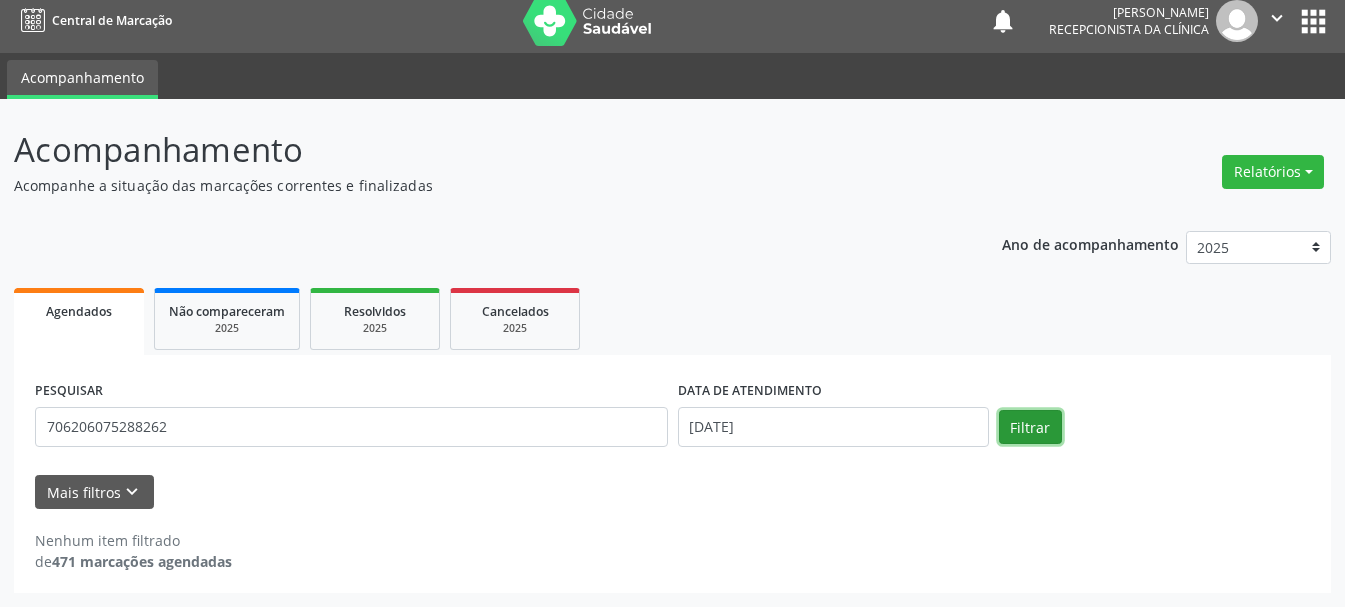 click on "Filtrar" at bounding box center (1030, 427) 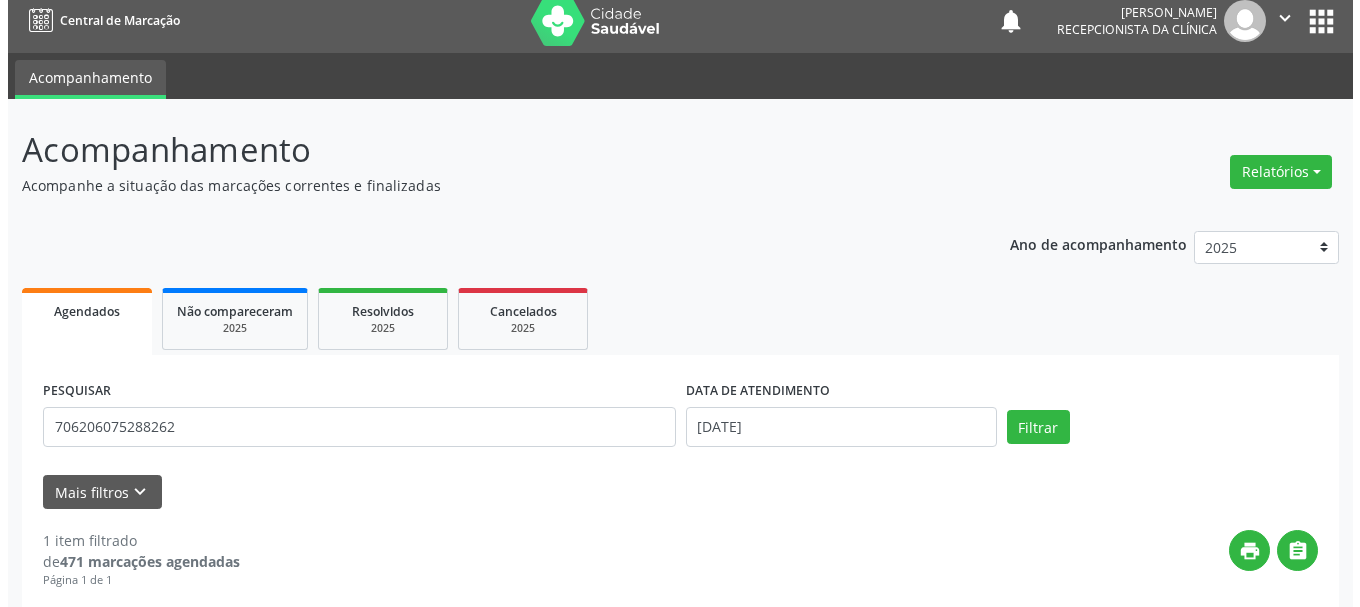 scroll, scrollTop: 298, scrollLeft: 0, axis: vertical 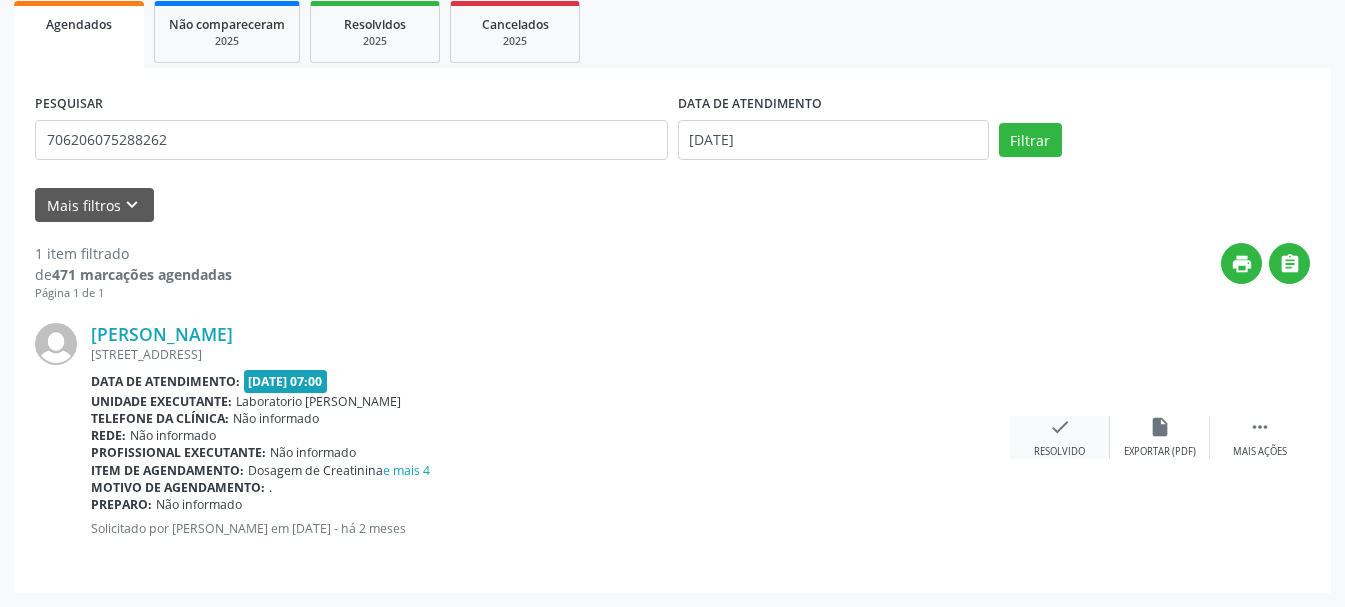 click on "check" at bounding box center (1060, 427) 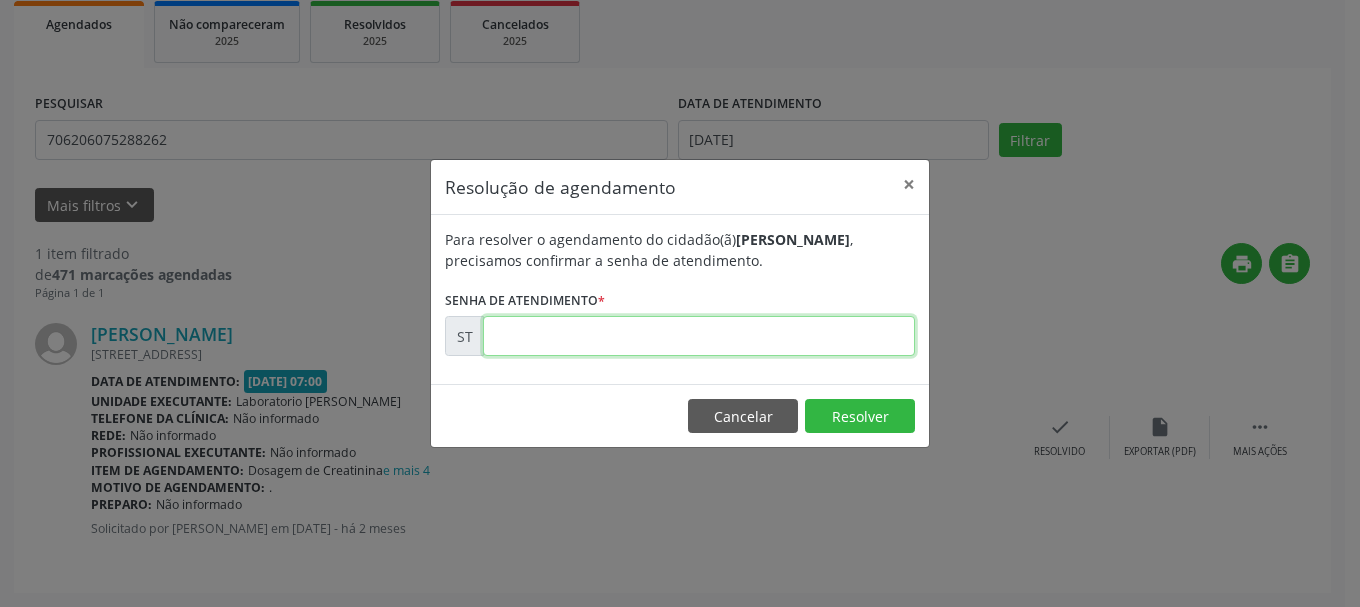click at bounding box center [699, 336] 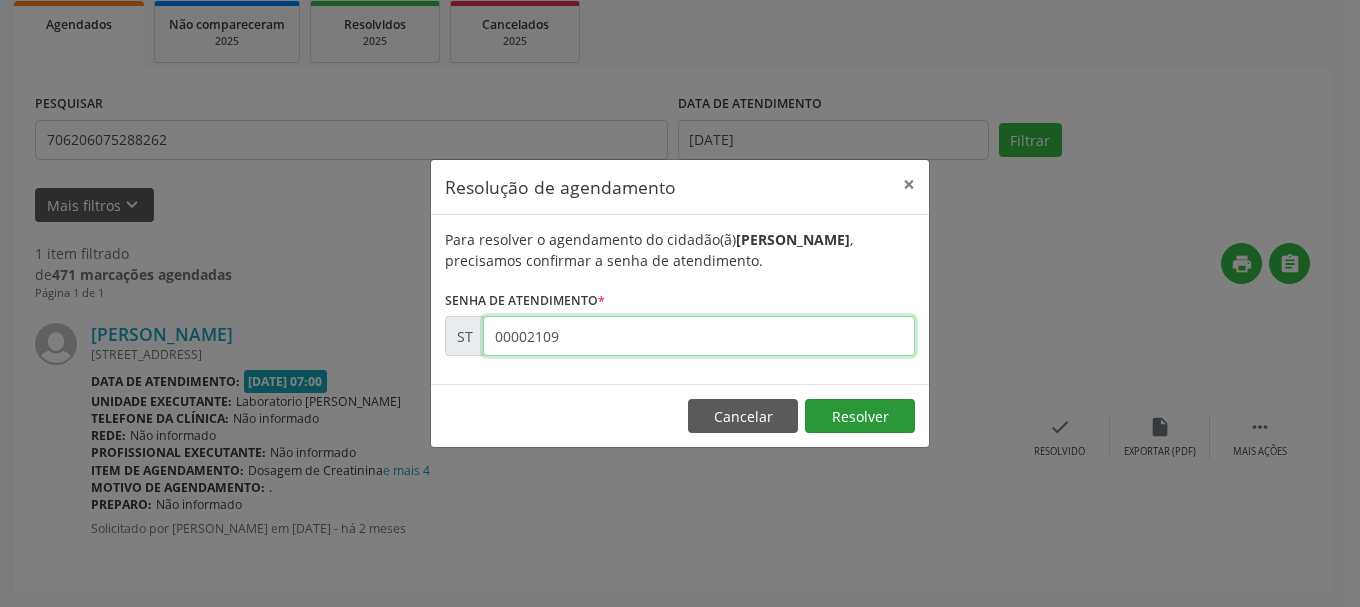 type on "00002109" 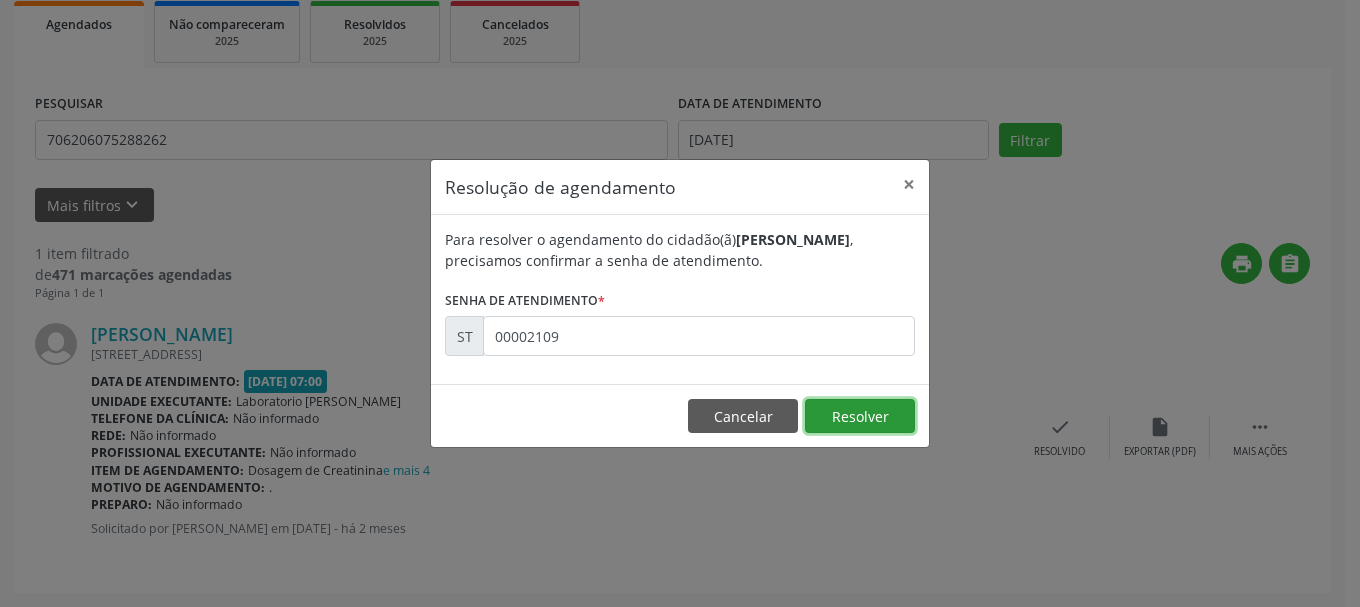 click on "Resolver" at bounding box center (860, 416) 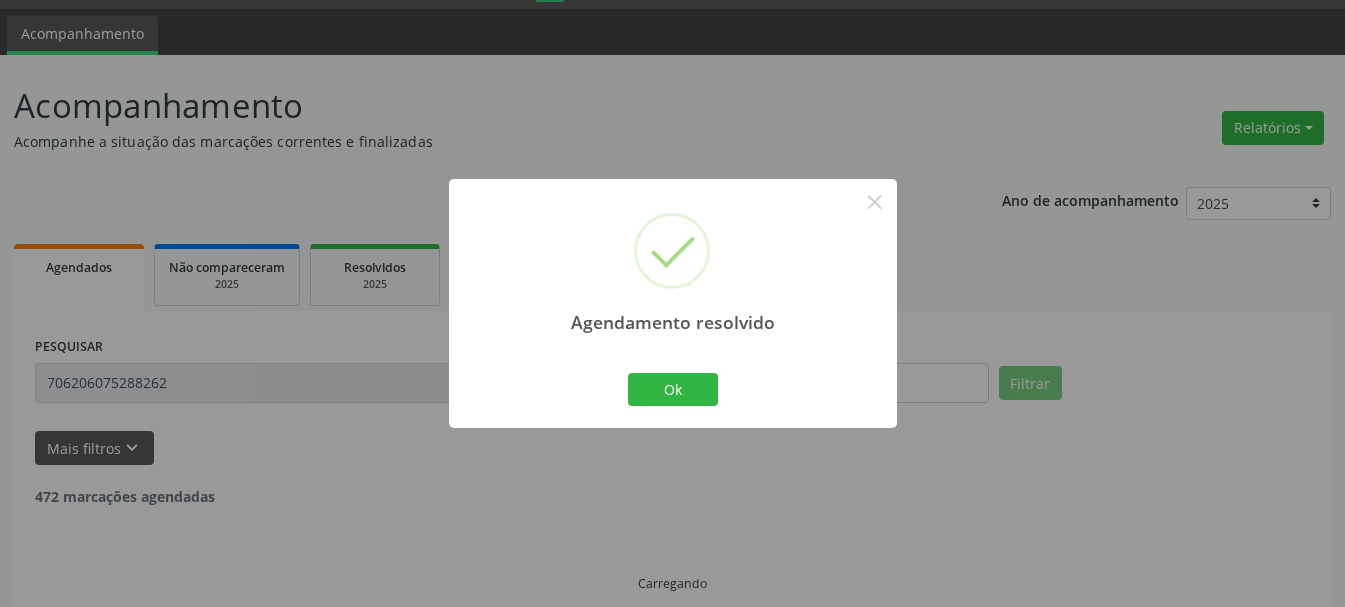 scroll, scrollTop: 11, scrollLeft: 0, axis: vertical 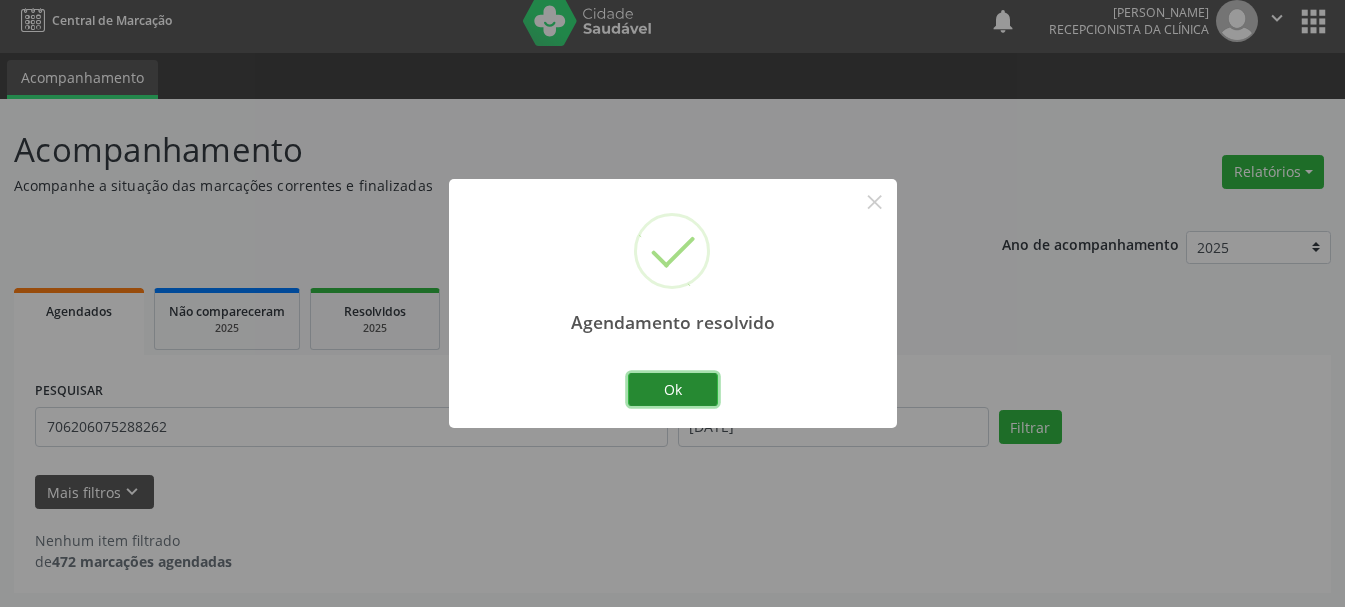 click on "Ok" at bounding box center (673, 390) 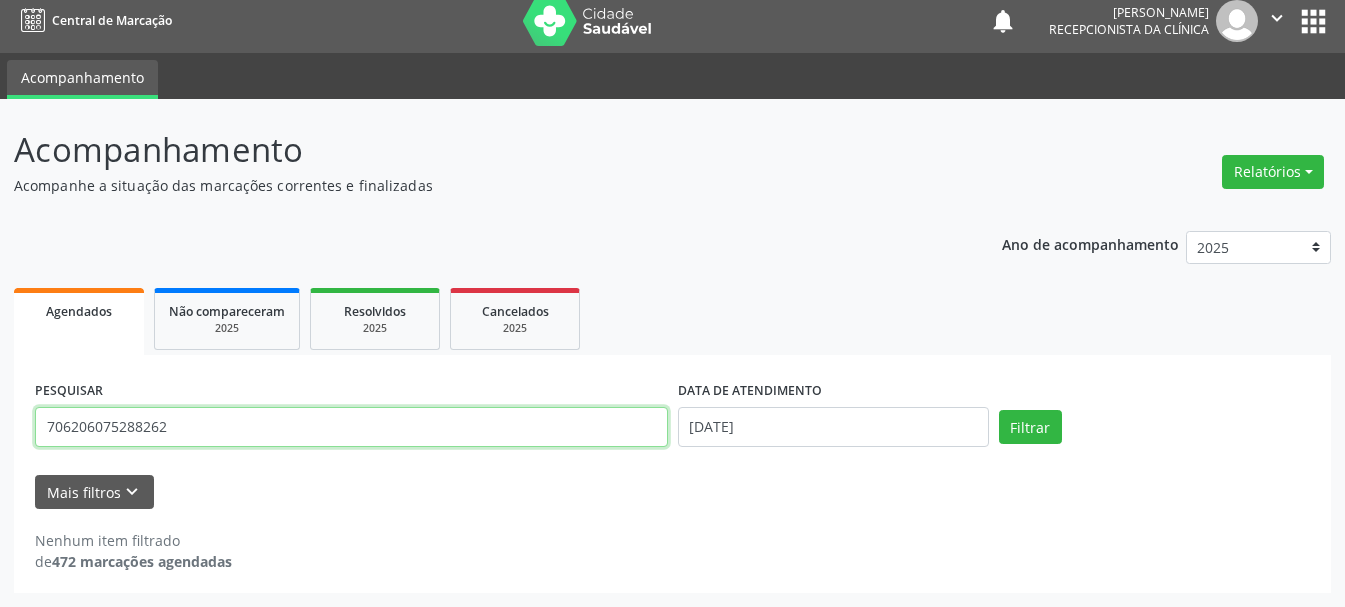 click on "706206075288262" at bounding box center (351, 427) 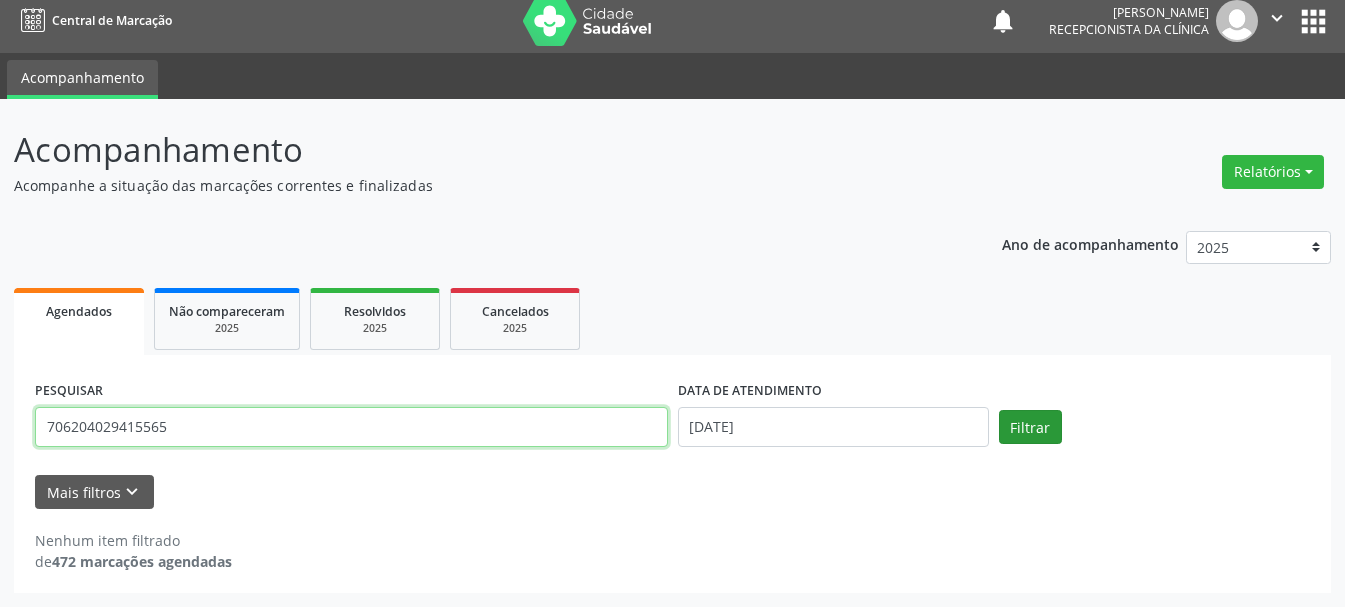type on "706204029415565" 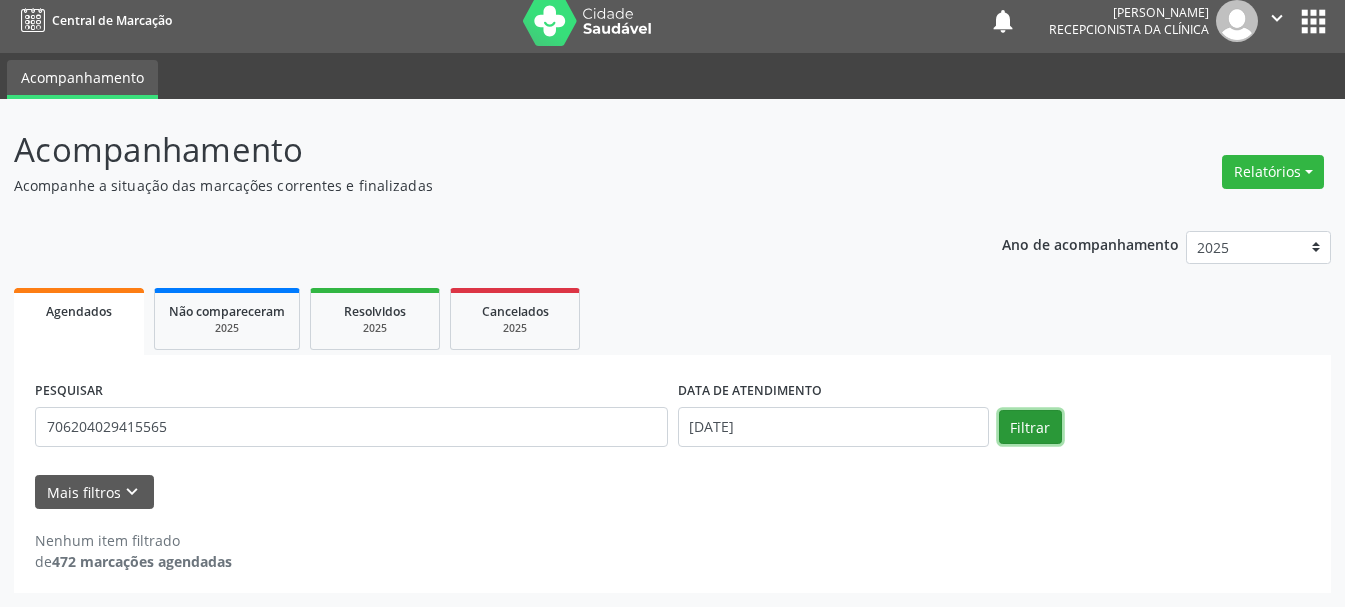 click on "Filtrar" at bounding box center (1030, 427) 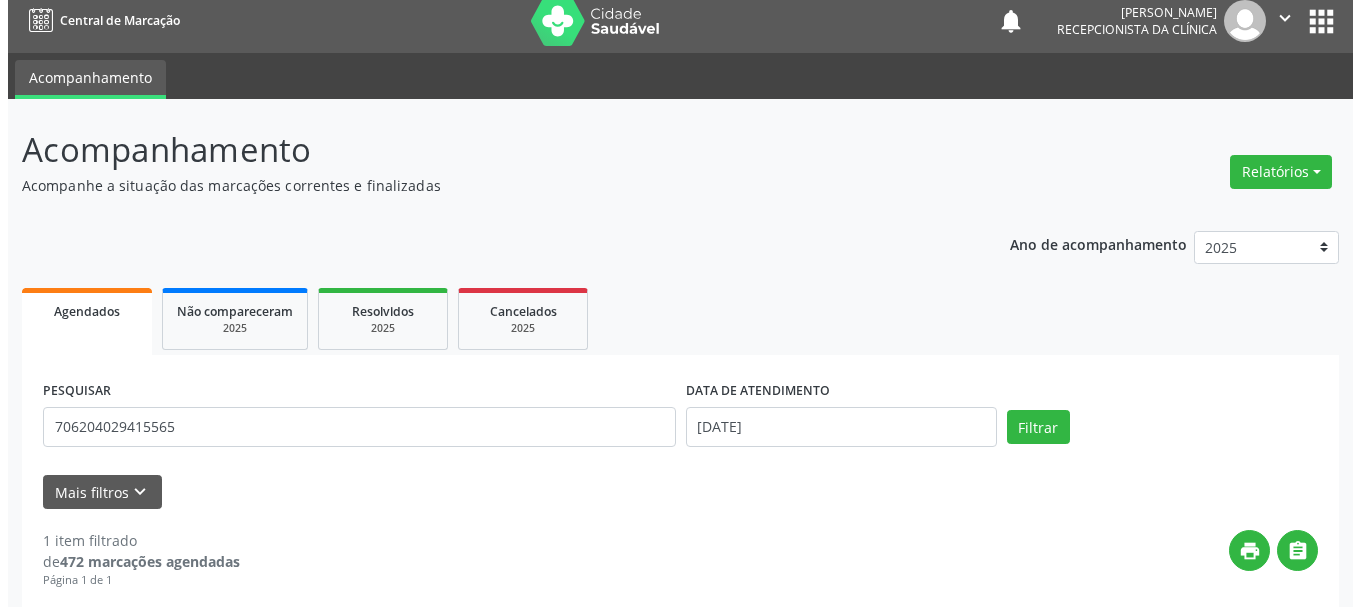 scroll, scrollTop: 298, scrollLeft: 0, axis: vertical 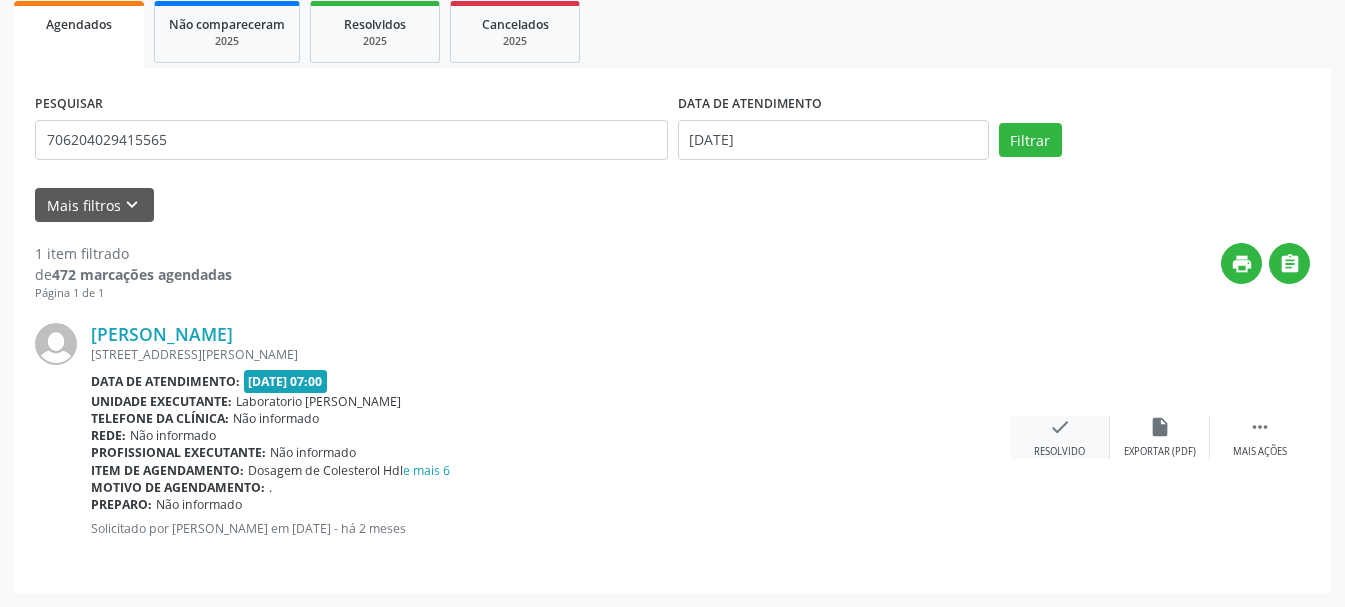 click on "Resolvido" at bounding box center (1059, 452) 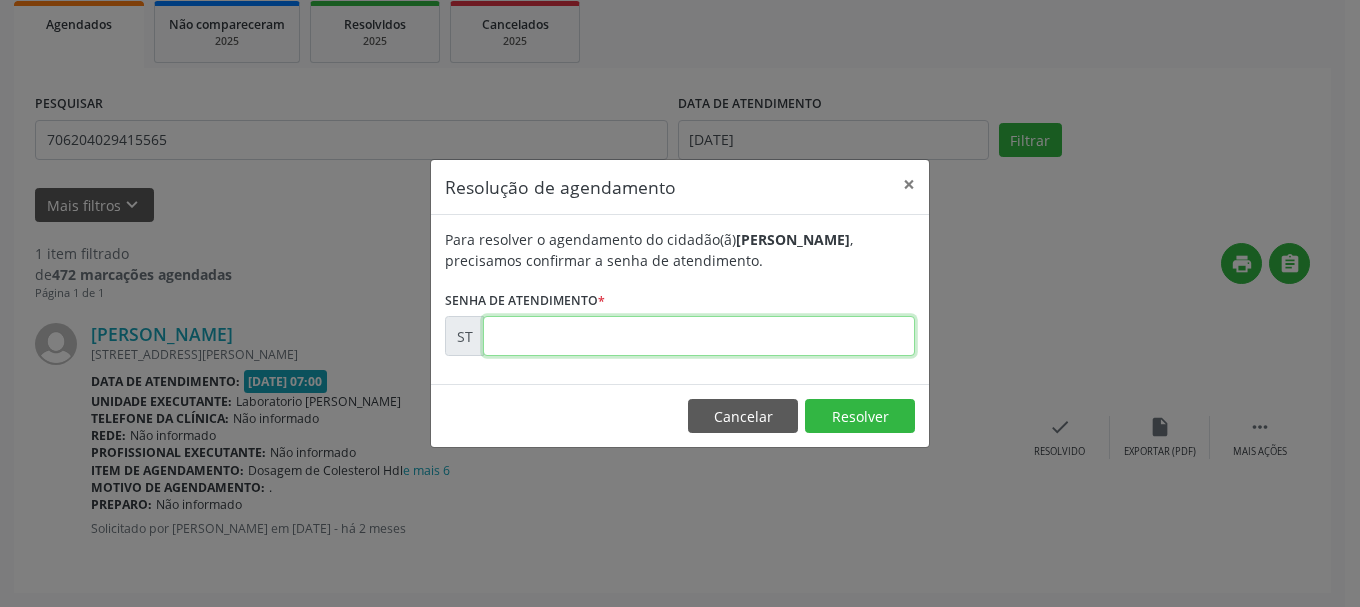 click at bounding box center (699, 336) 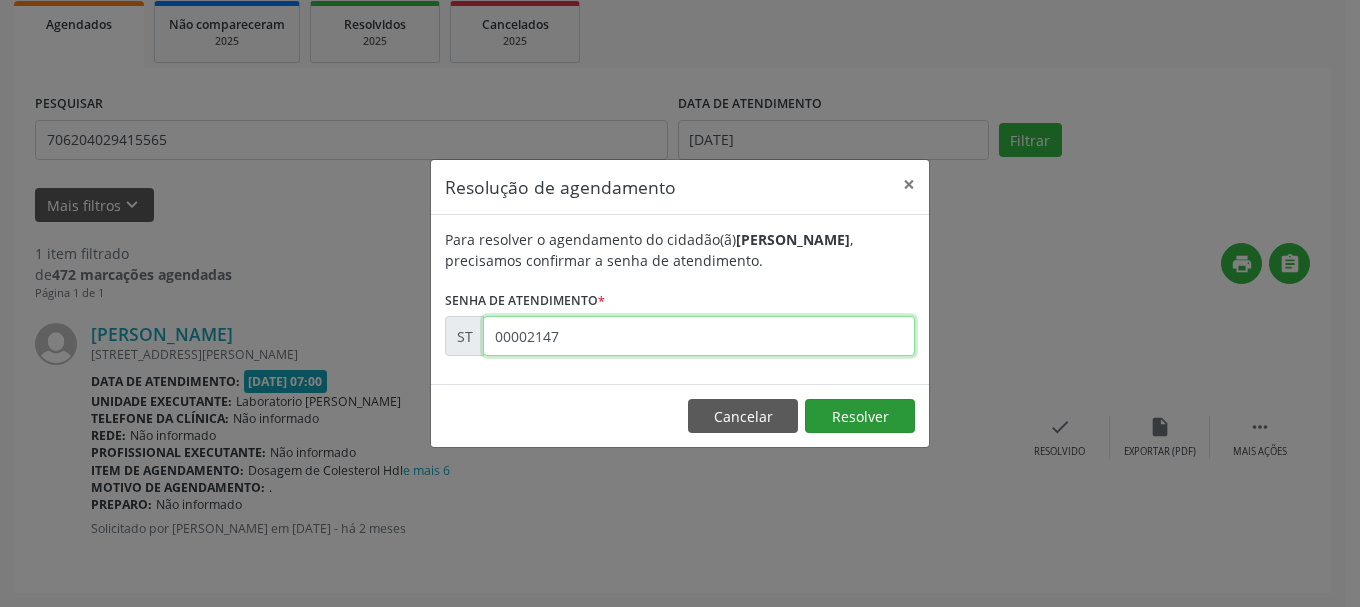 type on "00002147" 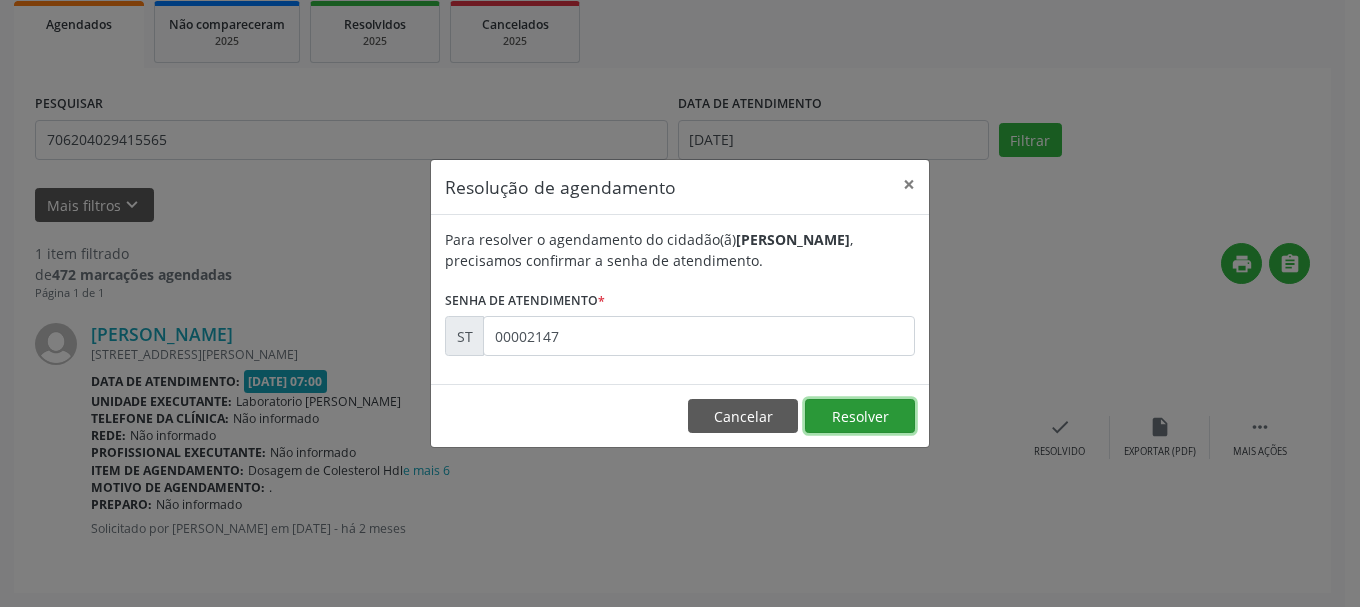click on "Resolver" at bounding box center (860, 416) 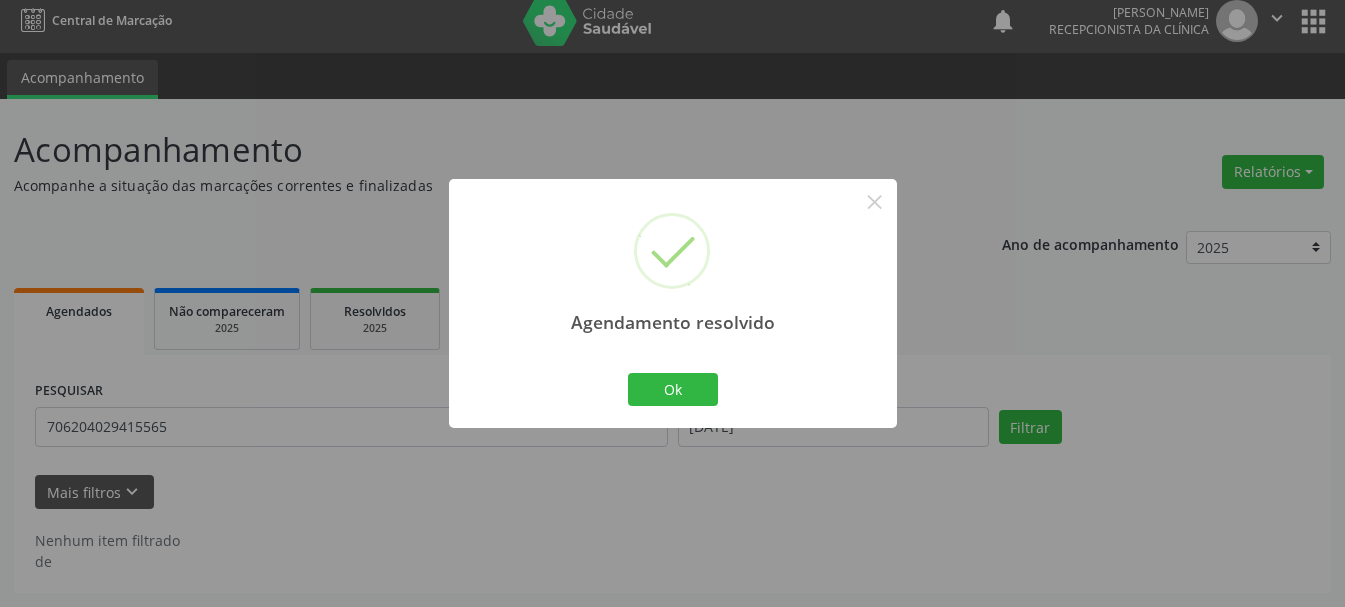 scroll, scrollTop: 11, scrollLeft: 0, axis: vertical 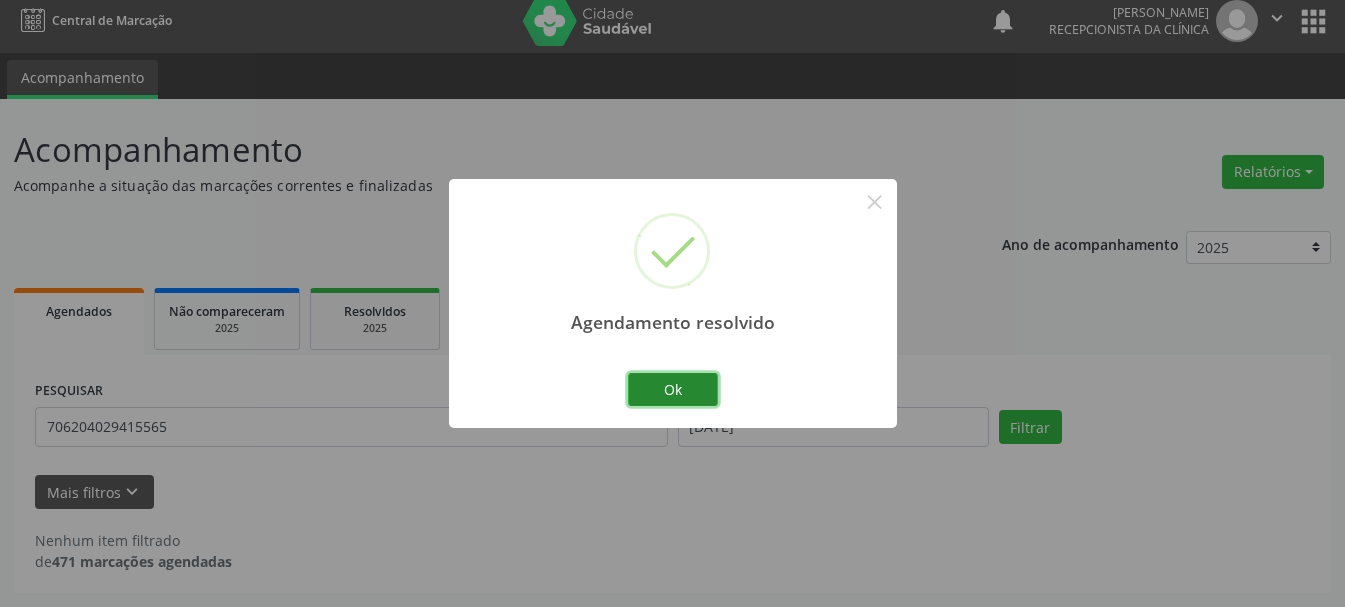 click on "Ok" at bounding box center (673, 390) 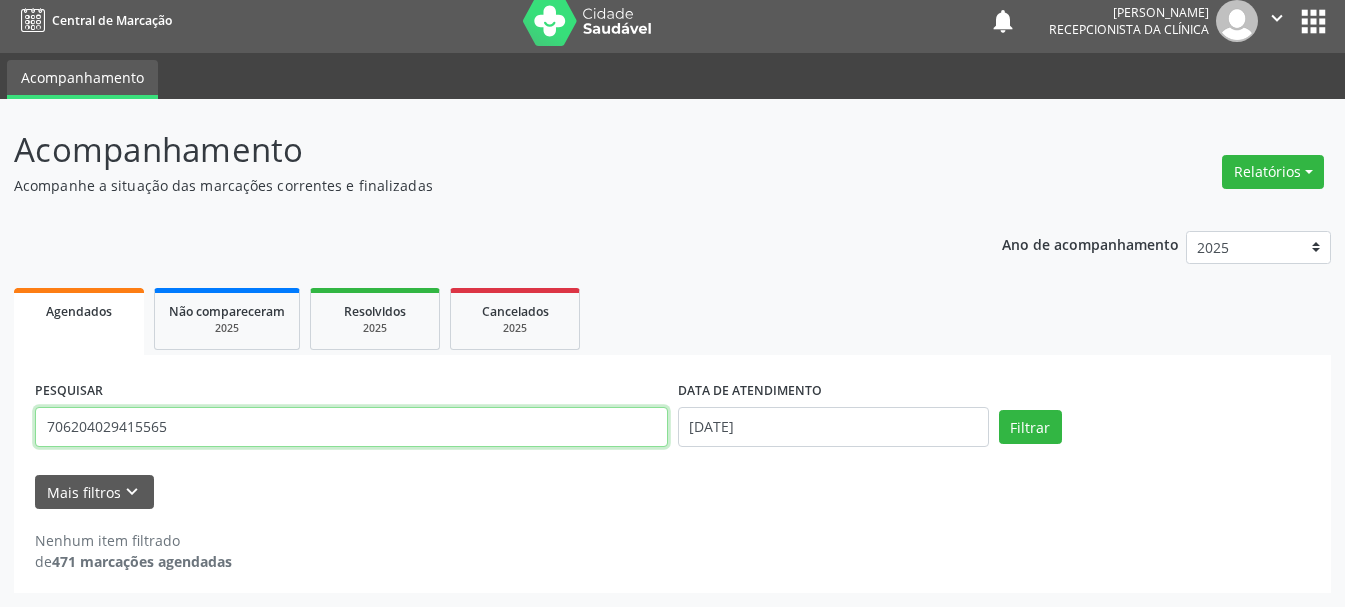 click on "706204029415565" at bounding box center (351, 427) 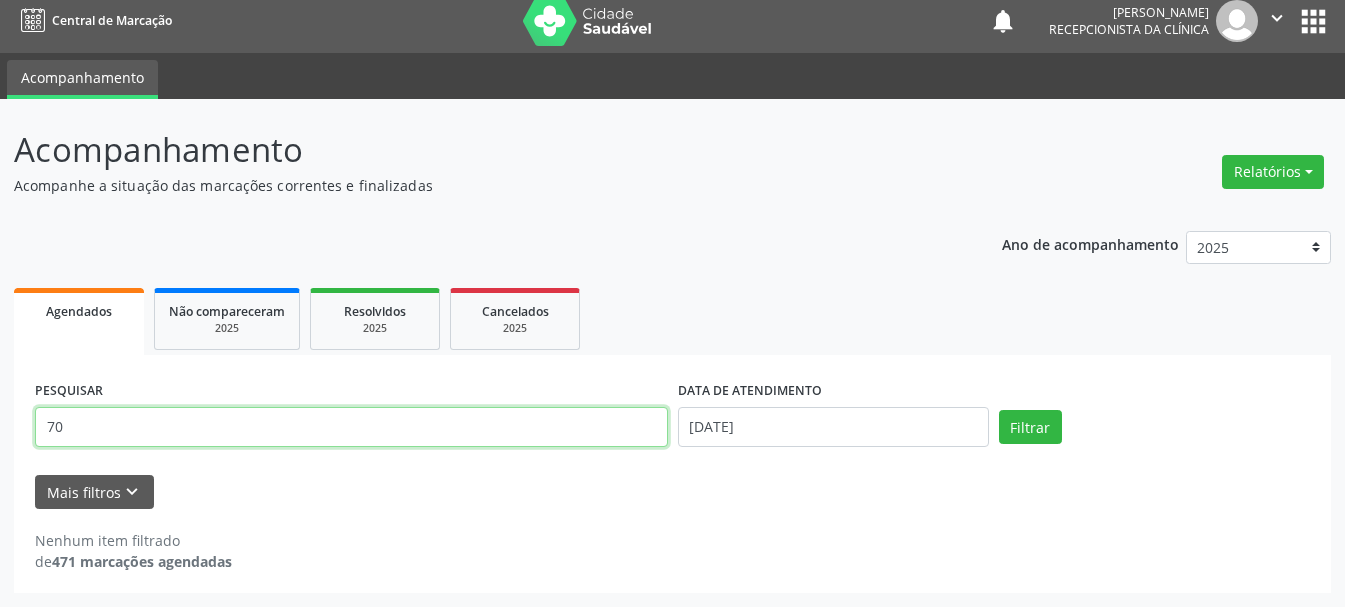 type on "7" 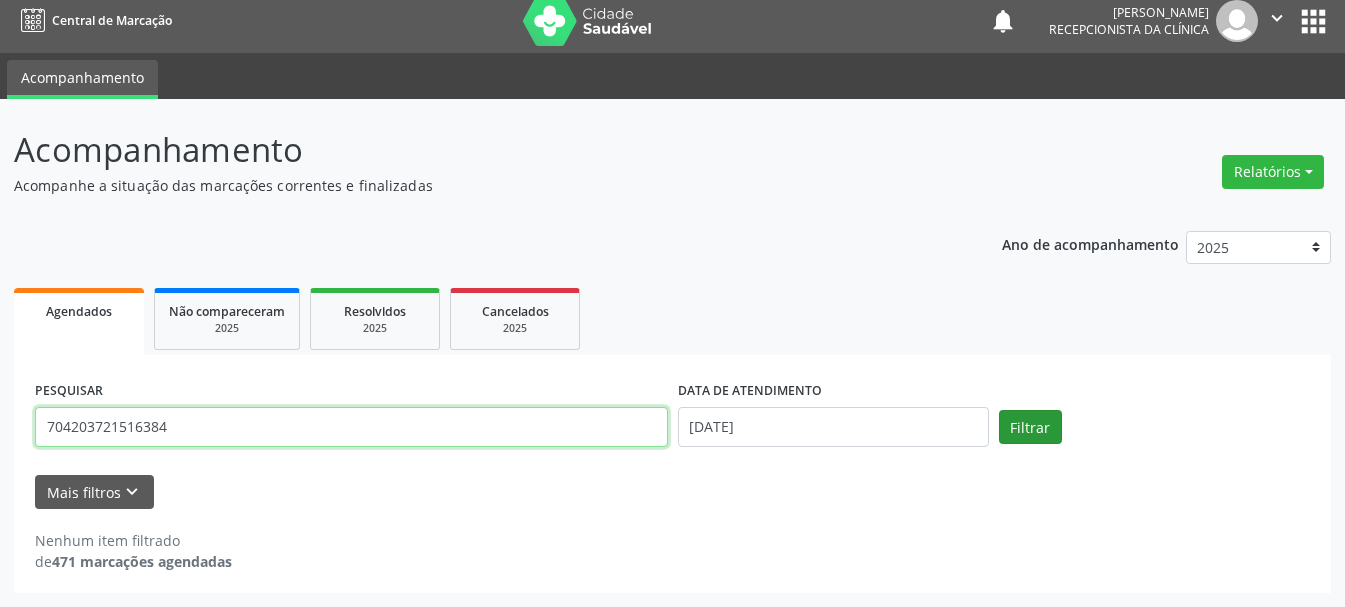 type on "704203721516384" 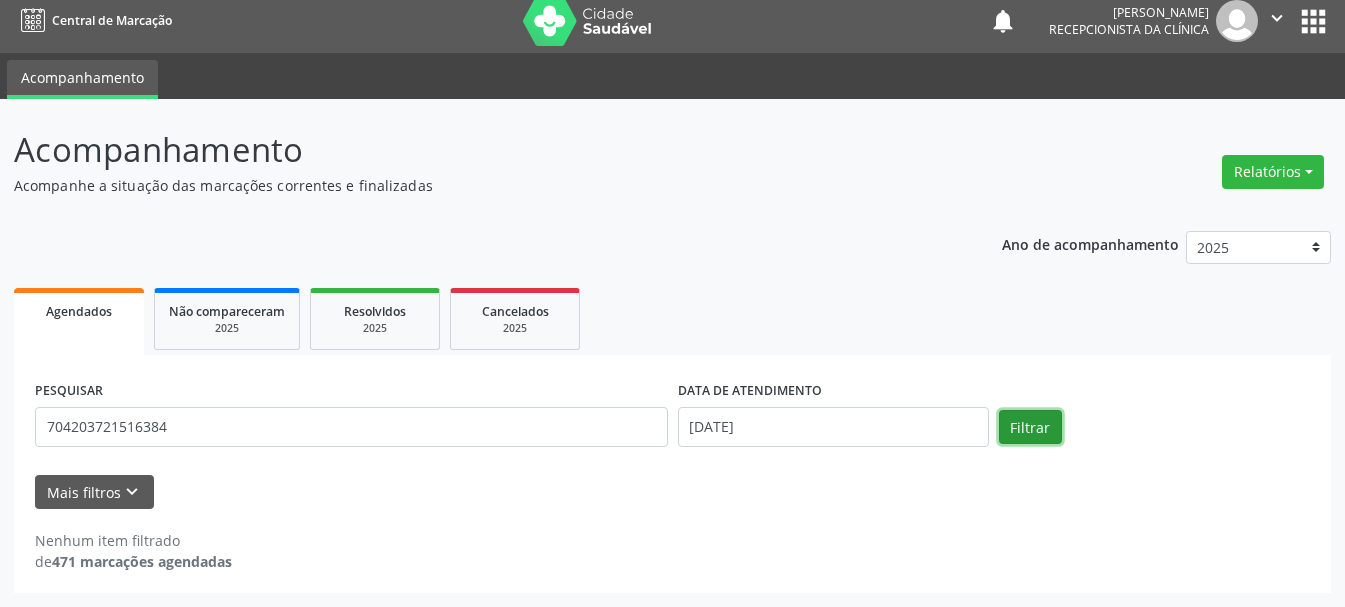 click on "Filtrar" at bounding box center [1030, 427] 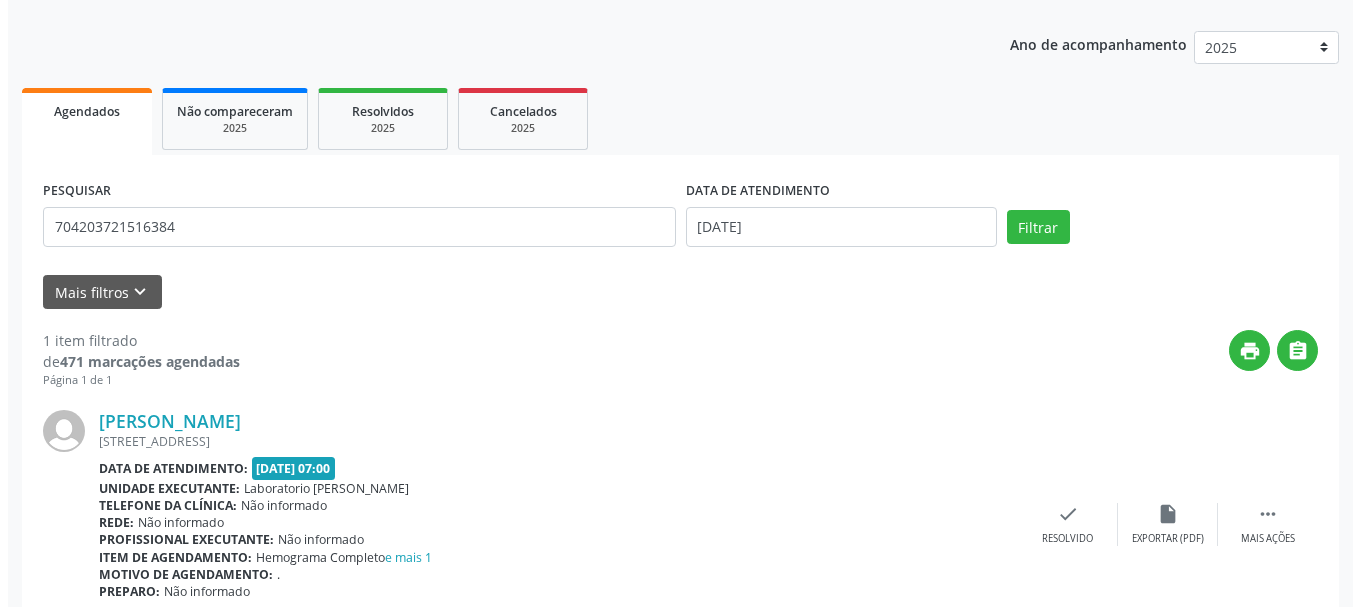 scroll, scrollTop: 298, scrollLeft: 0, axis: vertical 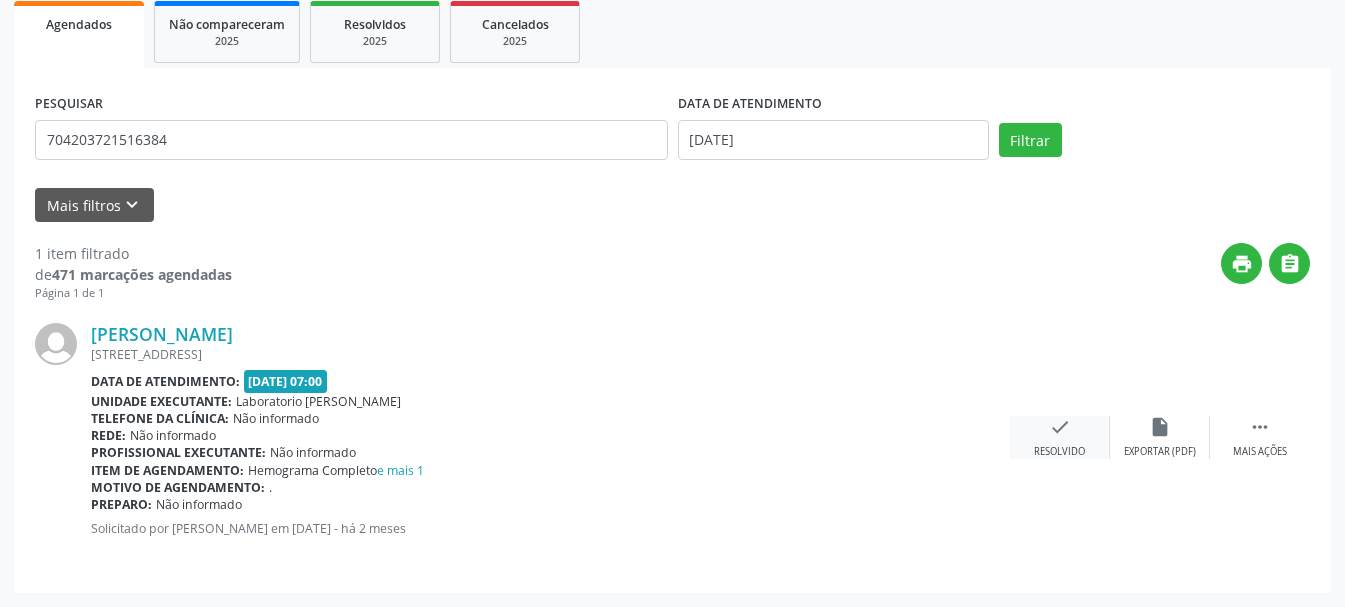 click on "check" at bounding box center (1060, 427) 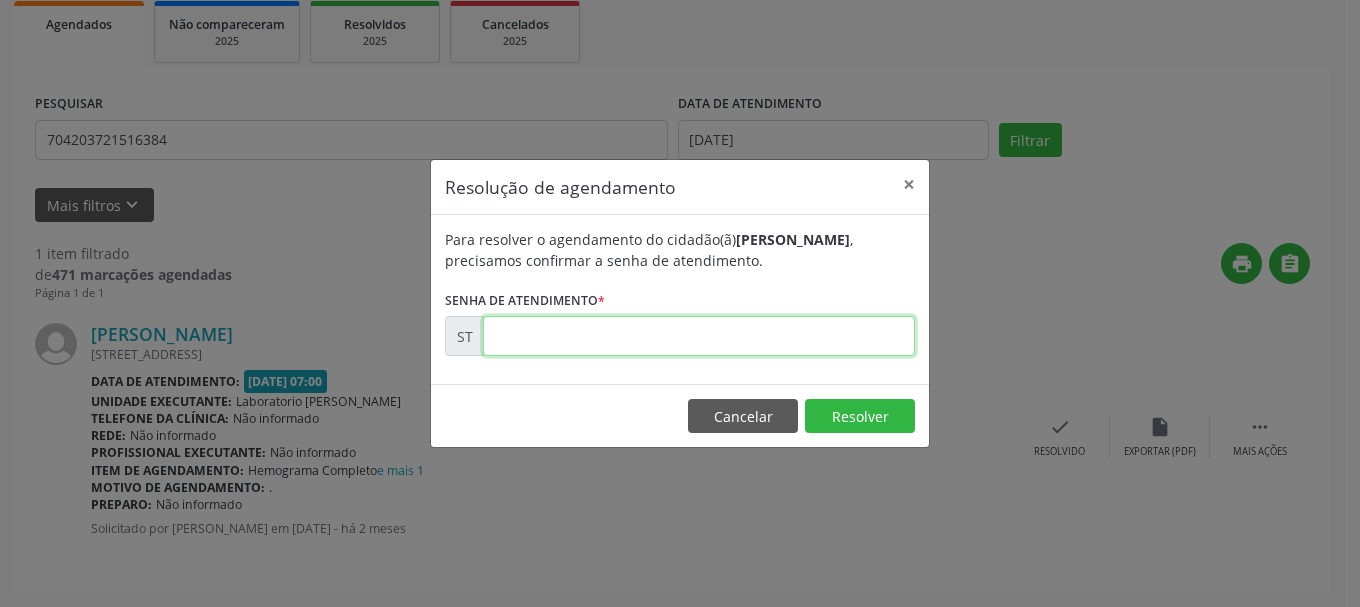 click at bounding box center (699, 336) 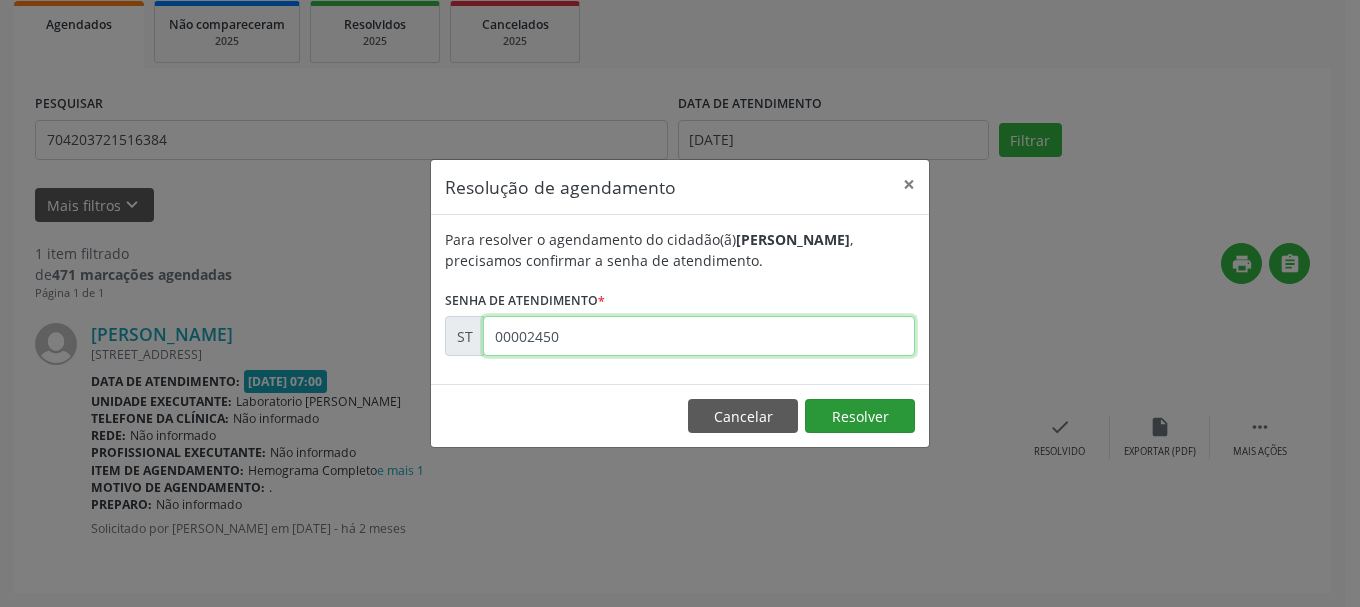 type on "00002450" 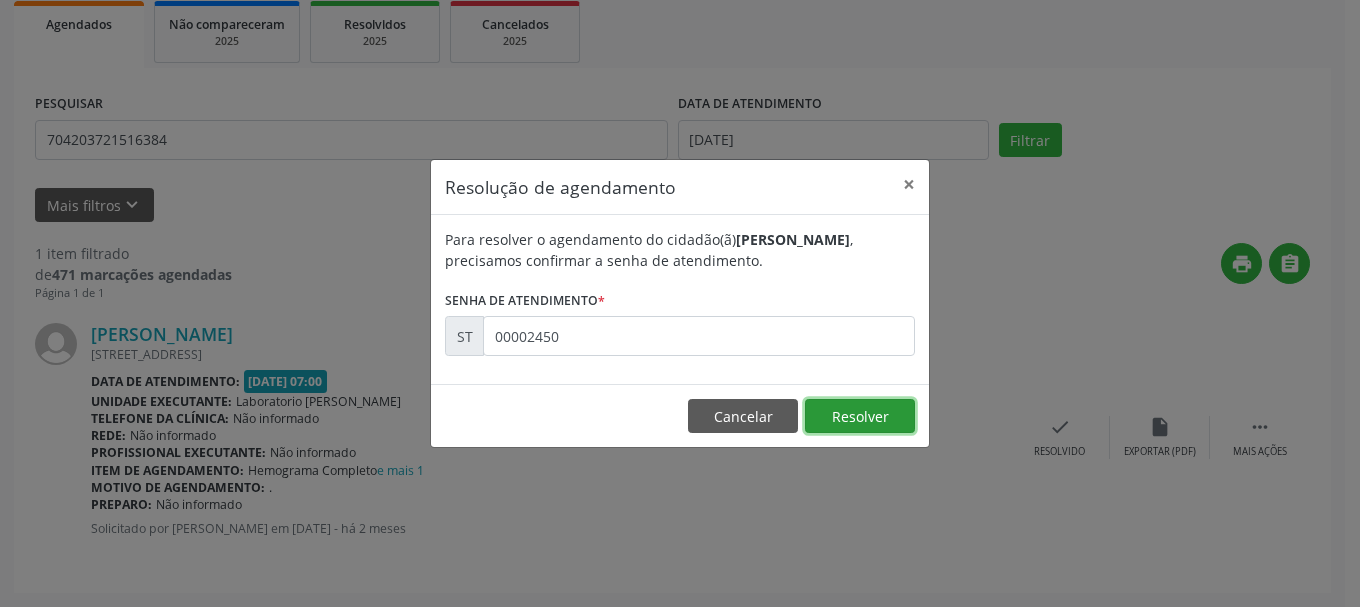click on "Resolver" at bounding box center [860, 416] 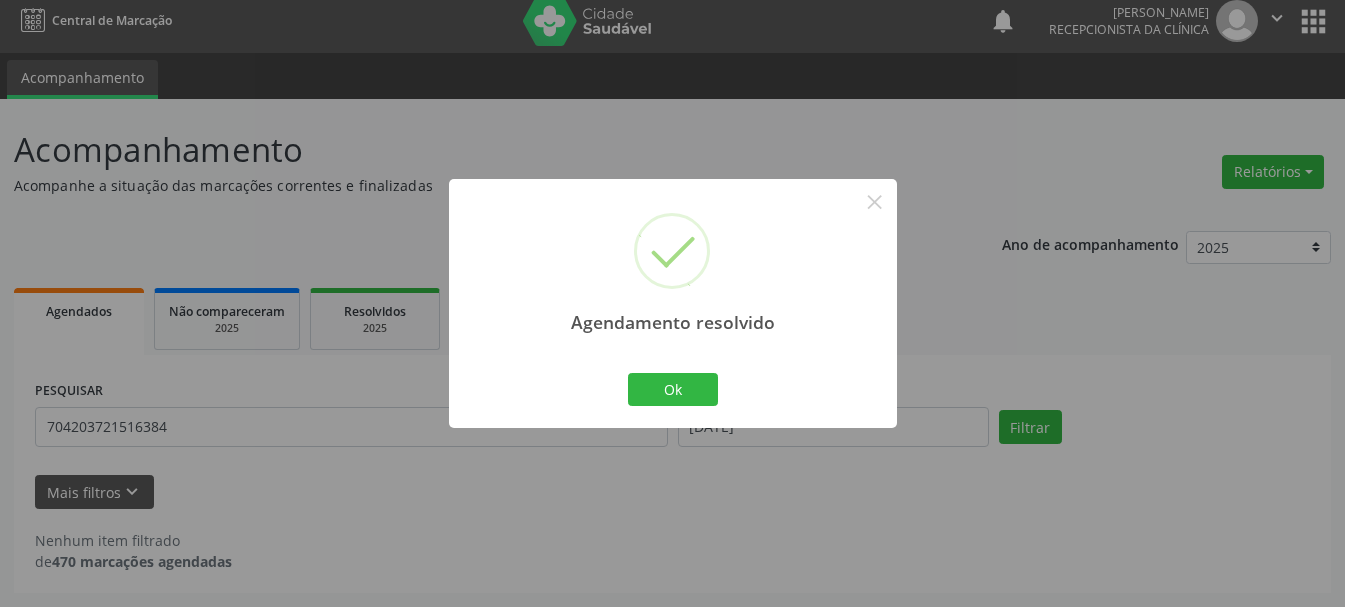 scroll, scrollTop: 11, scrollLeft: 0, axis: vertical 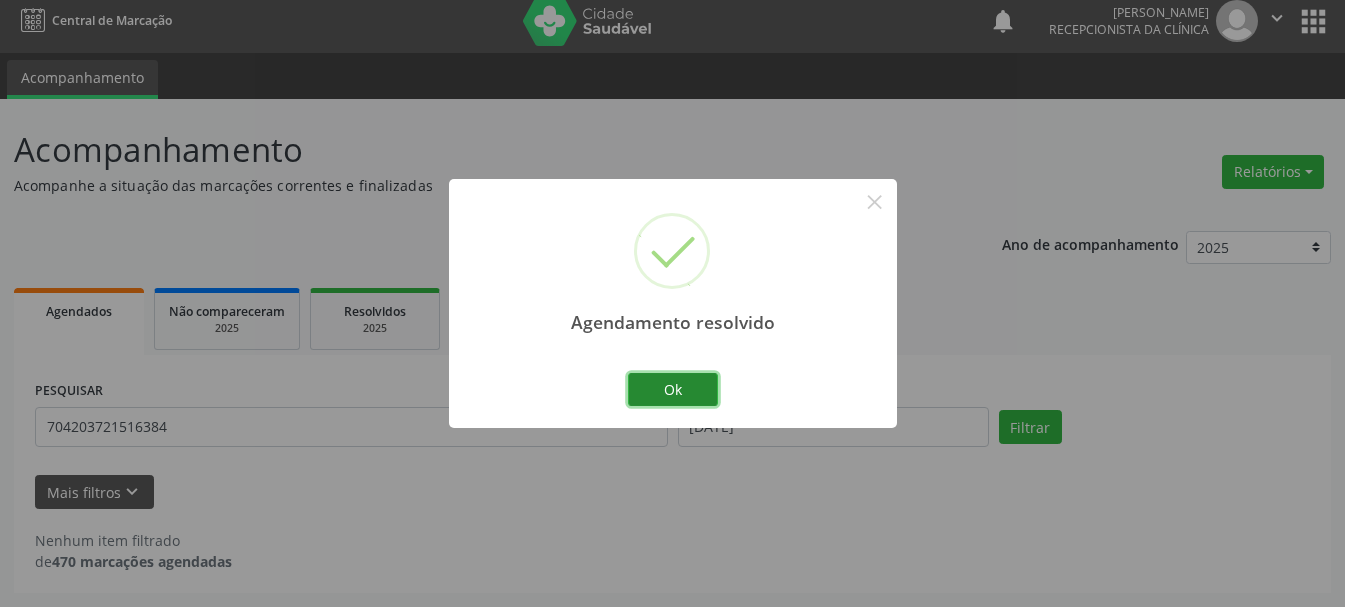 click on "Ok" at bounding box center [673, 390] 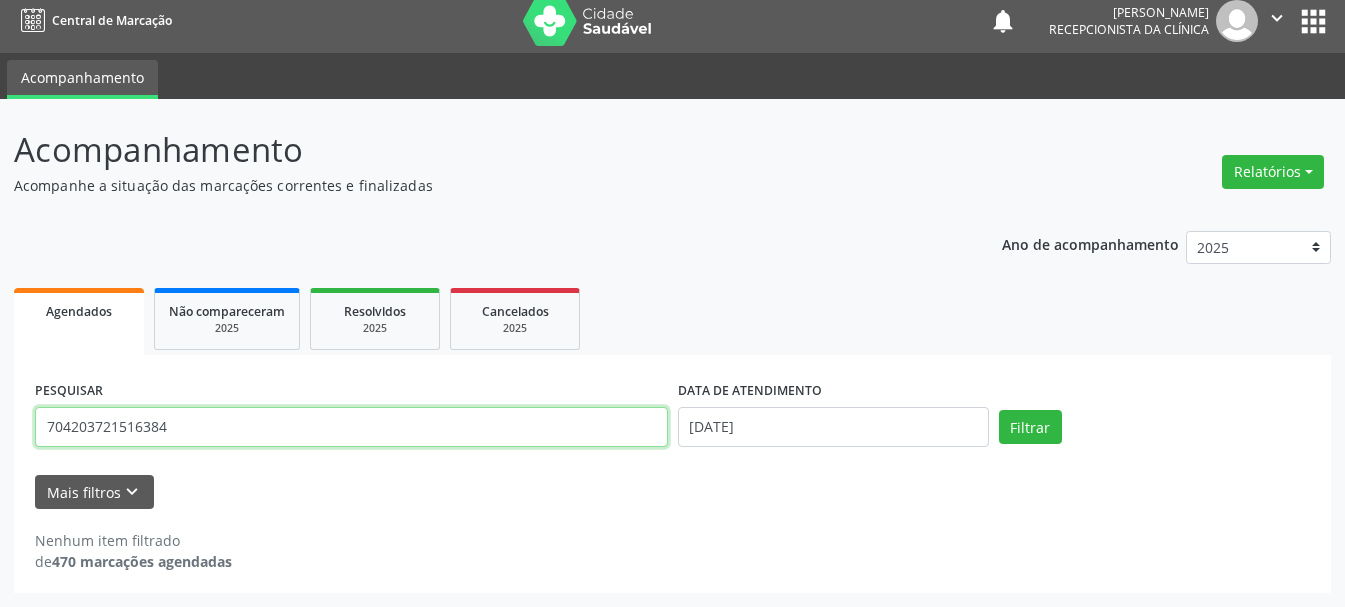 click on "704203721516384" at bounding box center [351, 427] 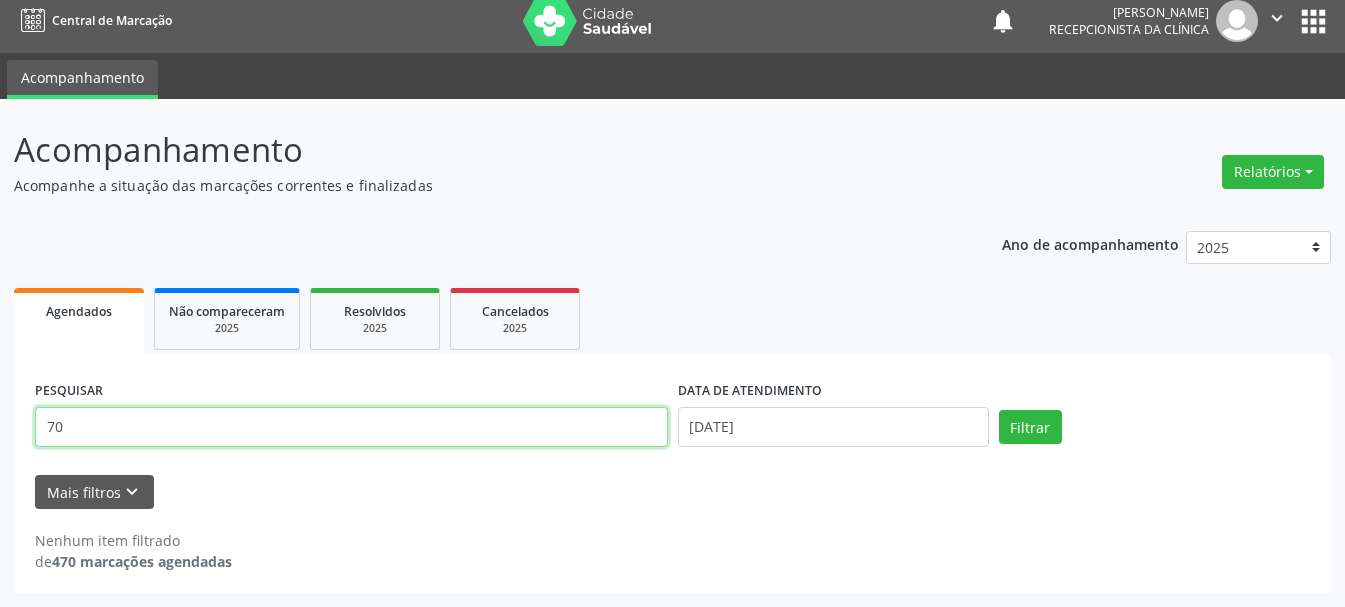 type on "7" 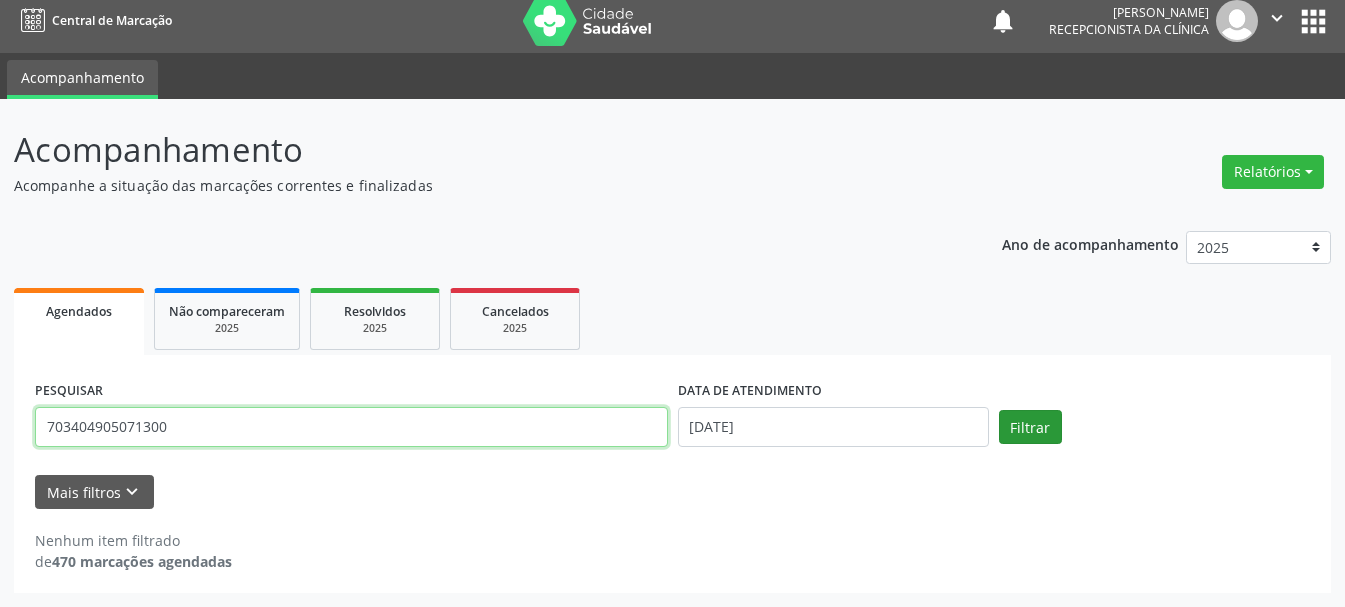 type on "703404905071300" 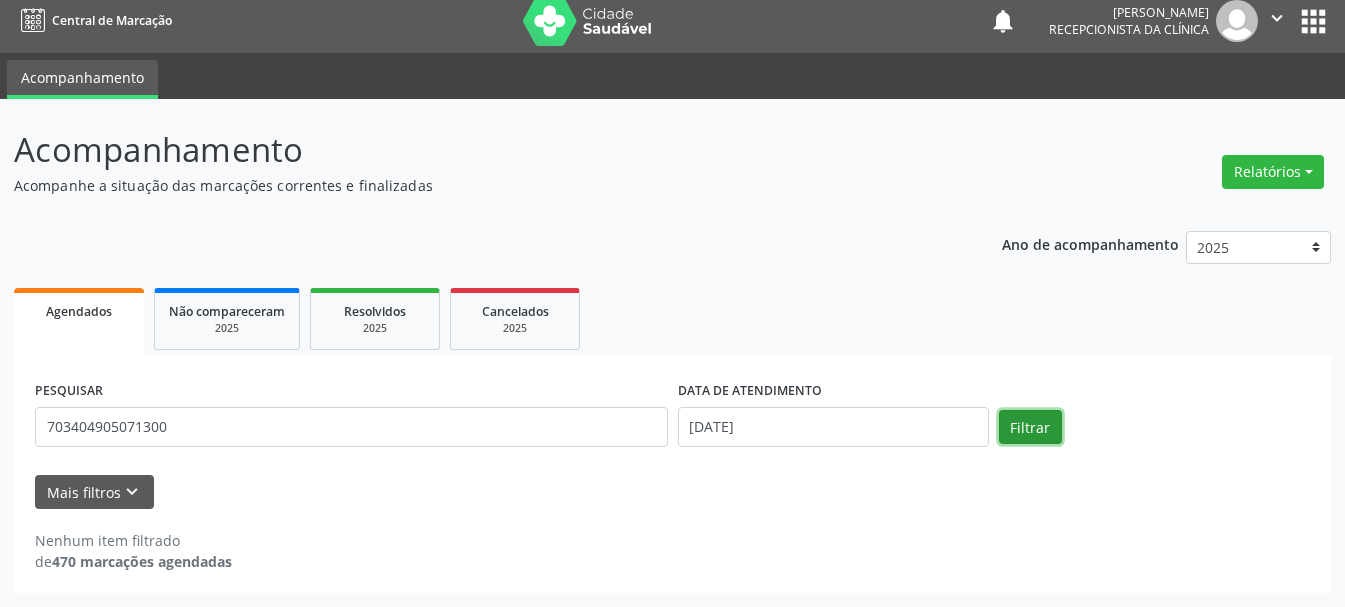 click on "Filtrar" at bounding box center (1030, 427) 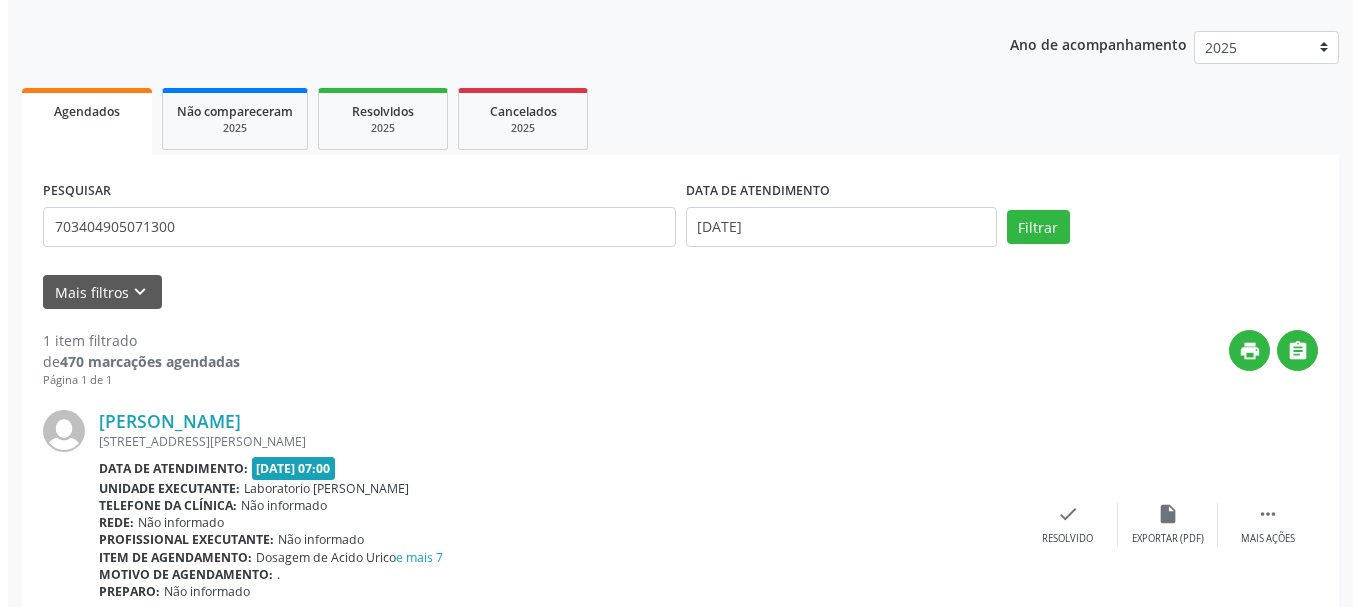 scroll, scrollTop: 298, scrollLeft: 0, axis: vertical 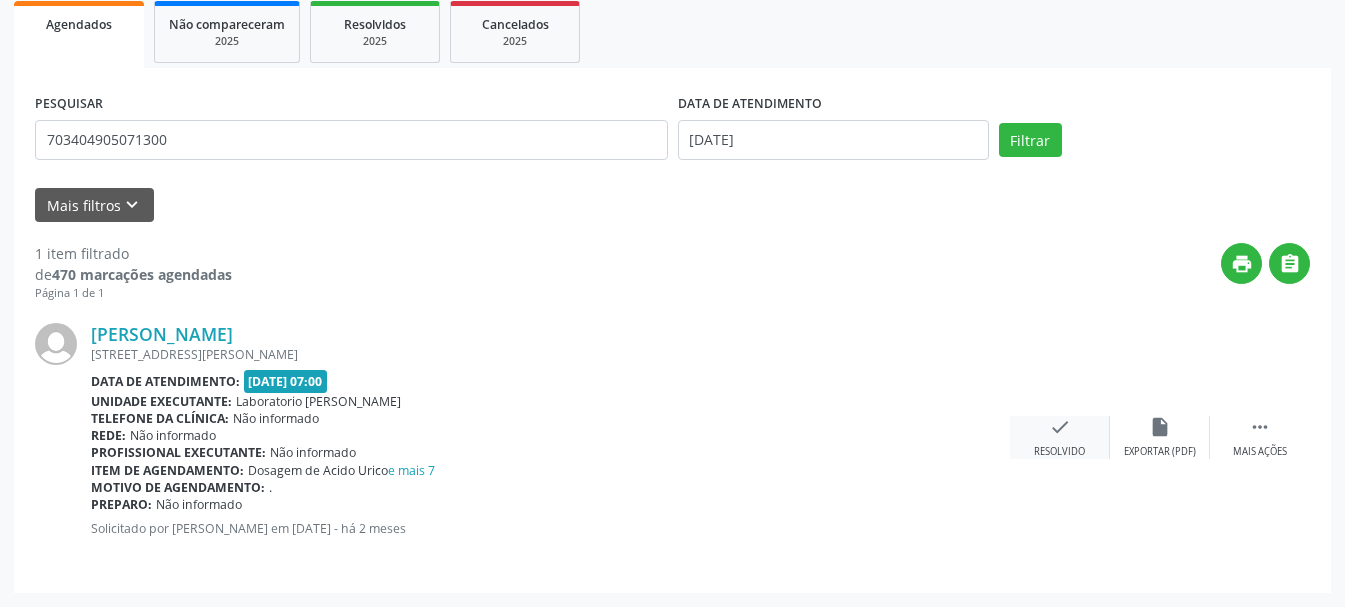 click on "check" at bounding box center (1060, 427) 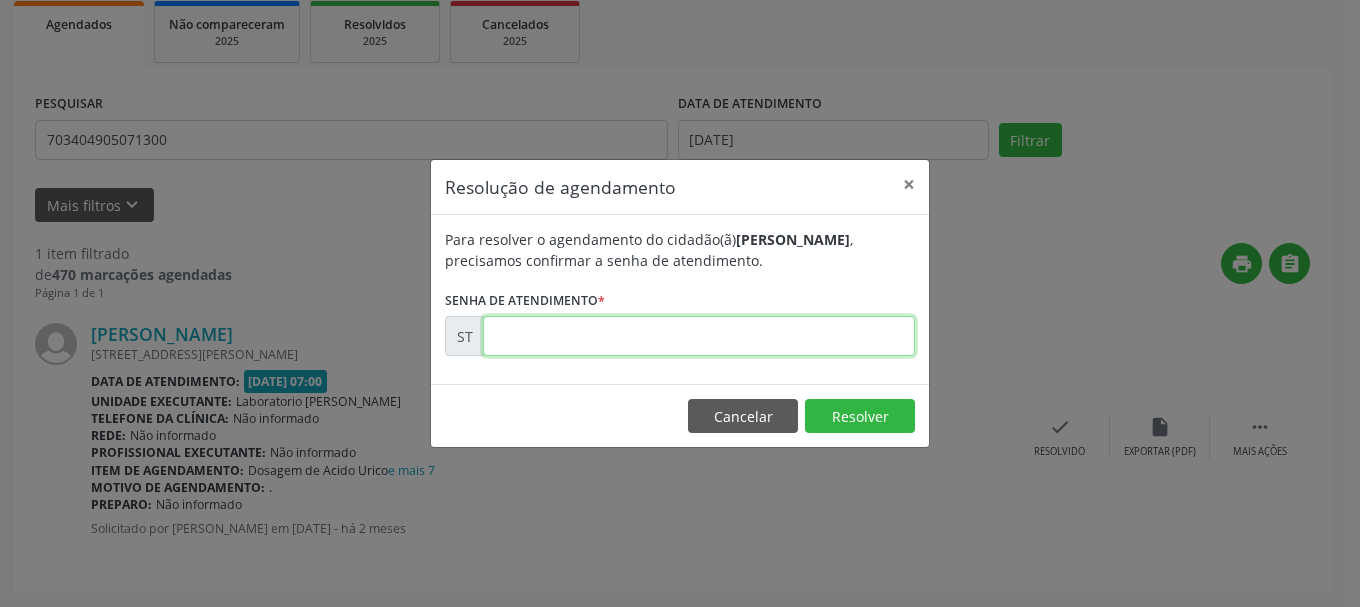 click at bounding box center [699, 336] 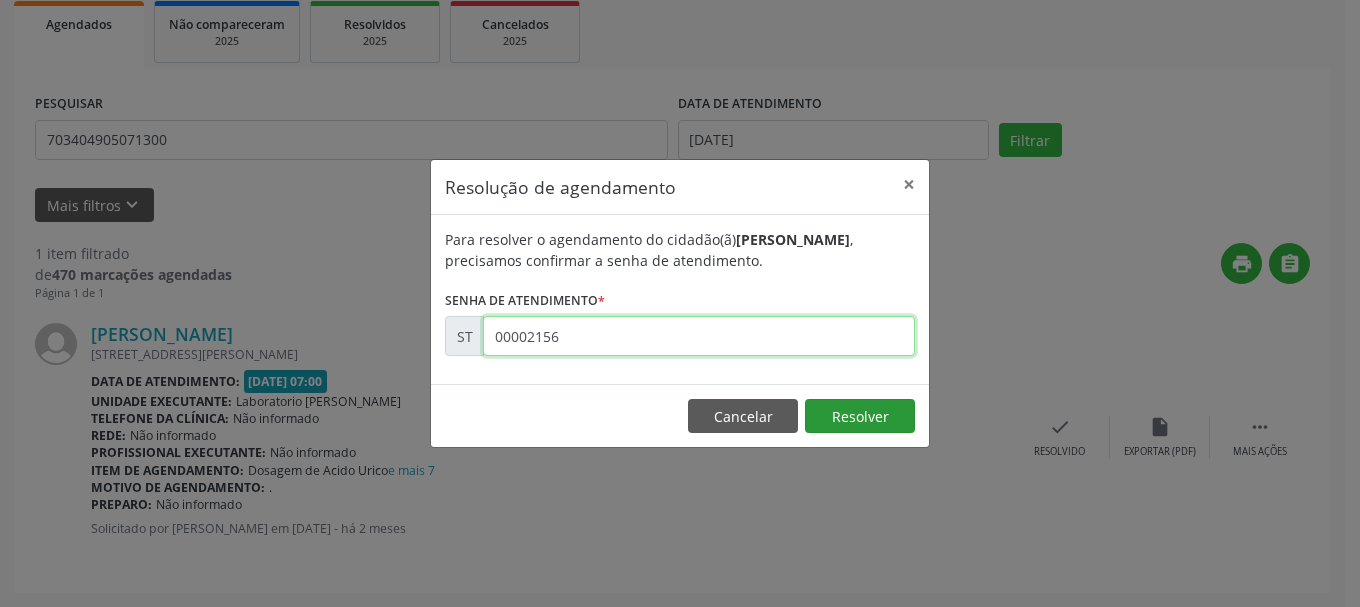 type on "00002156" 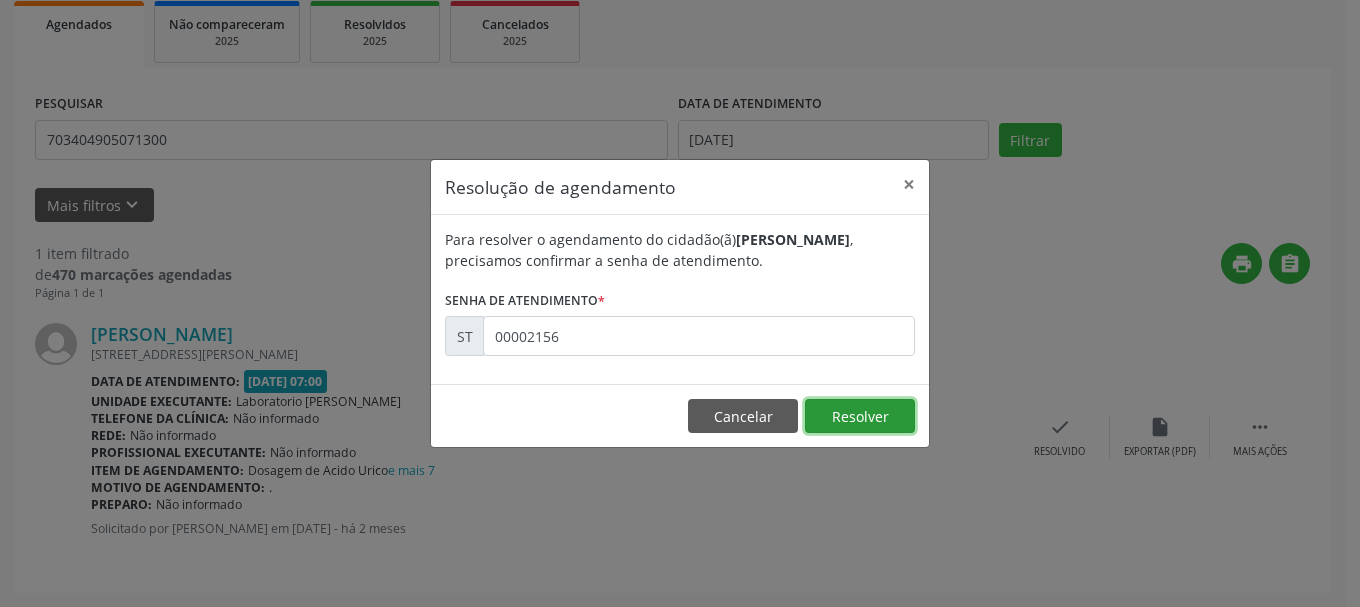 click on "Resolver" at bounding box center [860, 416] 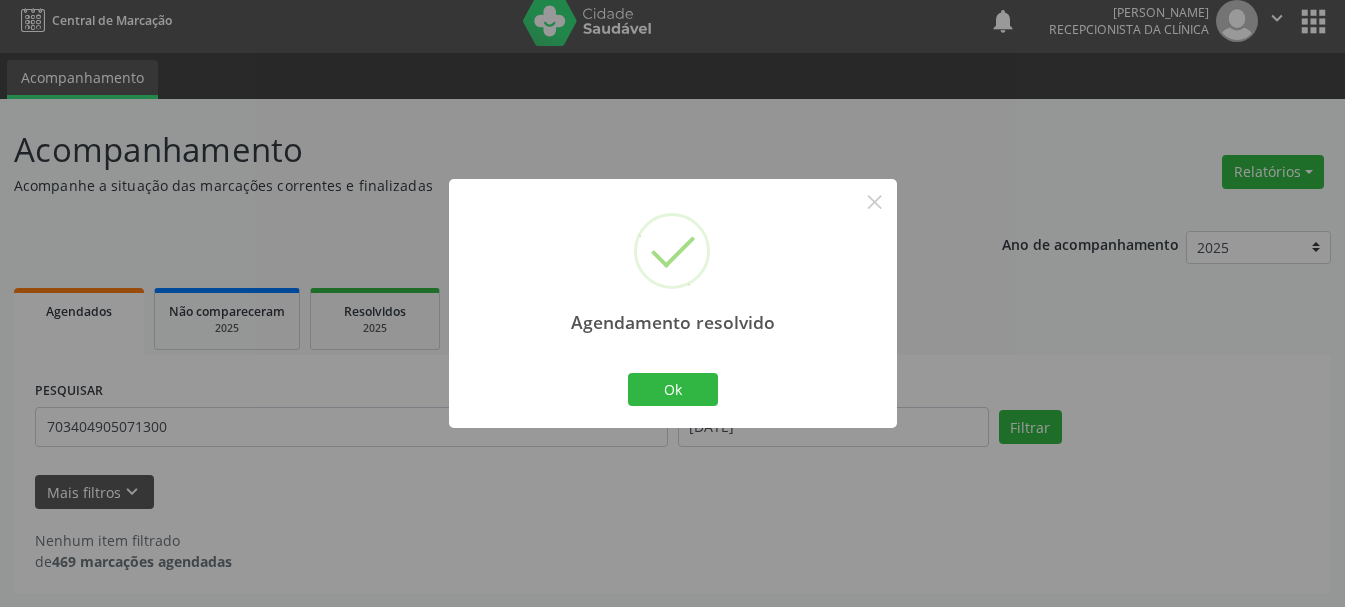 scroll, scrollTop: 11, scrollLeft: 0, axis: vertical 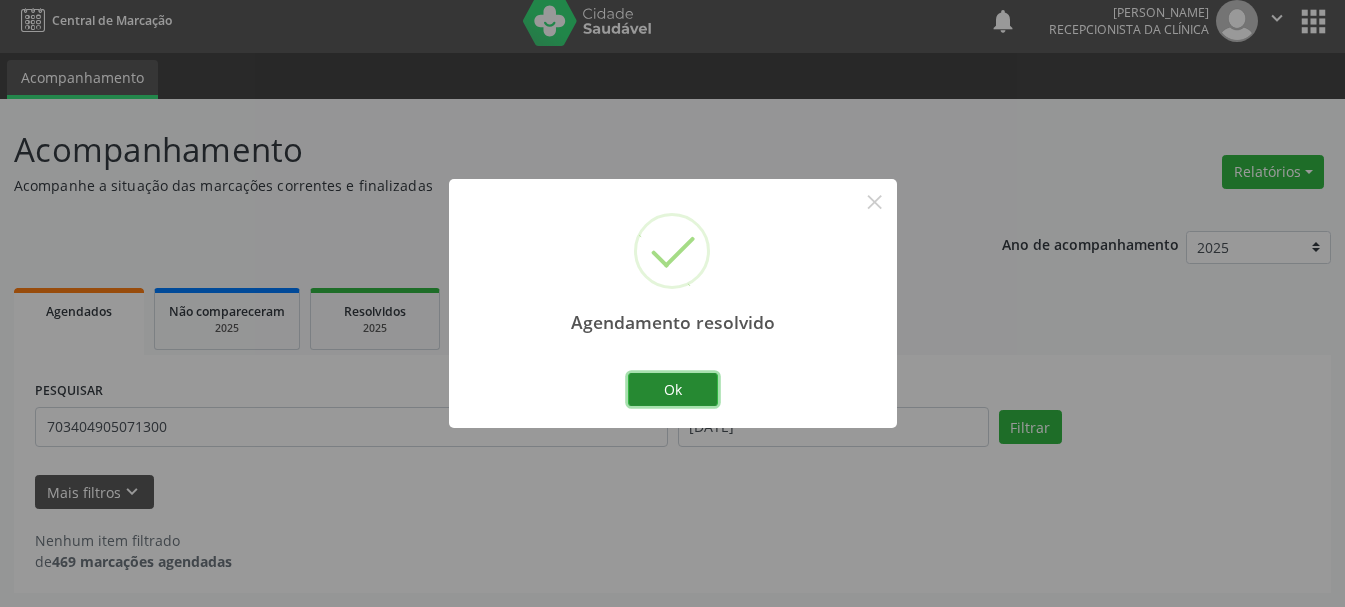 click on "Ok" at bounding box center (673, 390) 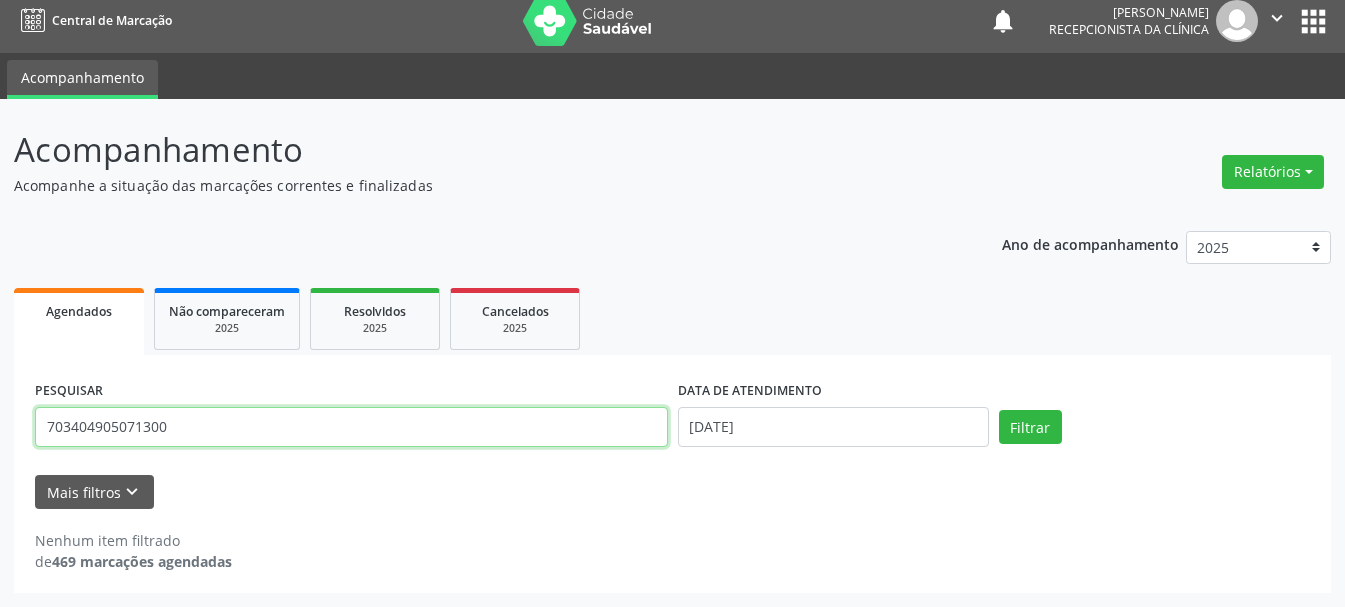 click on "703404905071300" at bounding box center [351, 427] 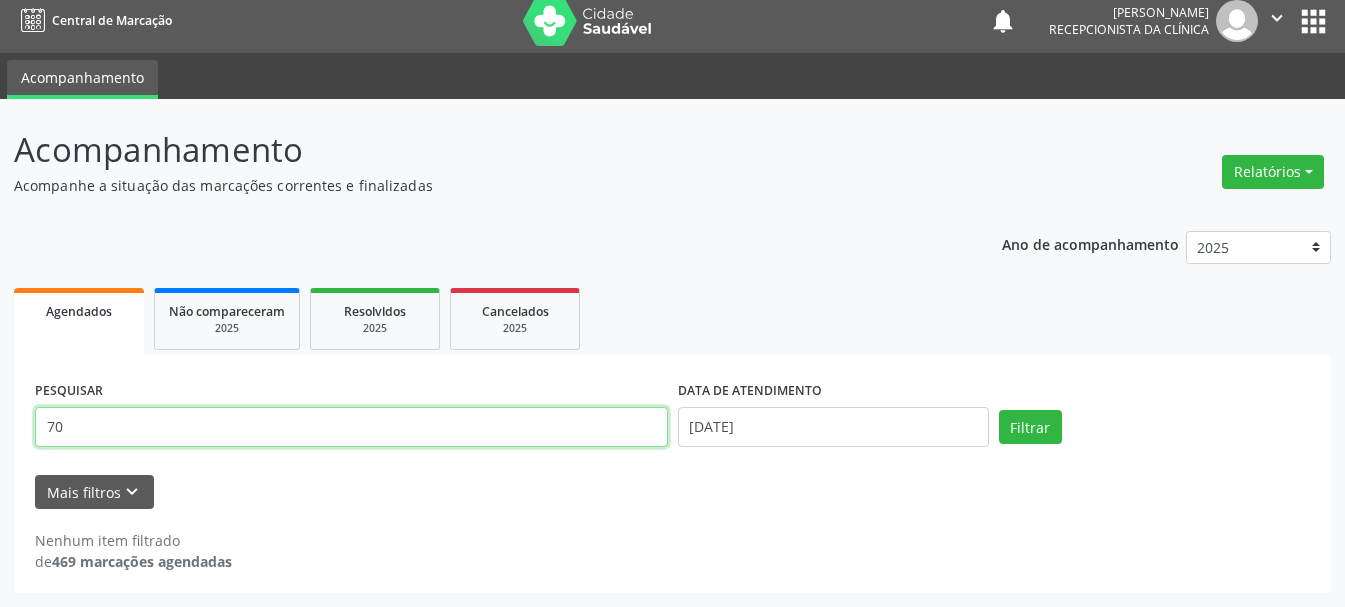 type on "7" 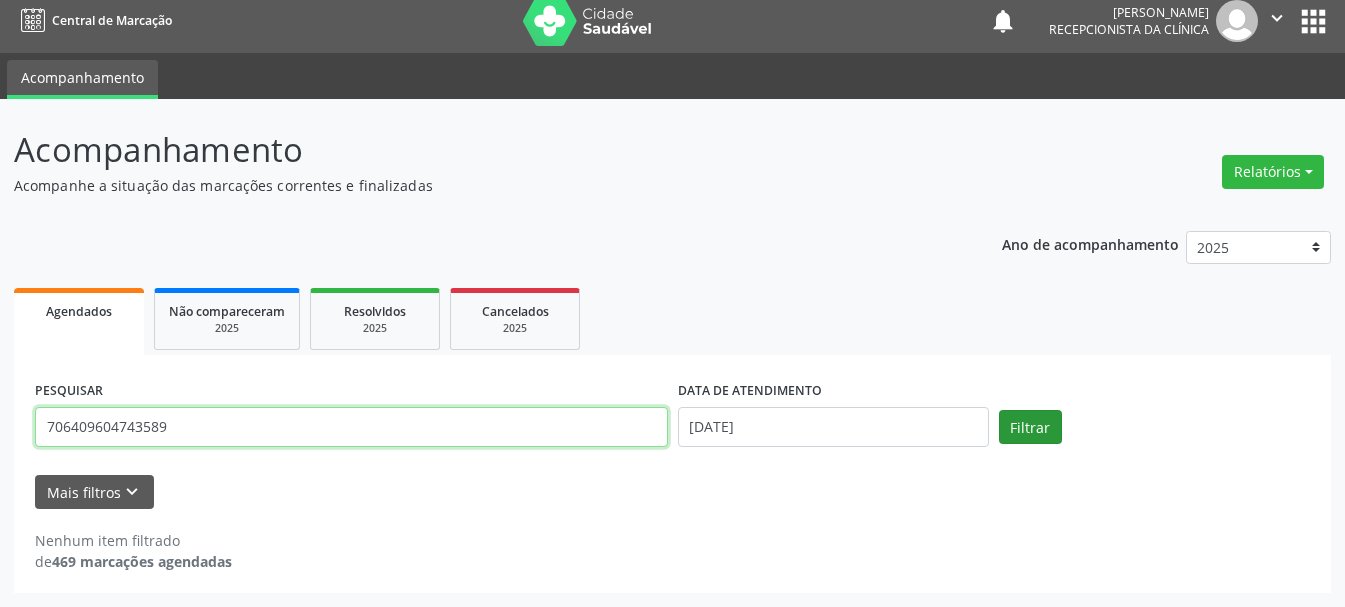 type on "706409604743589" 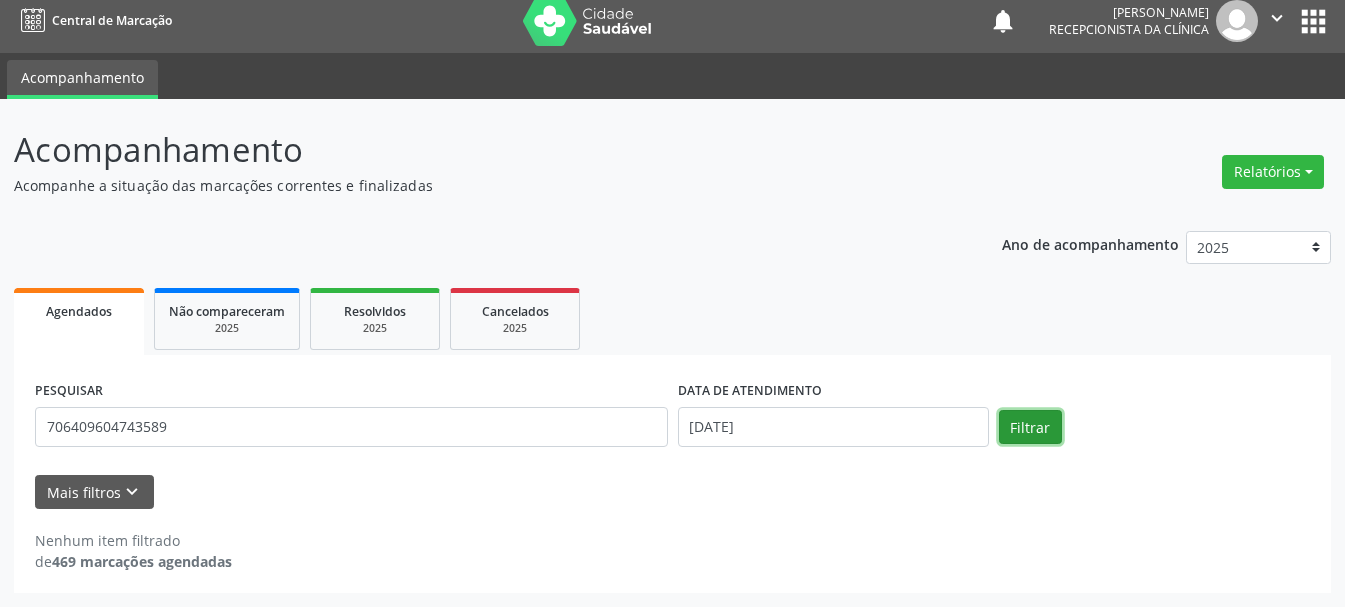 click on "Filtrar" at bounding box center (1030, 427) 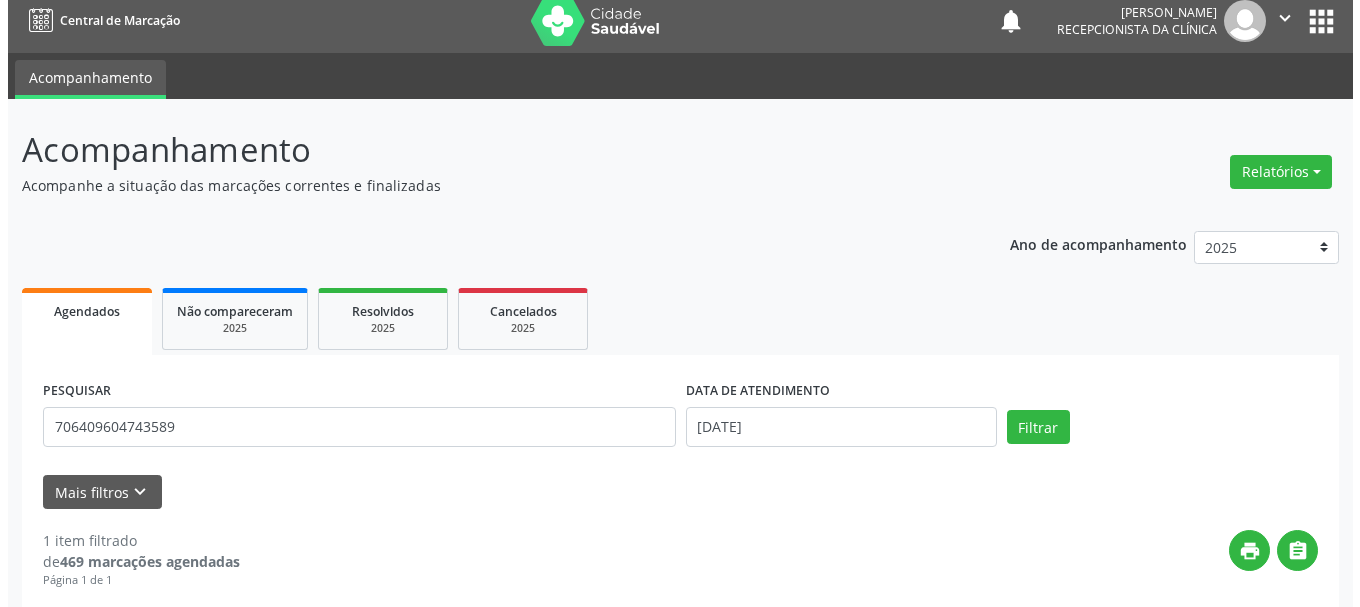 scroll, scrollTop: 298, scrollLeft: 0, axis: vertical 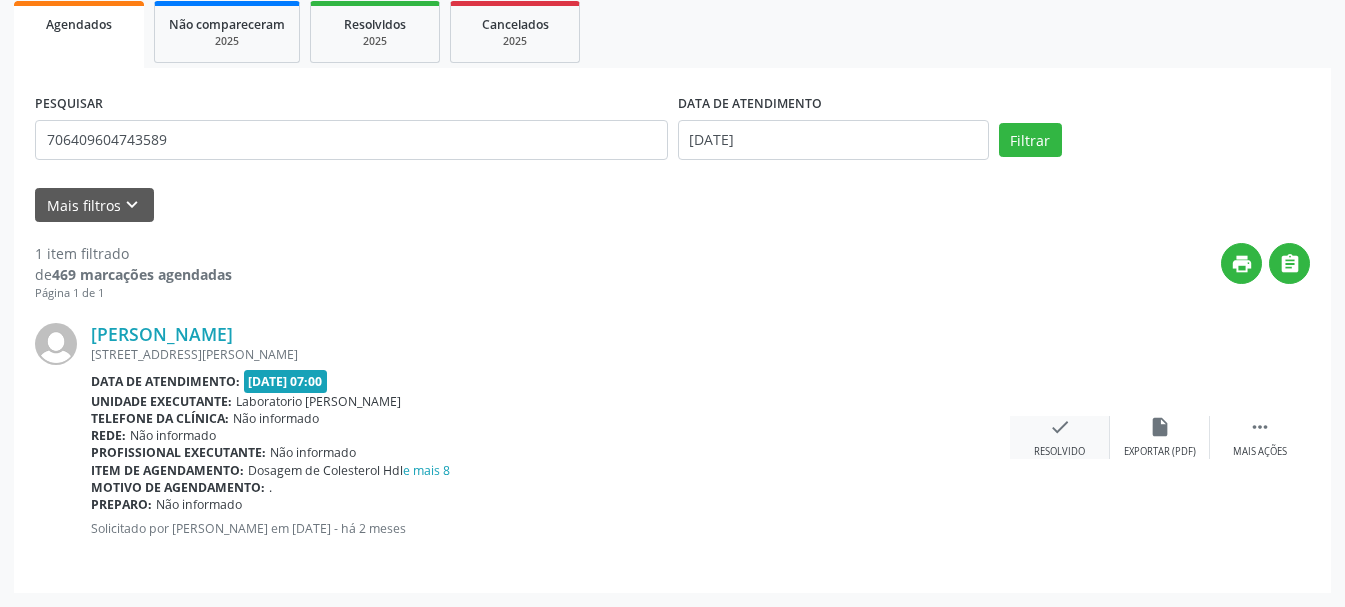 click on "Resolvido" at bounding box center (1059, 452) 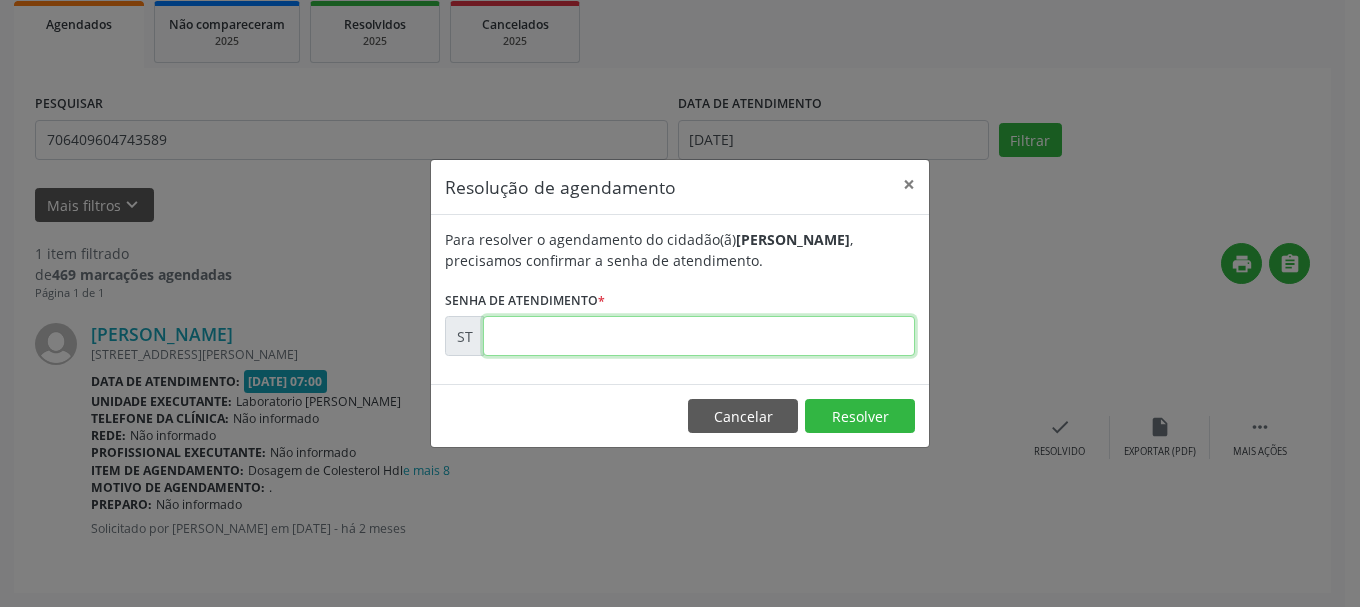 click at bounding box center (699, 336) 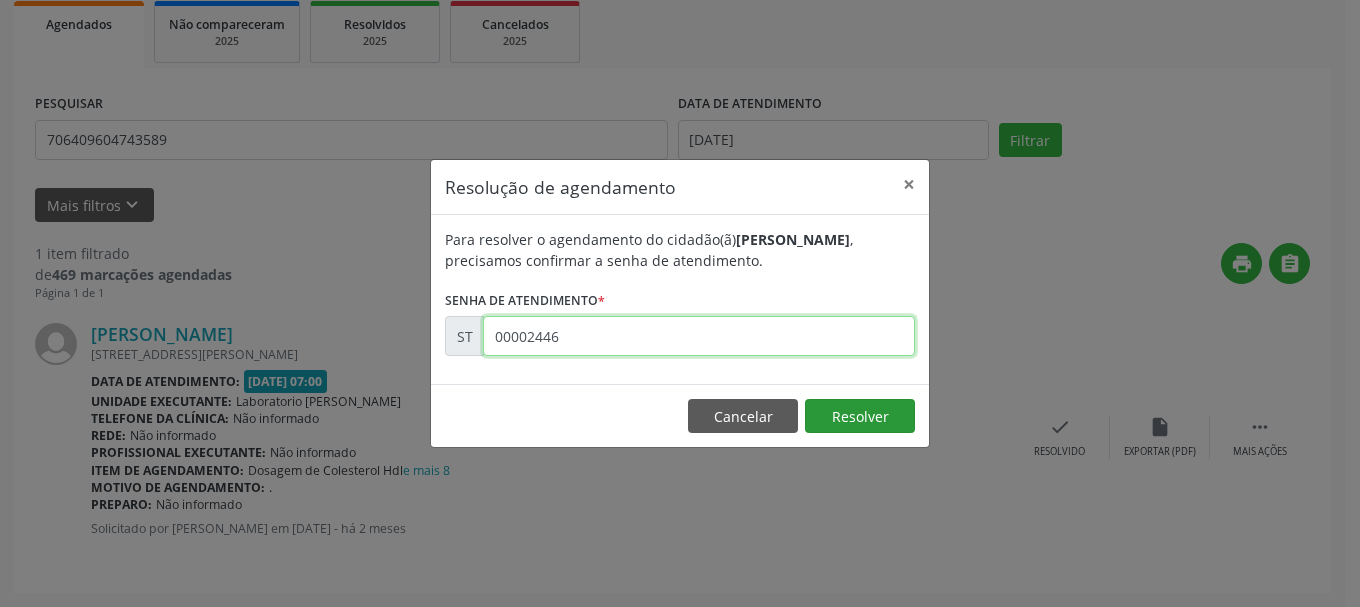 type on "00002446" 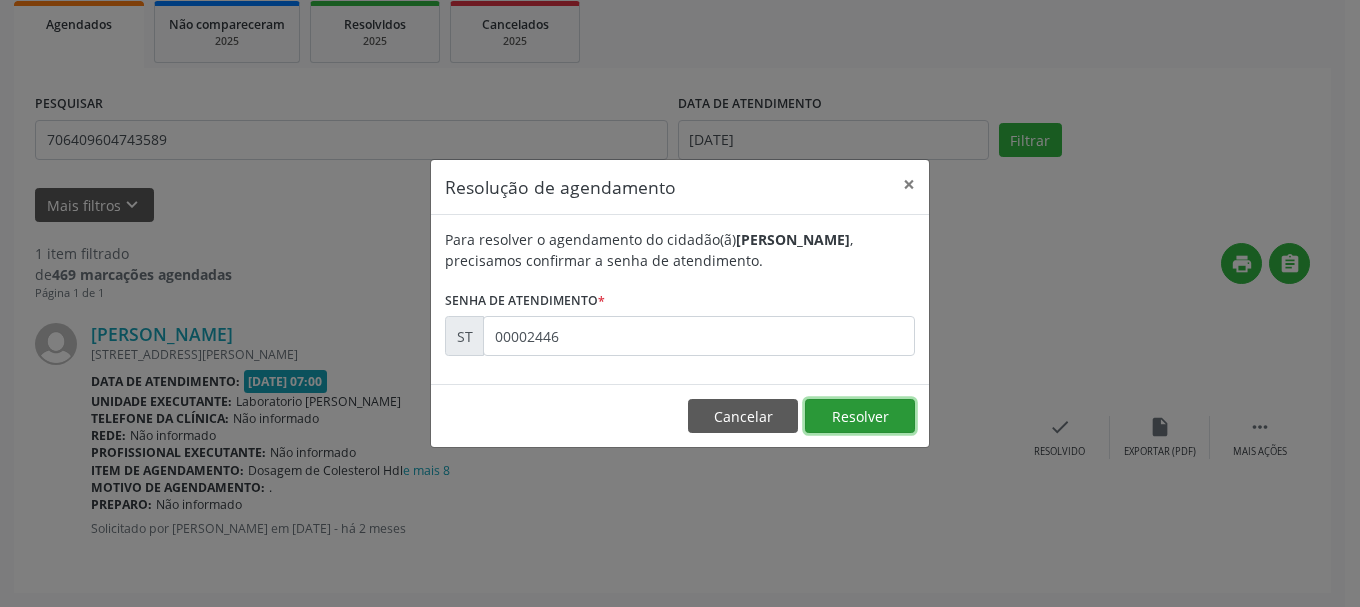 click on "Resolver" at bounding box center (860, 416) 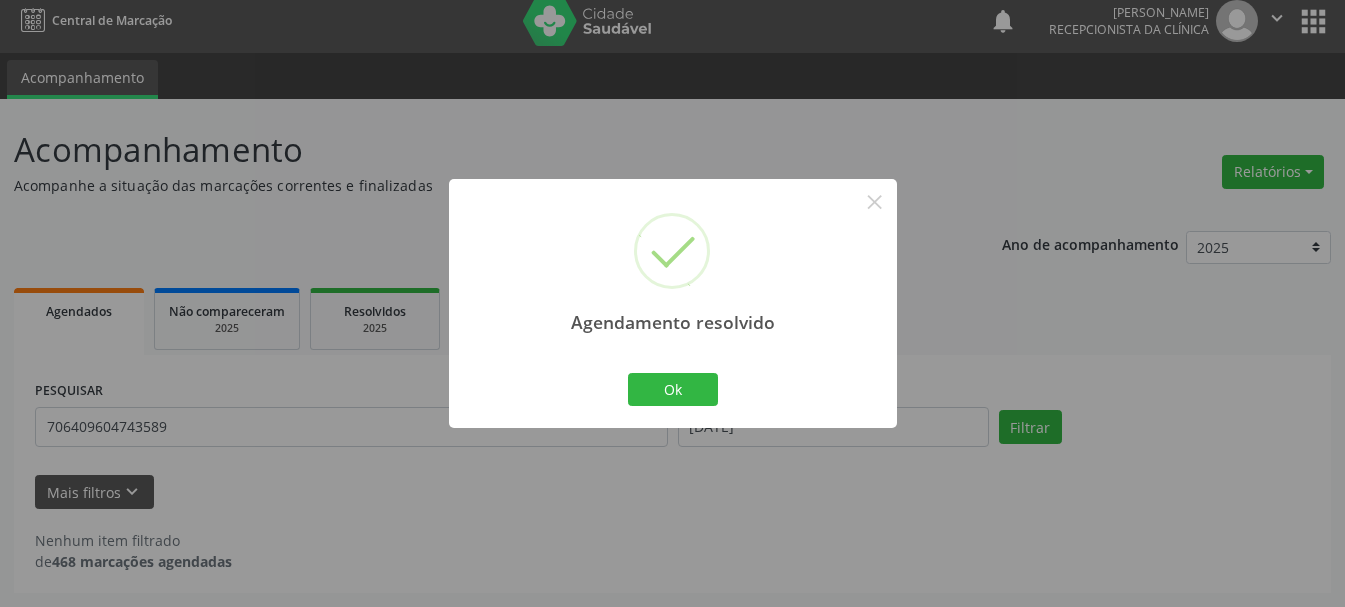 scroll, scrollTop: 11, scrollLeft: 0, axis: vertical 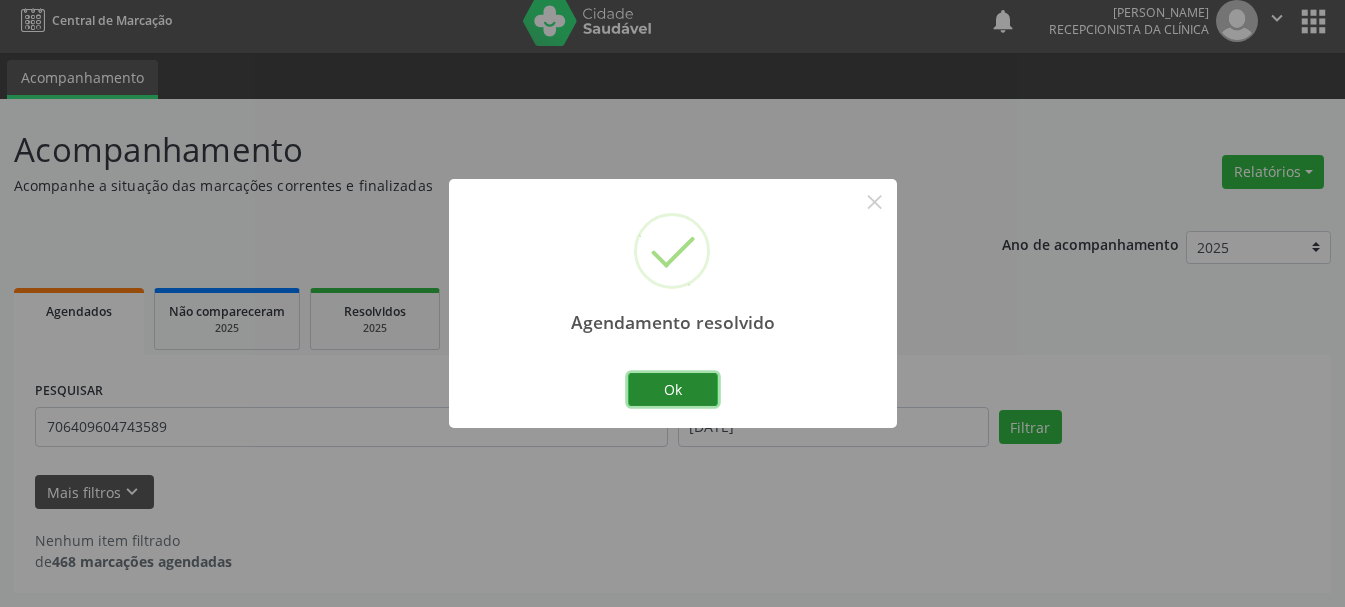 click on "Ok" at bounding box center (673, 390) 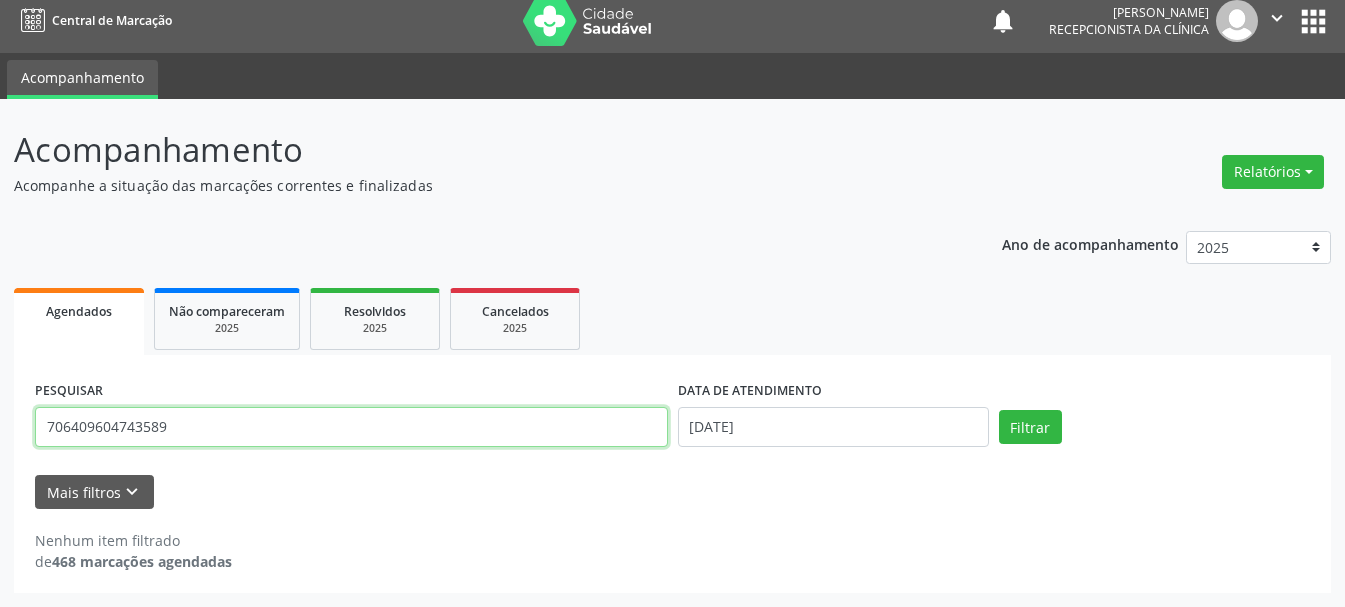 click on "706409604743589" at bounding box center (351, 427) 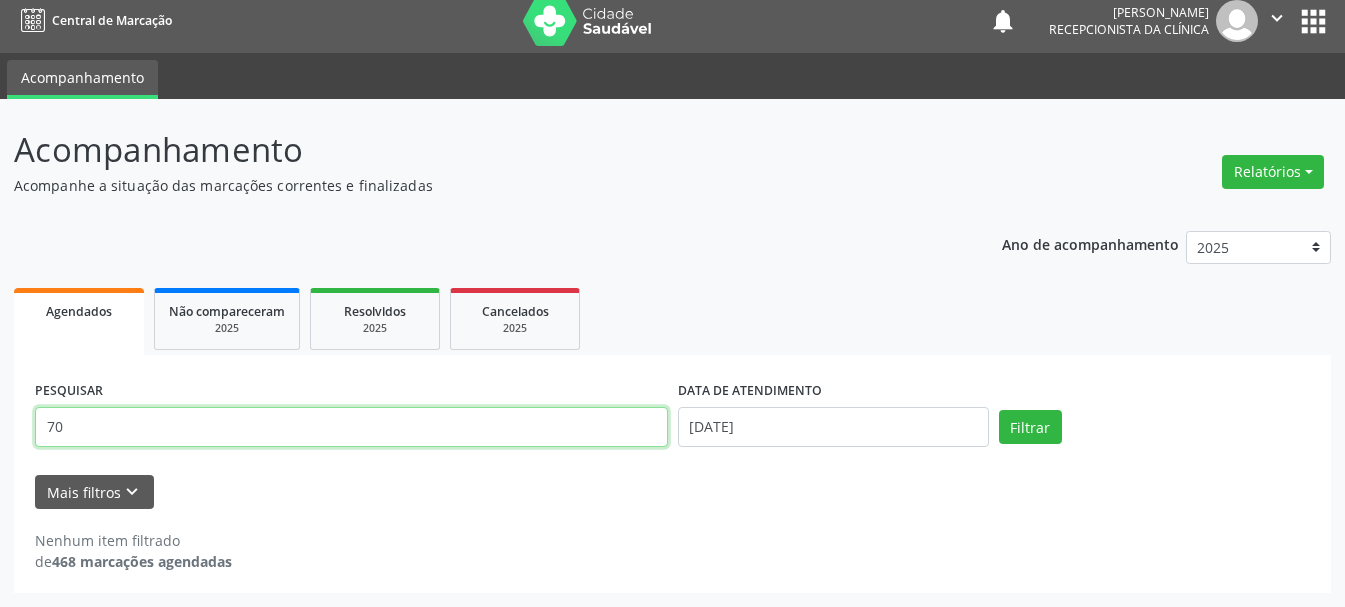 type on "7" 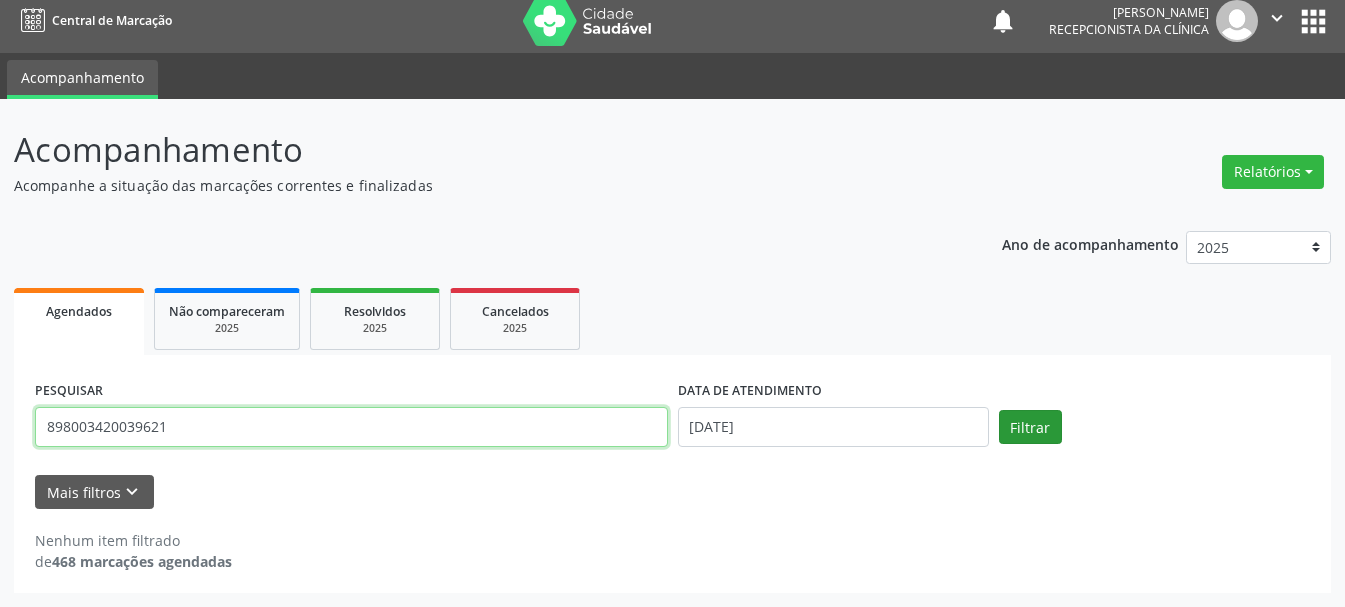 type on "898003420039621" 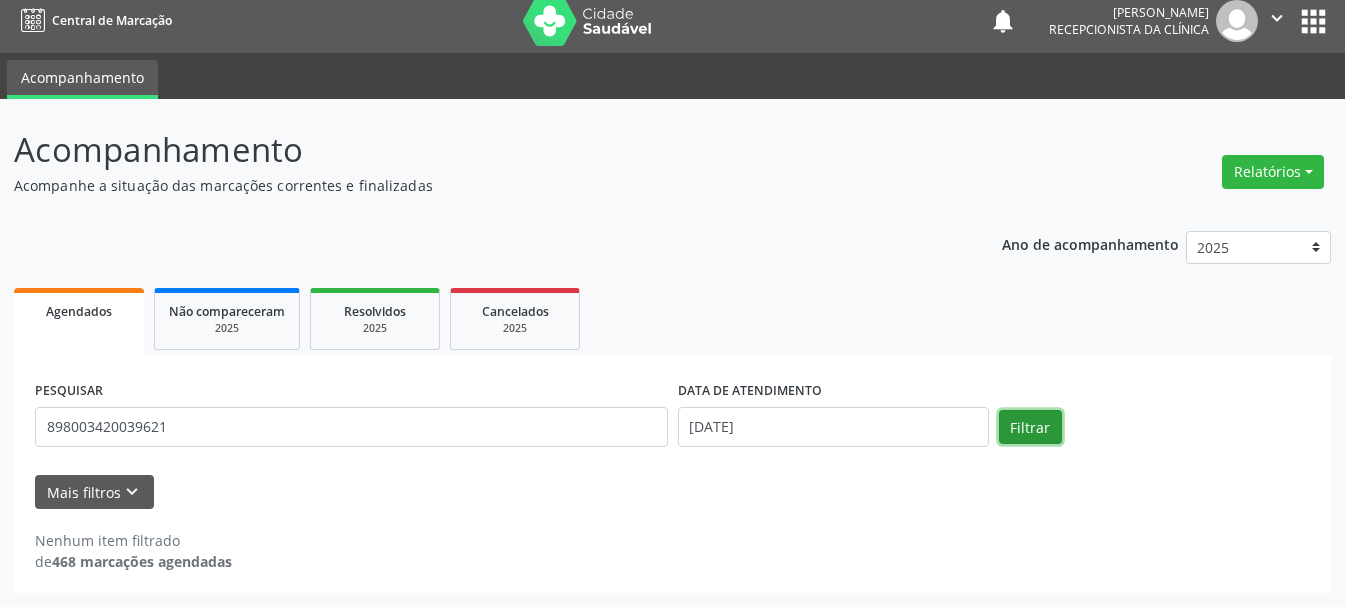 click on "Filtrar" at bounding box center (1030, 427) 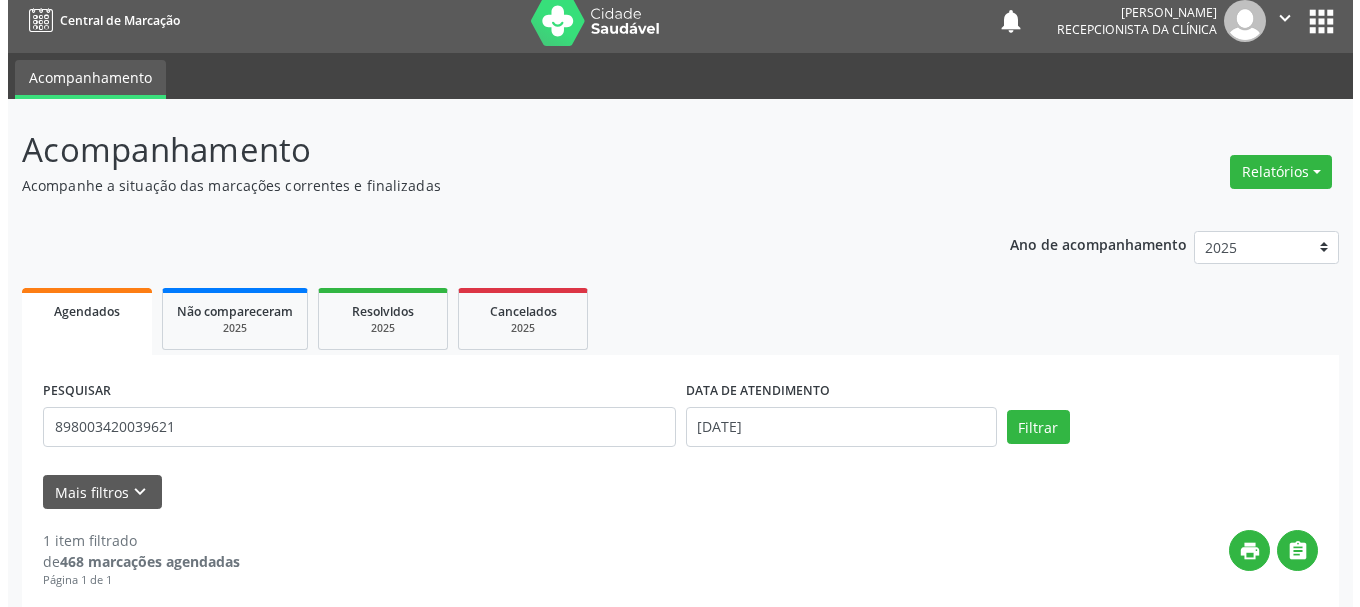 scroll, scrollTop: 298, scrollLeft: 0, axis: vertical 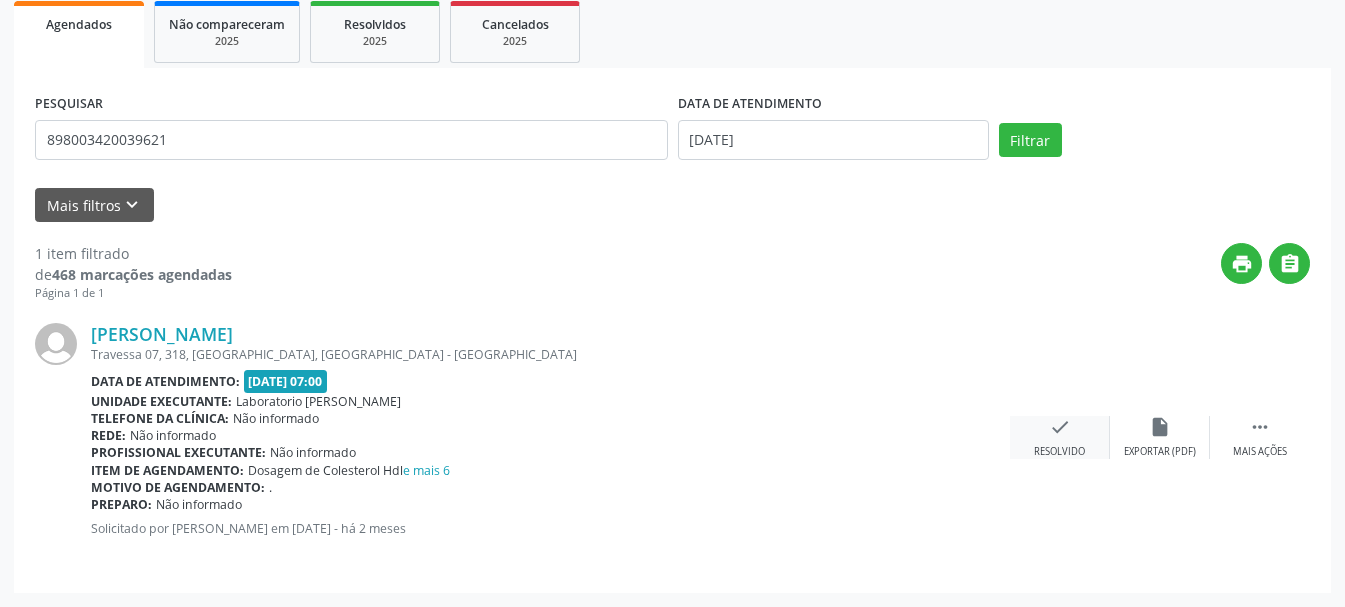 click on "check
Resolvido" at bounding box center (1060, 437) 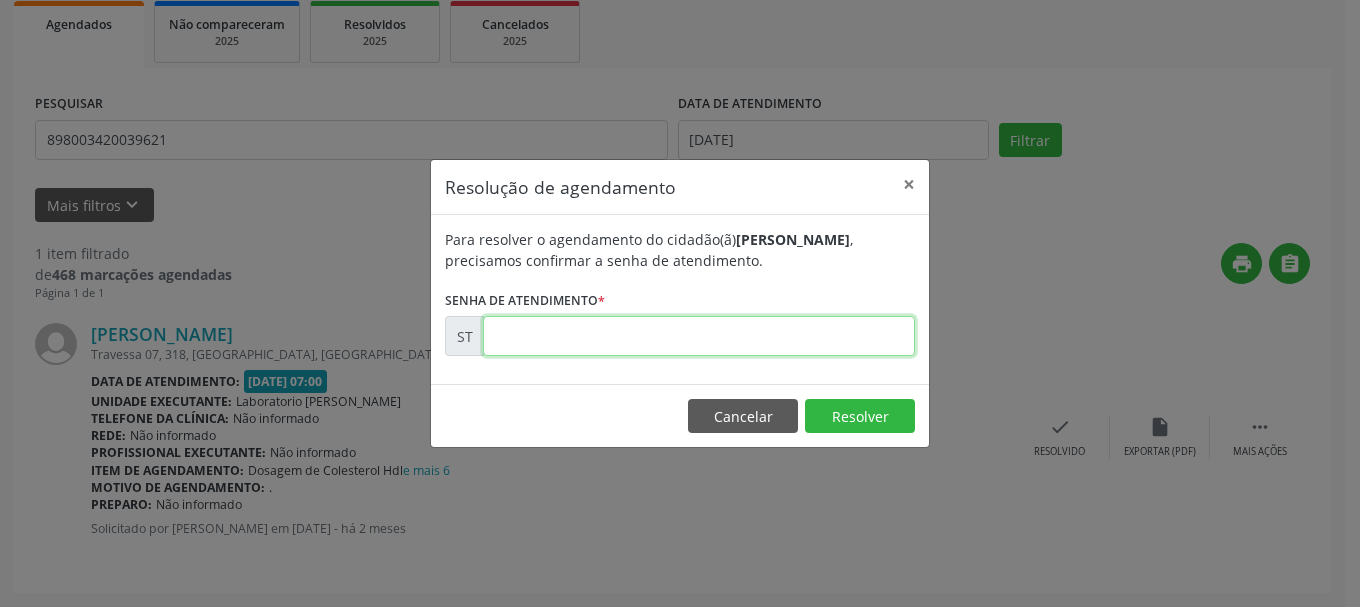 click at bounding box center (699, 336) 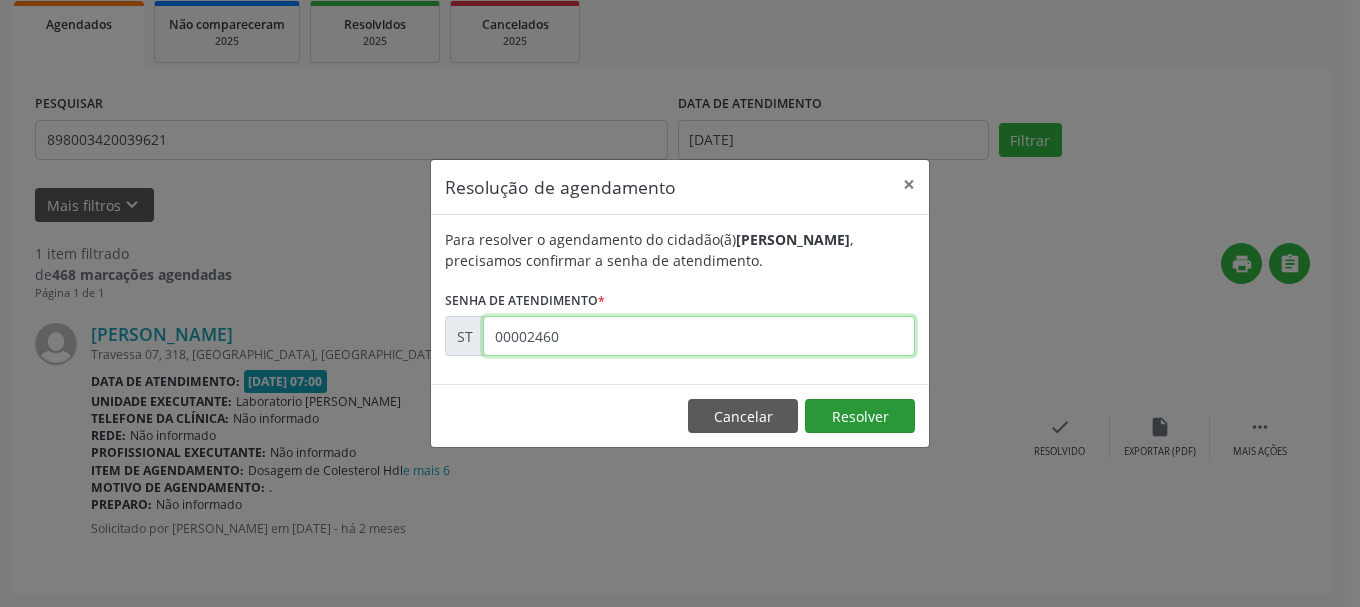 type on "00002460" 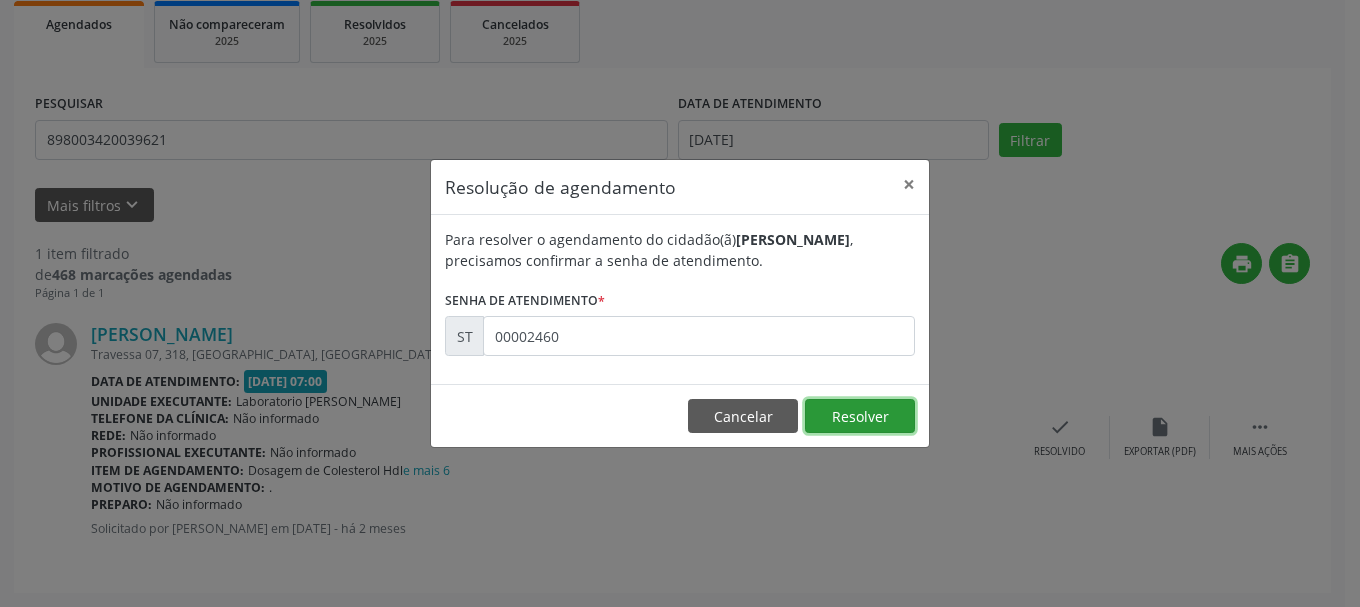 click on "Resolver" at bounding box center [860, 416] 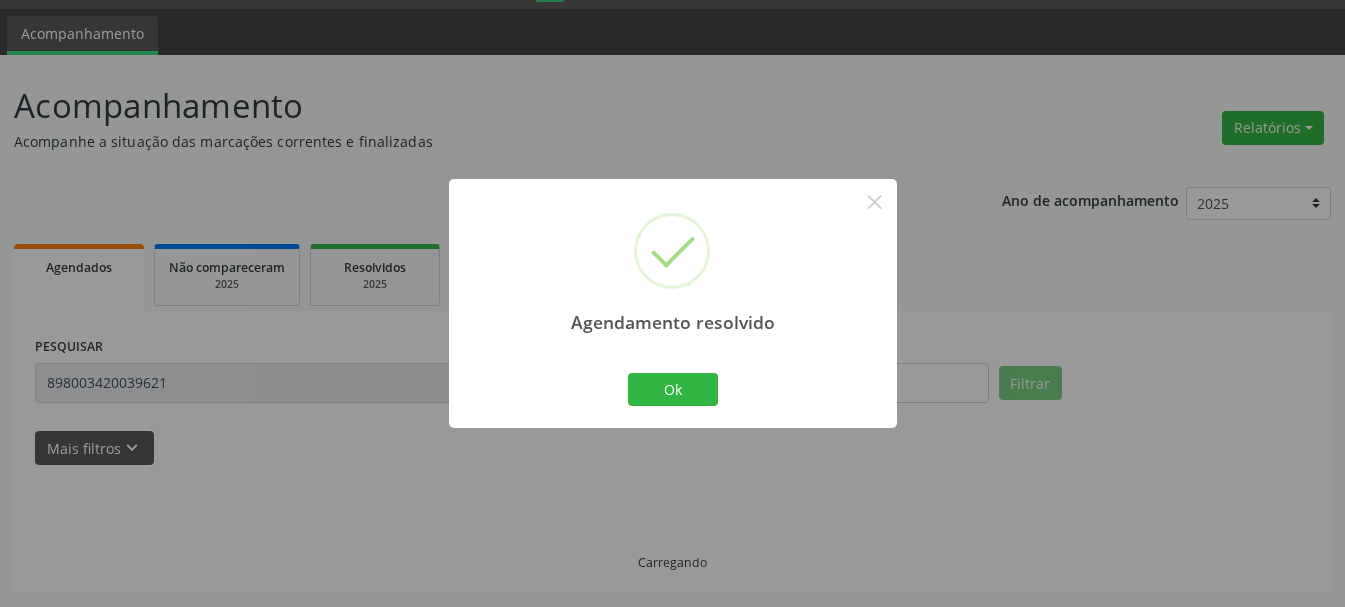scroll, scrollTop: 11, scrollLeft: 0, axis: vertical 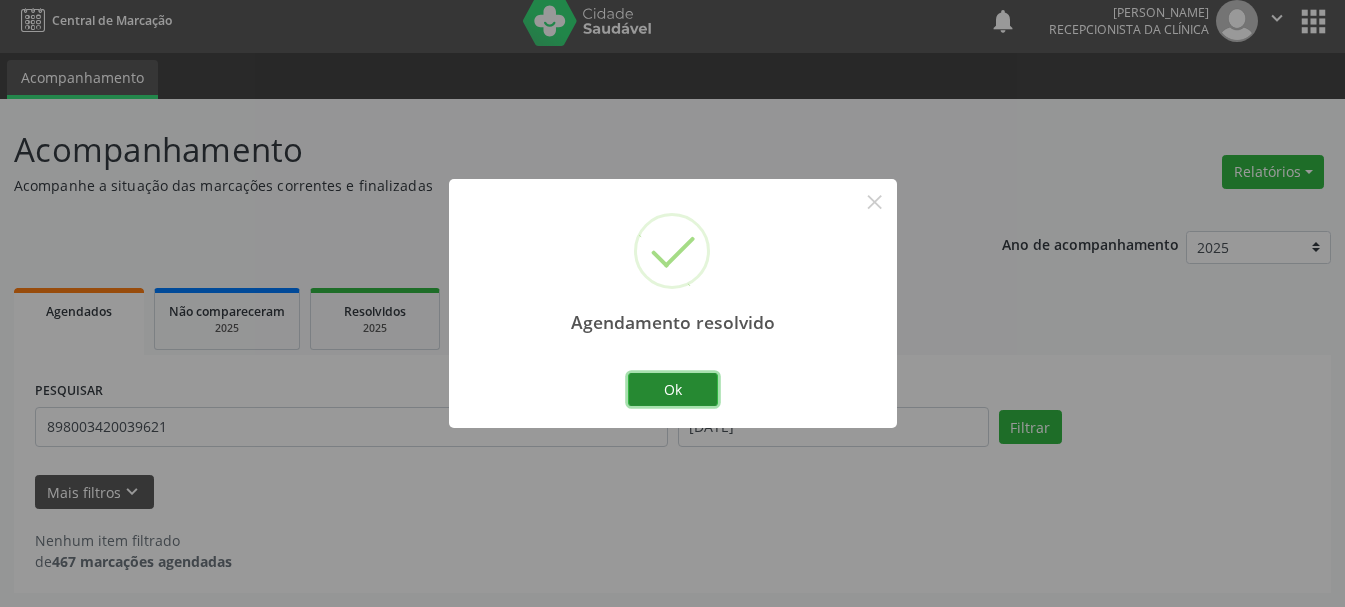 click on "Ok" at bounding box center [673, 390] 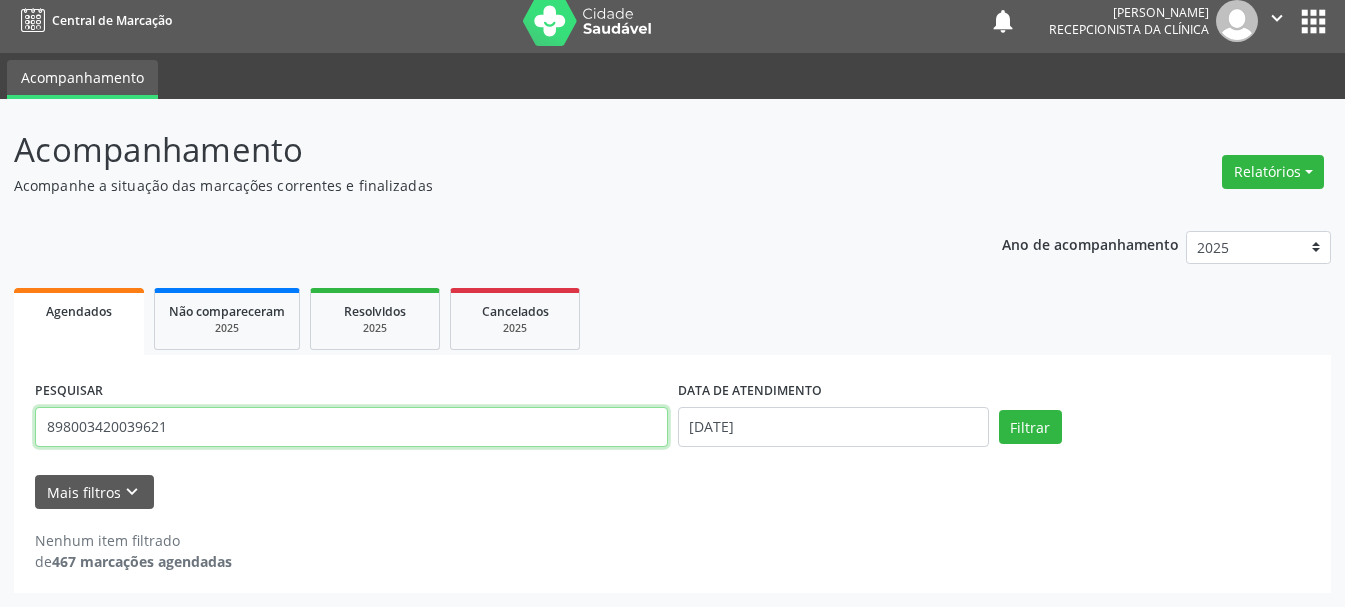 click on "898003420039621" at bounding box center [351, 427] 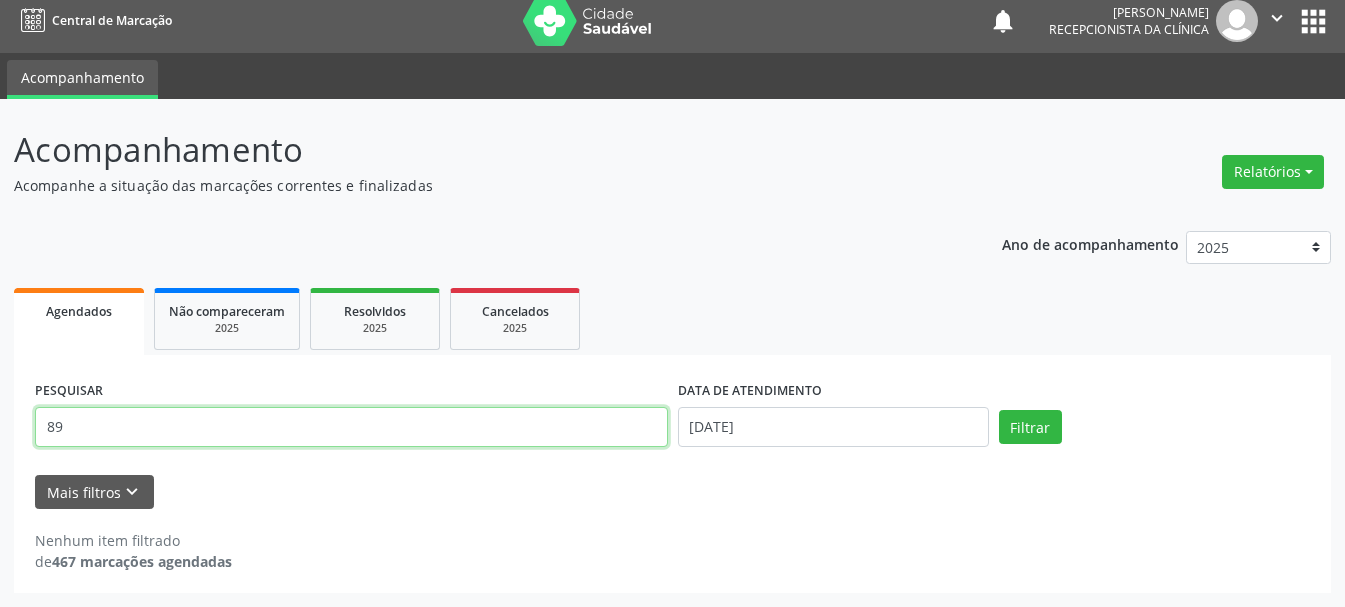 type on "8" 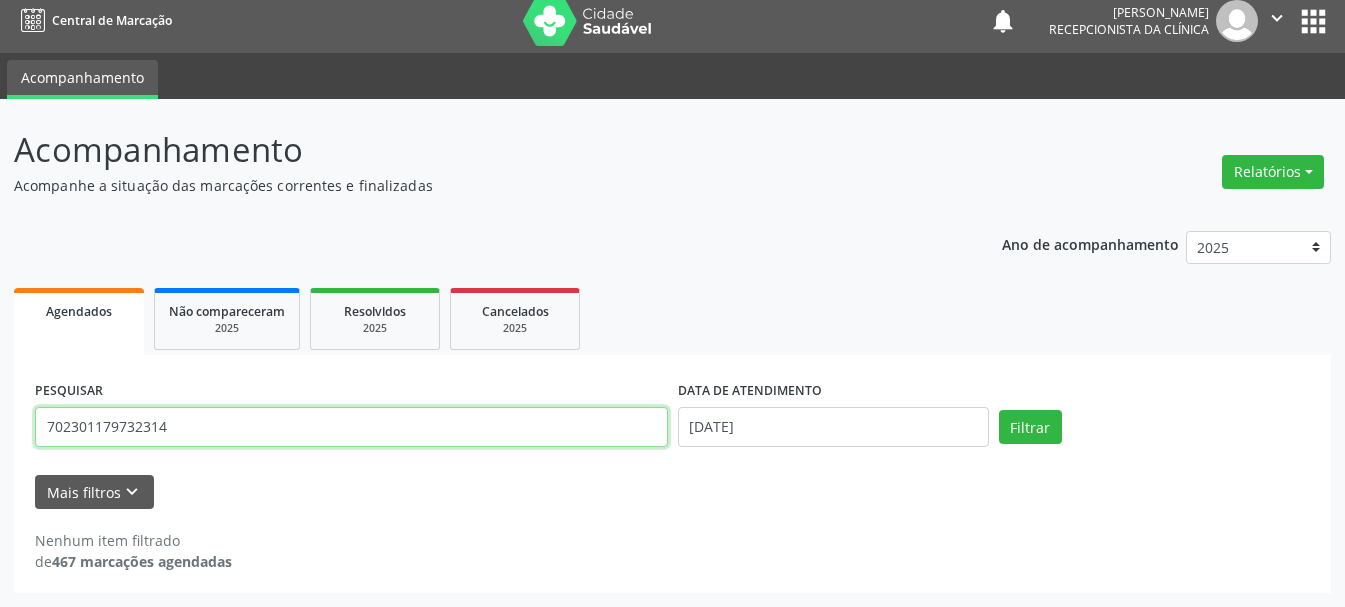 type on "702301179732314" 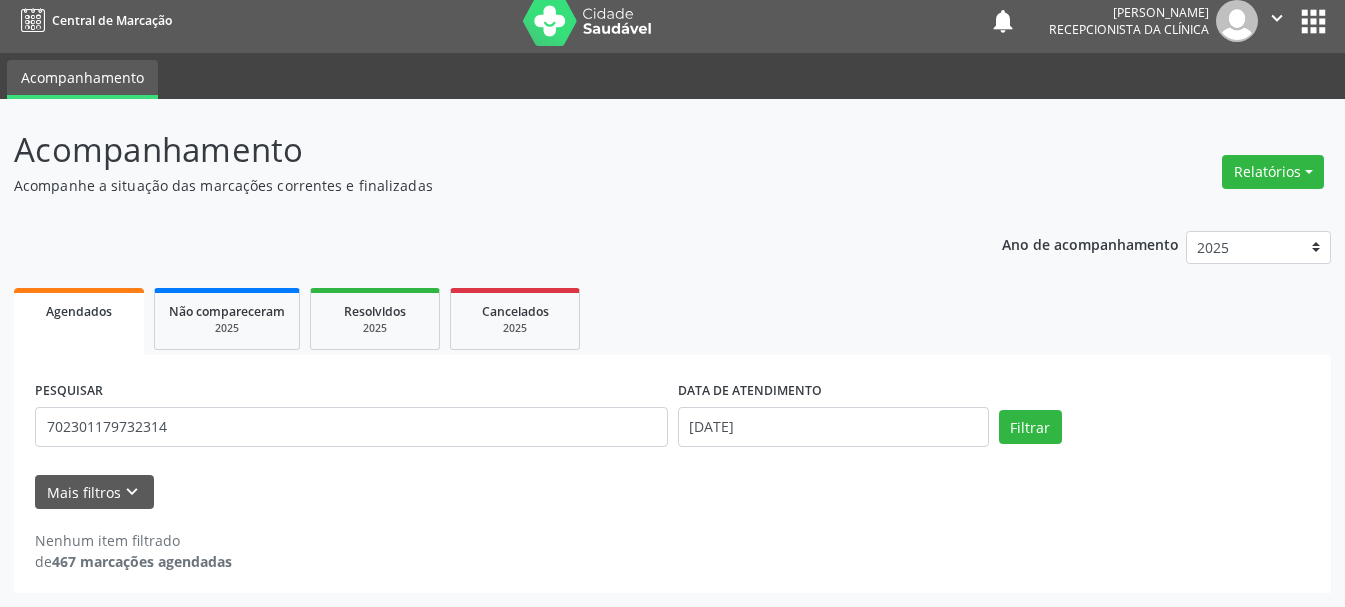 click on "Filtrar" at bounding box center [1154, 427] 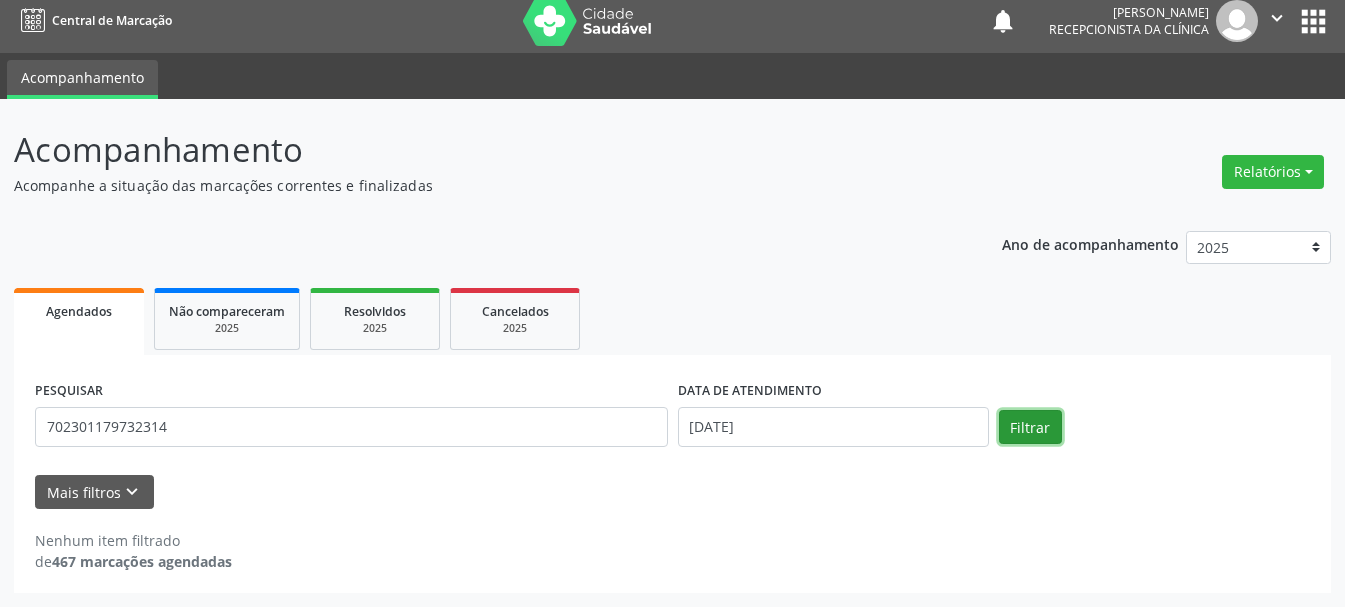 click on "Filtrar" at bounding box center (1030, 427) 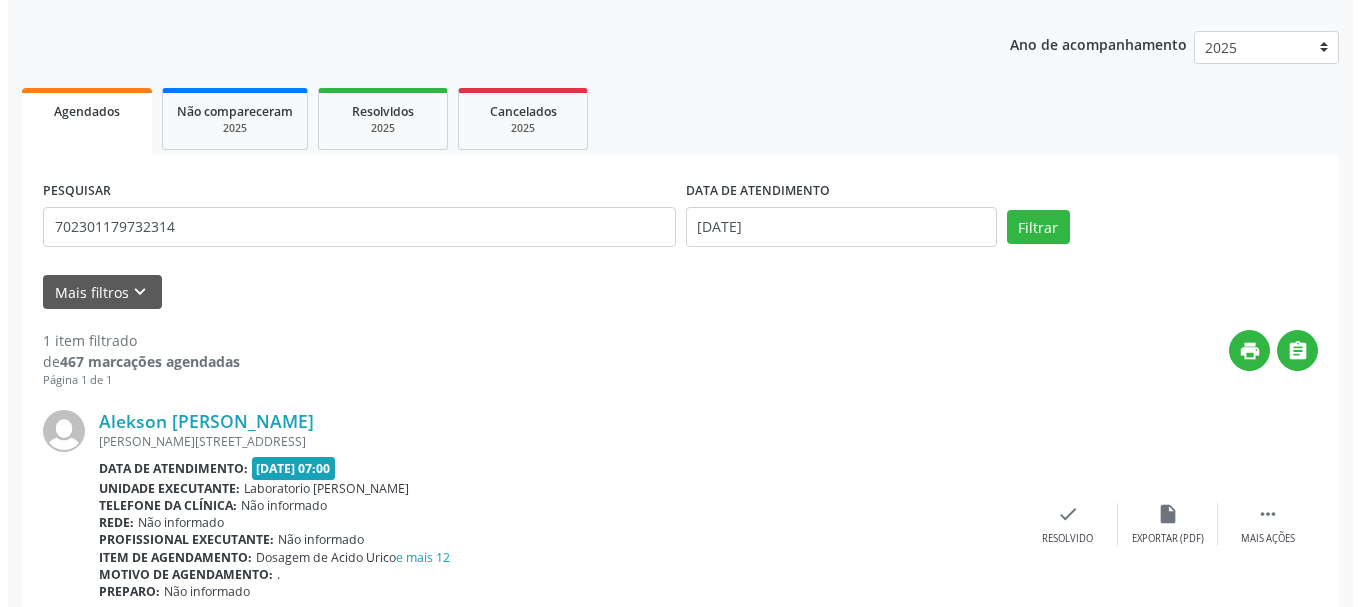 scroll, scrollTop: 298, scrollLeft: 0, axis: vertical 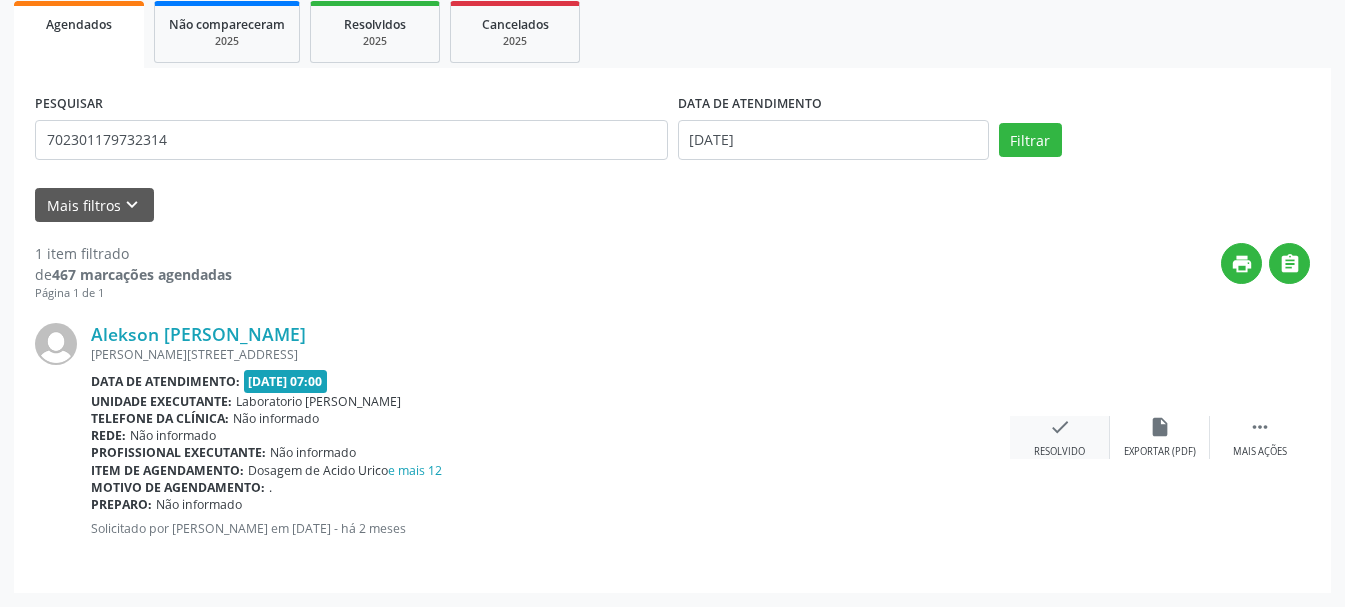 click on "check
Resolvido" at bounding box center (1060, 437) 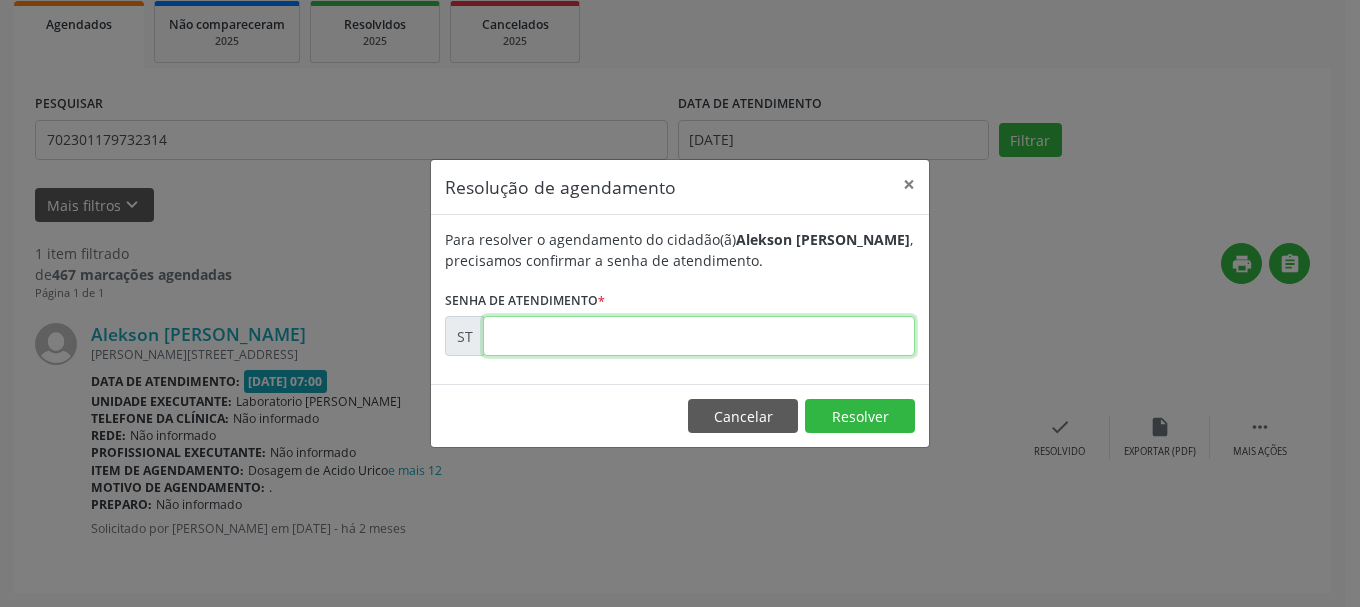 click at bounding box center [699, 336] 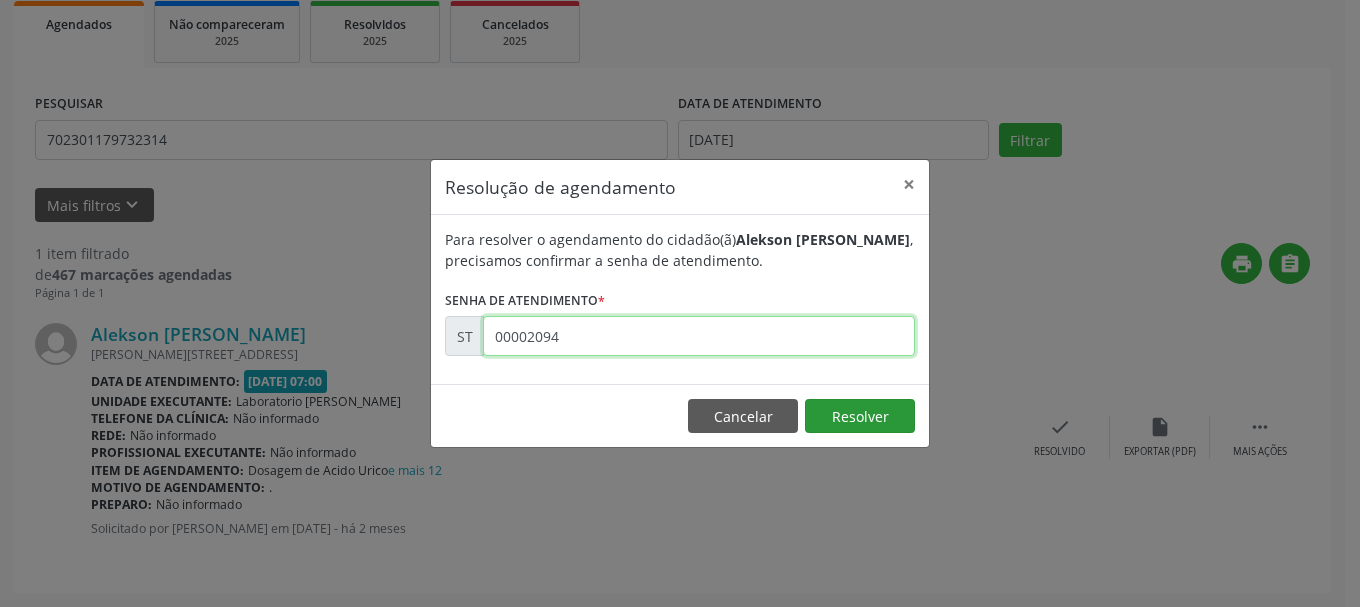 type on "00002094" 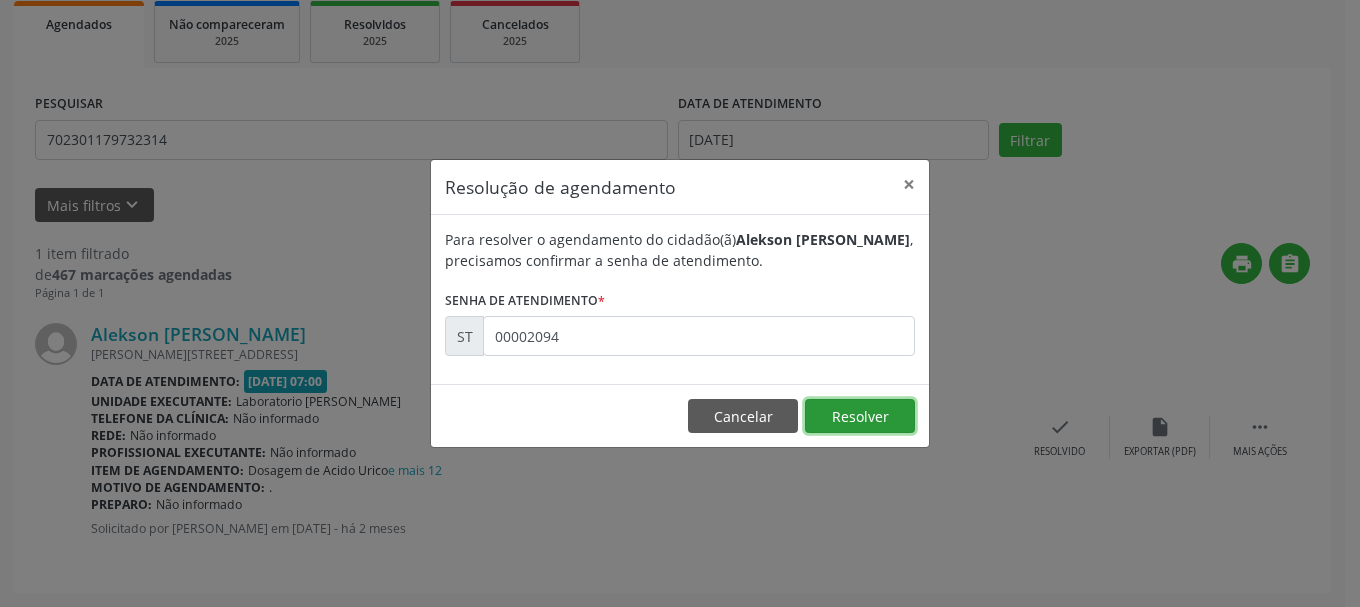 click on "Resolver" at bounding box center (860, 416) 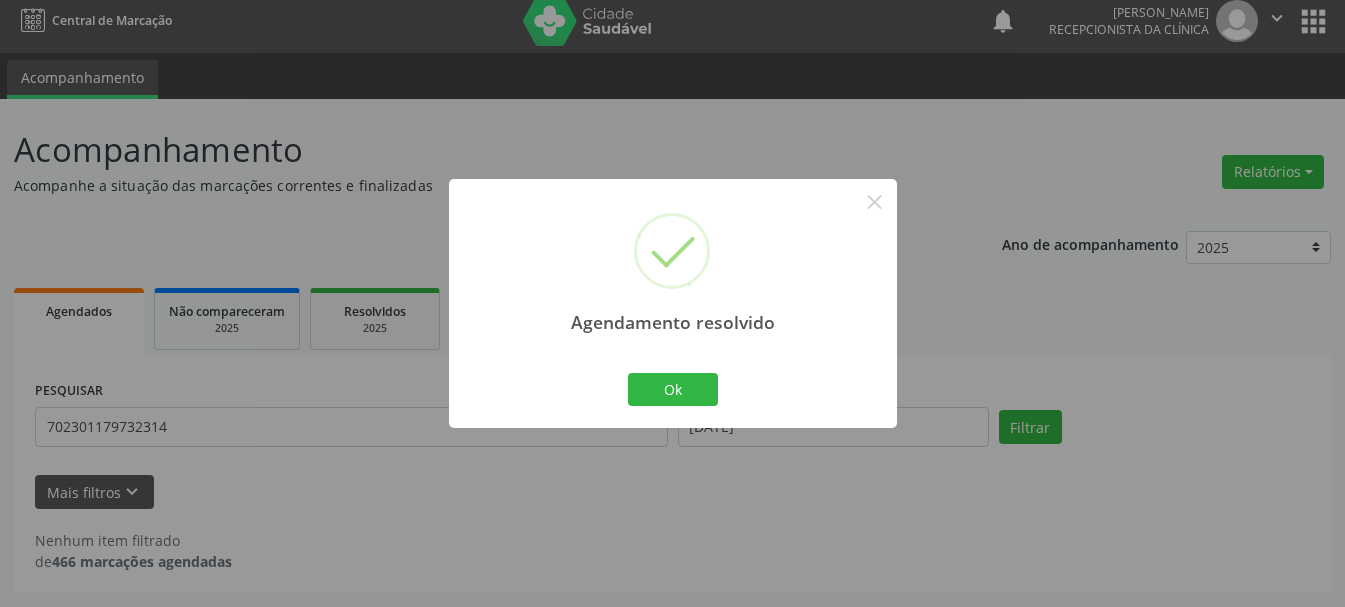 scroll, scrollTop: 11, scrollLeft: 0, axis: vertical 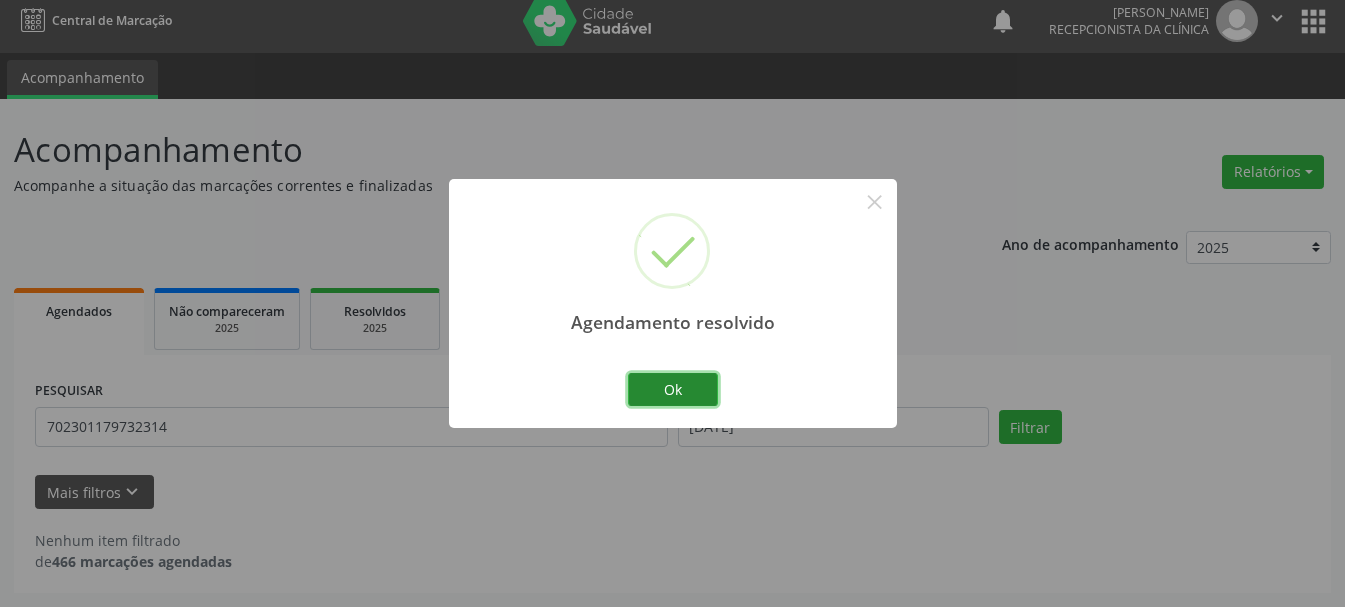 click on "Ok" at bounding box center (673, 390) 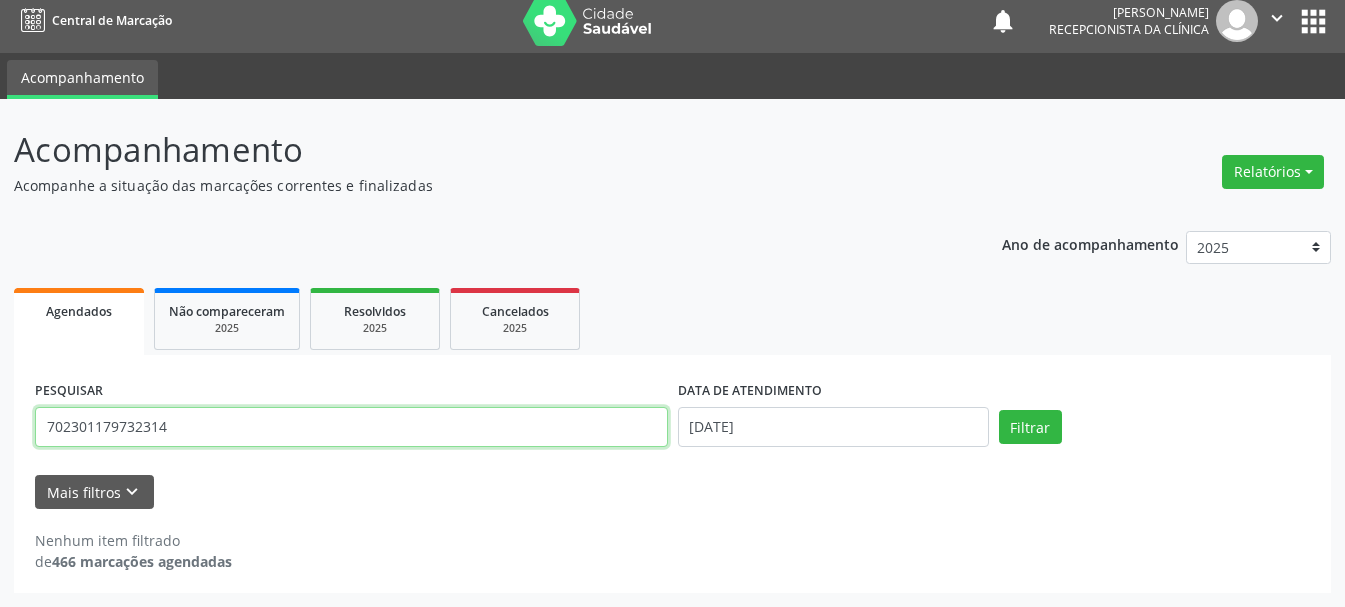 click on "702301179732314" at bounding box center [351, 427] 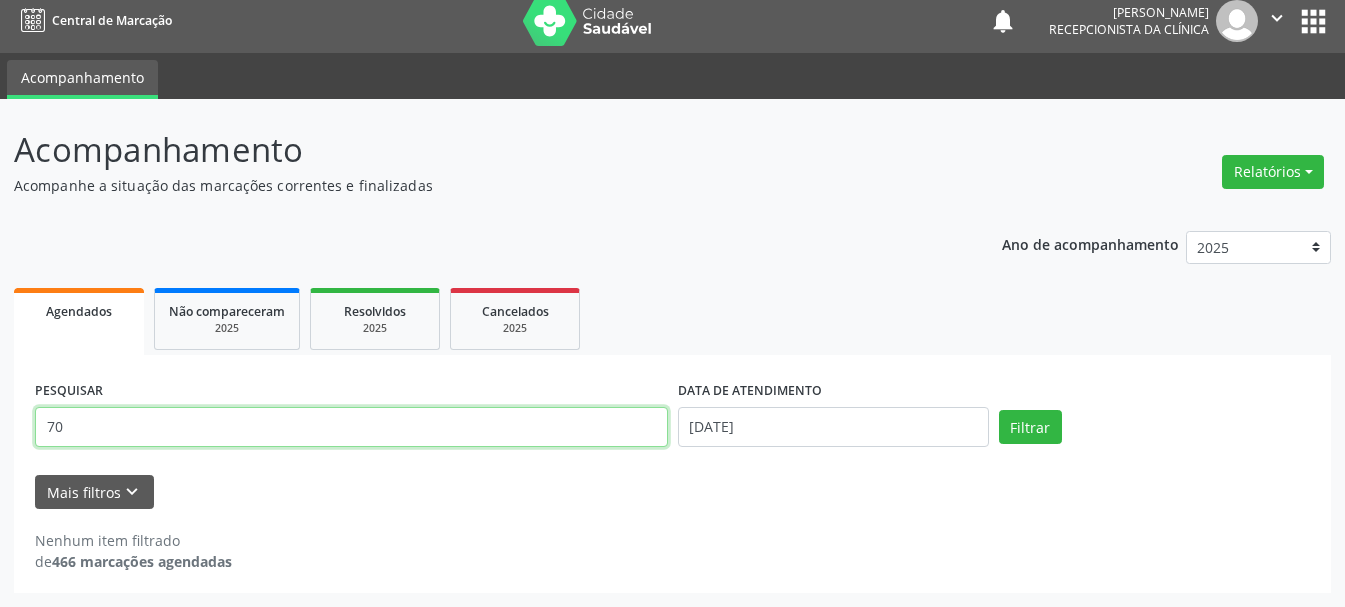 type on "7" 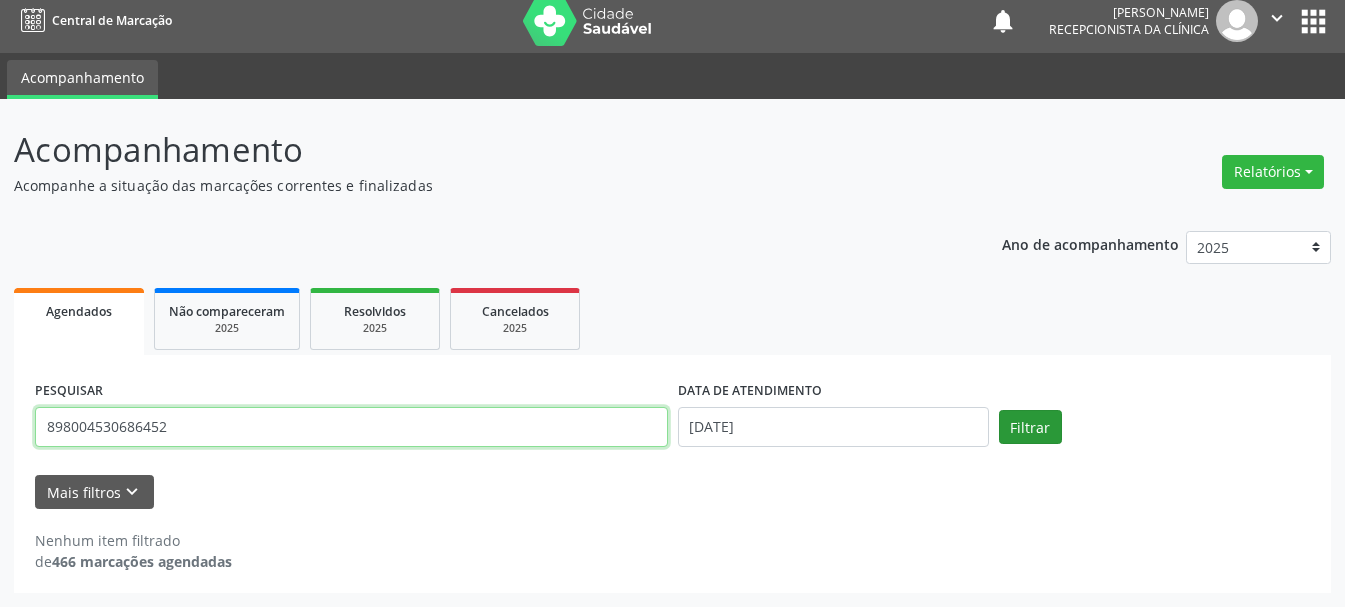 type on "898004530686452" 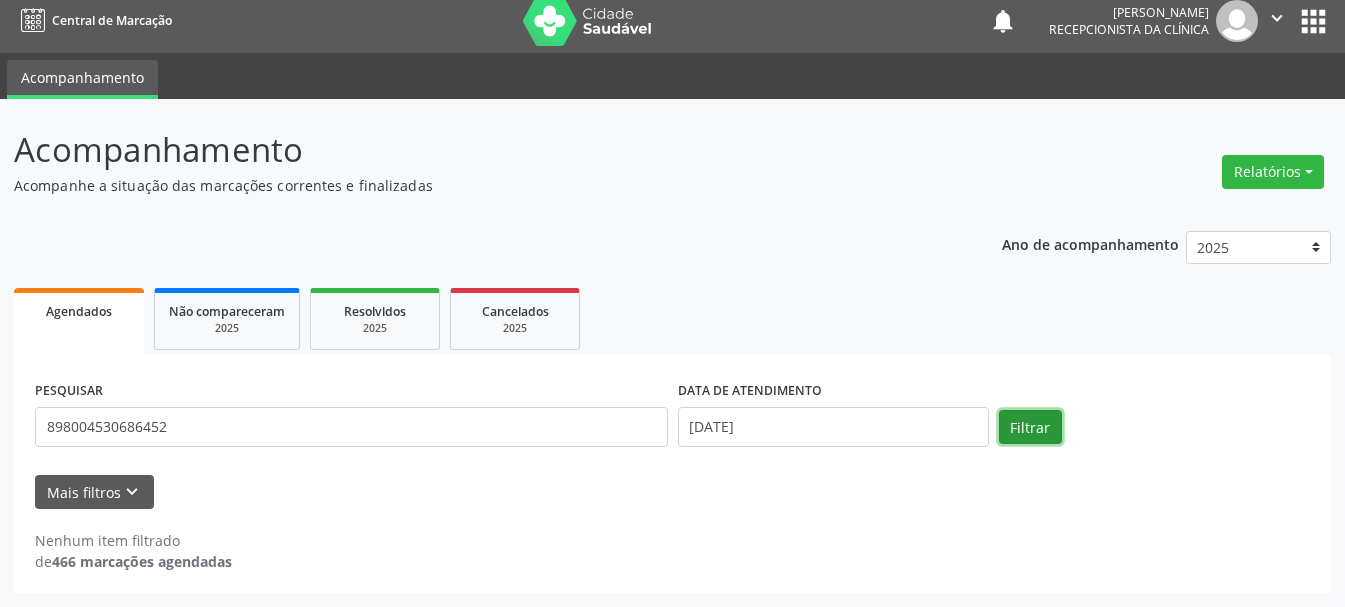 click on "Filtrar" at bounding box center [1030, 427] 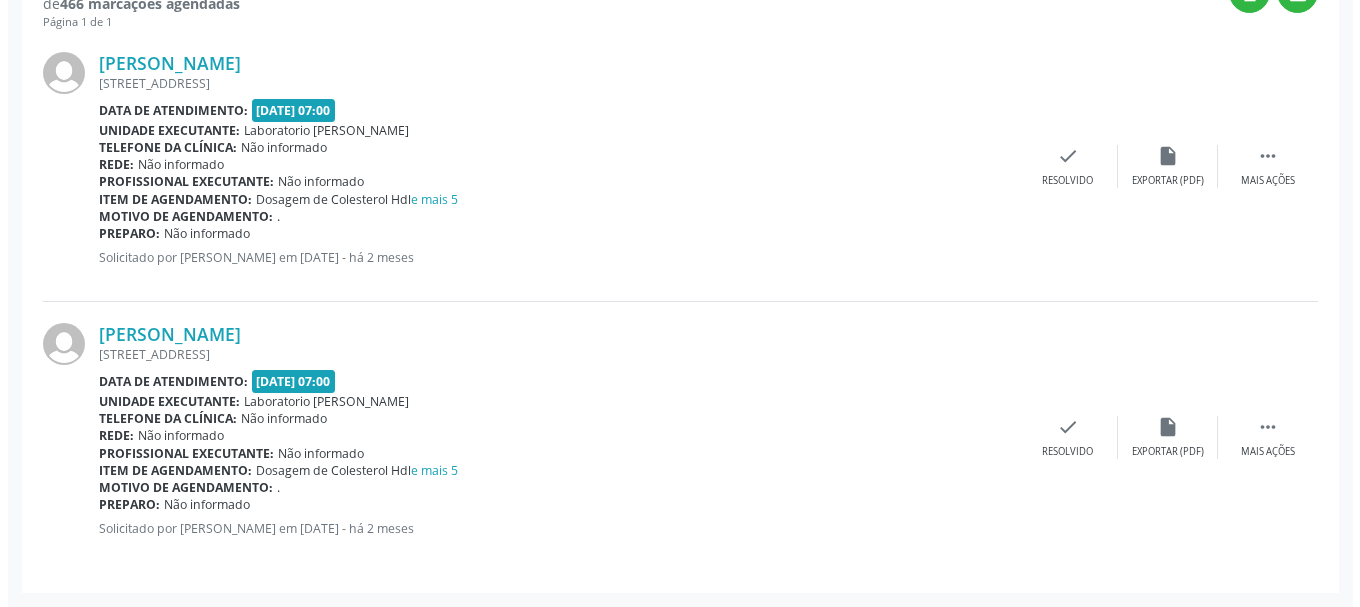 scroll, scrollTop: 469, scrollLeft: 0, axis: vertical 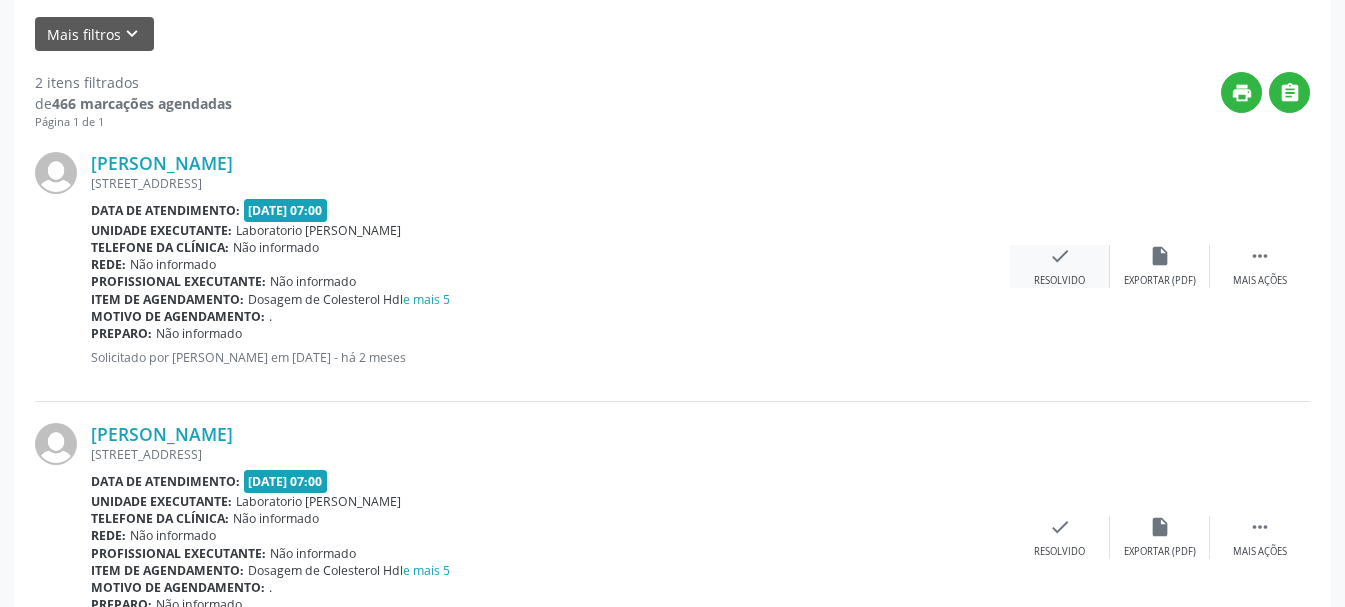 click on "check
Resolvido" at bounding box center [1060, 266] 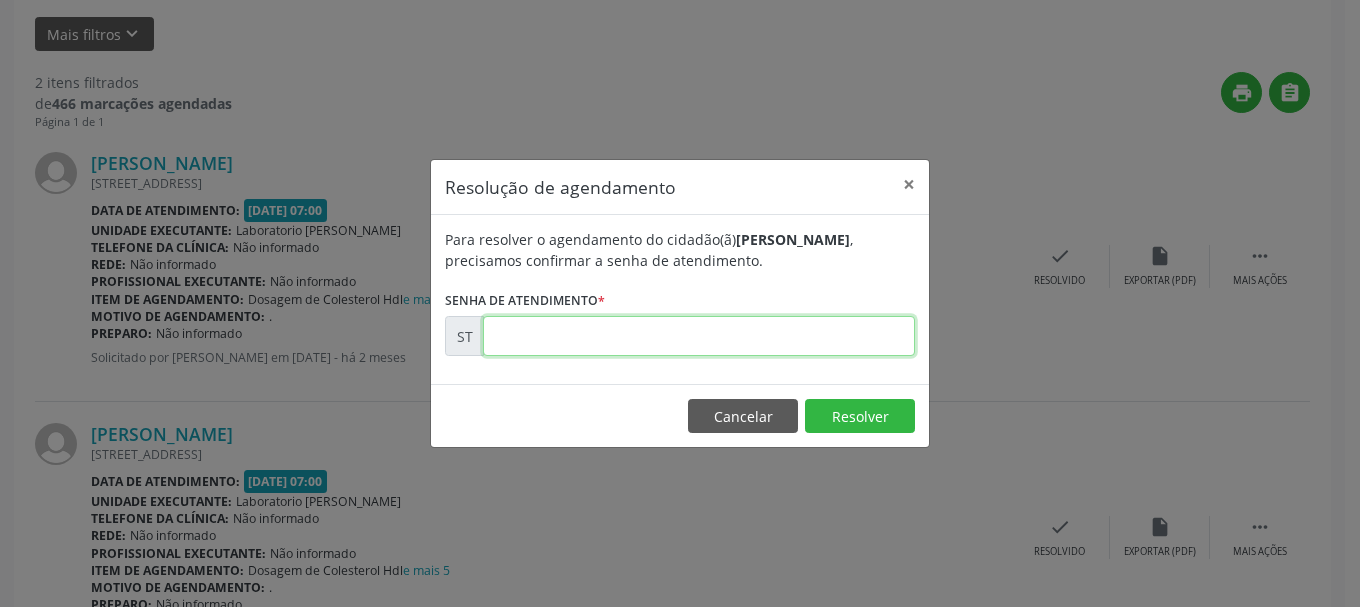 click at bounding box center [699, 336] 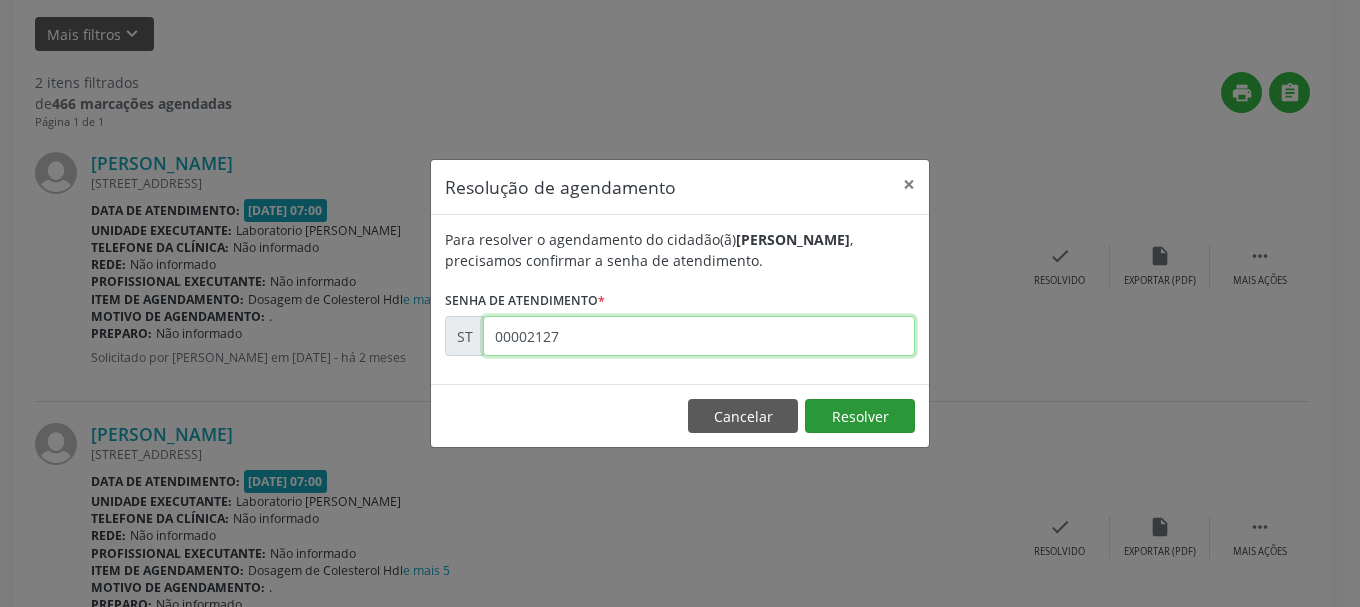 type on "00002127" 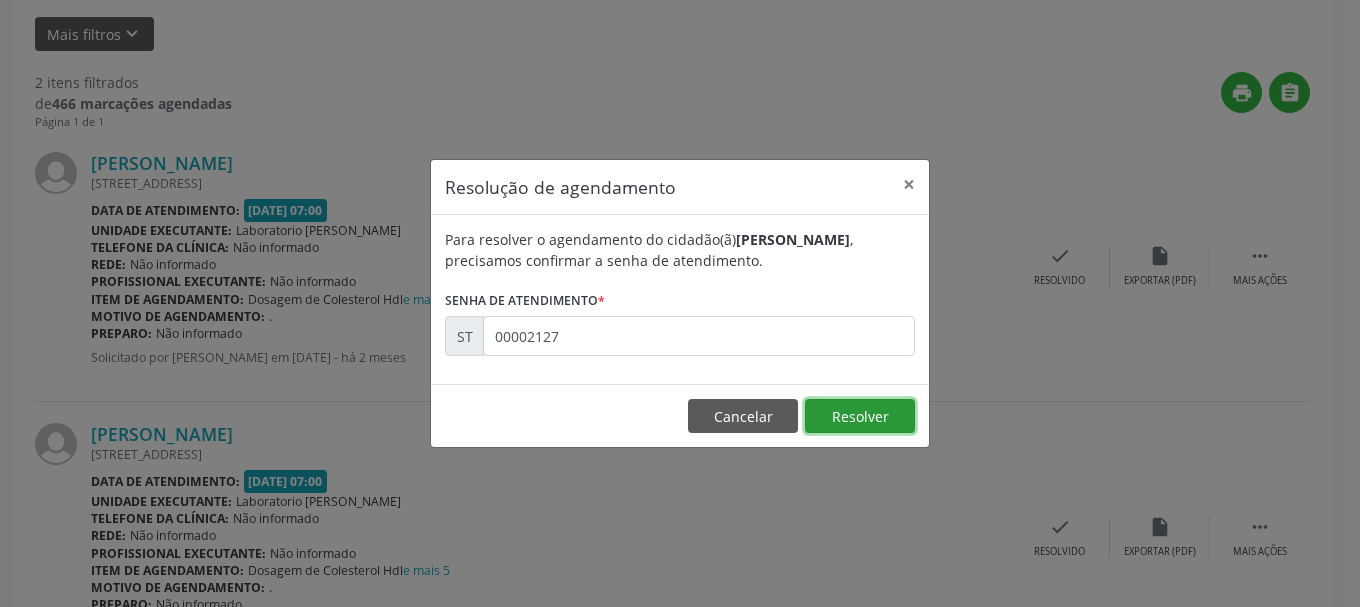 click on "Resolver" at bounding box center (860, 416) 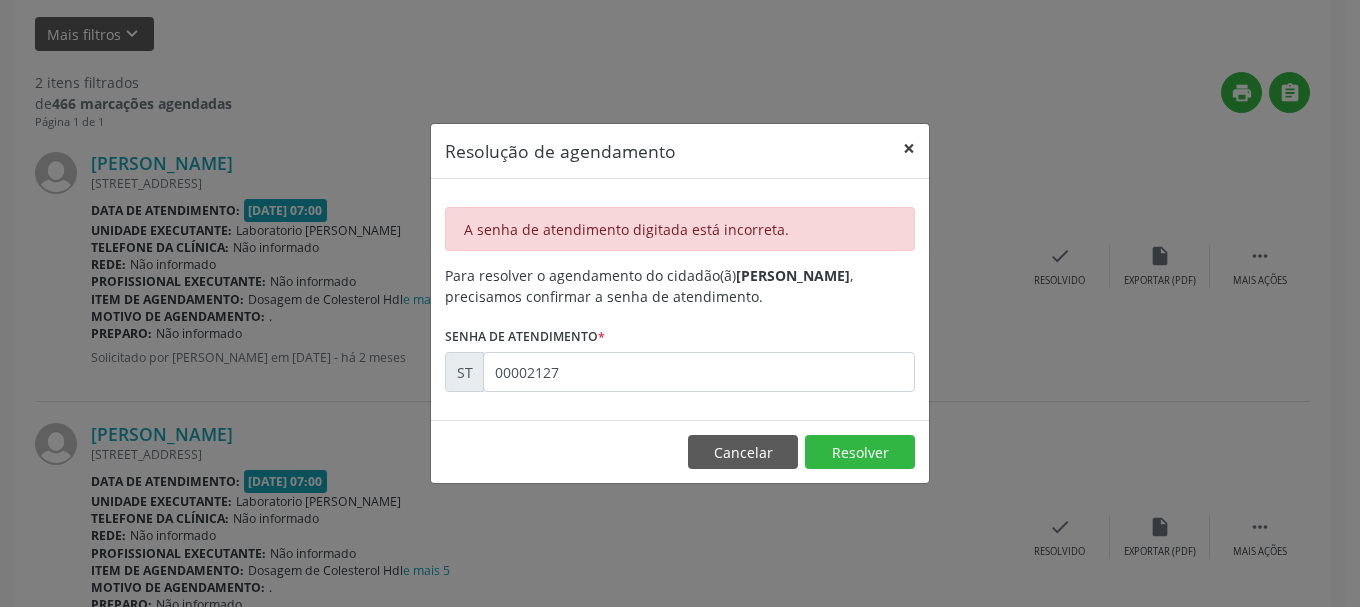 click on "×" at bounding box center (909, 148) 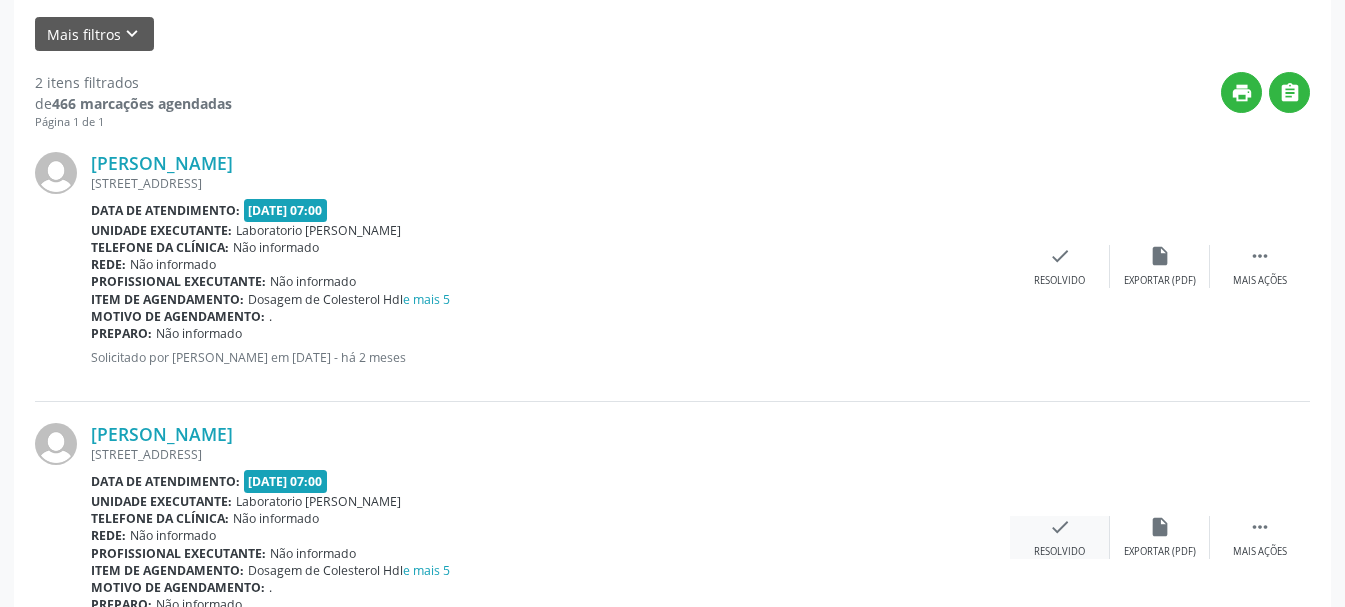 click on "check" at bounding box center [1060, 527] 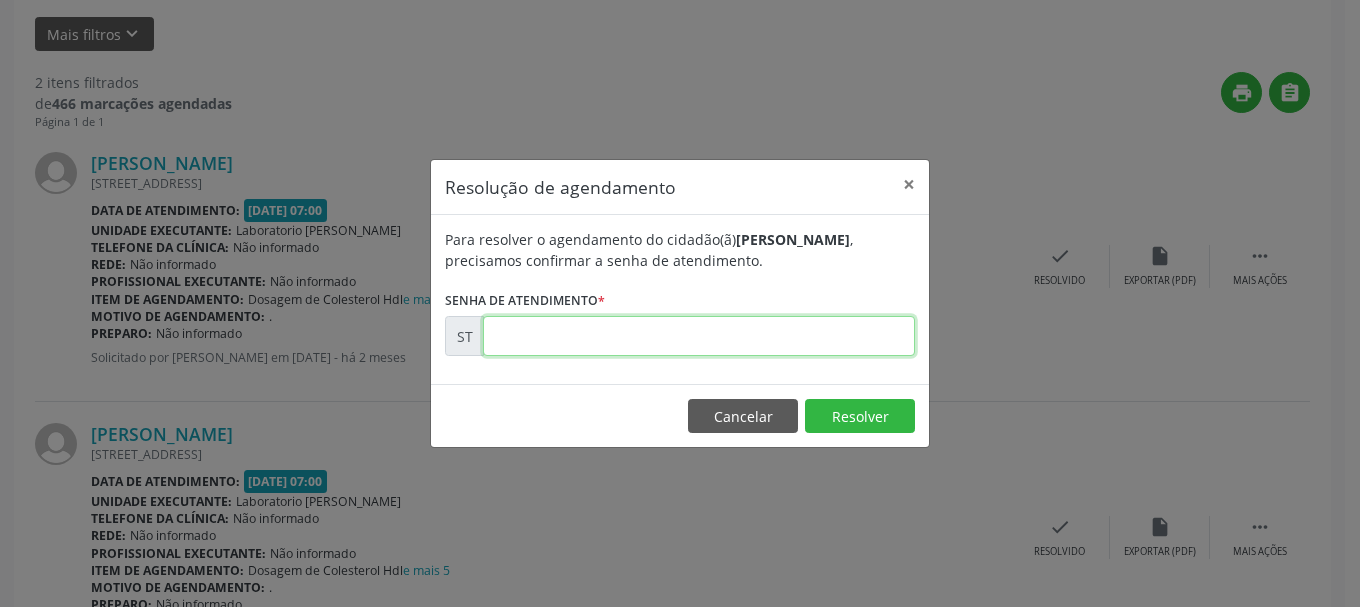 click at bounding box center (699, 336) 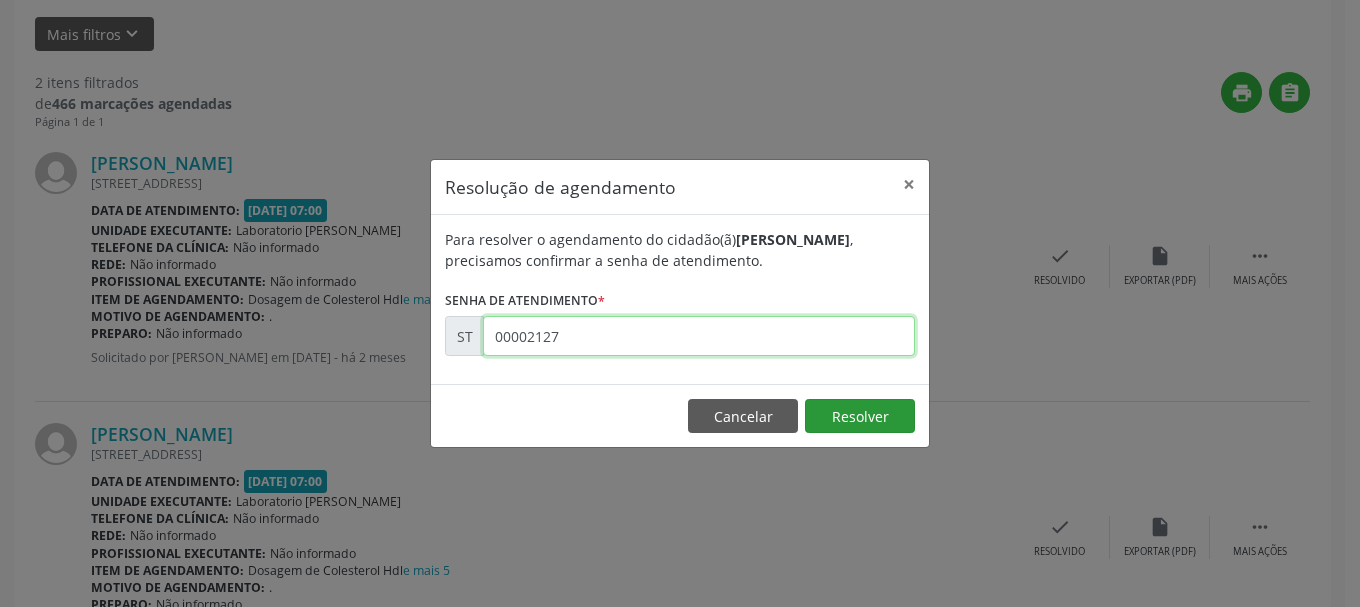 type on "00002127" 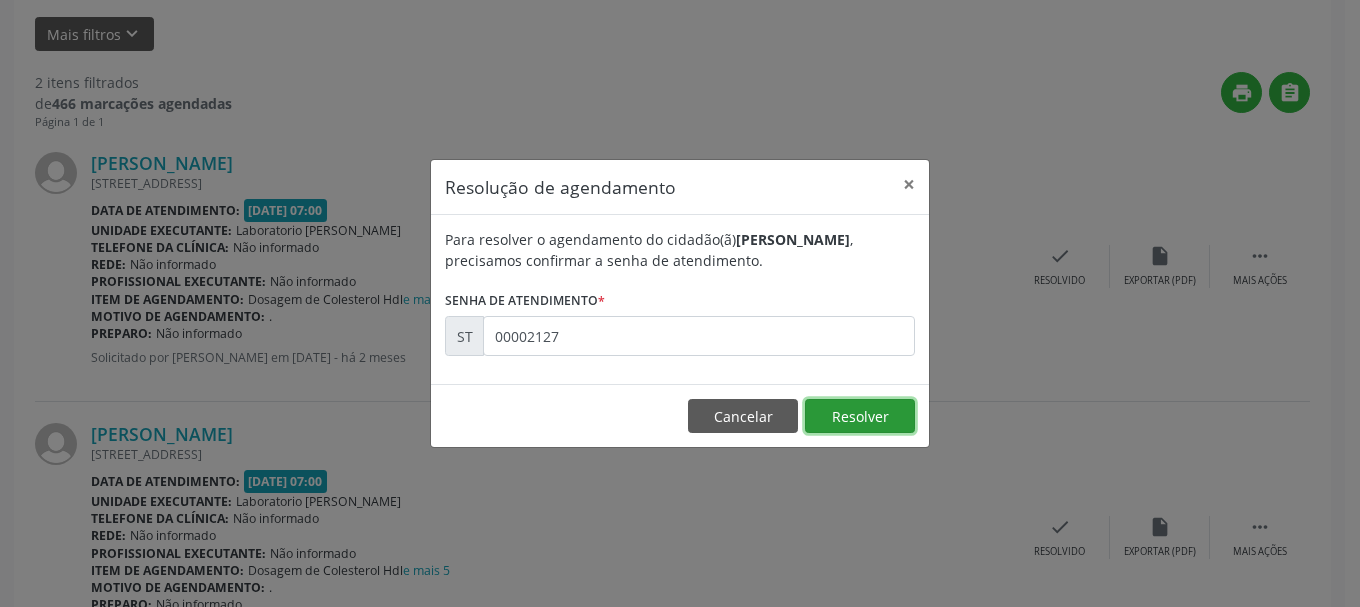 click on "Resolver" at bounding box center (860, 416) 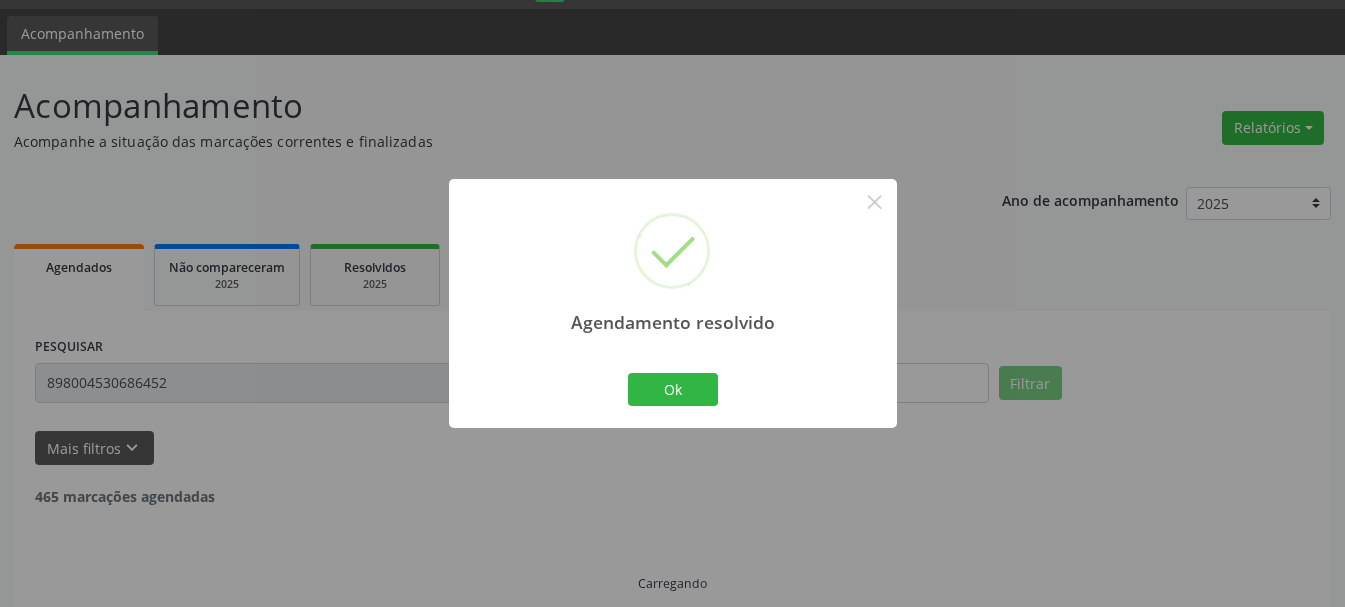 scroll, scrollTop: 298, scrollLeft: 0, axis: vertical 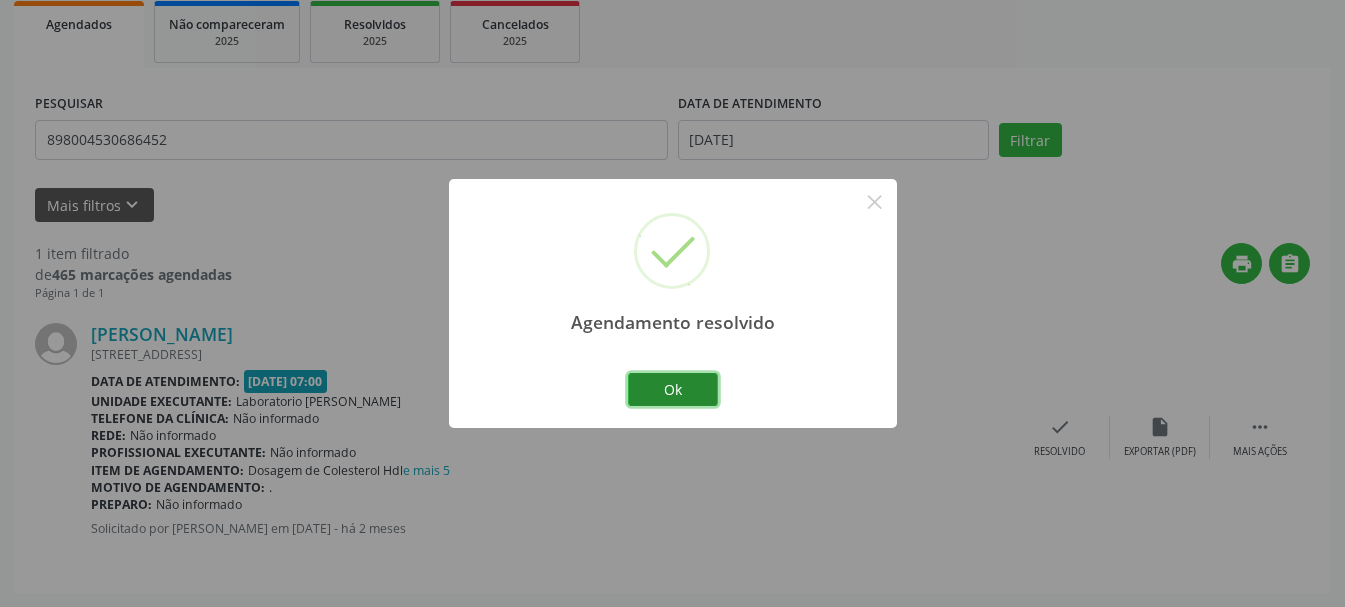 click on "Ok" at bounding box center [673, 390] 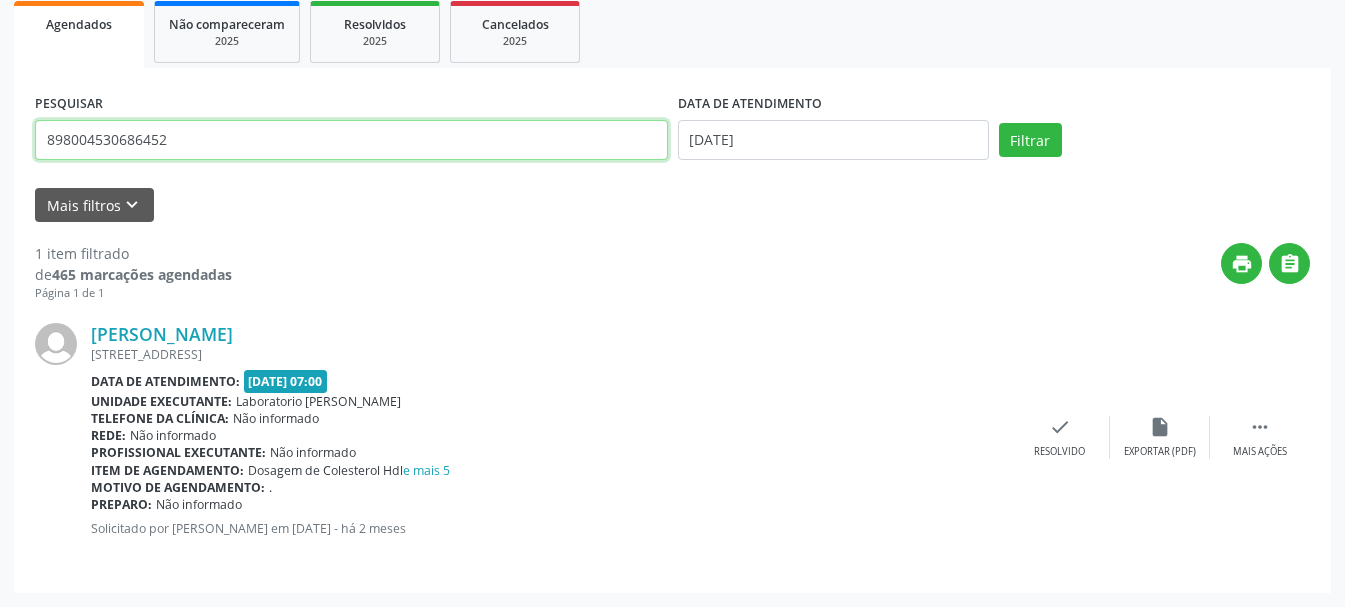 click on "898004530686452" at bounding box center (351, 140) 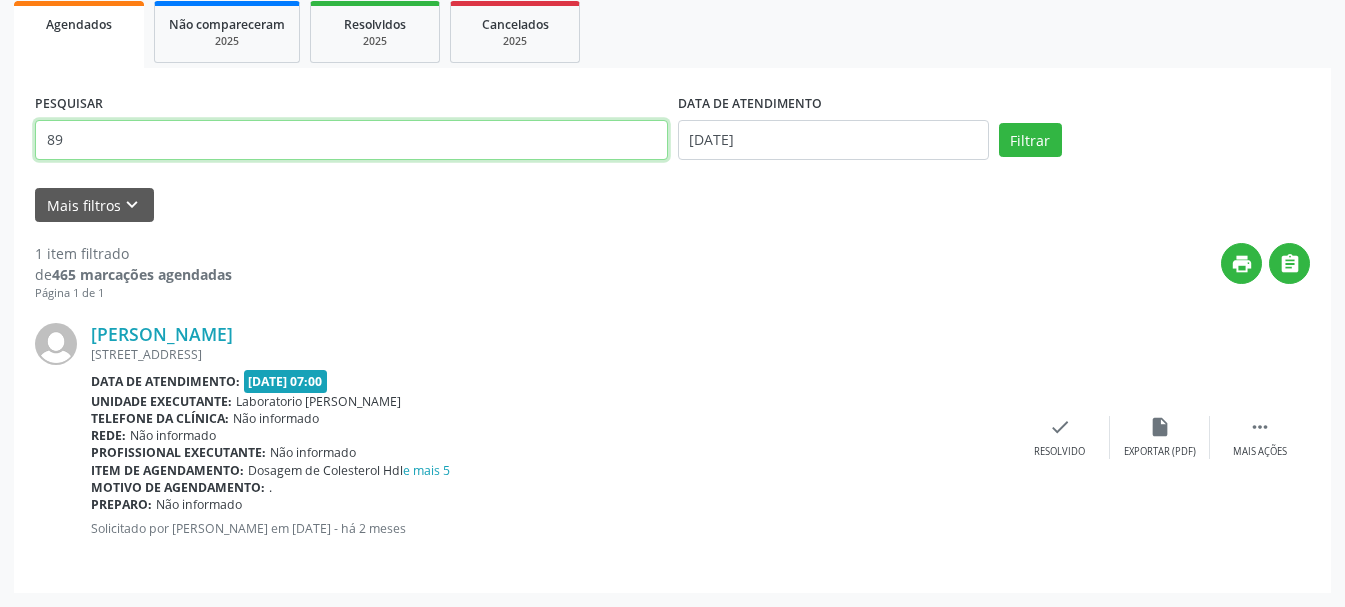 type on "8" 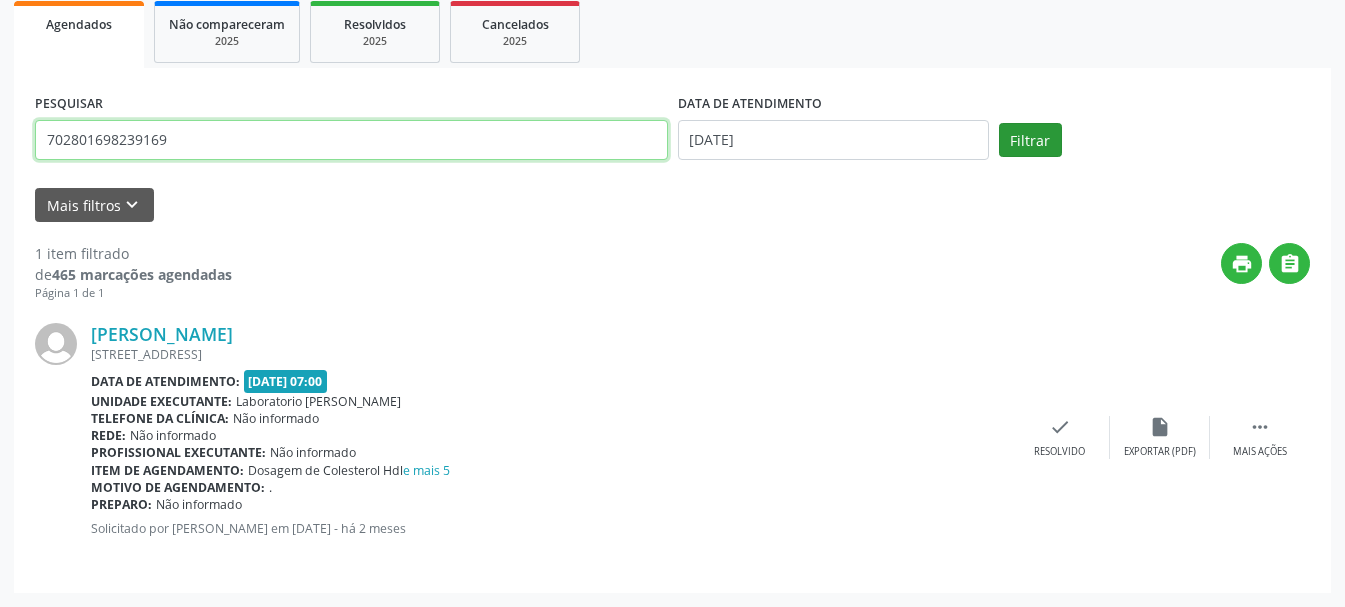 type on "702801698239169" 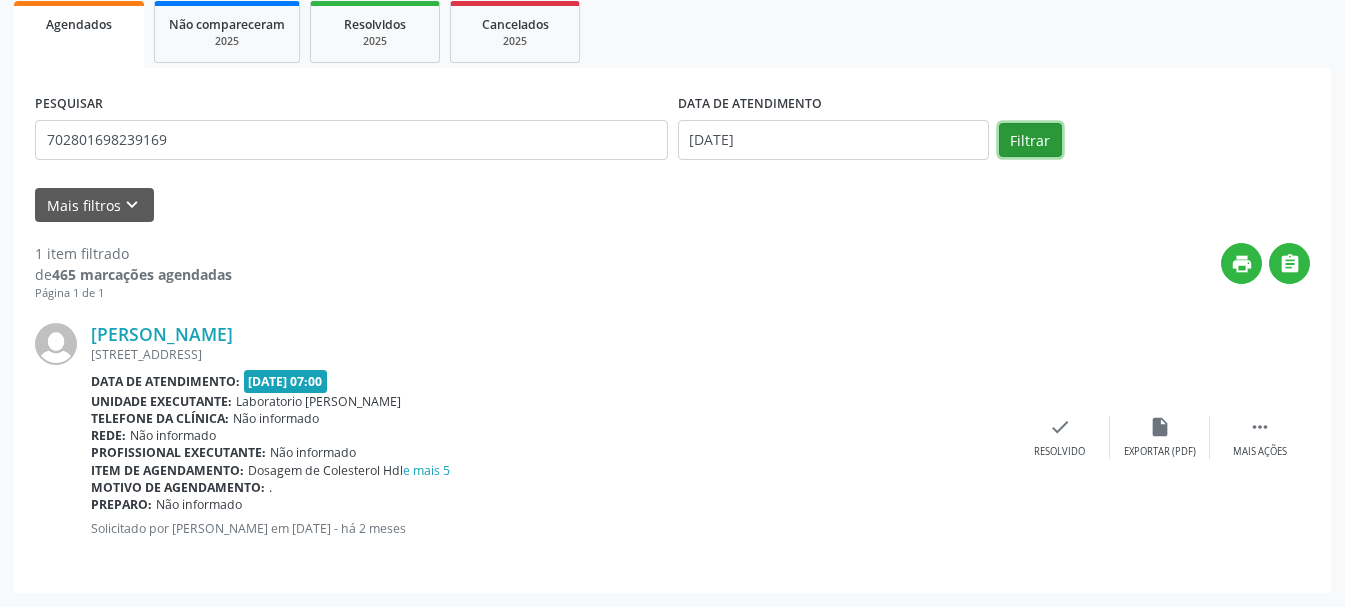 click on "Filtrar" at bounding box center [1030, 140] 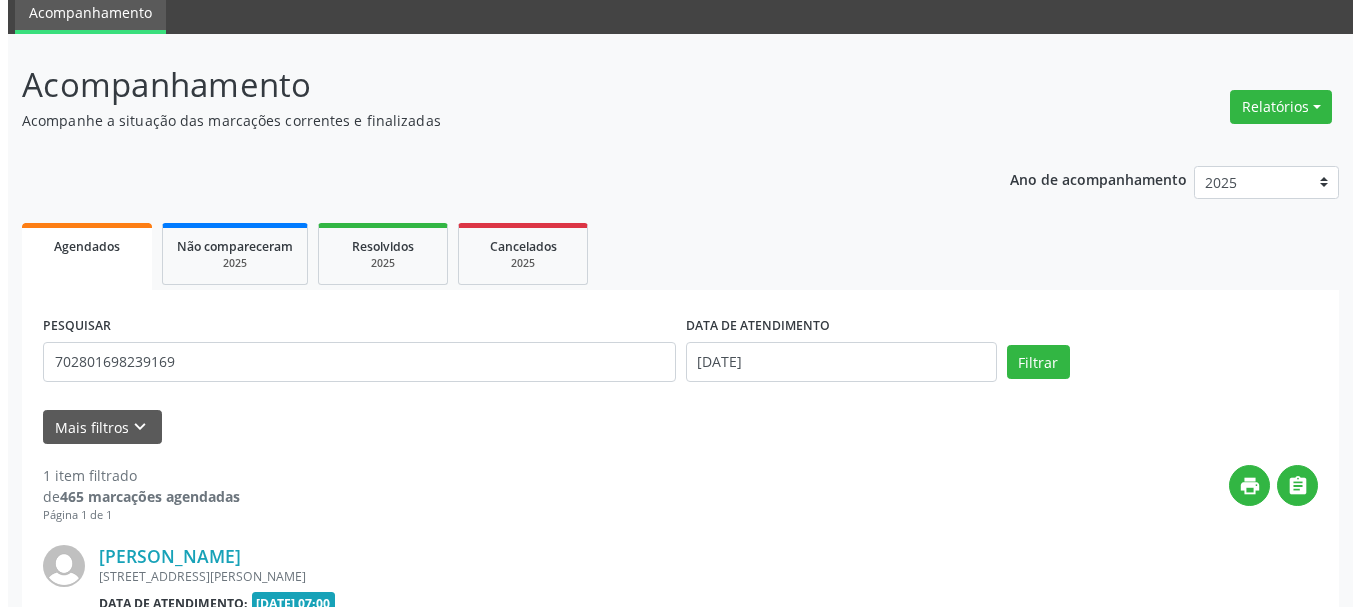 scroll, scrollTop: 298, scrollLeft: 0, axis: vertical 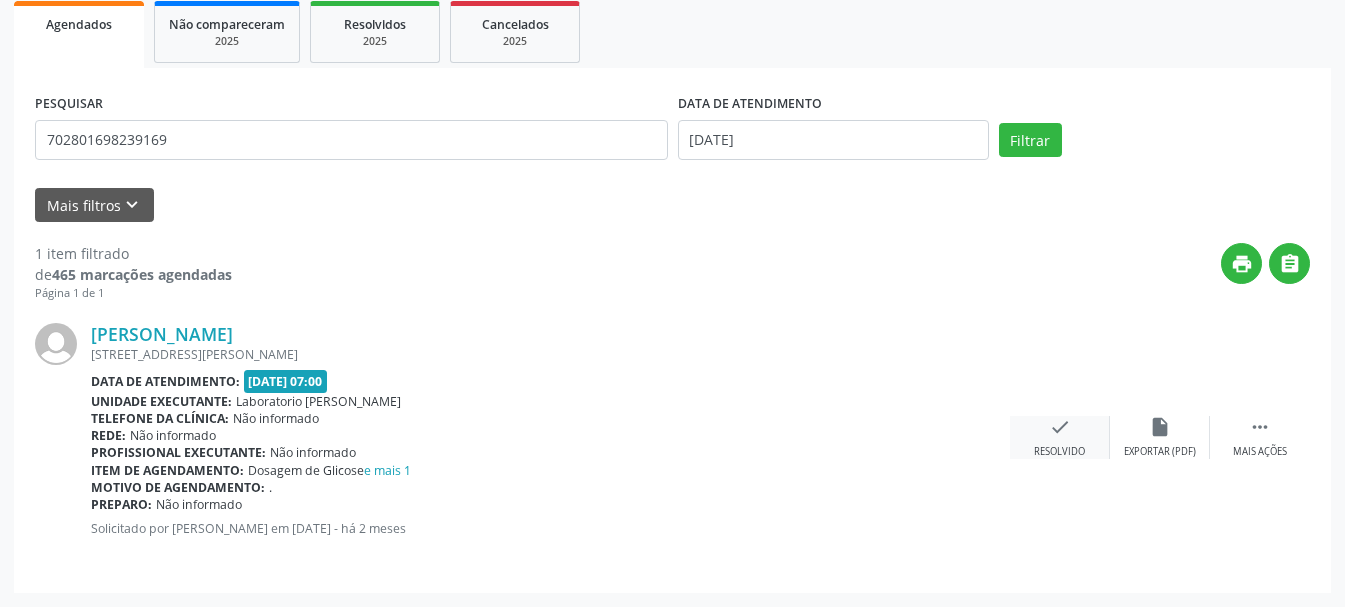 click on "Resolvido" at bounding box center (1059, 452) 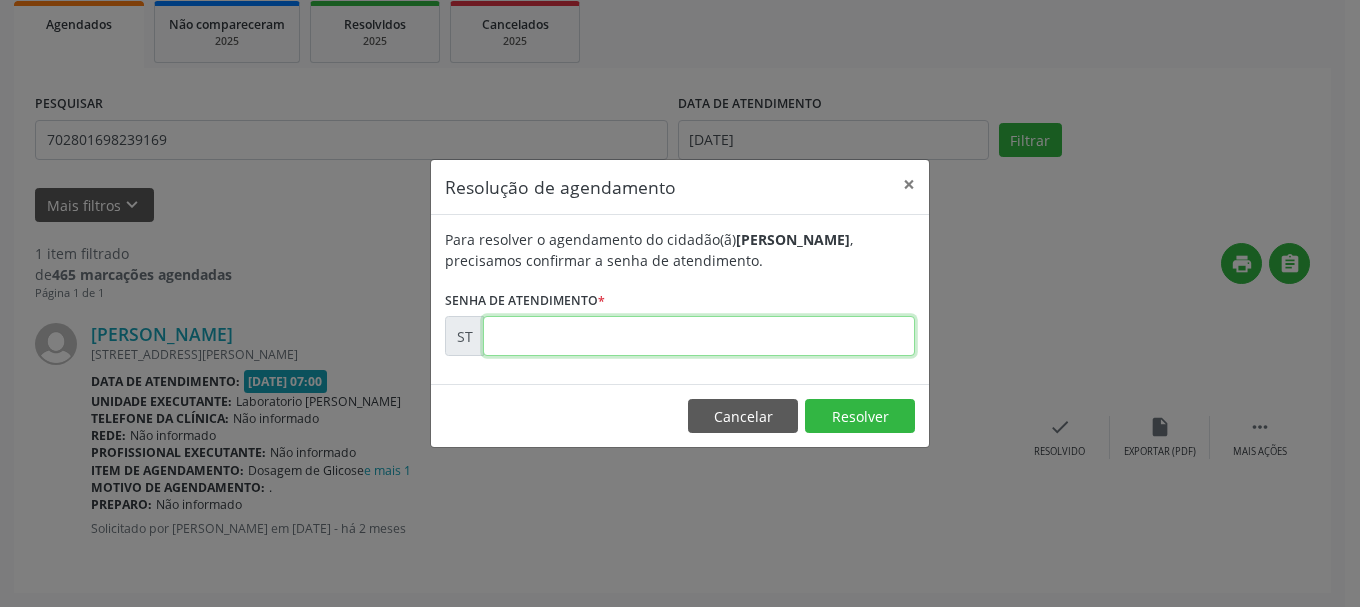 click at bounding box center [699, 336] 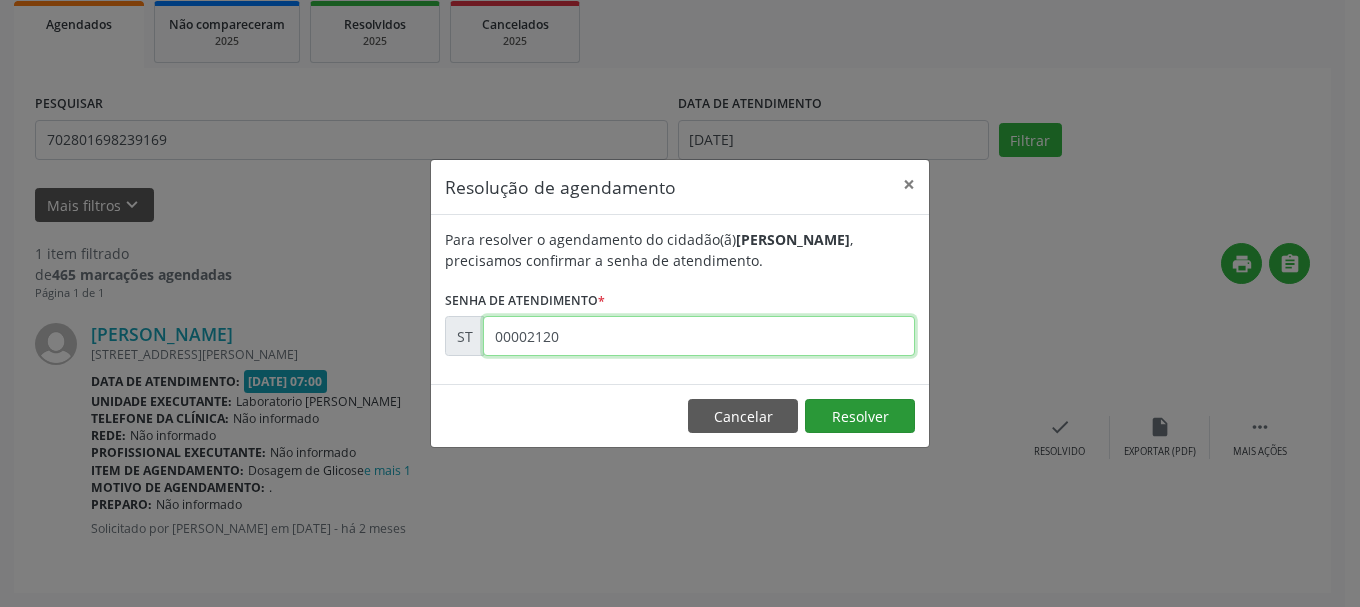 type on "00002120" 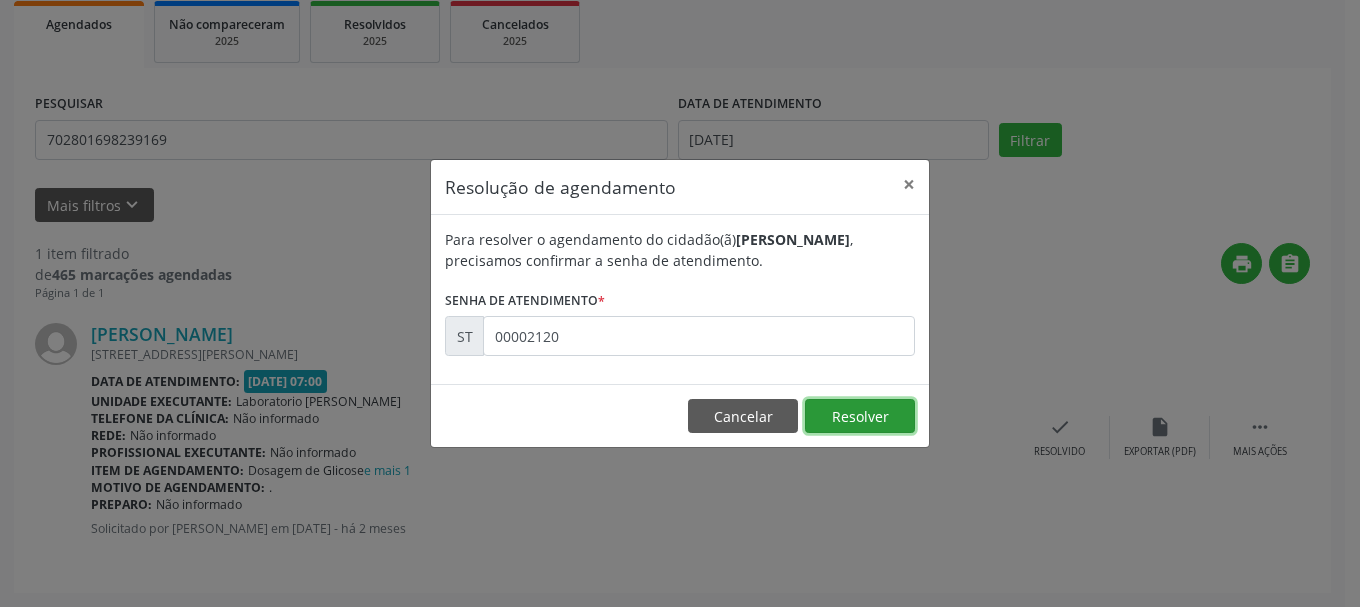 click on "Resolver" at bounding box center [860, 416] 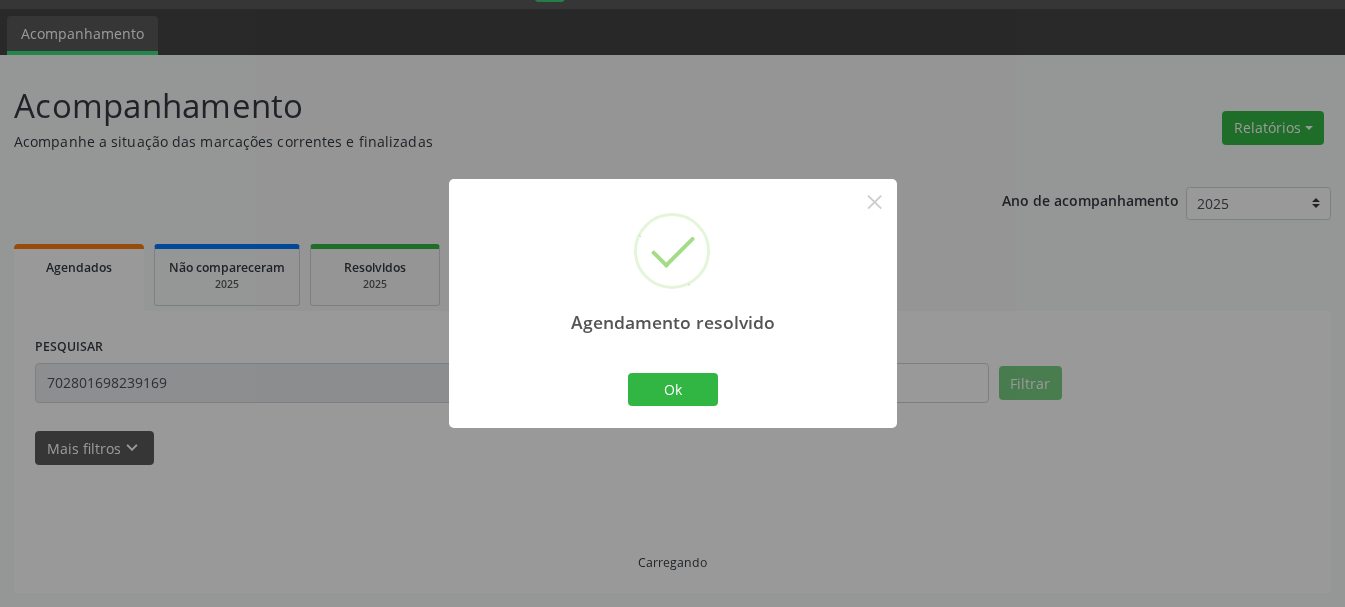 scroll, scrollTop: 11, scrollLeft: 0, axis: vertical 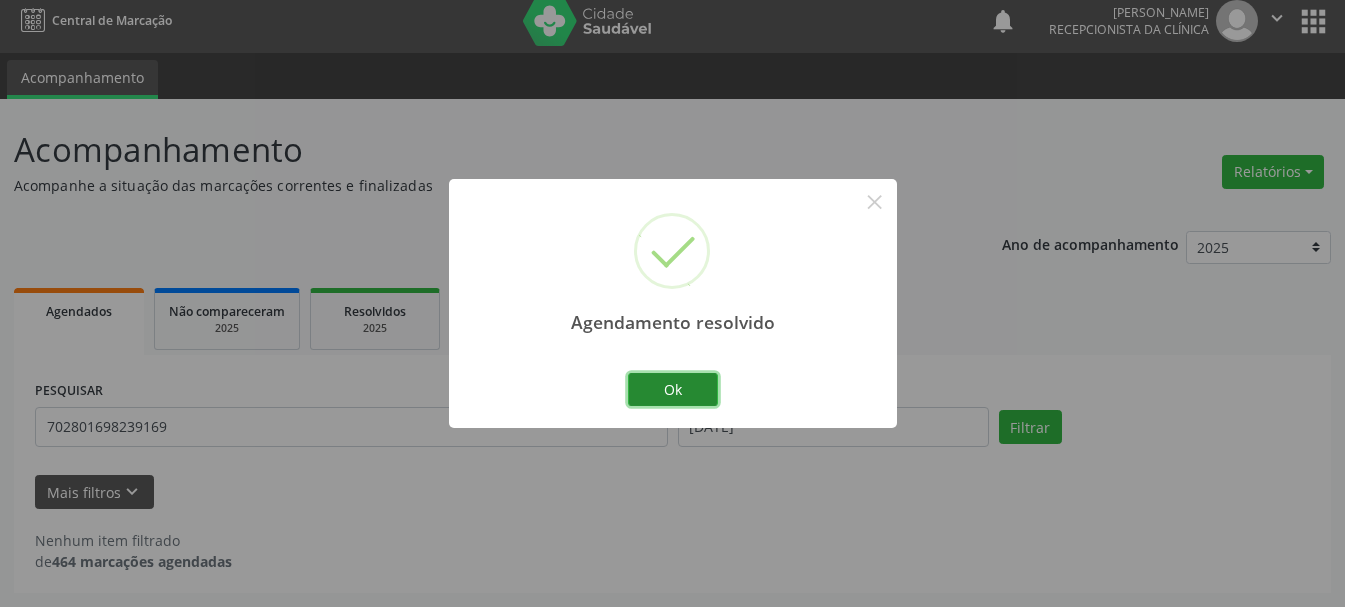click on "Ok" at bounding box center [673, 390] 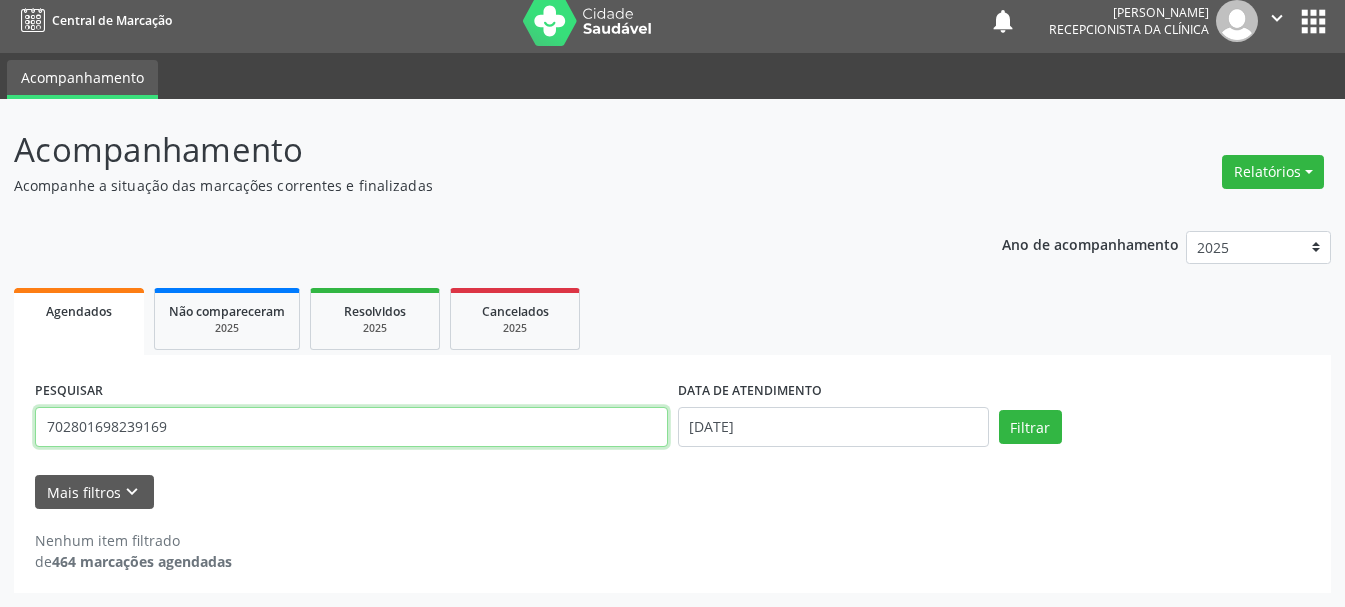 click on "702801698239169" at bounding box center [351, 427] 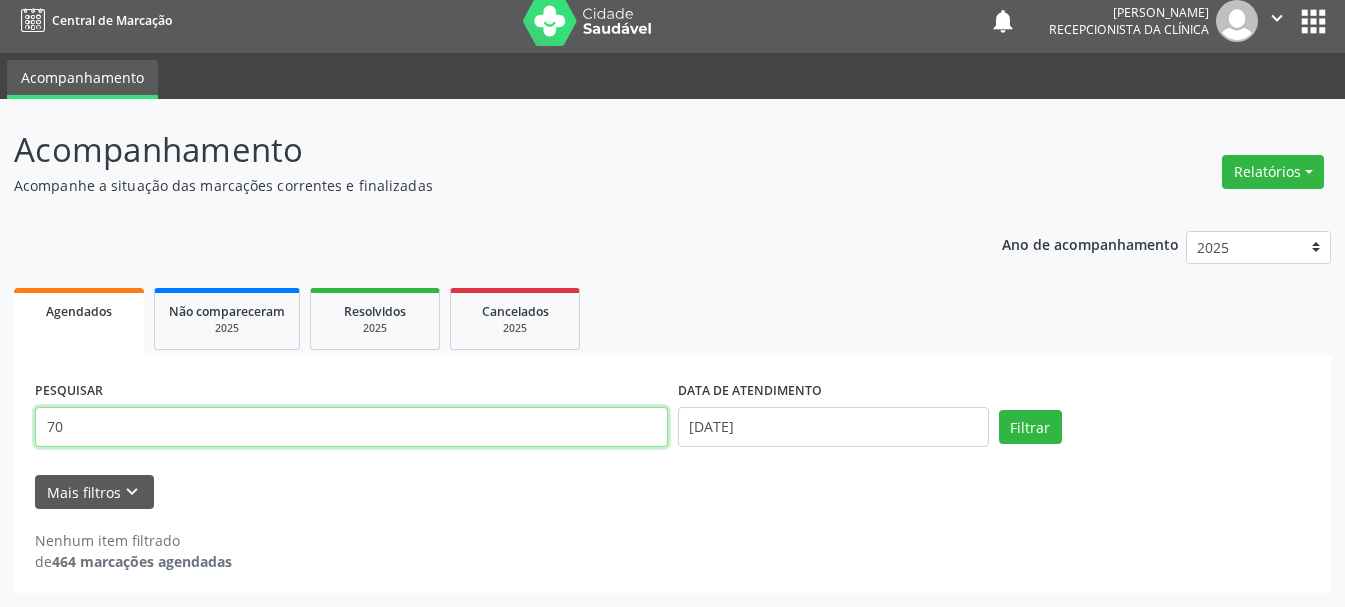 type on "7" 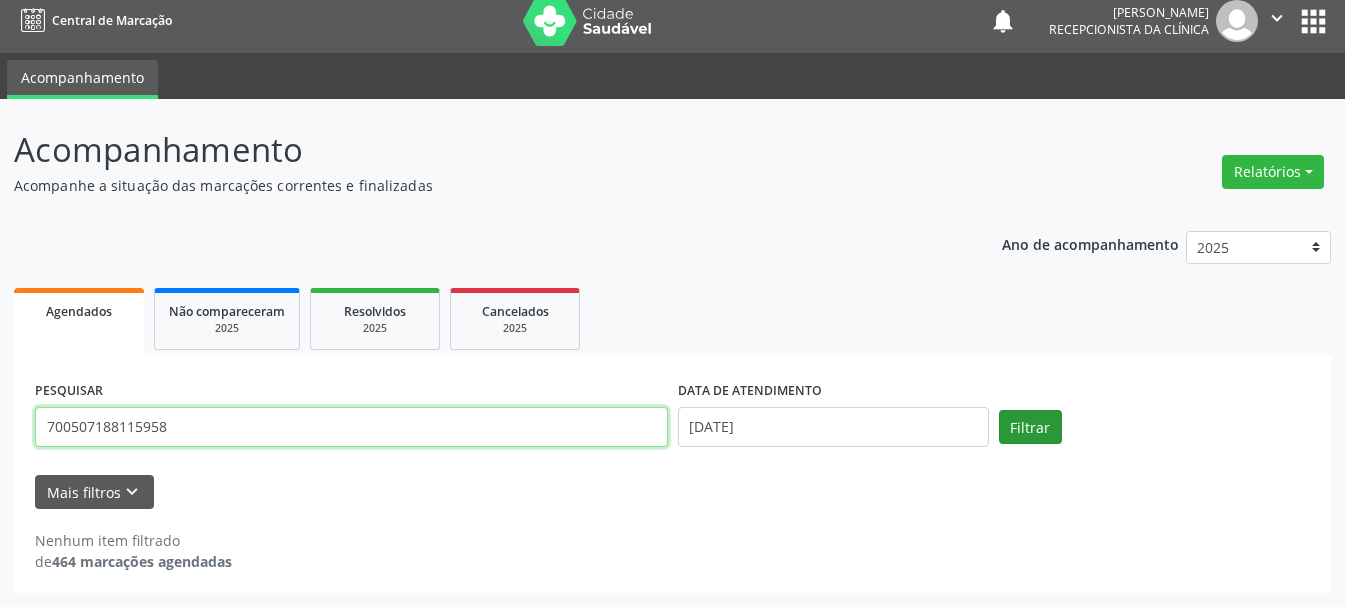 type on "700507188115958" 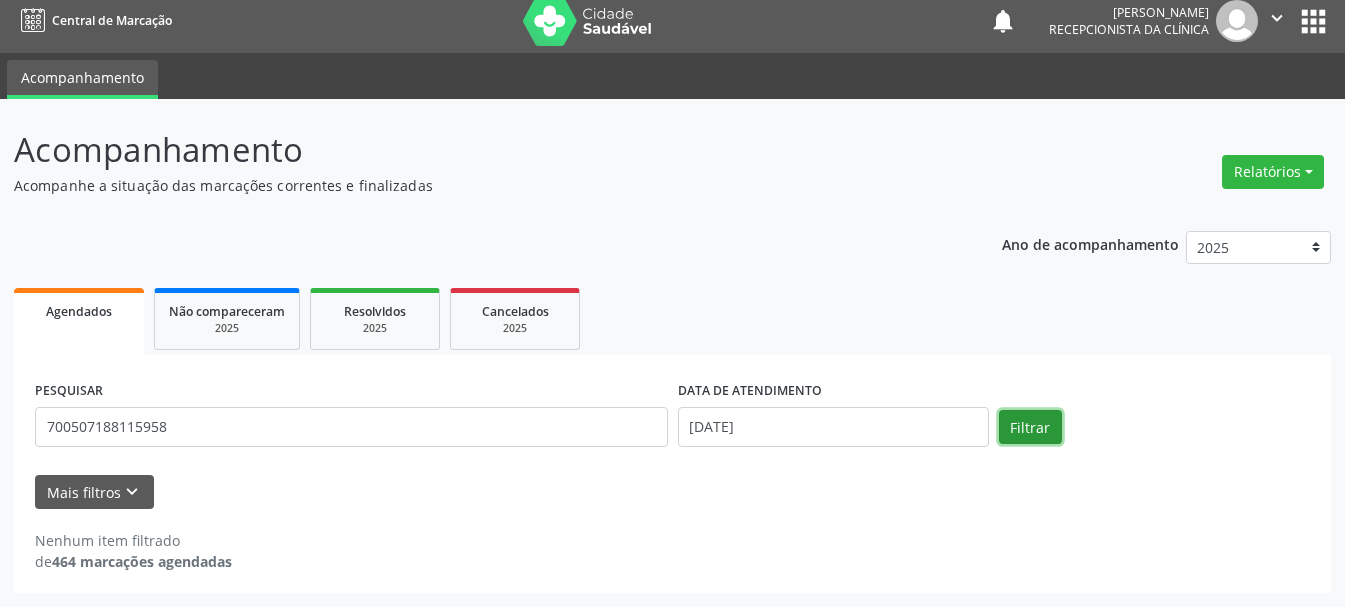 click on "Filtrar" at bounding box center [1030, 427] 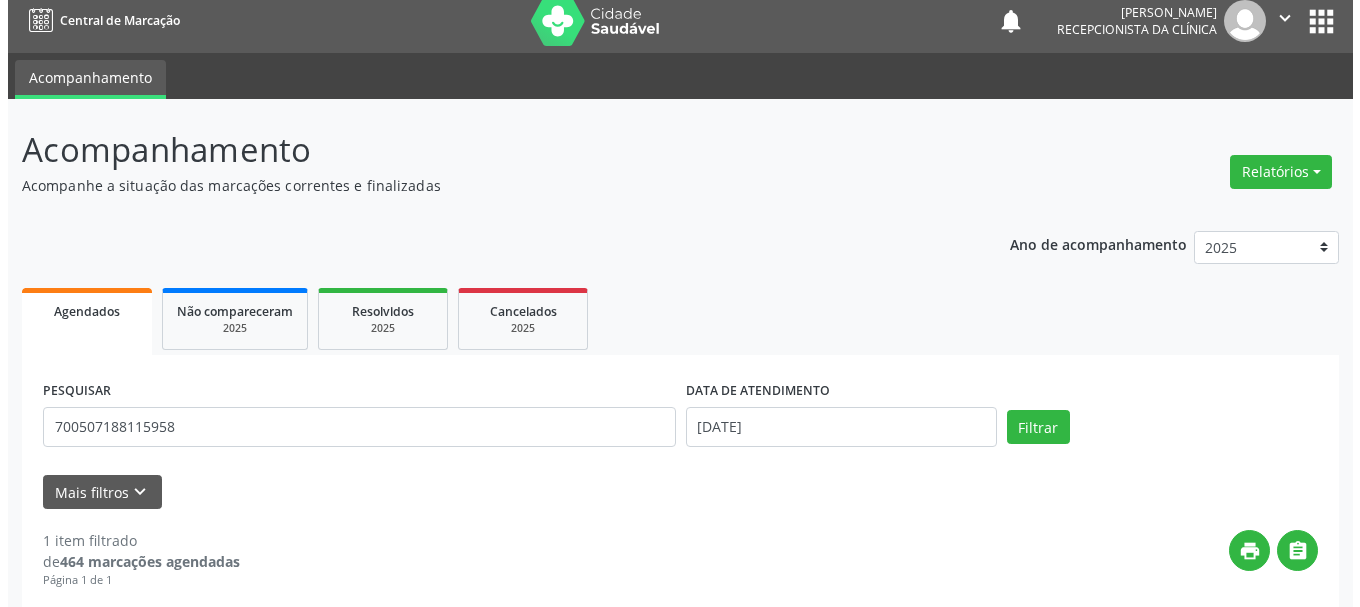 scroll, scrollTop: 298, scrollLeft: 0, axis: vertical 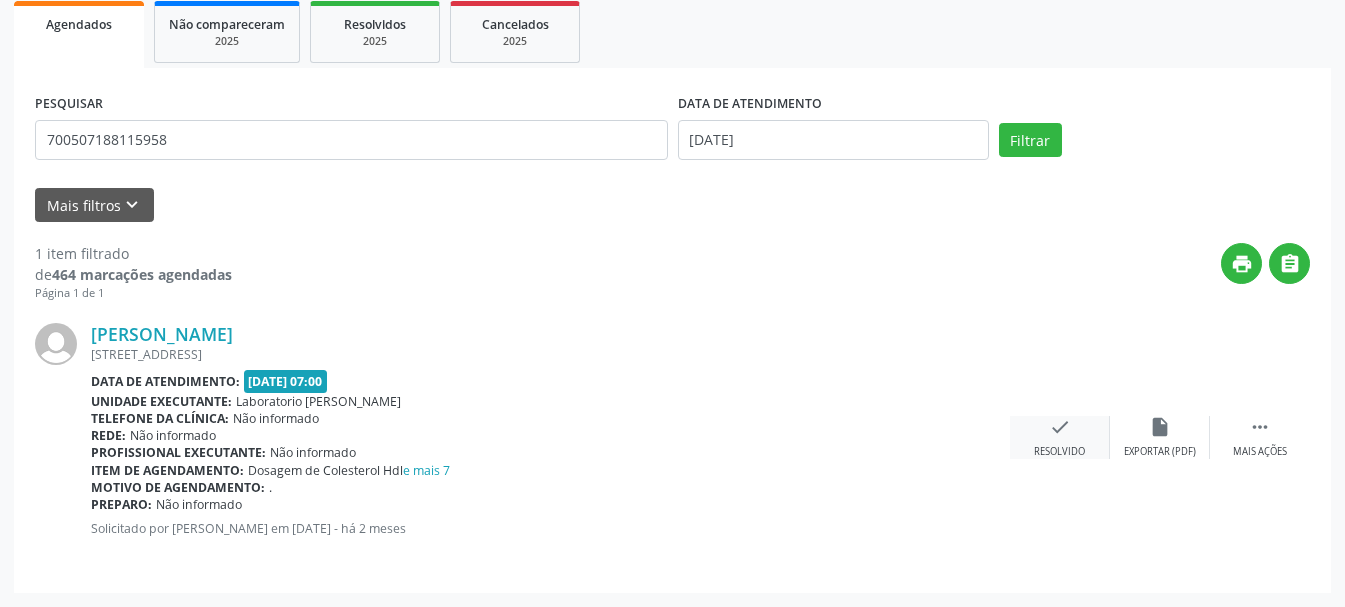 click on "Resolvido" at bounding box center (1059, 452) 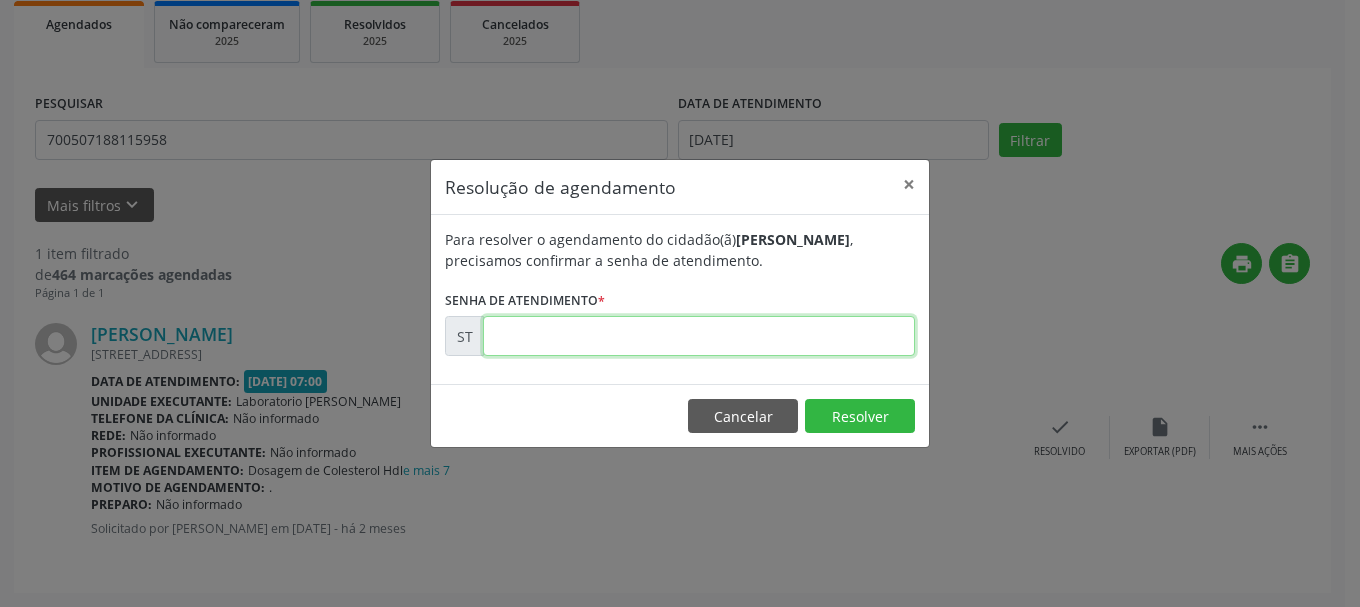 click at bounding box center (699, 336) 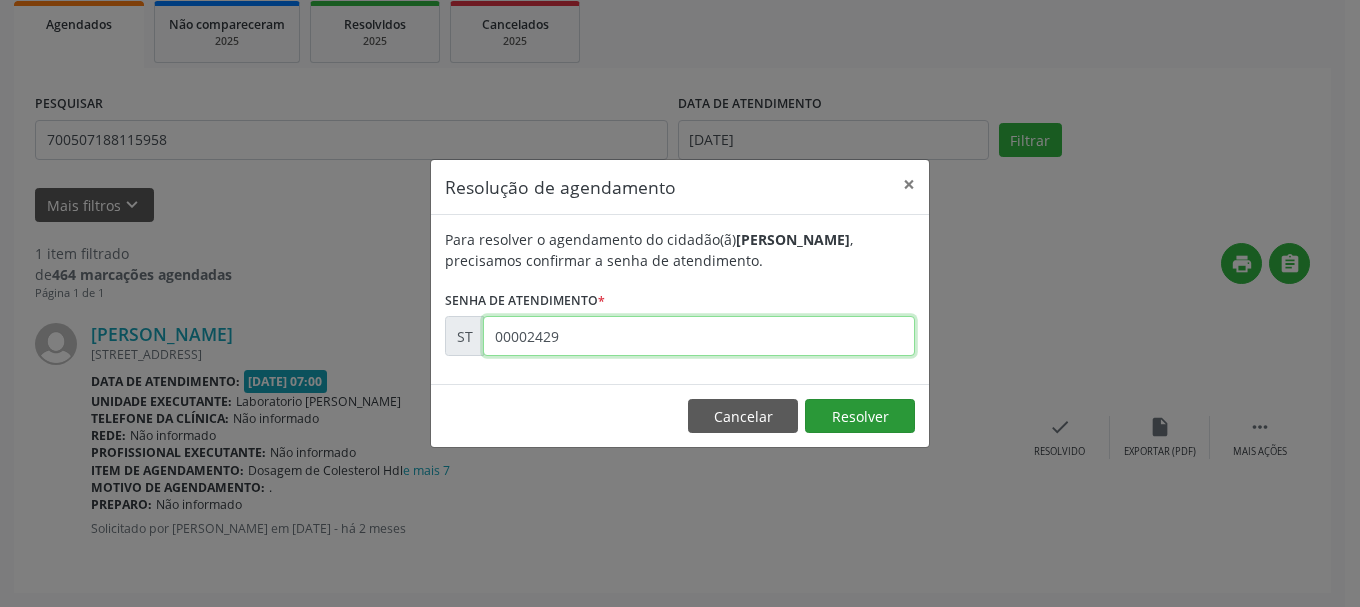 type on "00002429" 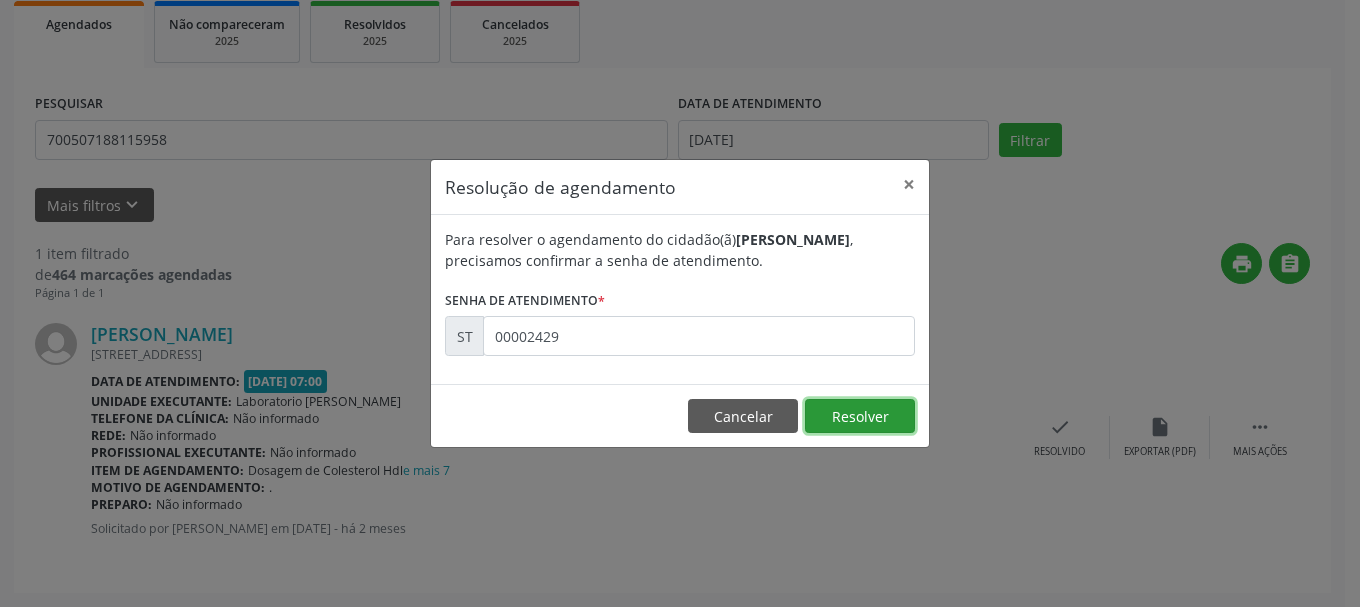 click on "Resolver" at bounding box center [860, 416] 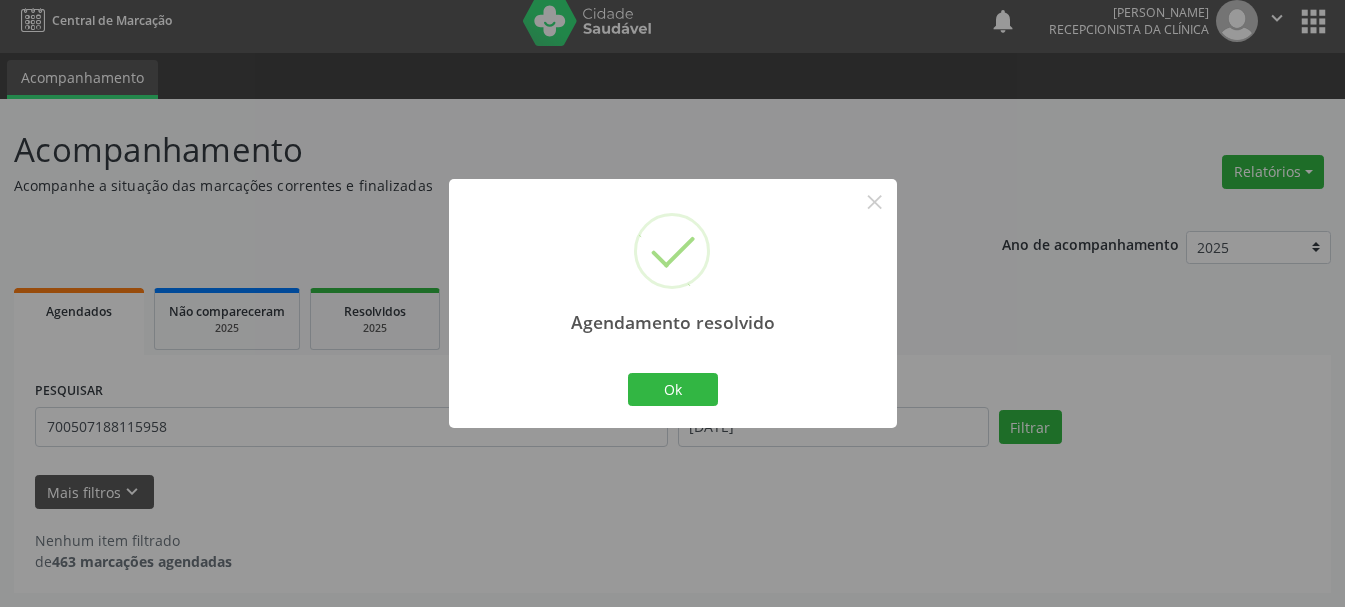 scroll, scrollTop: 11, scrollLeft: 0, axis: vertical 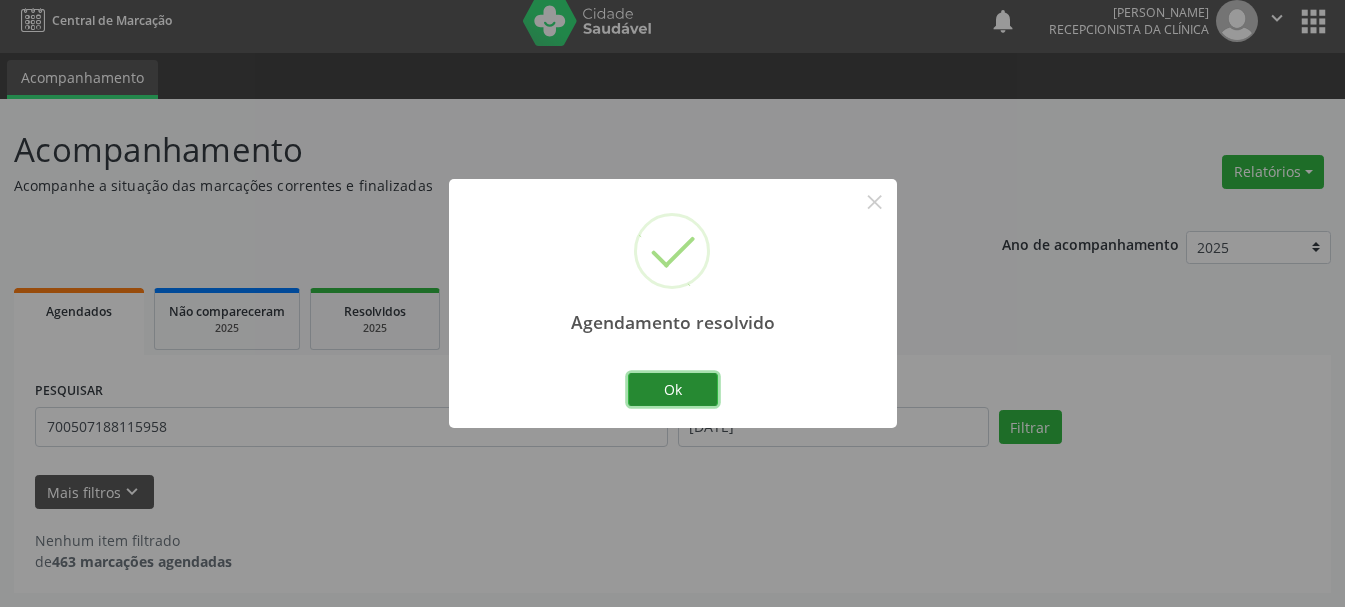 click on "Ok" at bounding box center (673, 390) 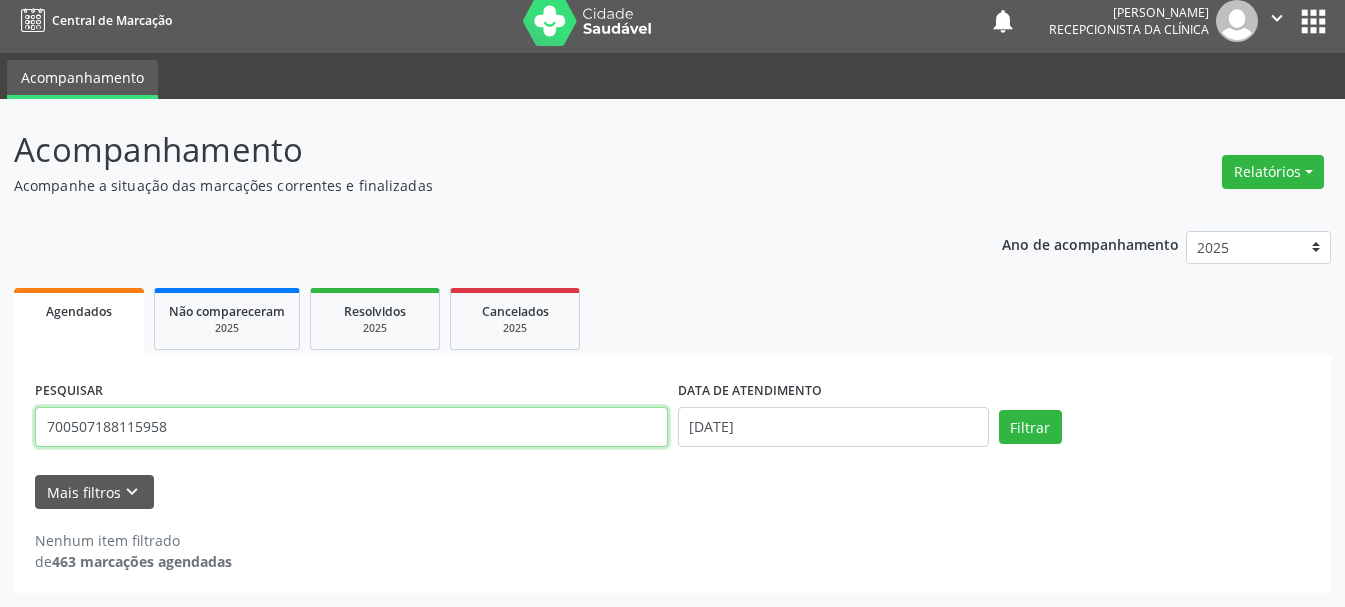 click on "700507188115958" at bounding box center (351, 427) 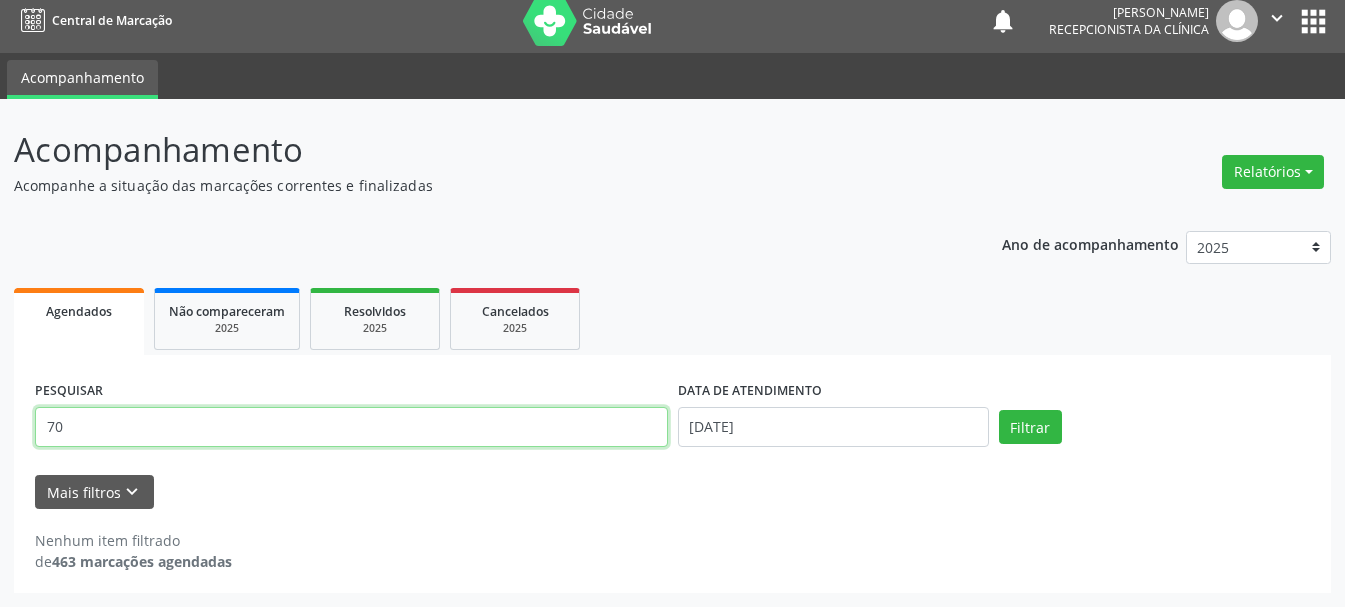 type on "7" 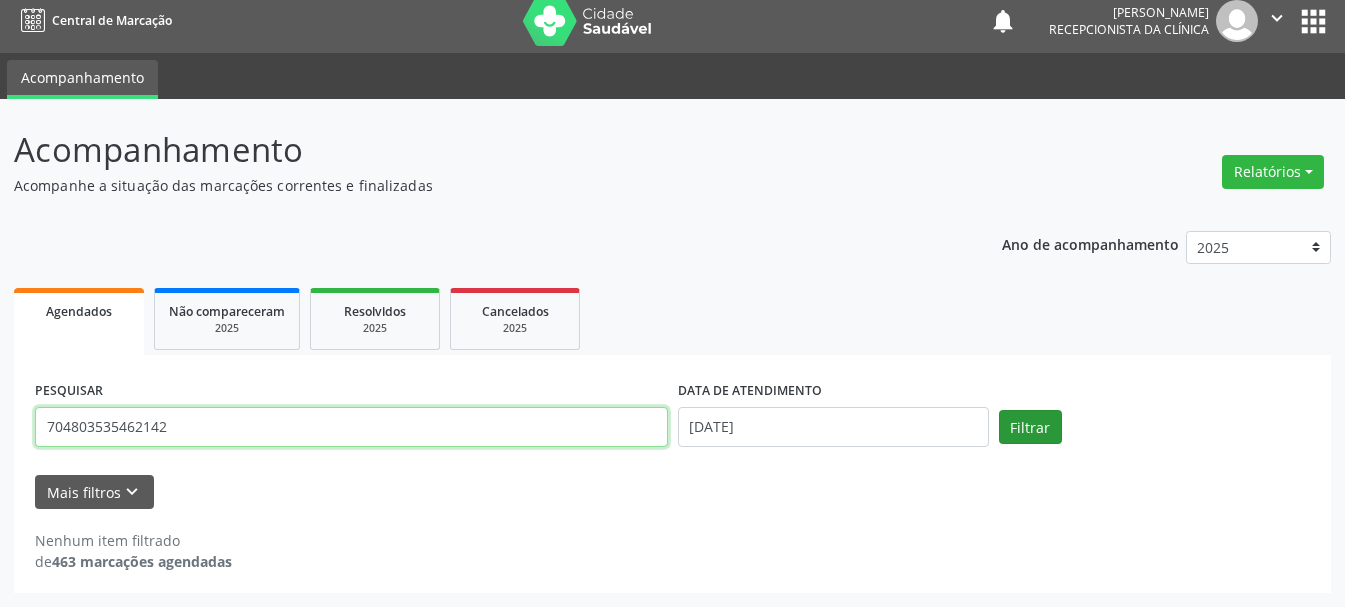 type on "704803535462142" 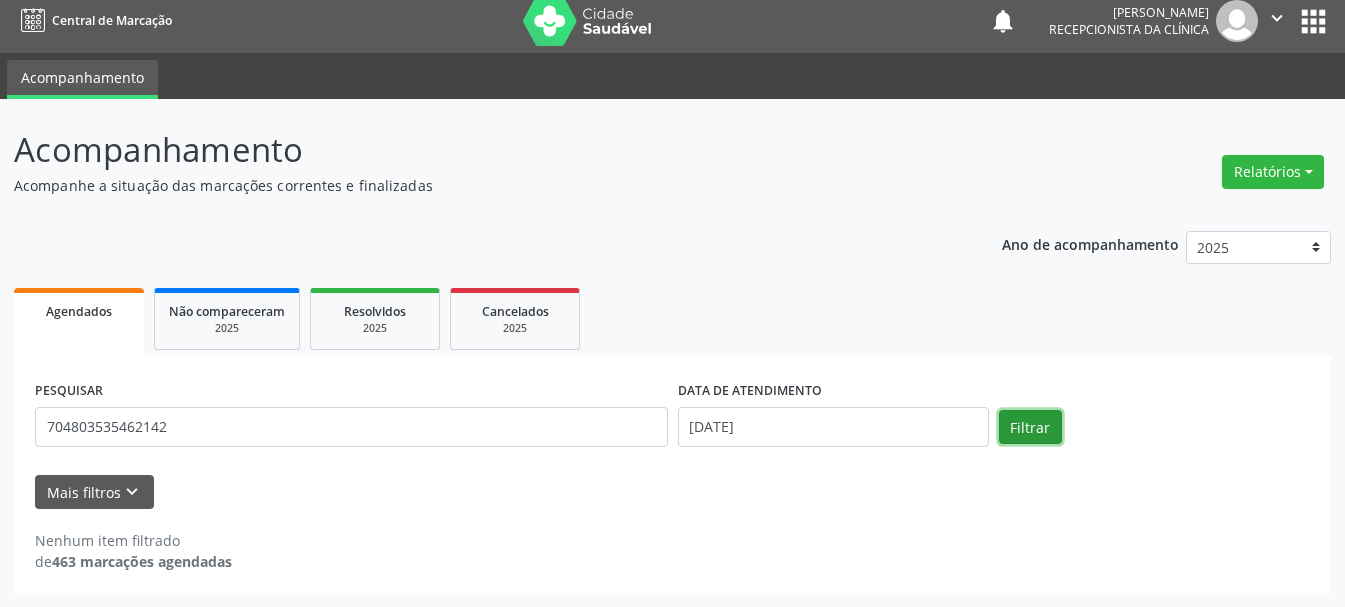 click on "Filtrar" at bounding box center [1030, 427] 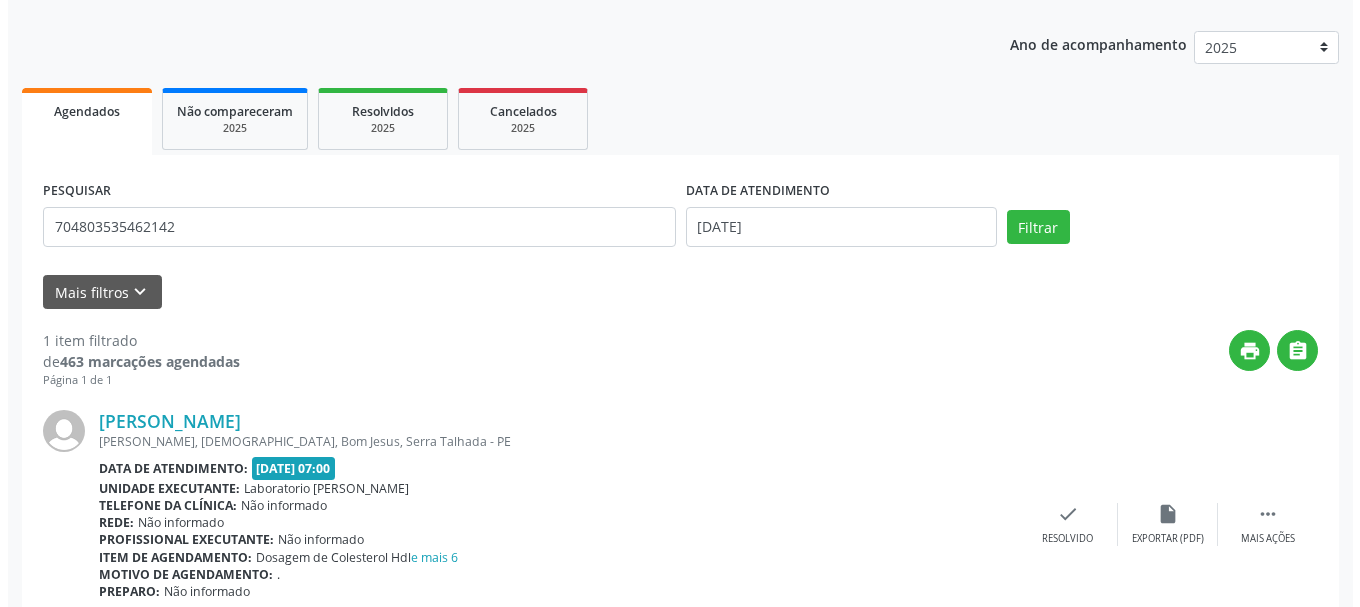 scroll, scrollTop: 298, scrollLeft: 0, axis: vertical 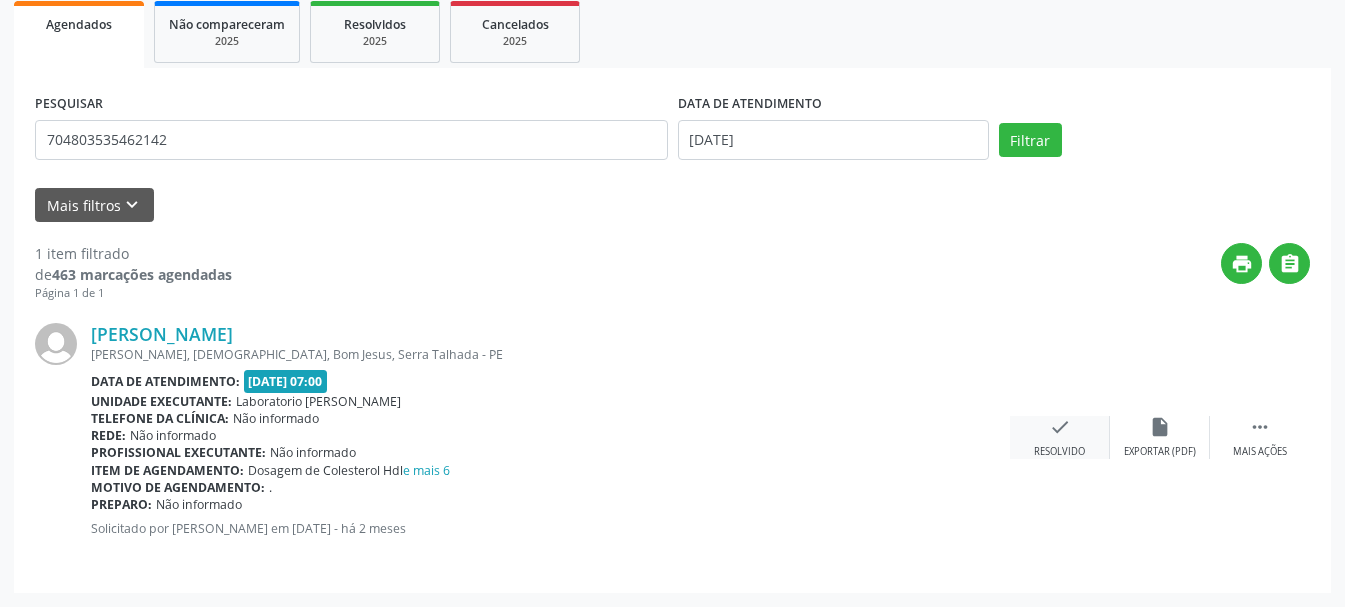 click on "check
Resolvido" at bounding box center [1060, 437] 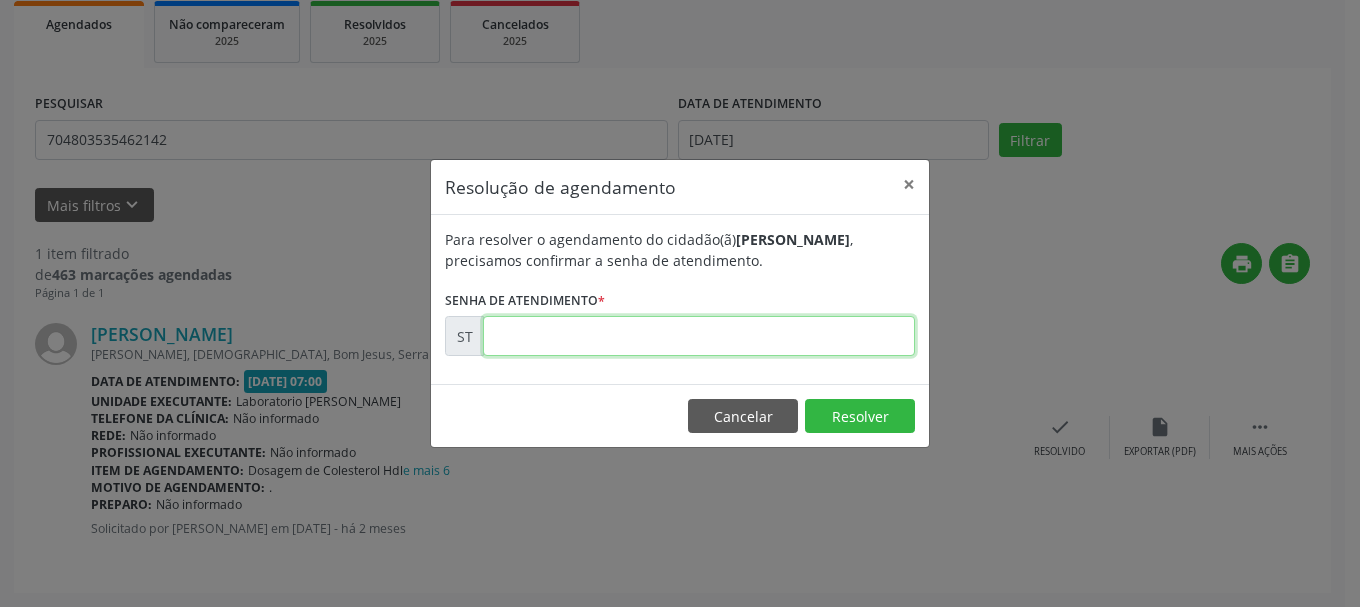 click at bounding box center (699, 336) 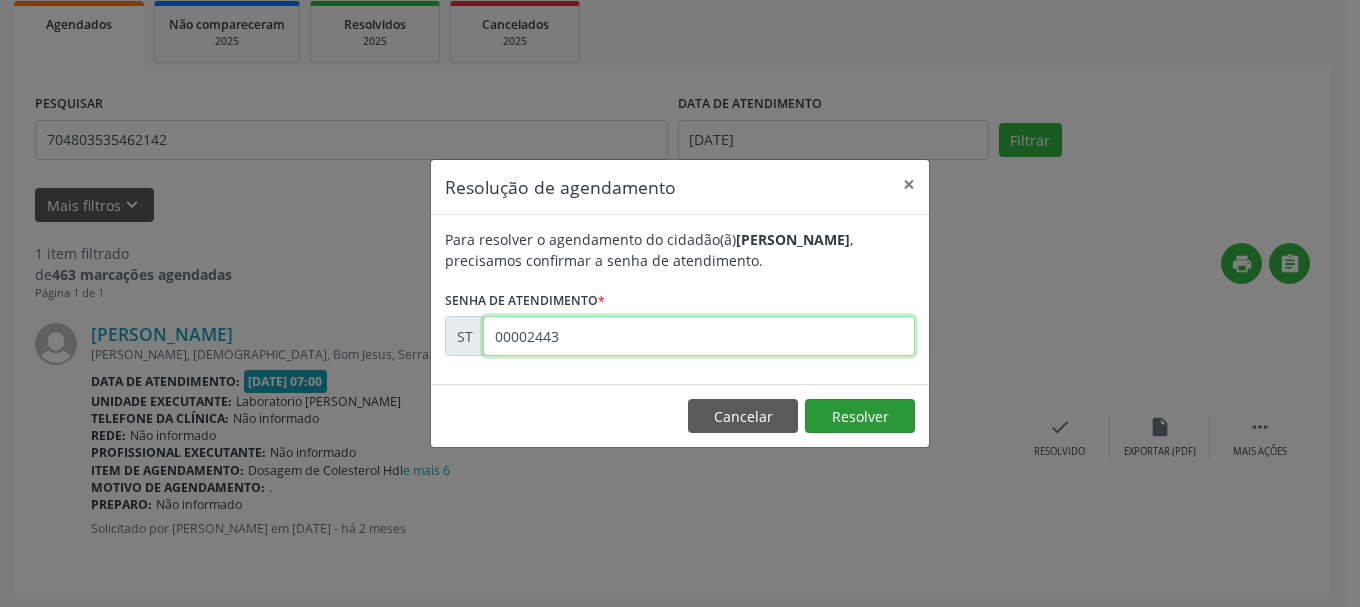 type on "00002443" 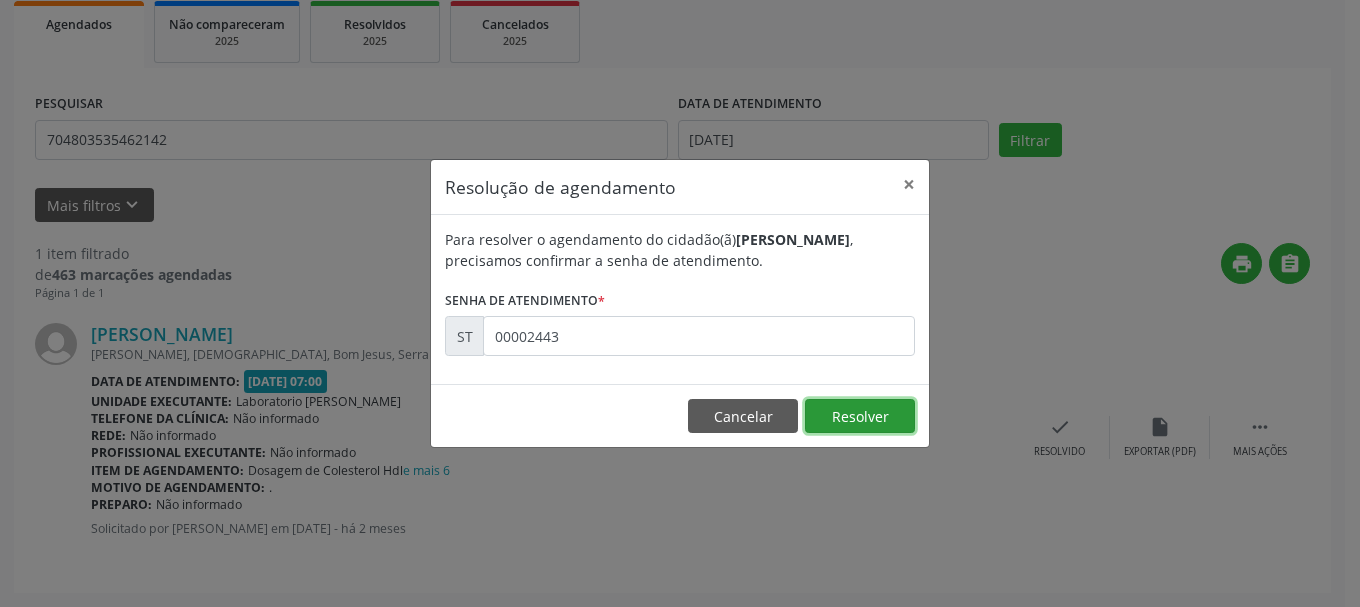 click on "Resolver" at bounding box center [860, 416] 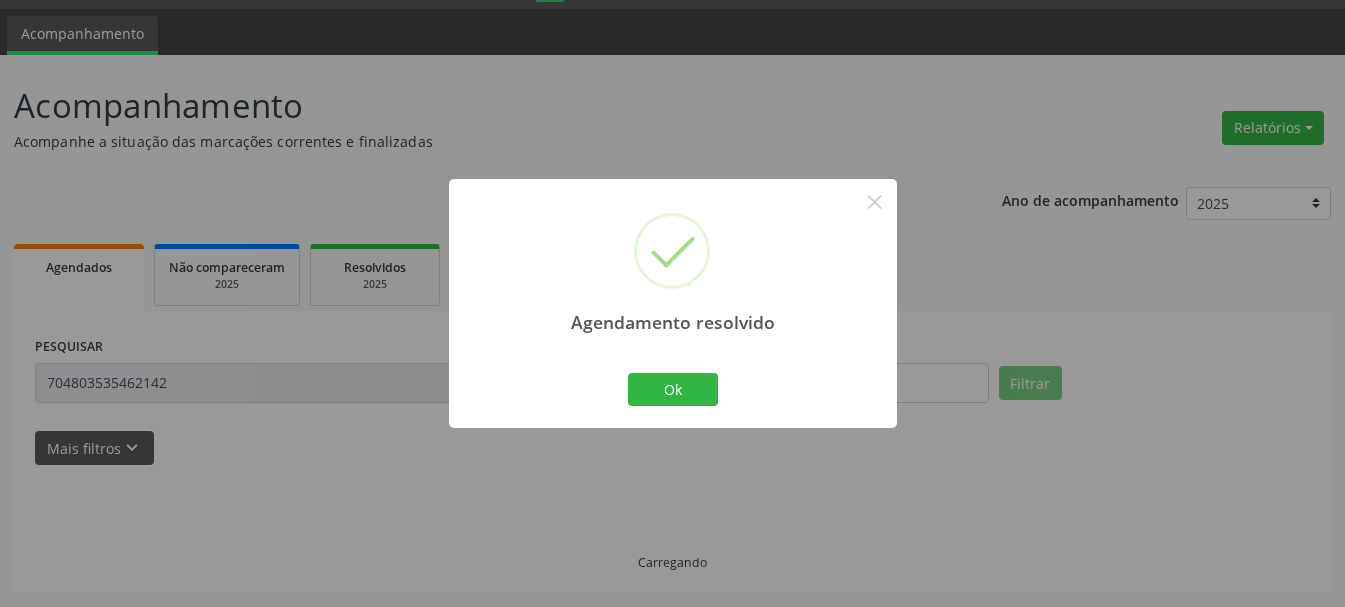 scroll, scrollTop: 11, scrollLeft: 0, axis: vertical 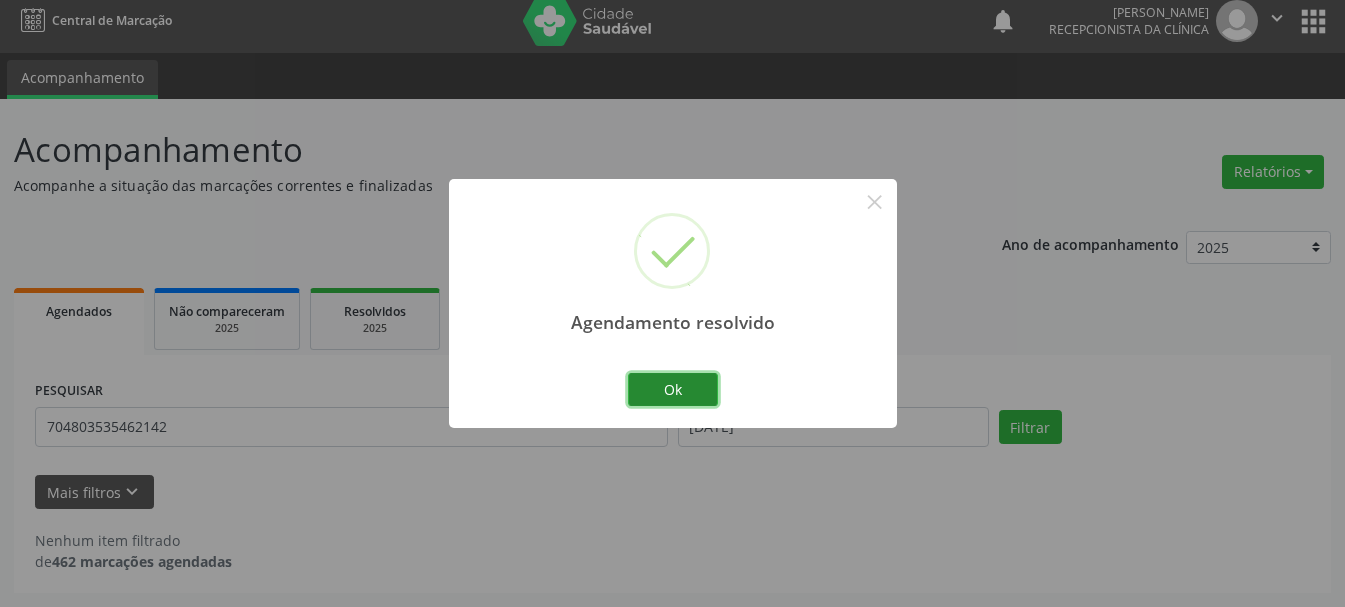 click on "Ok" at bounding box center (673, 390) 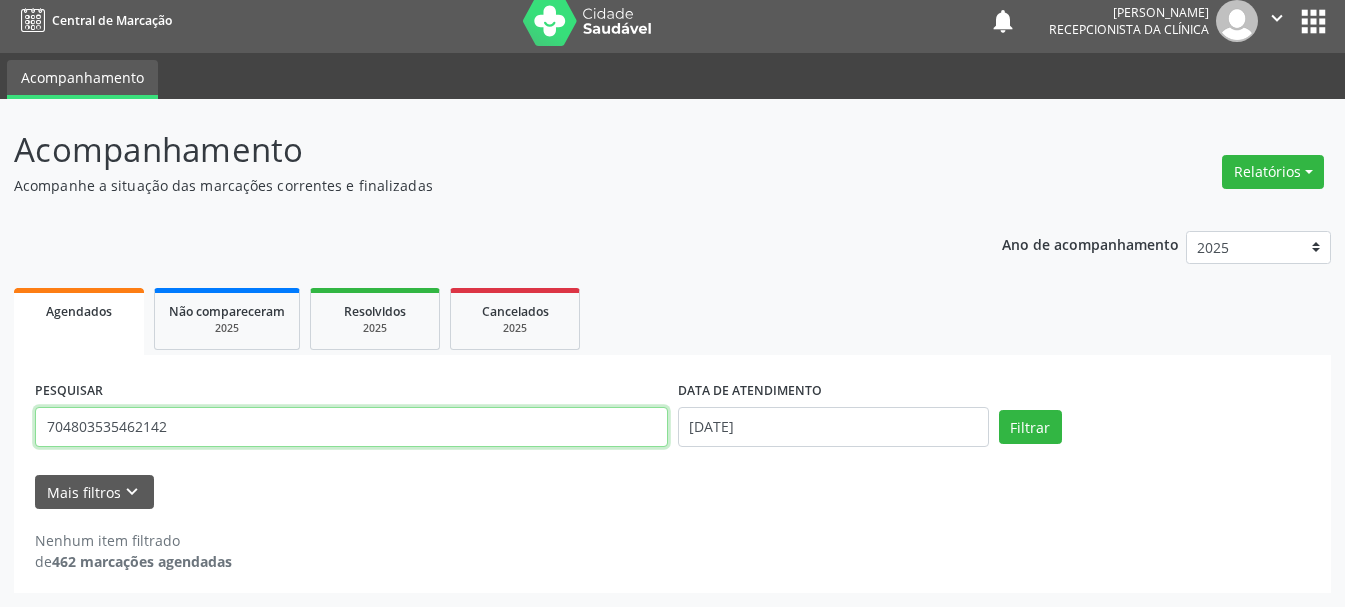 click on "704803535462142" at bounding box center (351, 427) 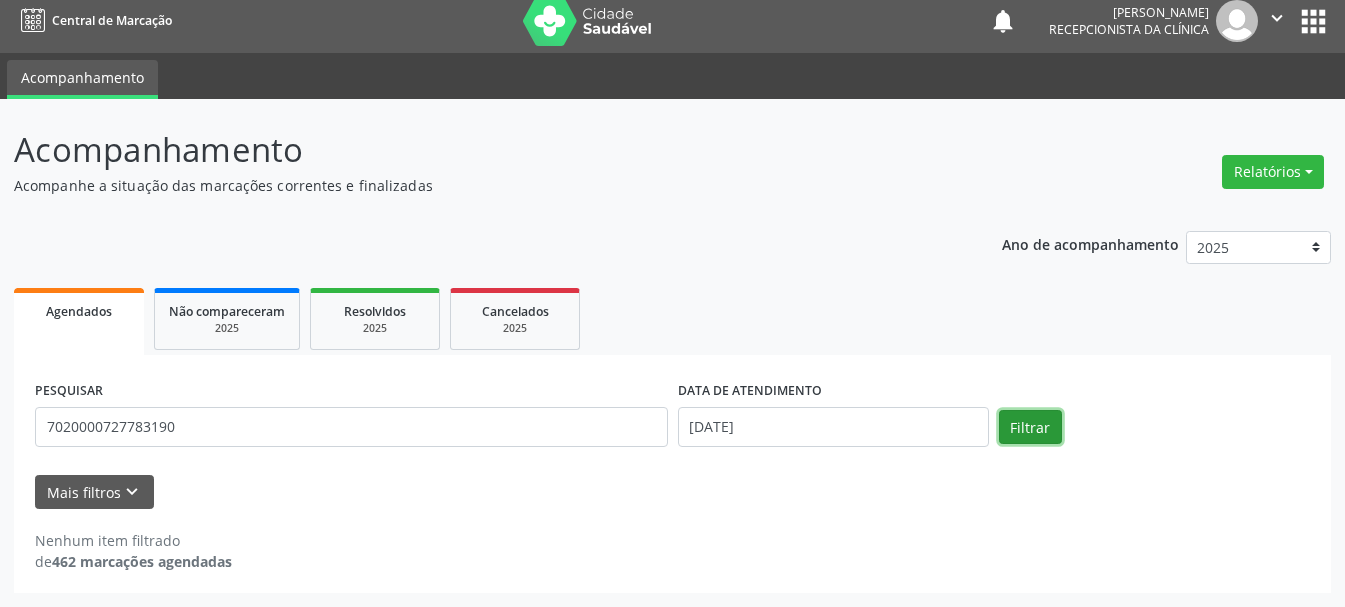 click on "Filtrar" at bounding box center [1030, 427] 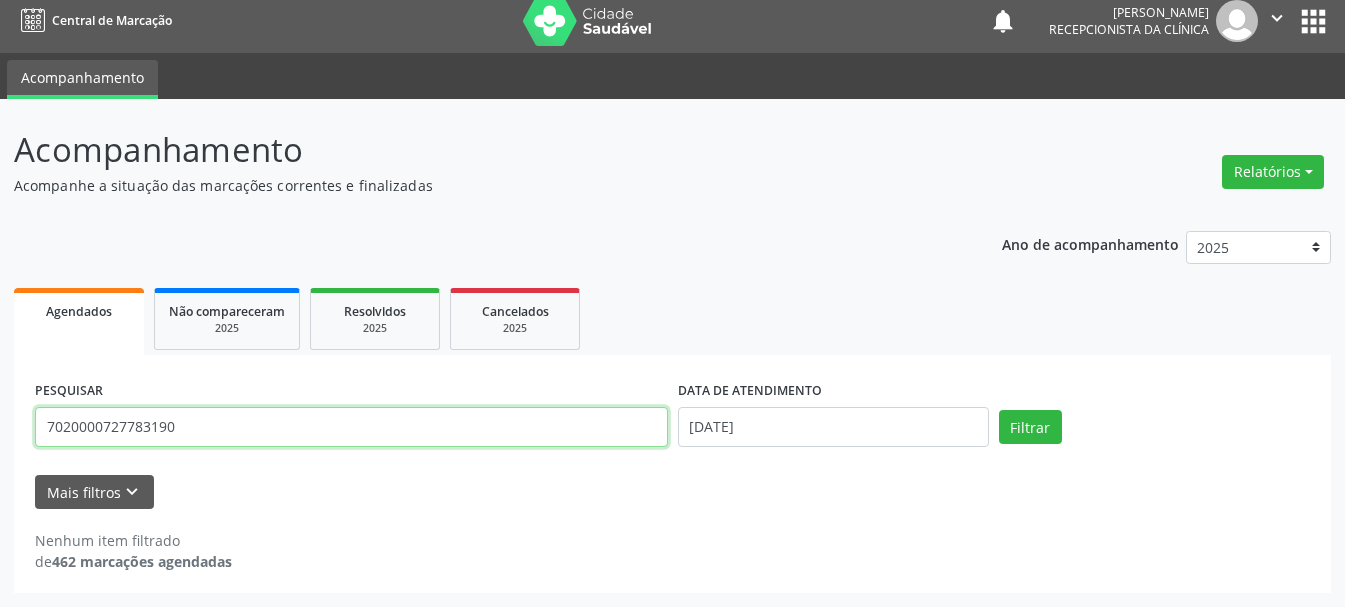 click on "7020000727783190" at bounding box center [351, 427] 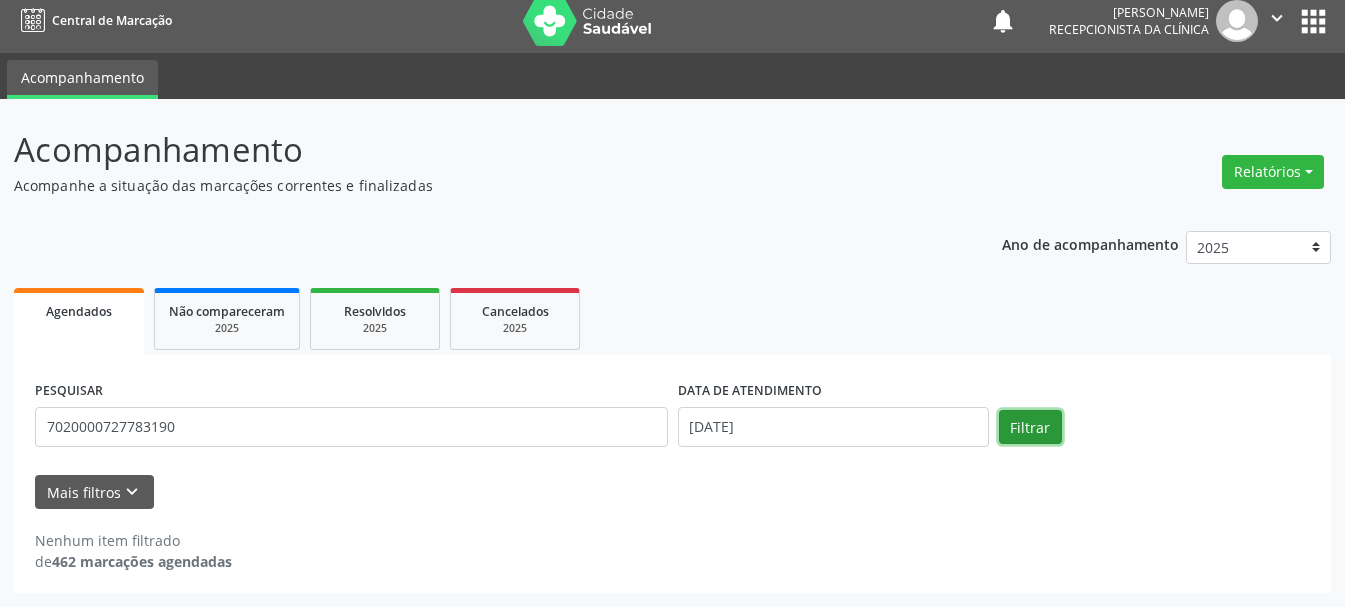 click on "Filtrar" at bounding box center (1030, 427) 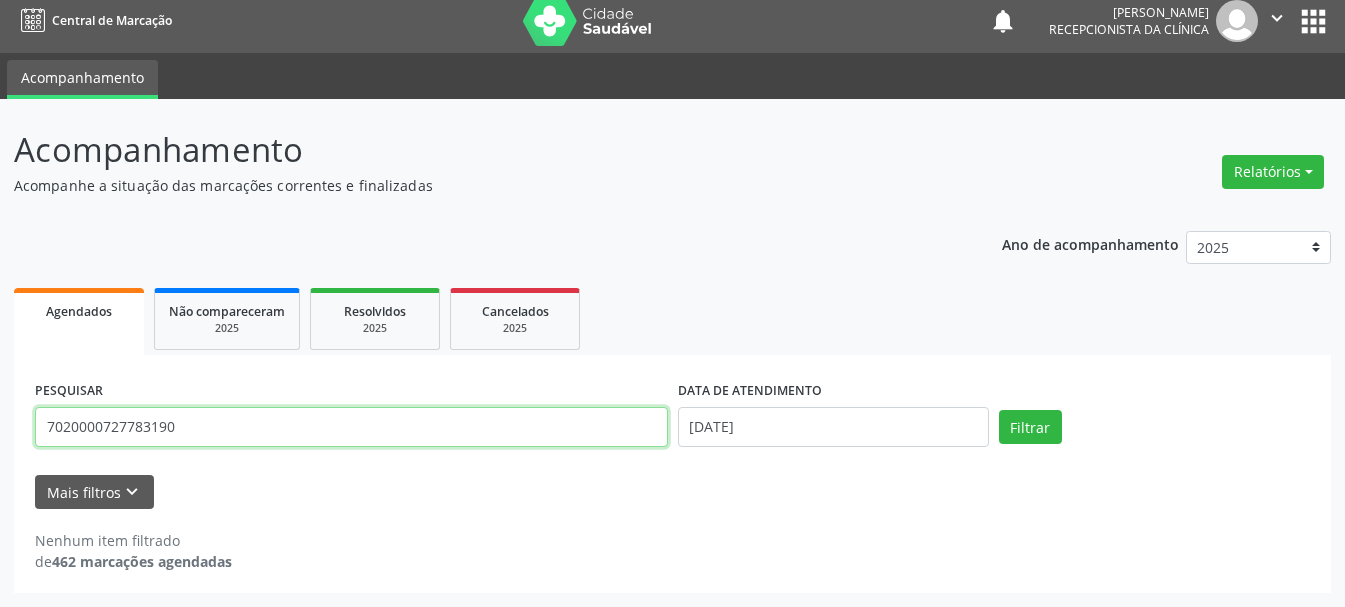 click on "7020000727783190" at bounding box center [351, 427] 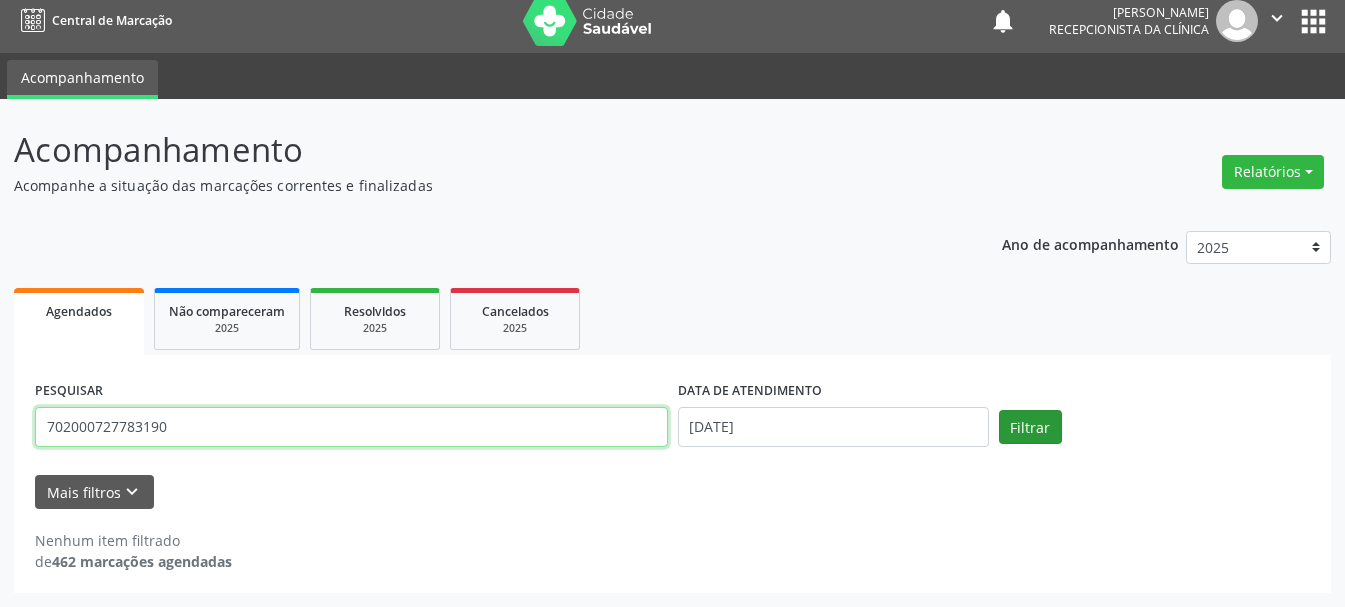 type on "702000727783190" 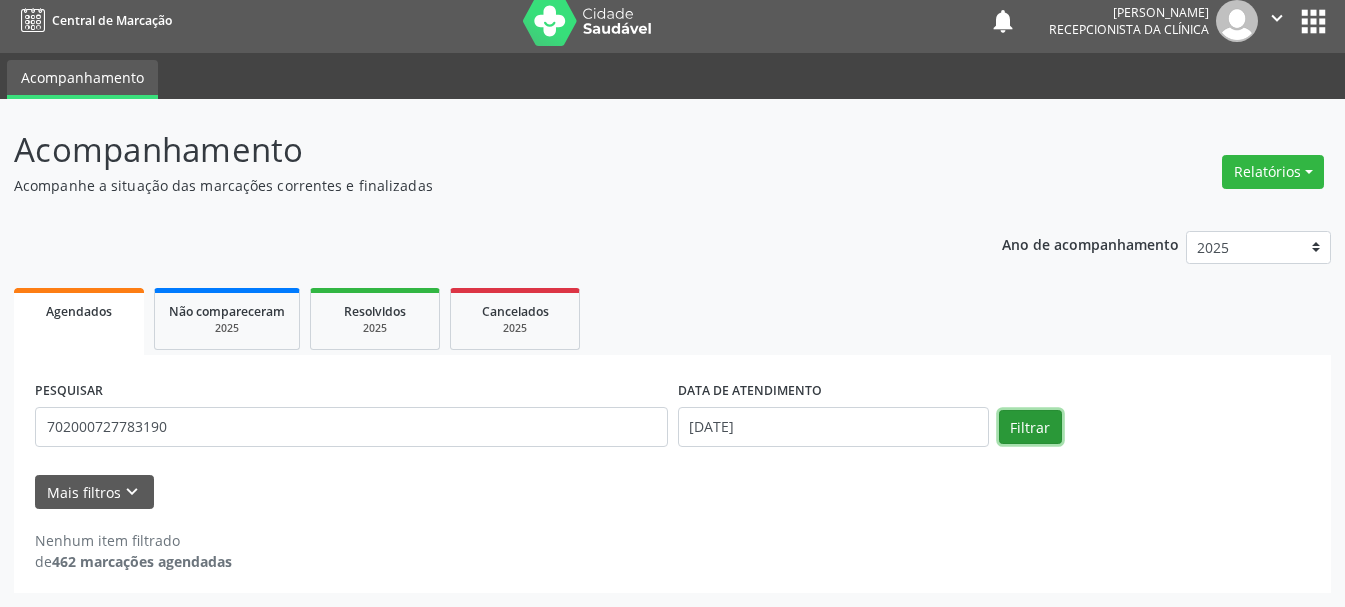 click on "Filtrar" at bounding box center [1030, 427] 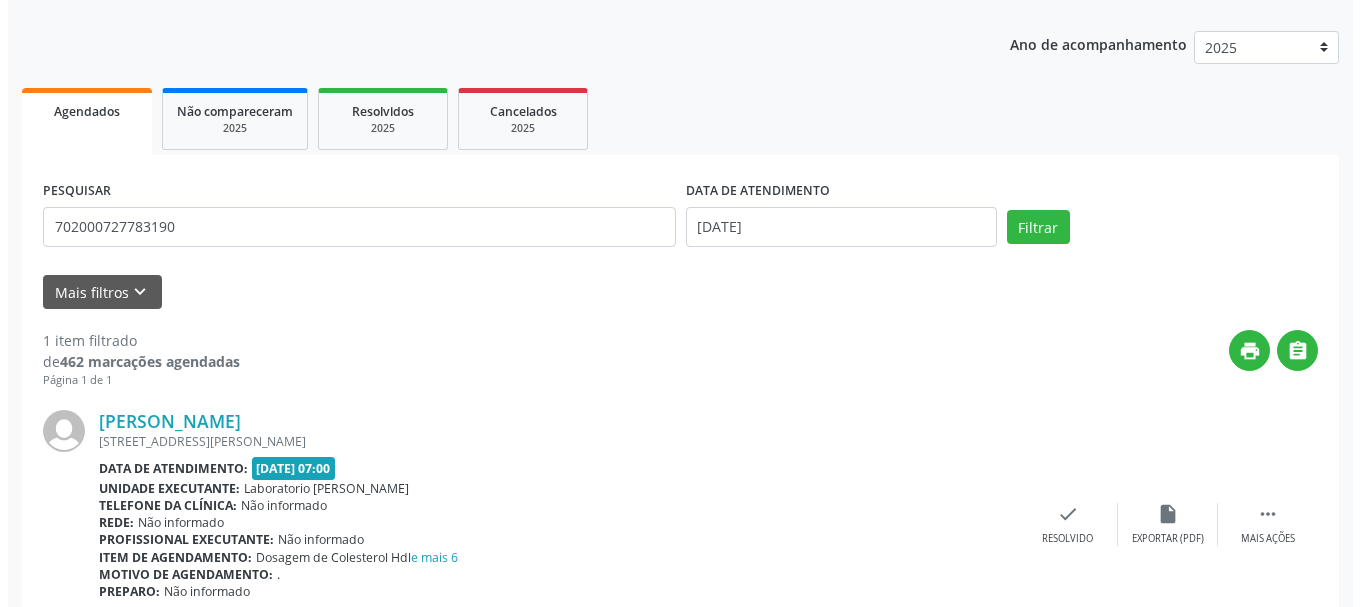 scroll, scrollTop: 298, scrollLeft: 0, axis: vertical 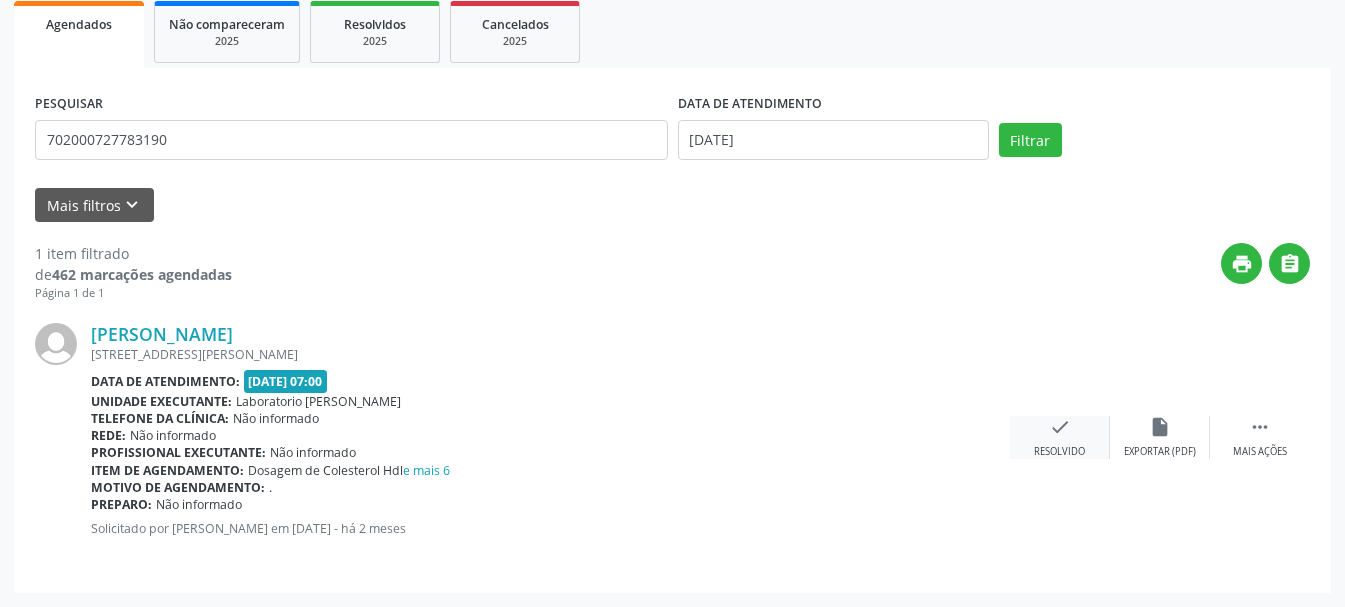 click on "check
Resolvido" at bounding box center [1060, 437] 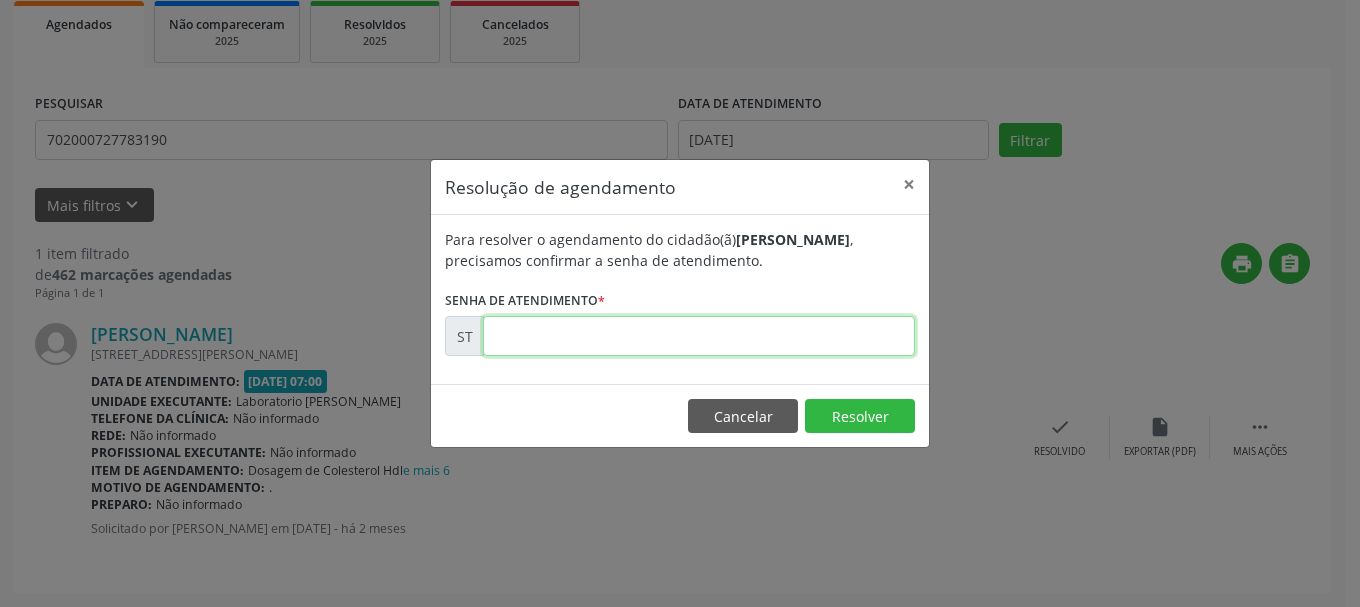 click at bounding box center [699, 336] 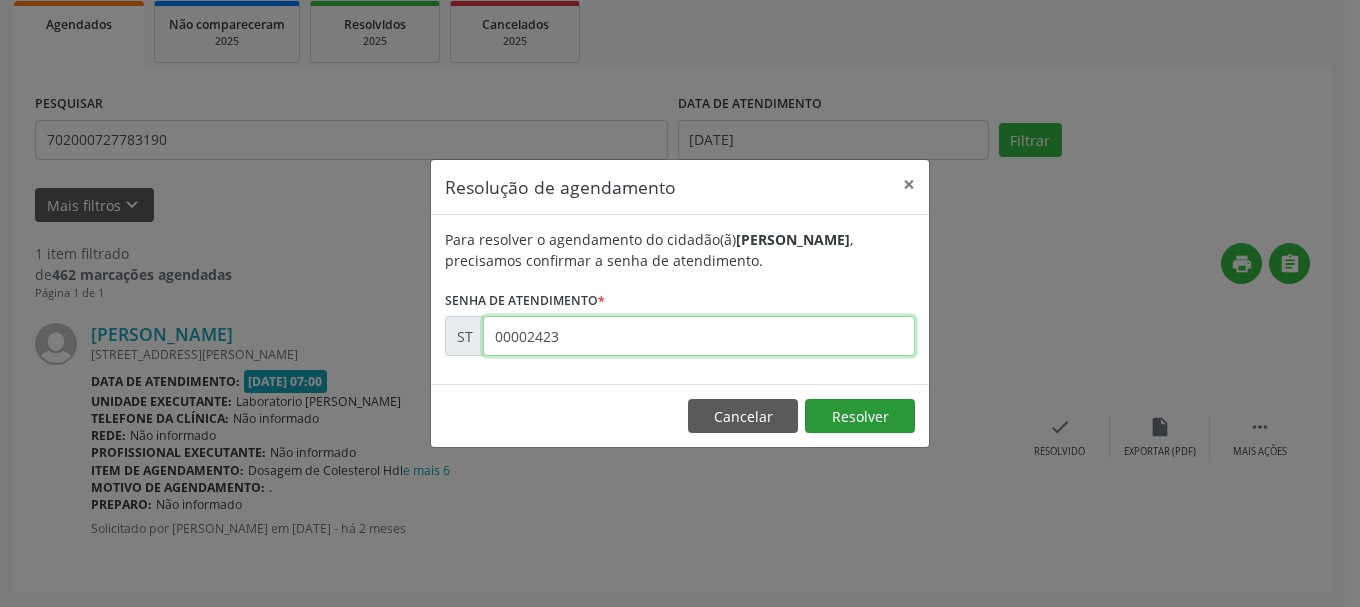type on "00002423" 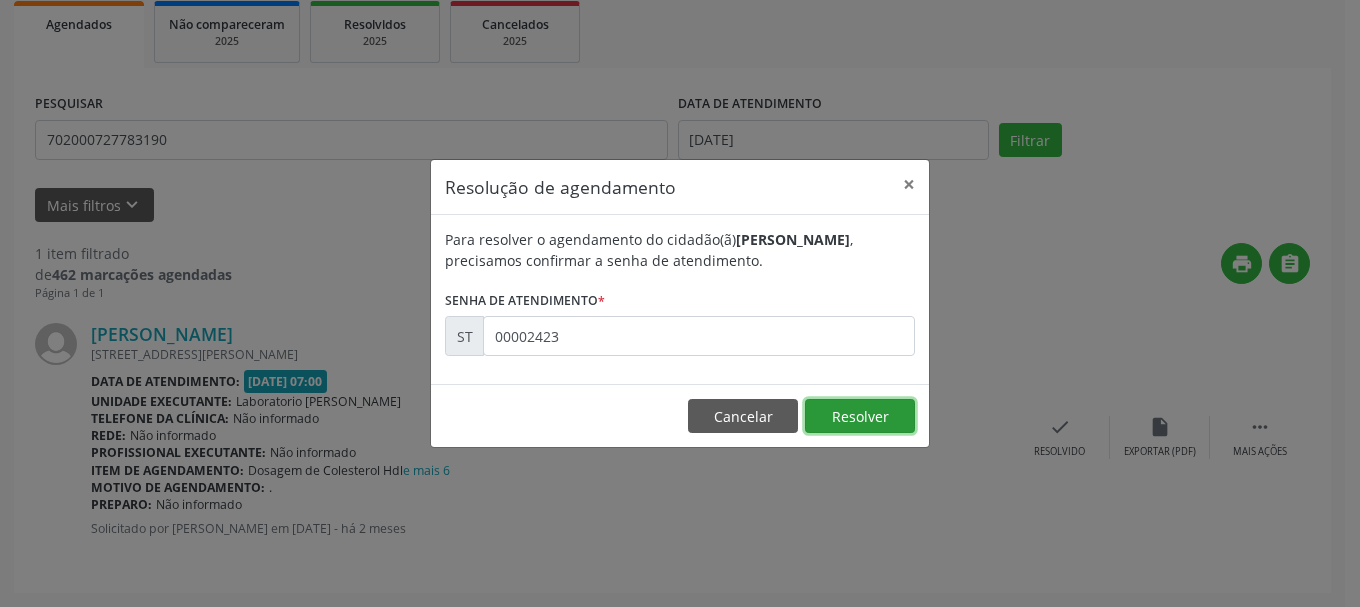 click on "Resolver" at bounding box center [860, 416] 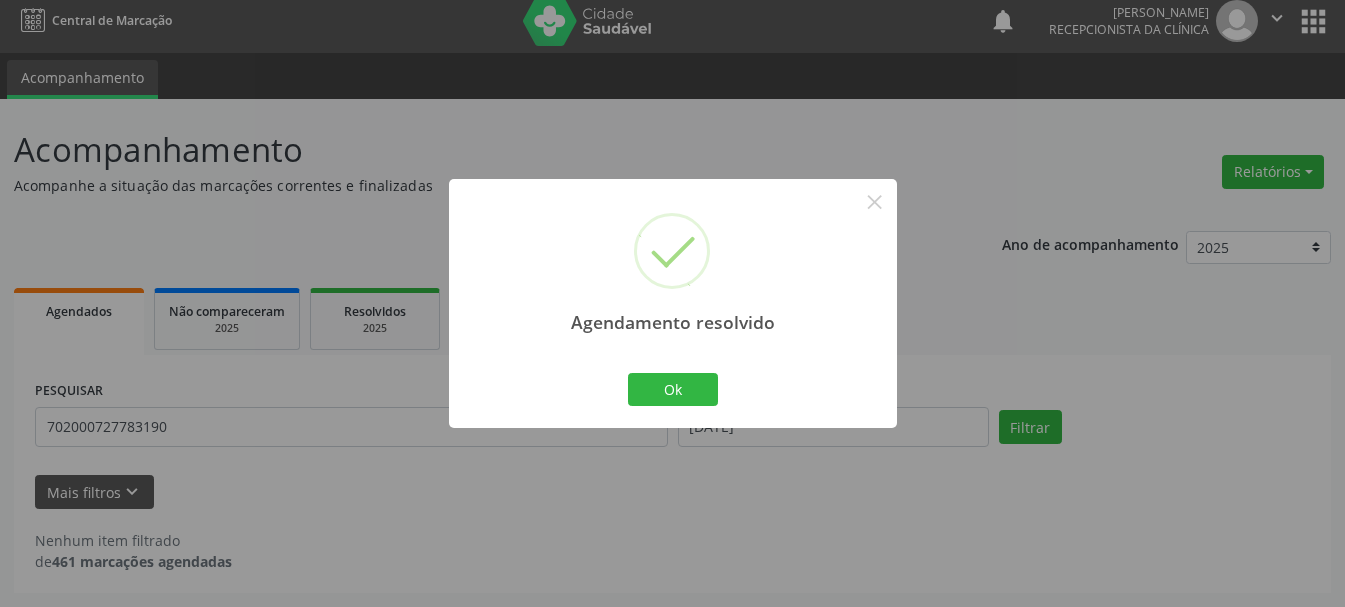 scroll, scrollTop: 11, scrollLeft: 0, axis: vertical 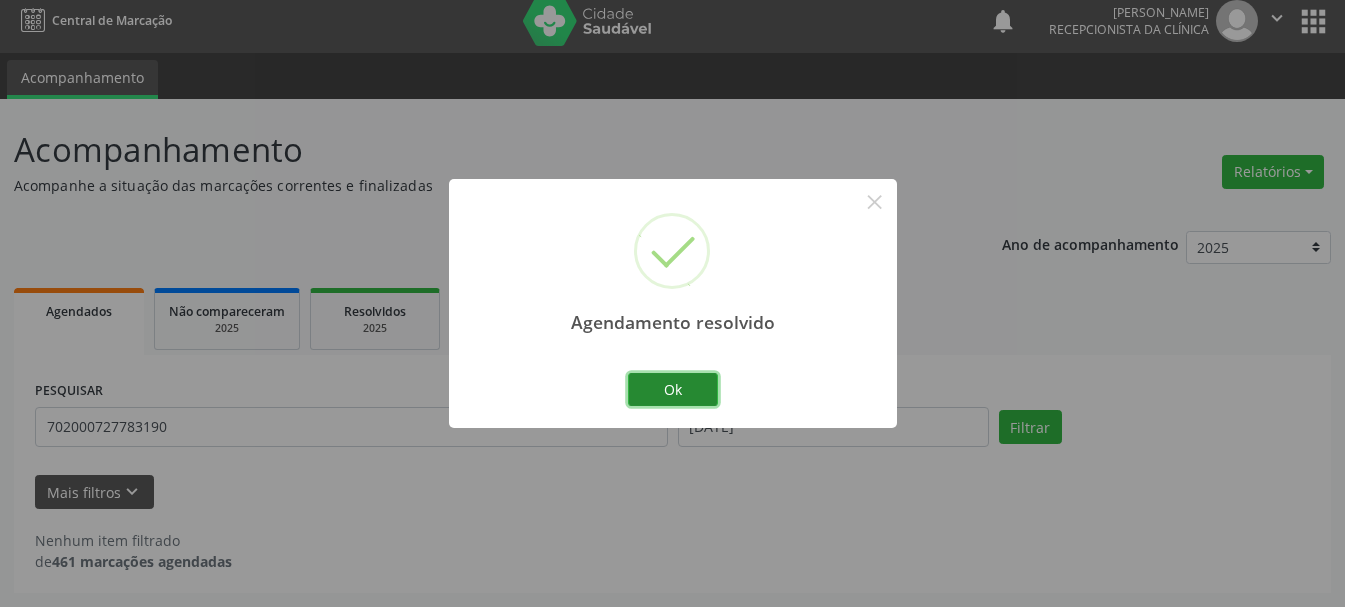click on "Ok" at bounding box center [673, 390] 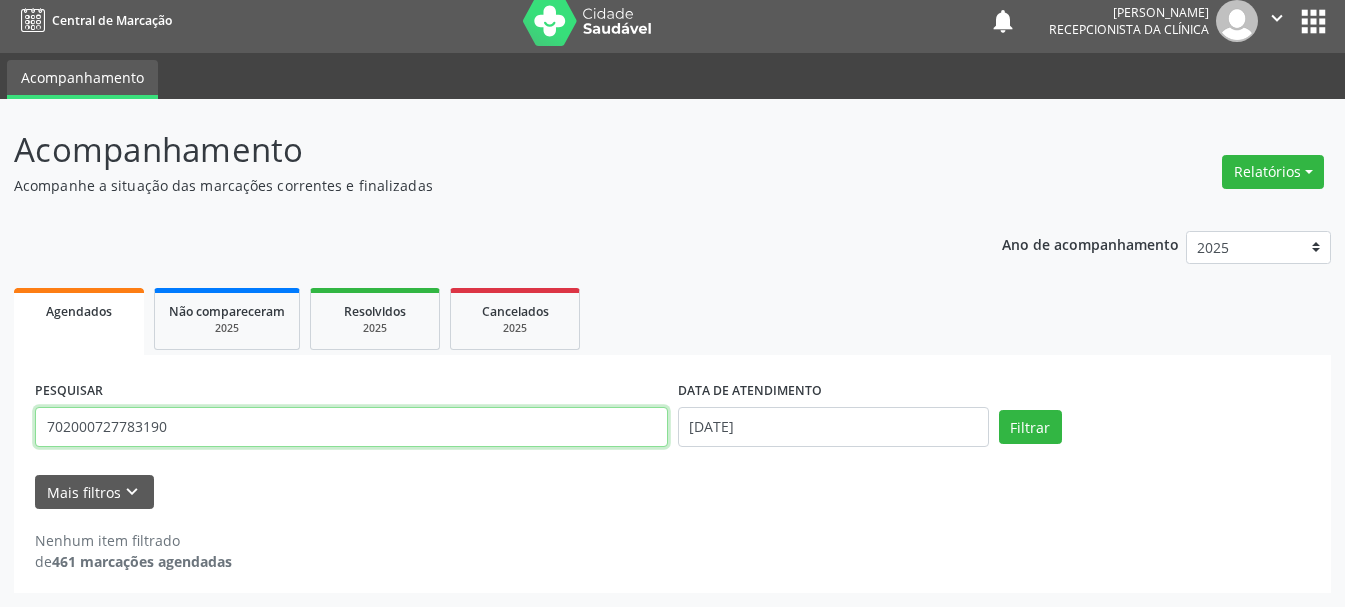 click on "702000727783190" at bounding box center (351, 427) 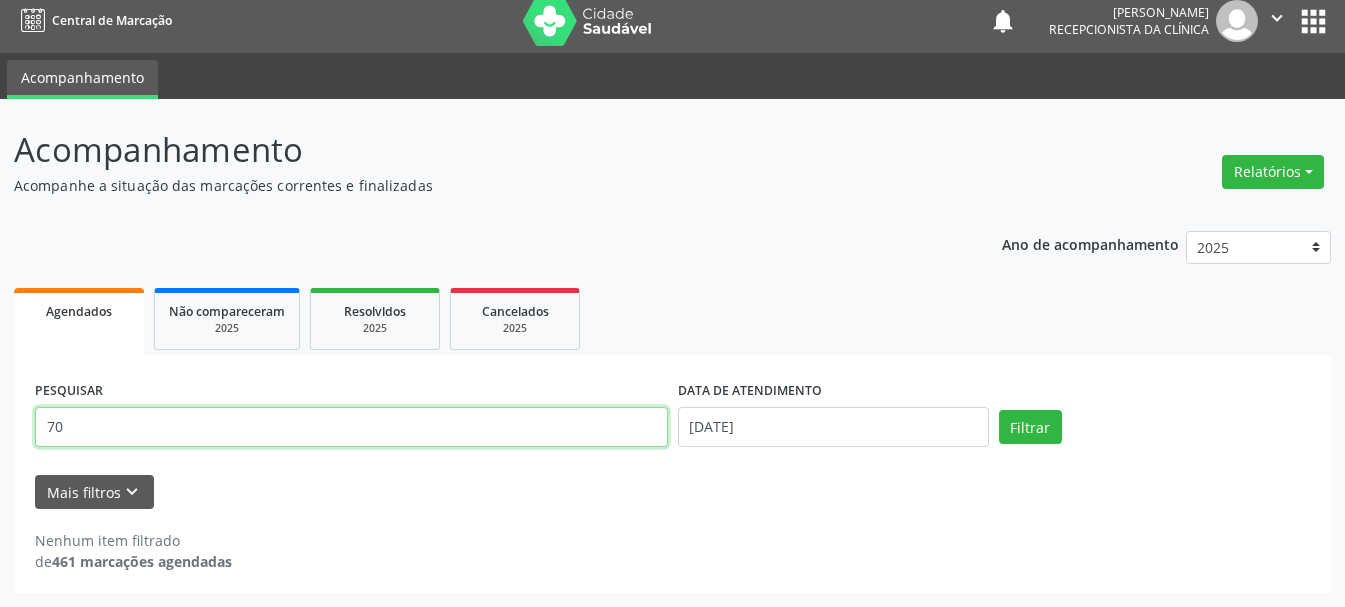 type on "7" 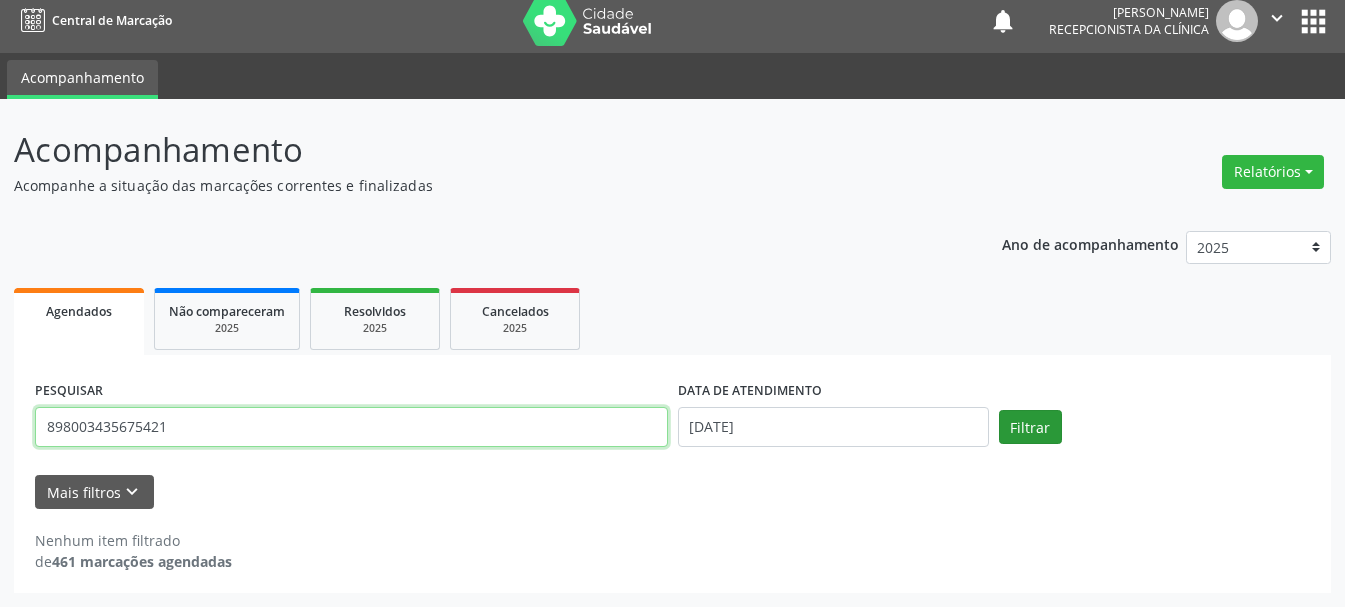type on "898003435675421" 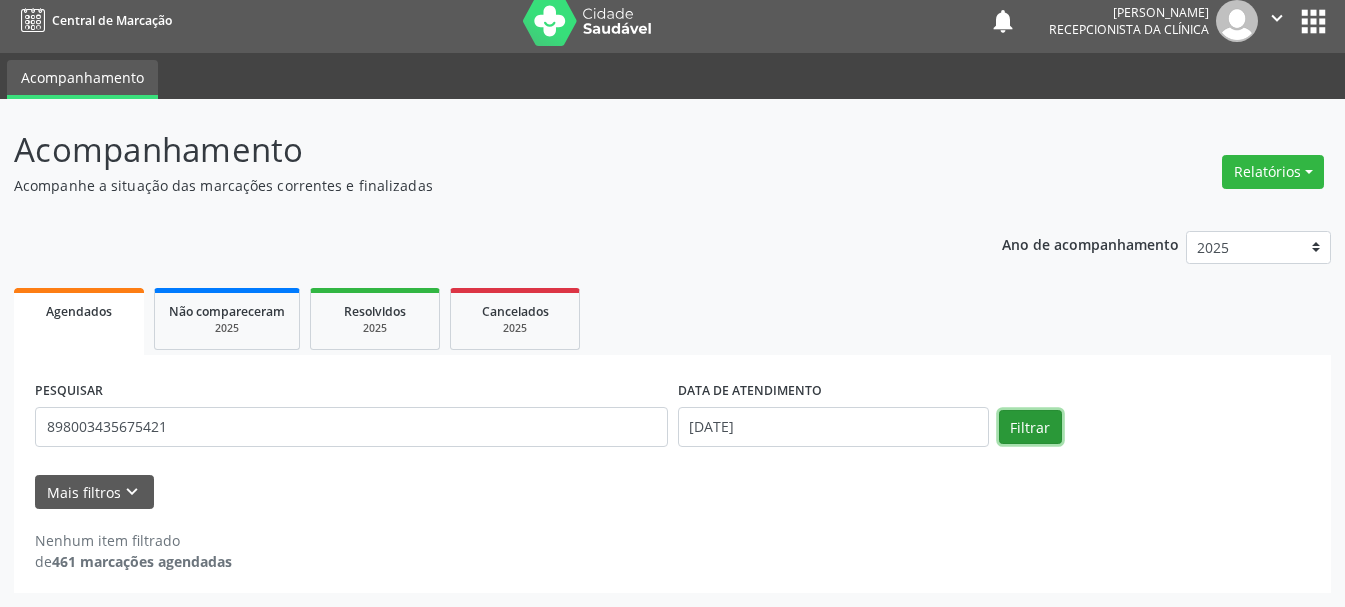 click on "Filtrar" at bounding box center (1030, 427) 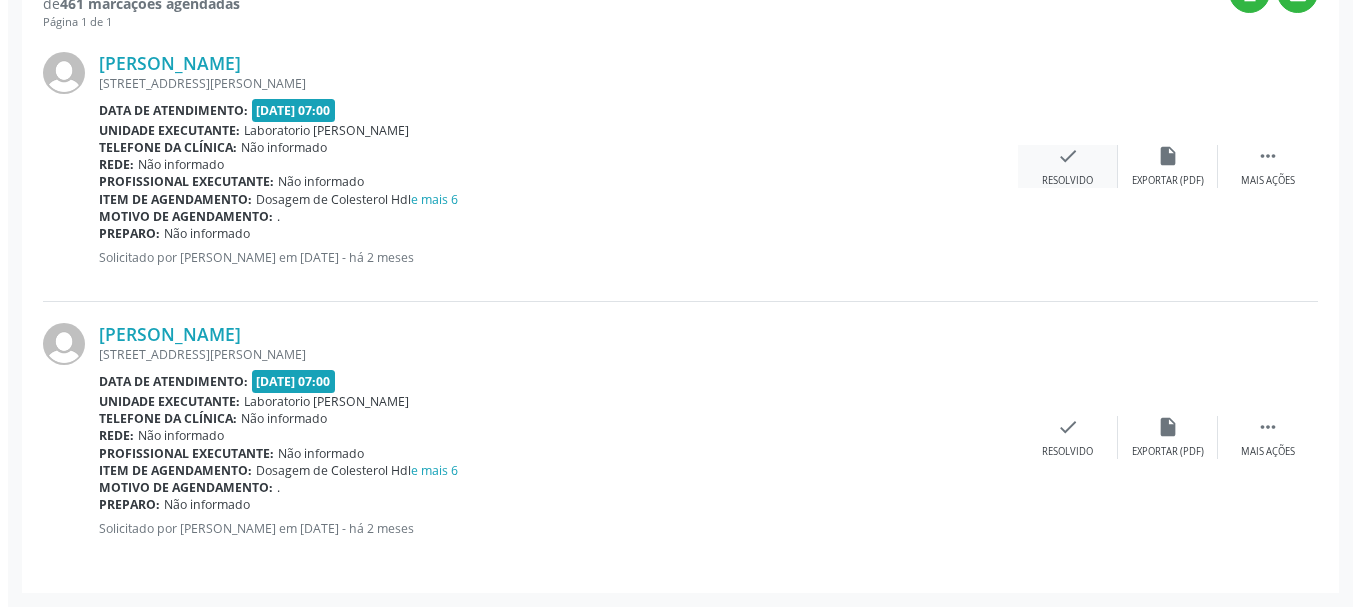 scroll, scrollTop: 469, scrollLeft: 0, axis: vertical 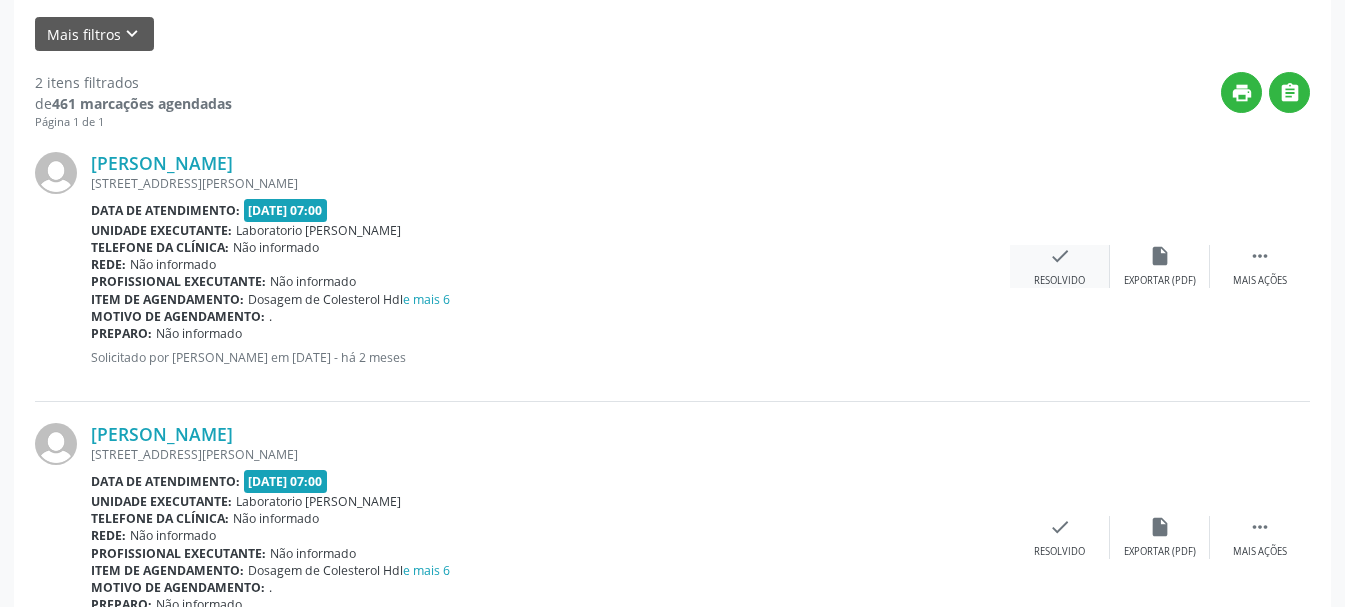 click on "Resolvido" at bounding box center [1059, 281] 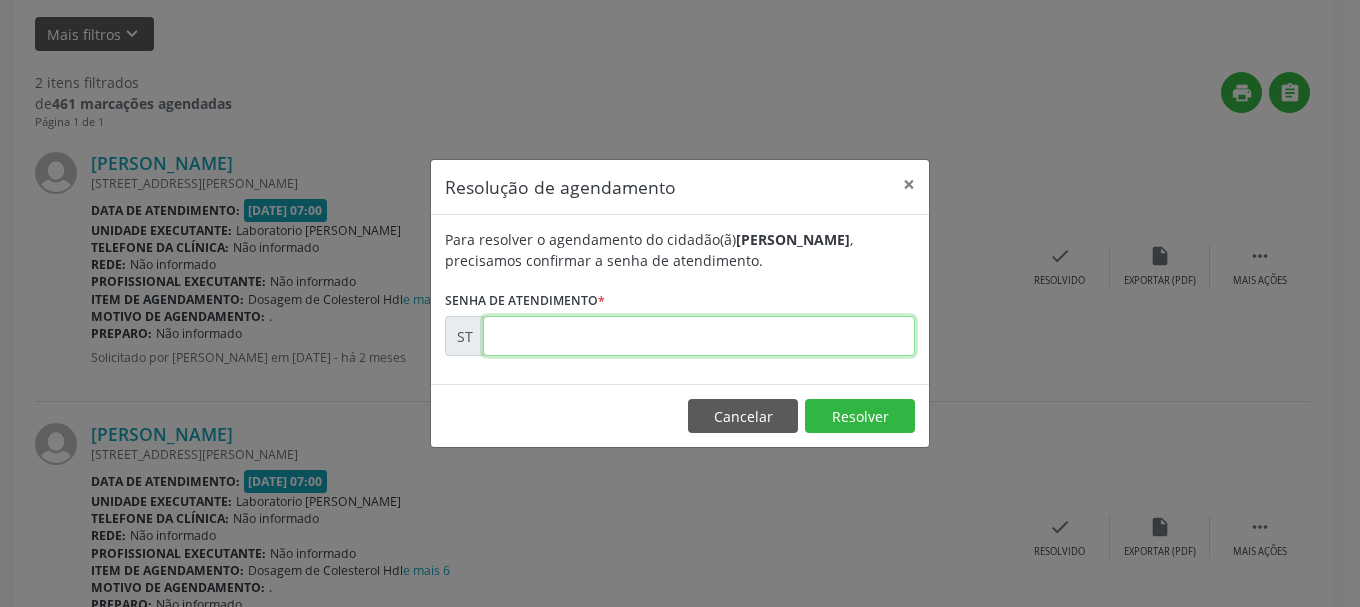 click at bounding box center [699, 336] 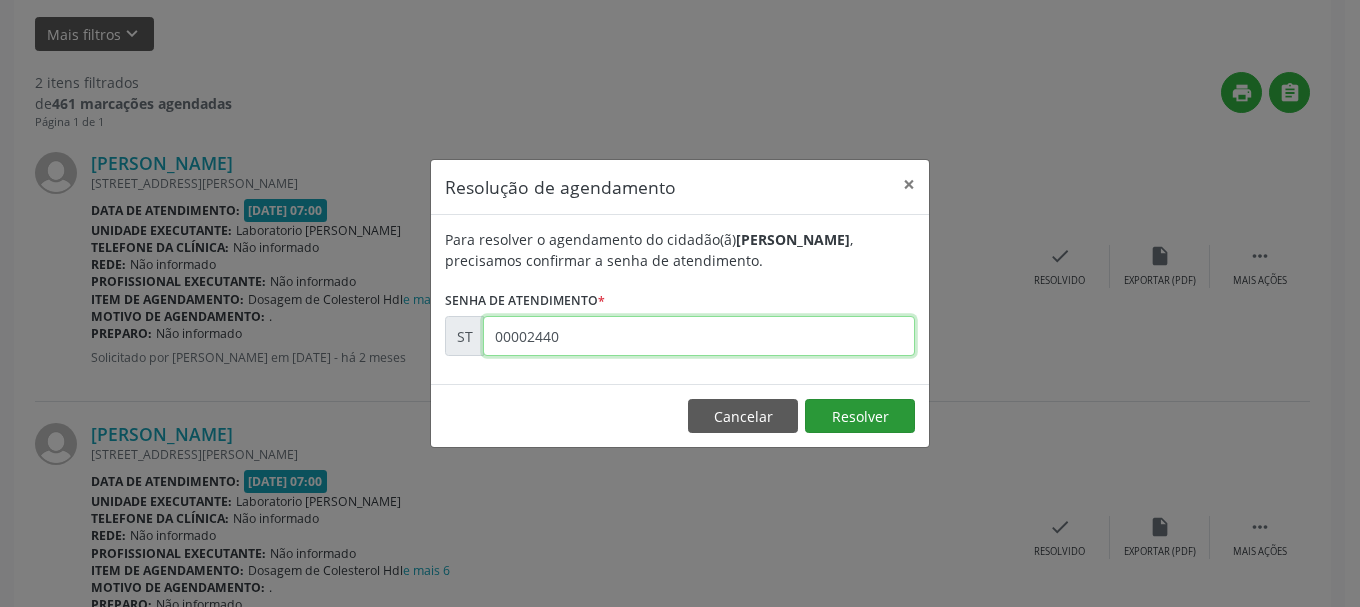 type on "00002440" 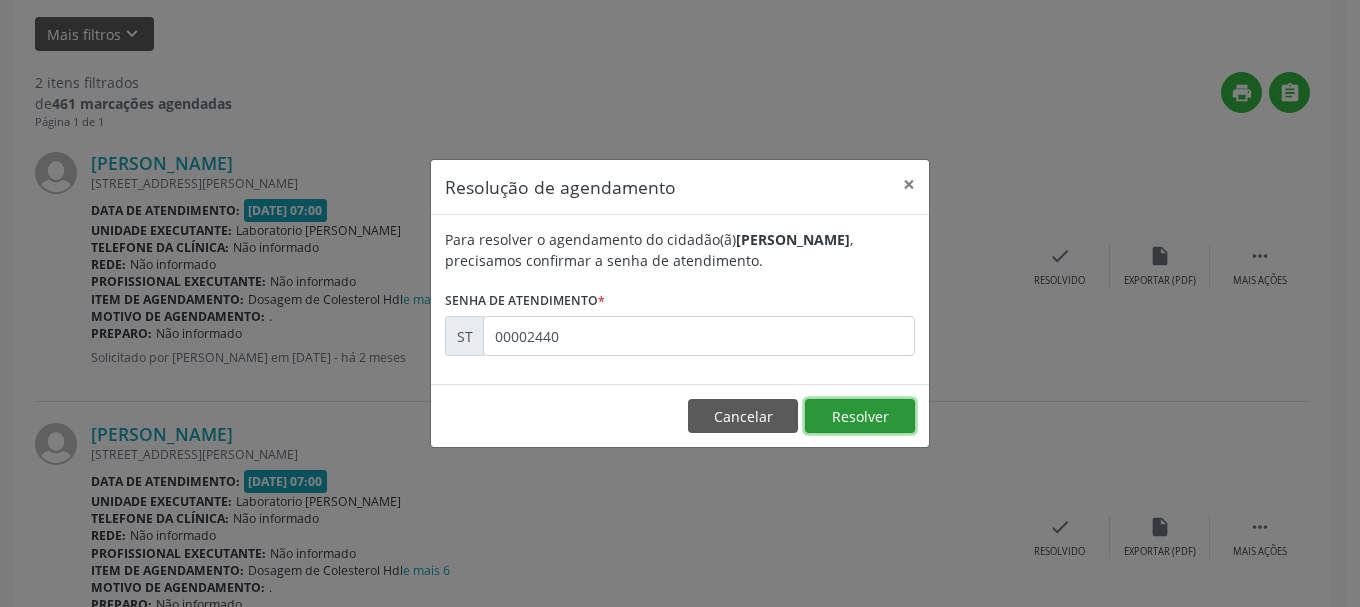click on "Resolver" at bounding box center [860, 416] 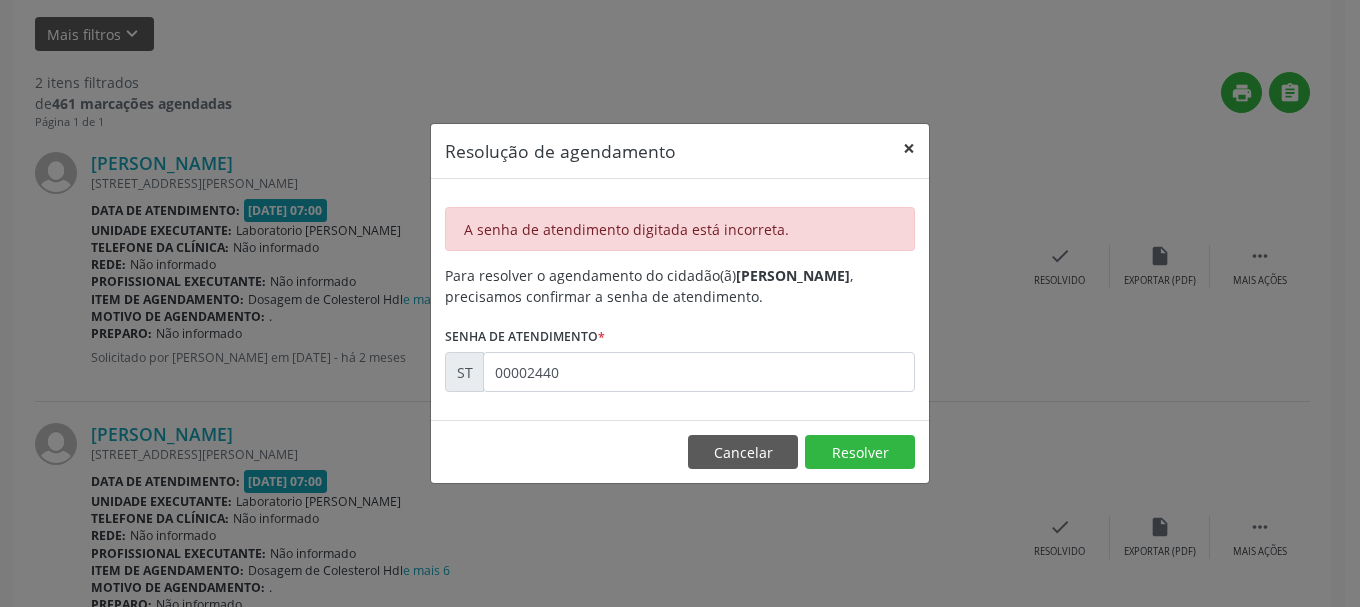 click on "×" at bounding box center [909, 148] 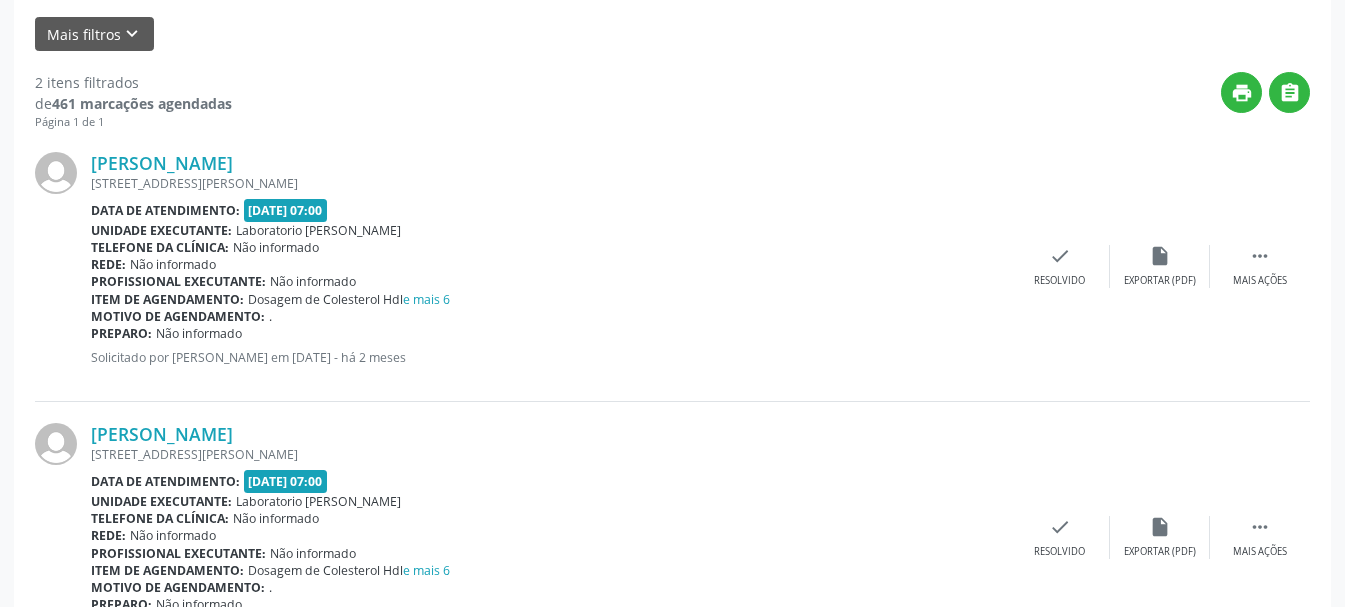 click on "[PERSON_NAME]
[STREET_ADDRESS][PERSON_NAME]
Data de atendimento:
[DATE] 07:00
Unidade executante:
Laboratorio [PERSON_NAME]
Telefone da clínica:
Não informado
Rede:
Não informado
Profissional executante:
Não informado
Item de agendamento:
Dosagem de Colesterol Hdl
e mais 6
Motivo de agendamento:
.
Preparo:
Não informado
Solicitado por [PERSON_NAME] em [DATE] - há 2 meses

Mais ações
insert_drive_file
Exportar (PDF)
check
Resolvido" at bounding box center [672, 537] 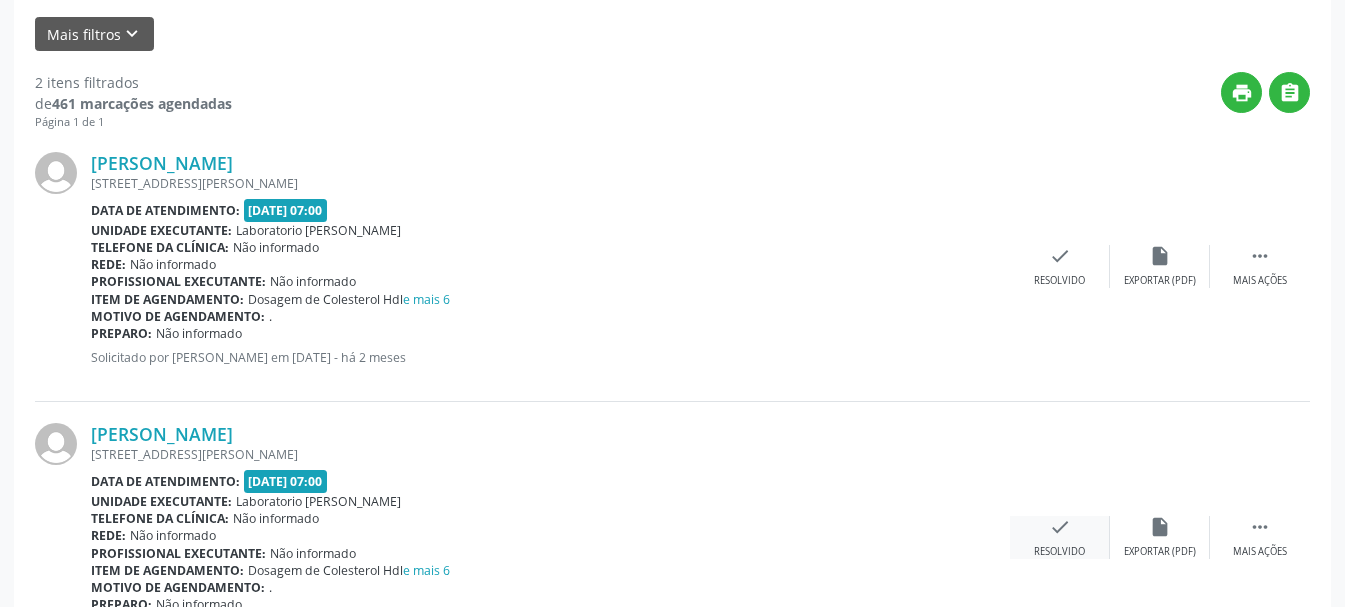 click on "check
Resolvido" at bounding box center (1060, 537) 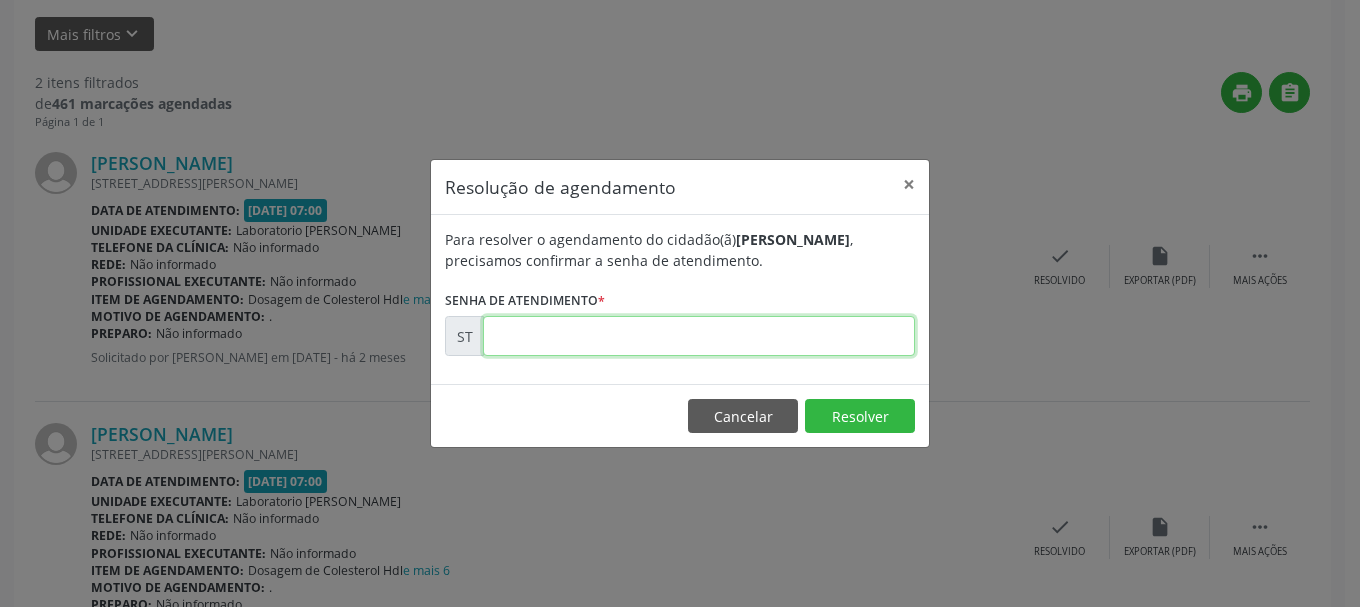 click at bounding box center (699, 336) 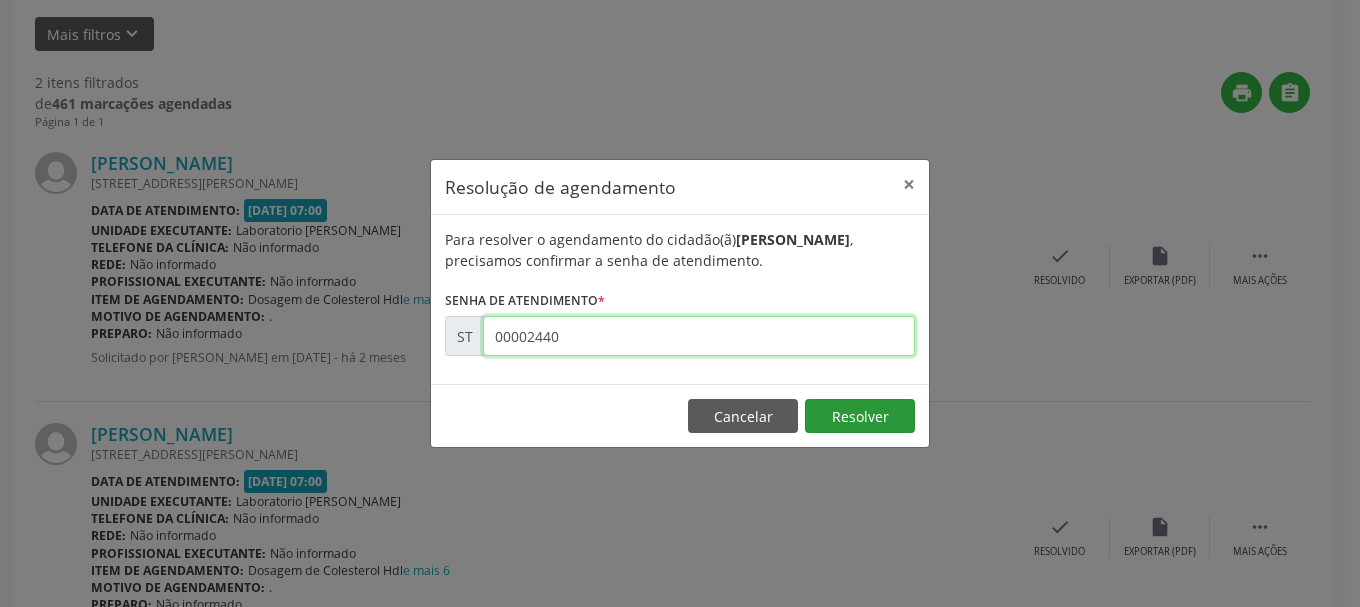 type on "00002440" 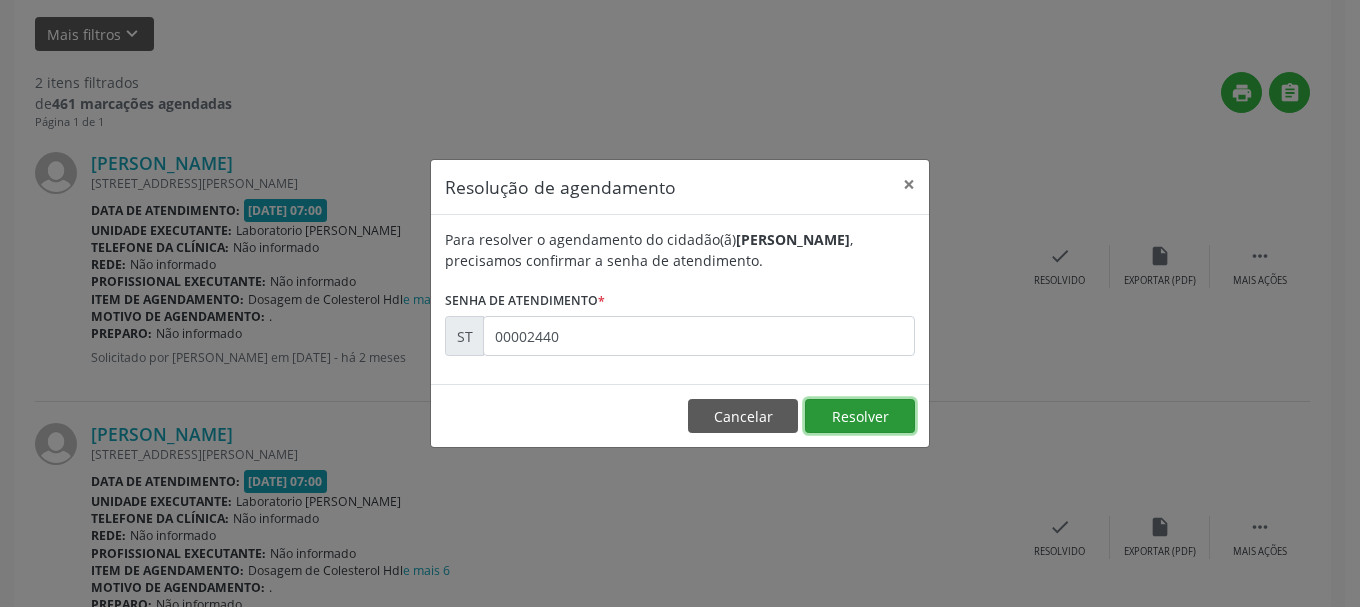 click on "Resolver" at bounding box center [860, 416] 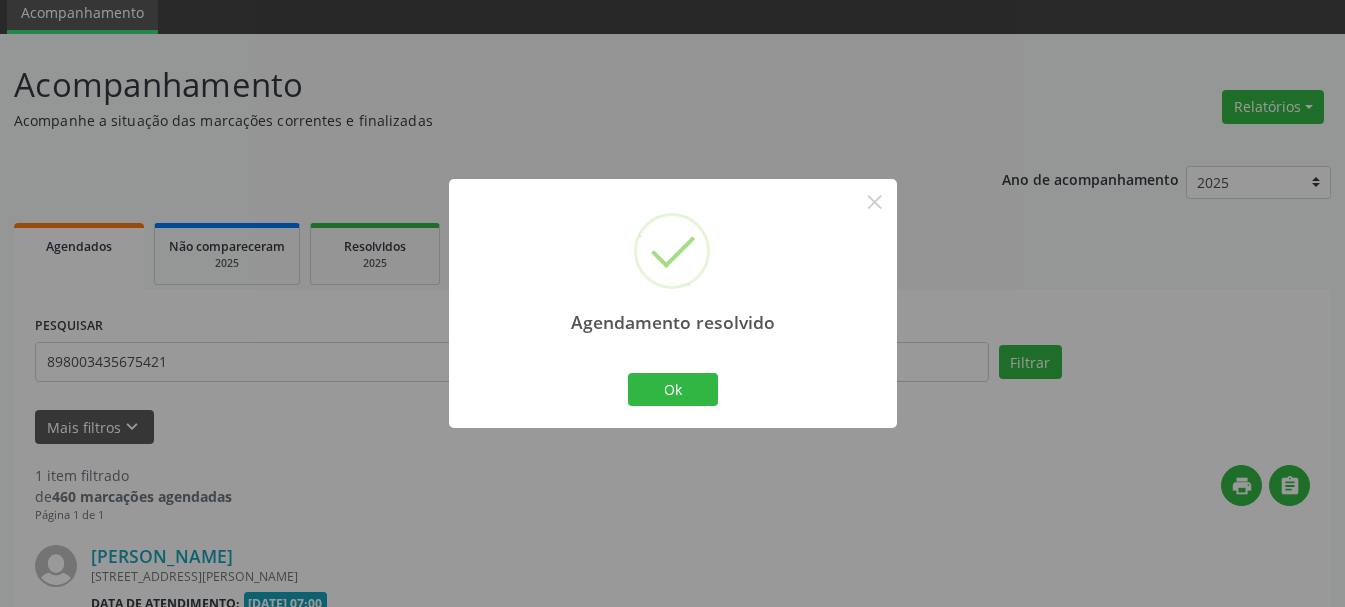 scroll, scrollTop: 298, scrollLeft: 0, axis: vertical 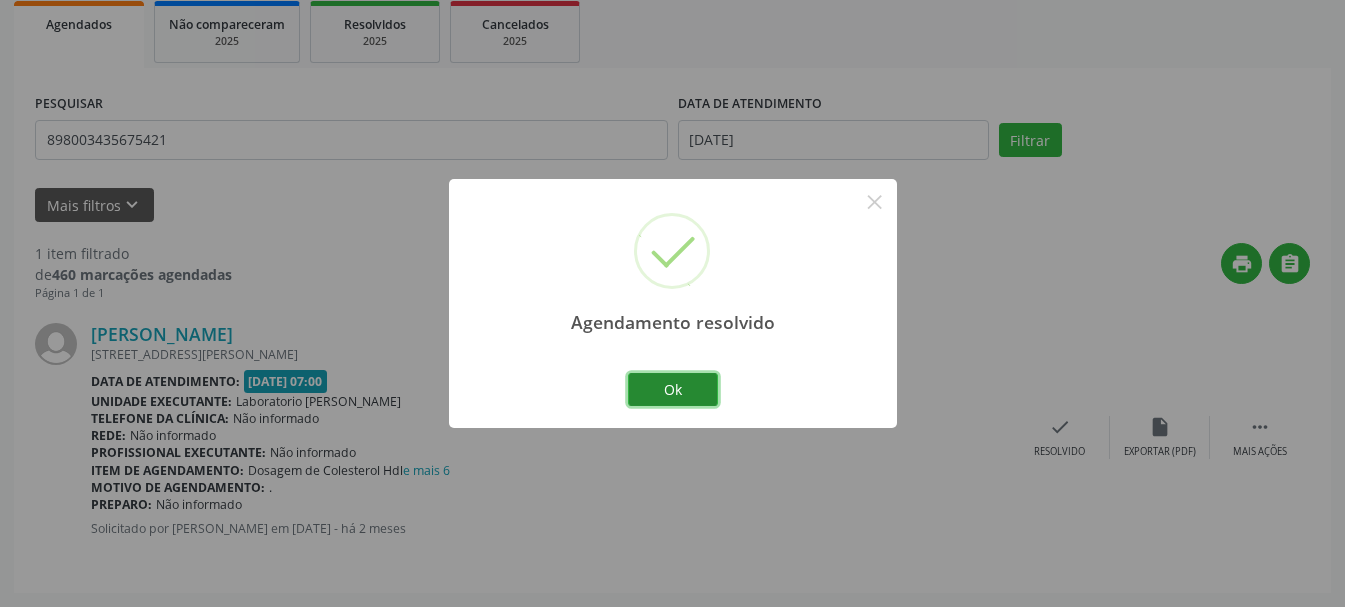 click on "Ok" at bounding box center [673, 390] 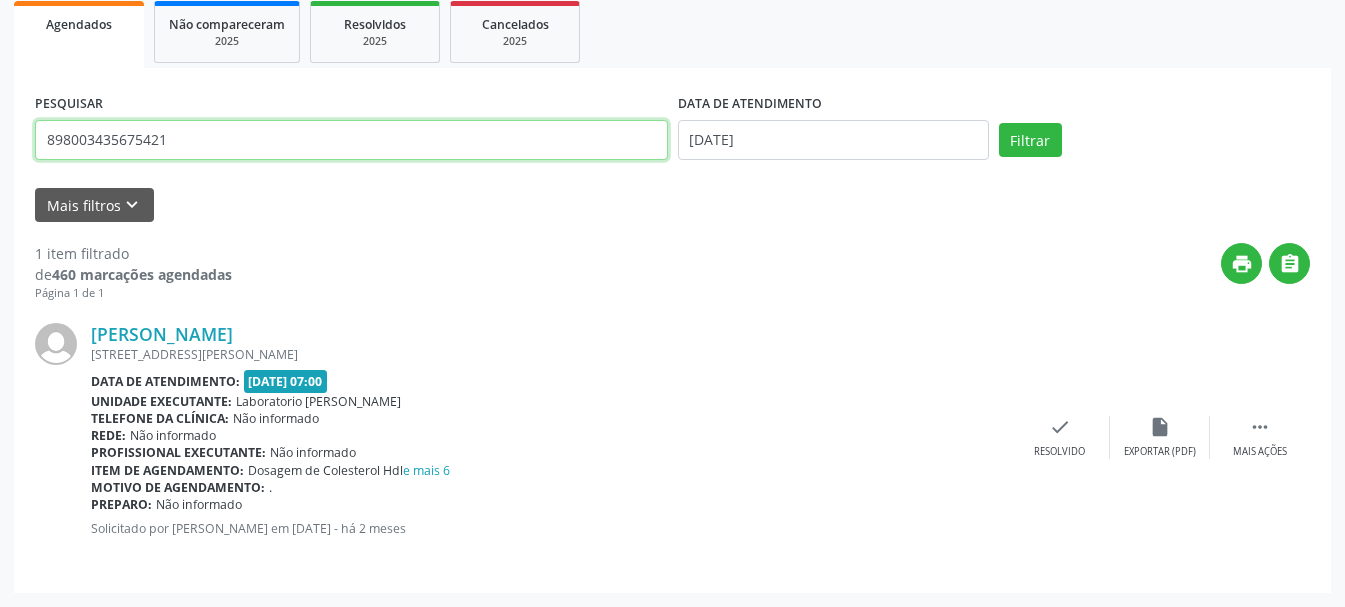 click on "898003435675421" at bounding box center (351, 140) 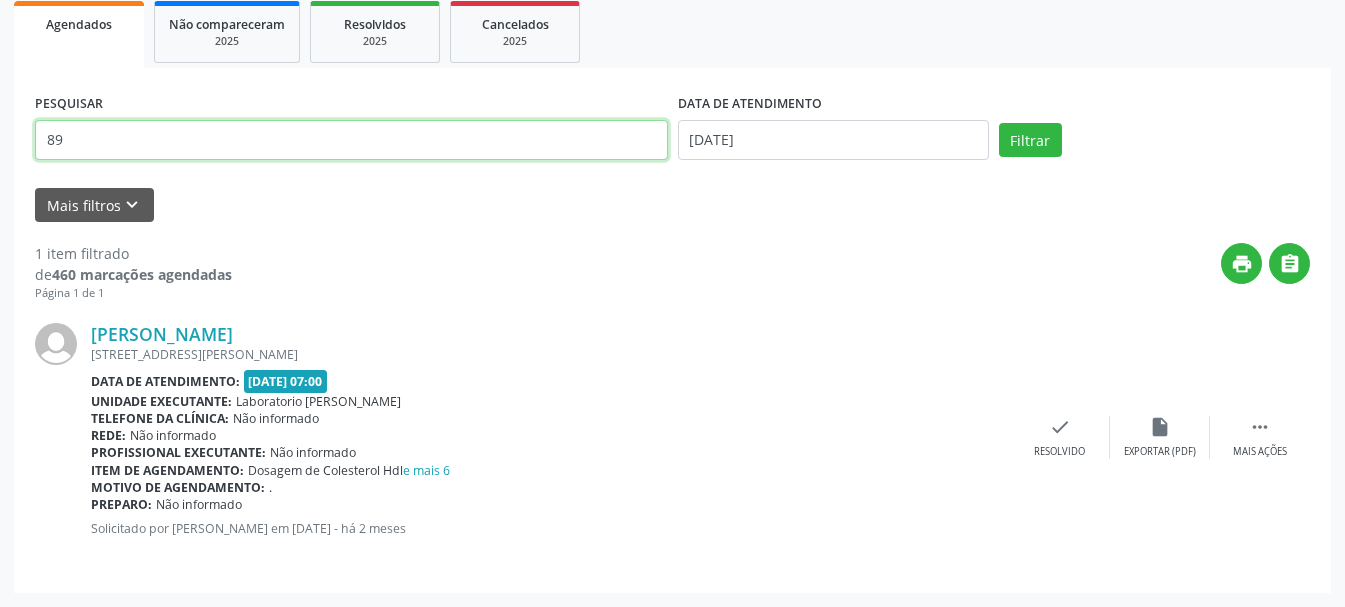 type on "8" 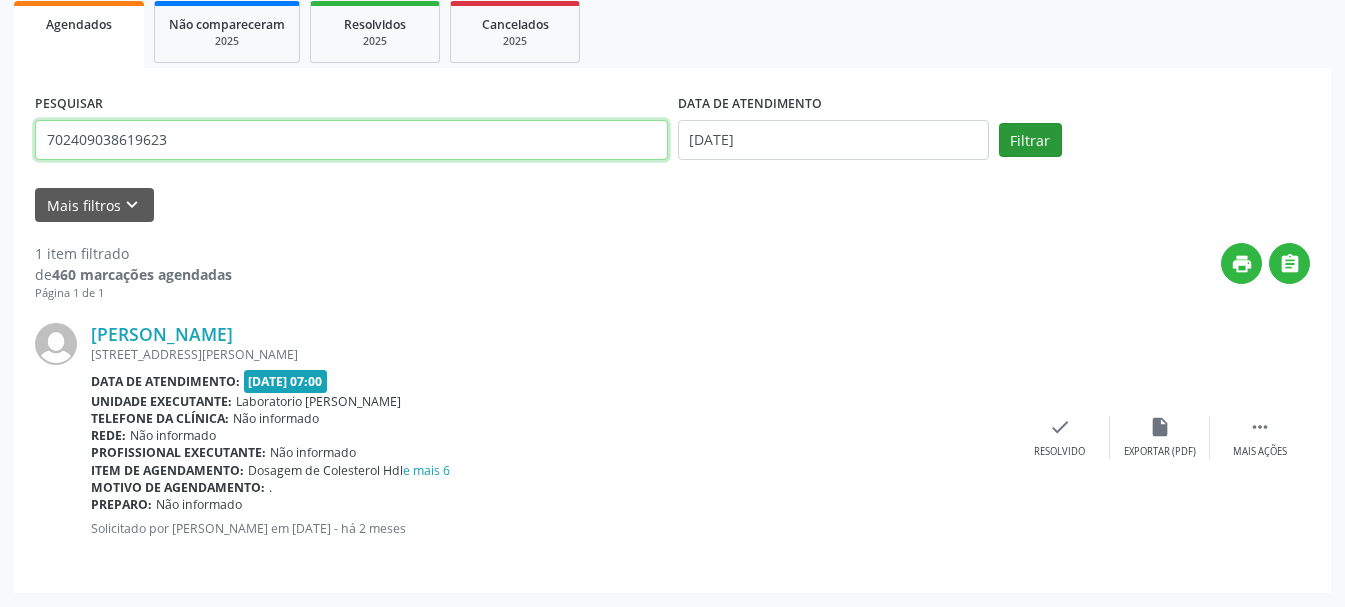 type on "702409038619623" 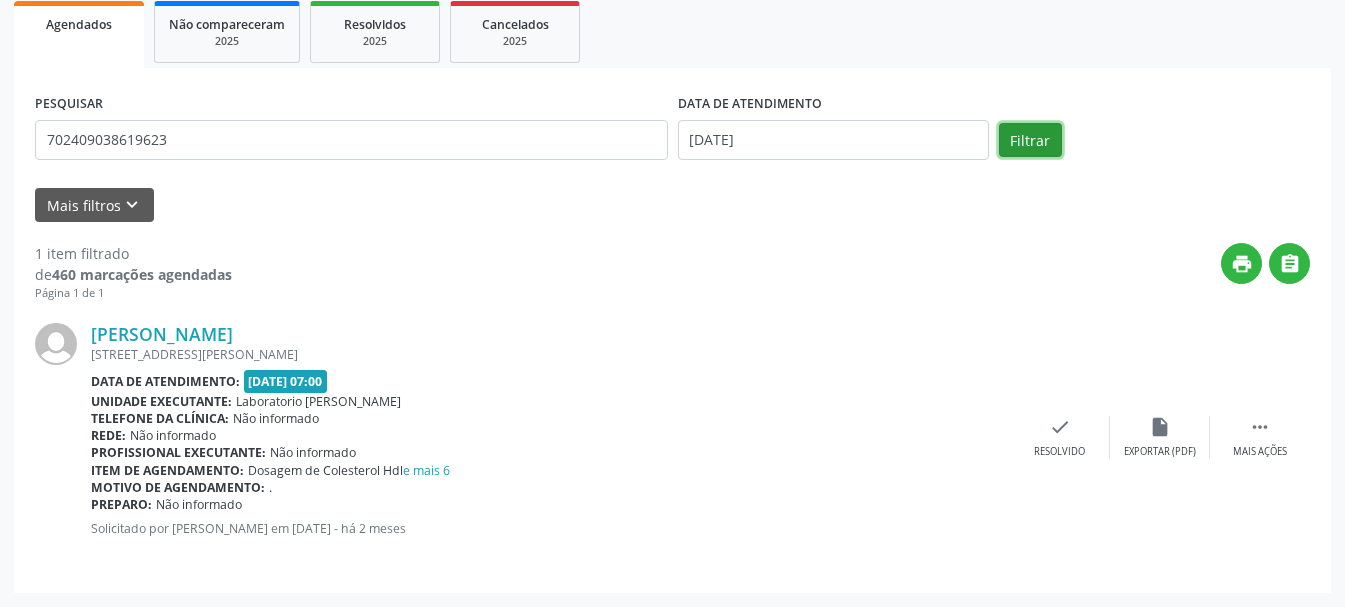 click on "Filtrar" at bounding box center (1030, 140) 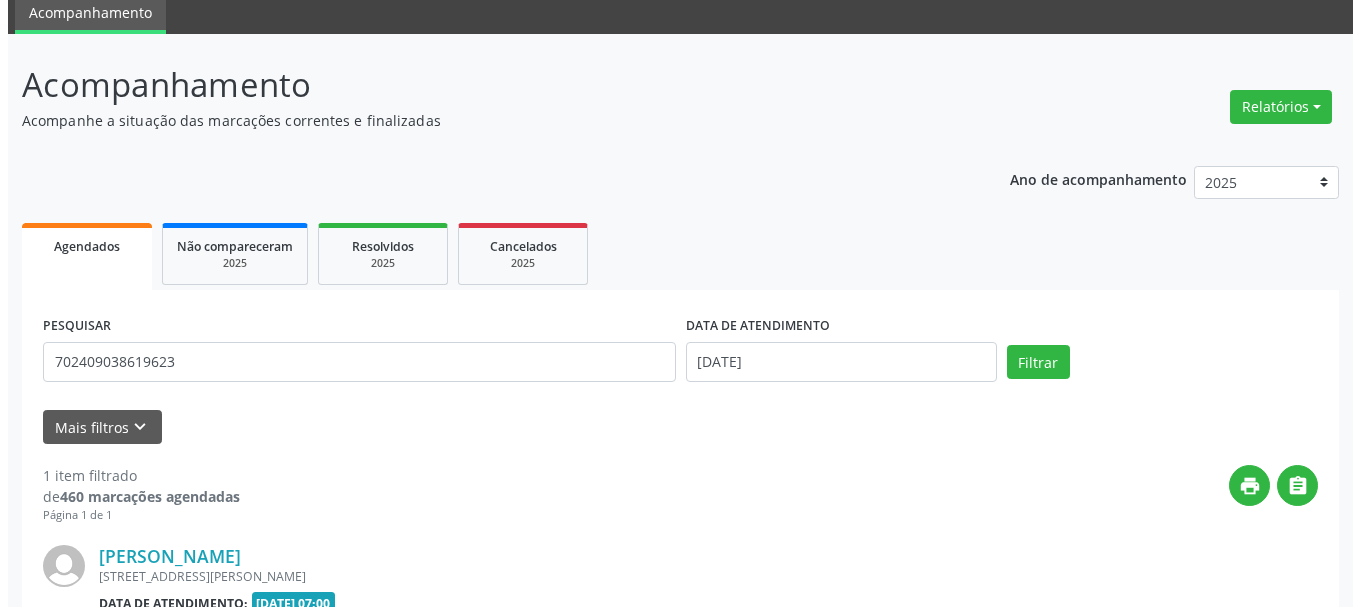 scroll, scrollTop: 298, scrollLeft: 0, axis: vertical 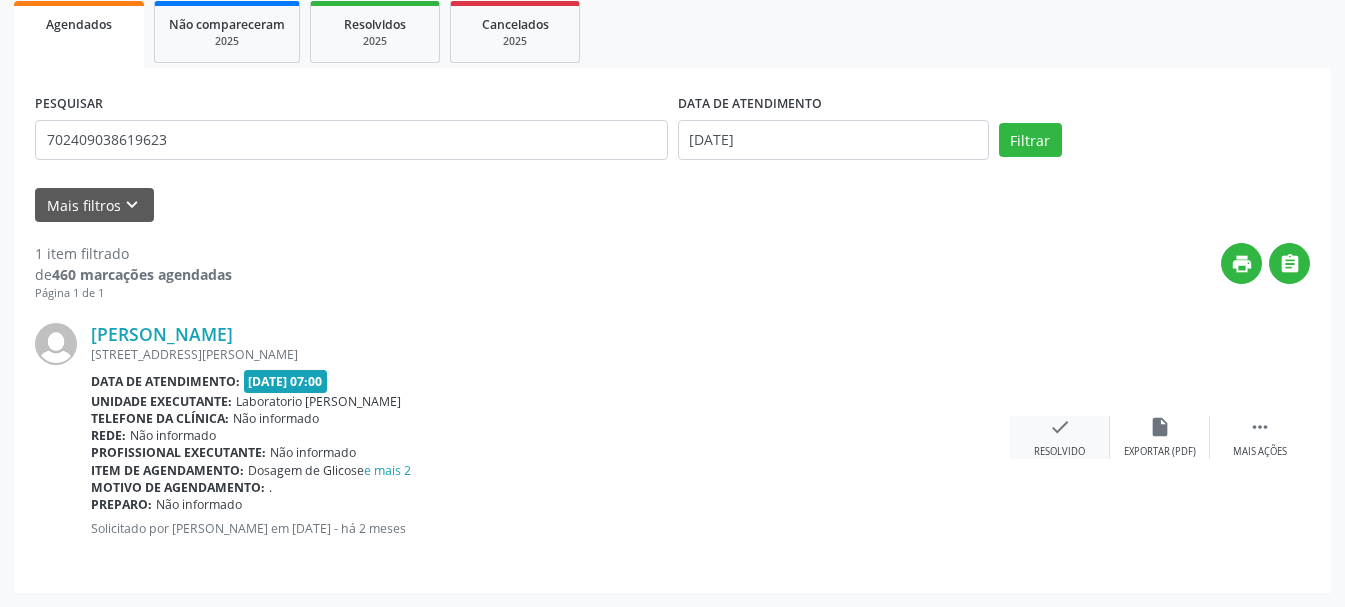 click on "Resolvido" at bounding box center [1059, 452] 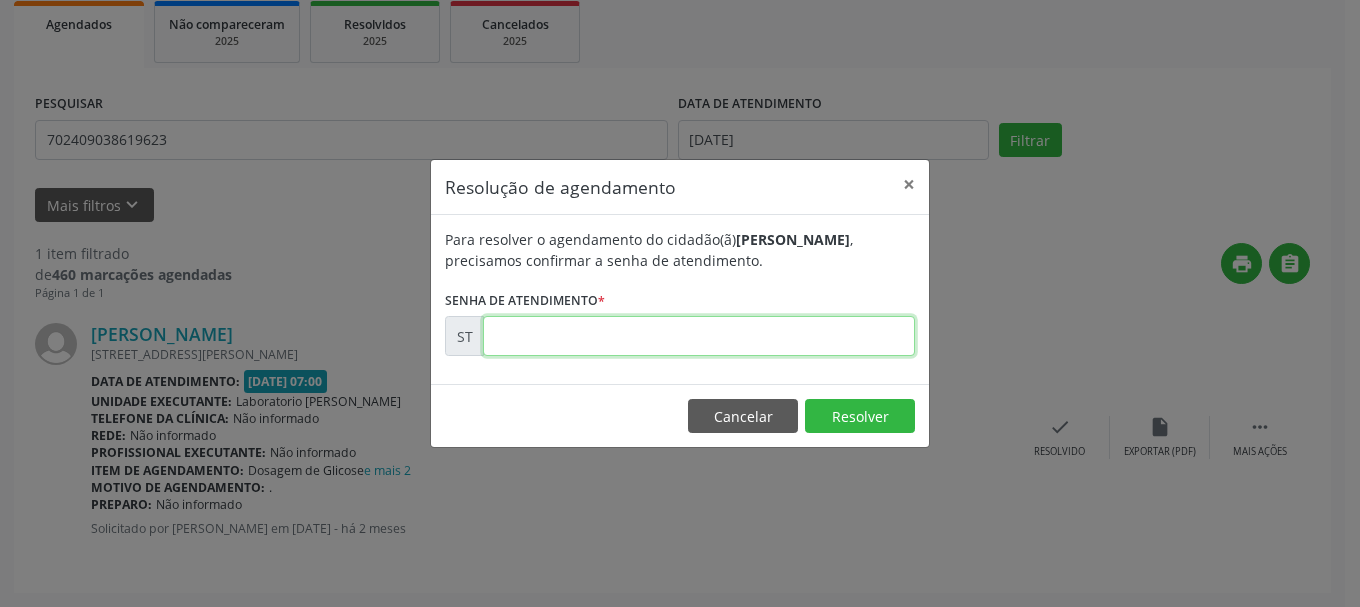 click at bounding box center (699, 336) 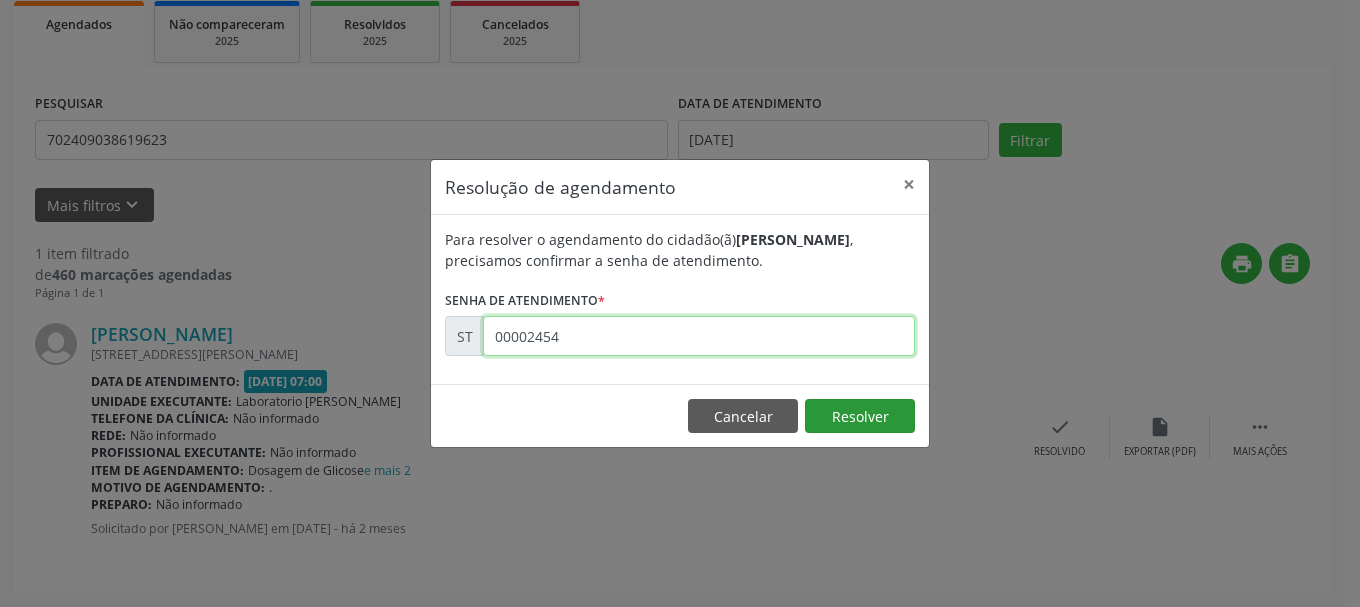 type on "00002454" 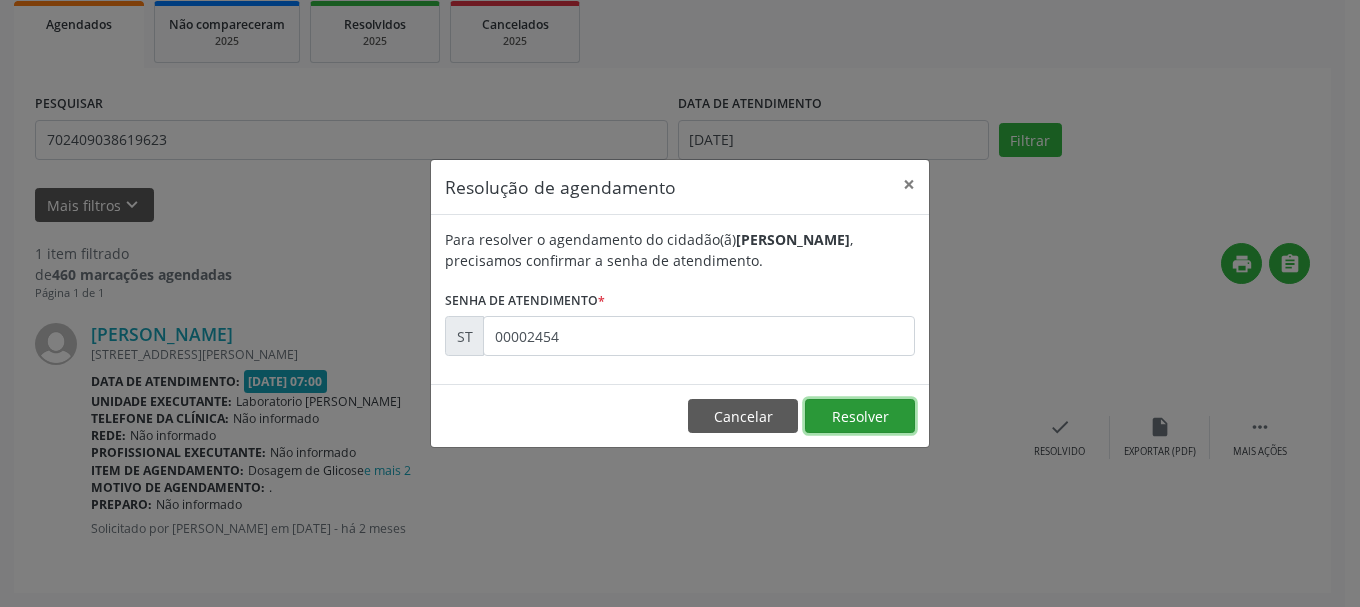 click on "Resolver" at bounding box center [860, 416] 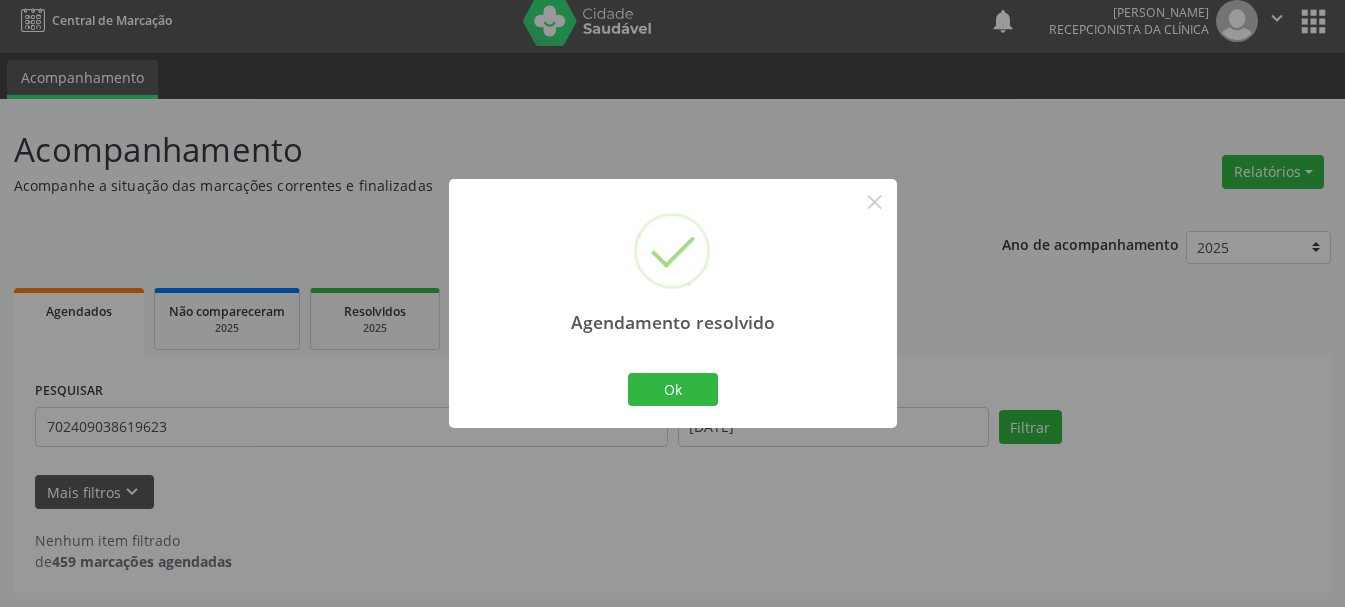 scroll, scrollTop: 11, scrollLeft: 0, axis: vertical 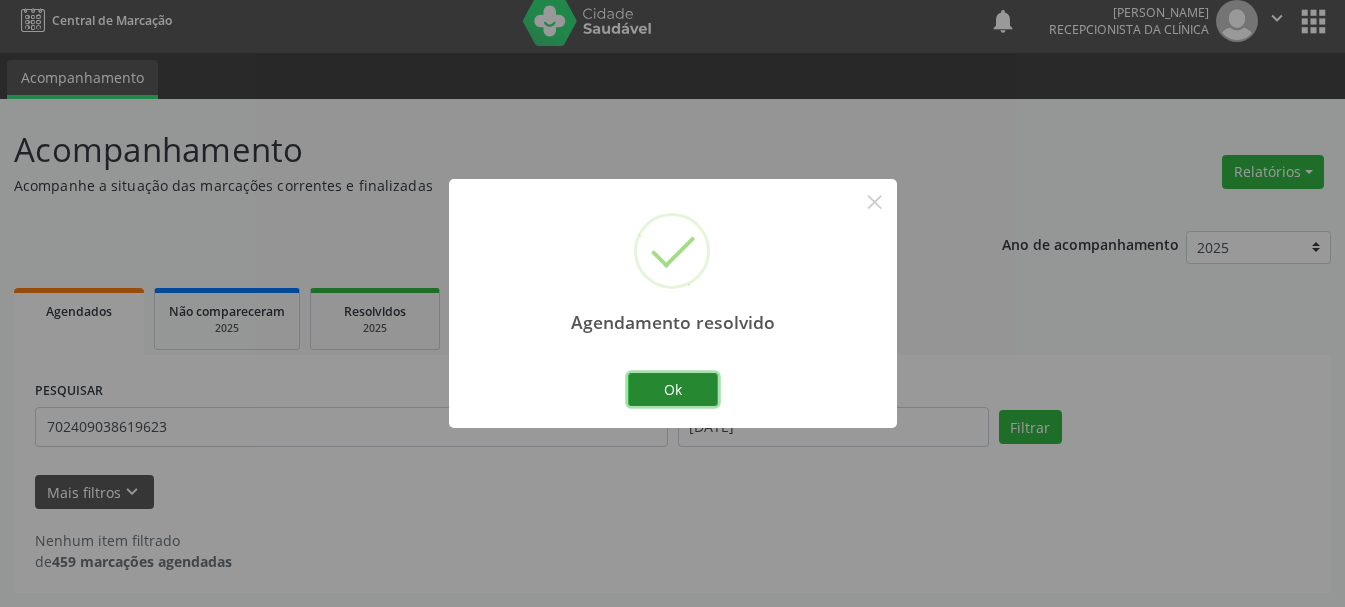 click on "Ok" at bounding box center (673, 390) 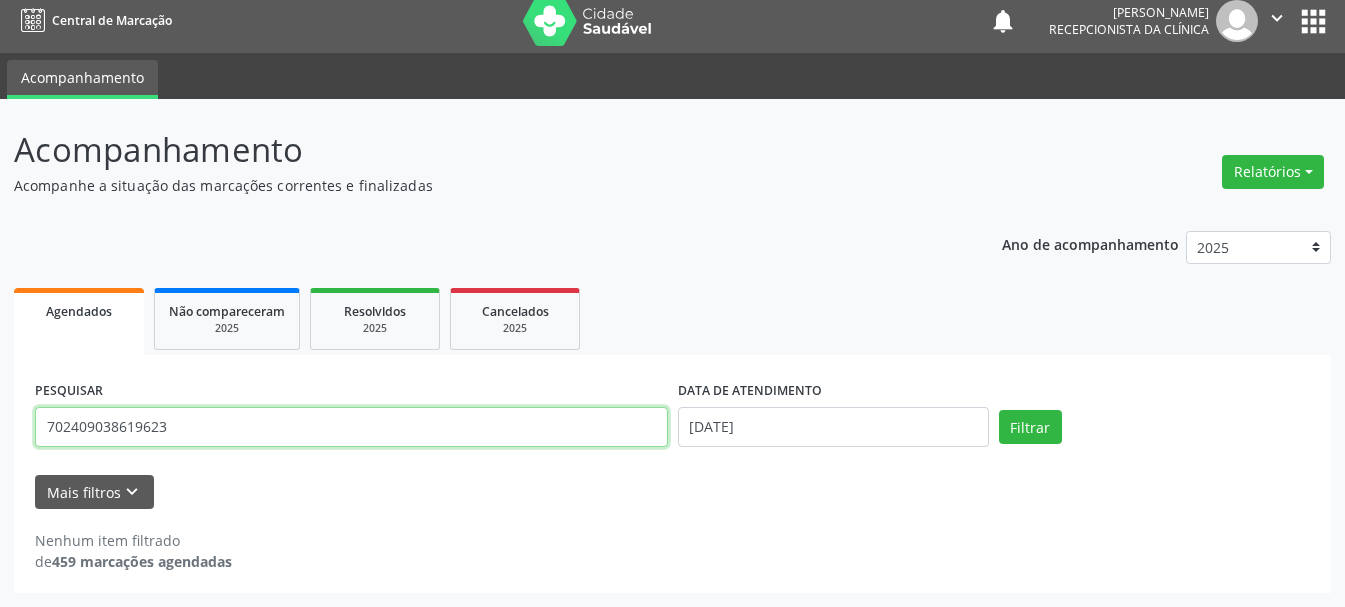 click on "702409038619623" at bounding box center [351, 427] 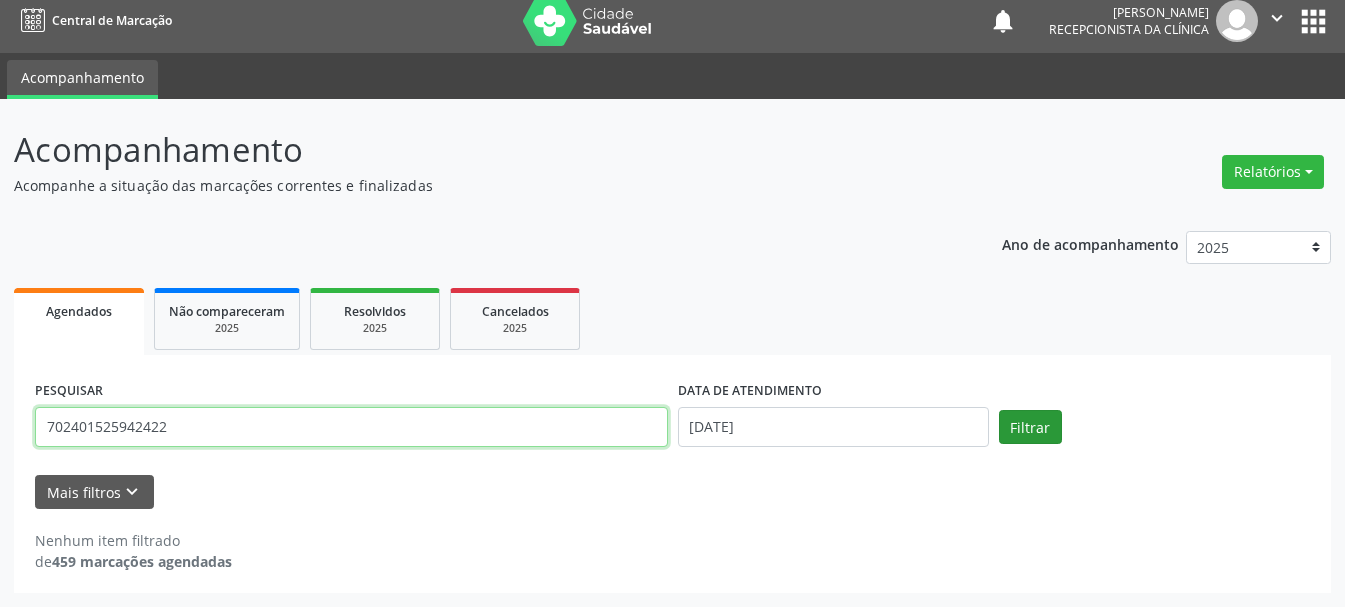 type on "702401525942422" 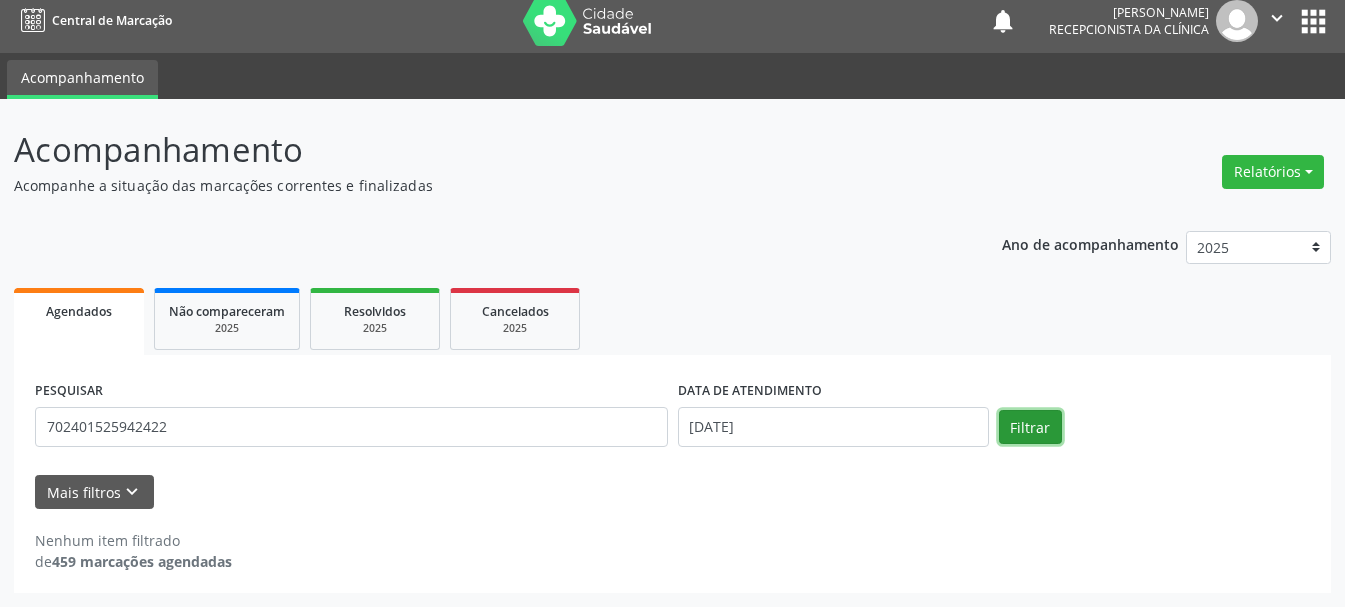 click on "Filtrar" at bounding box center (1030, 427) 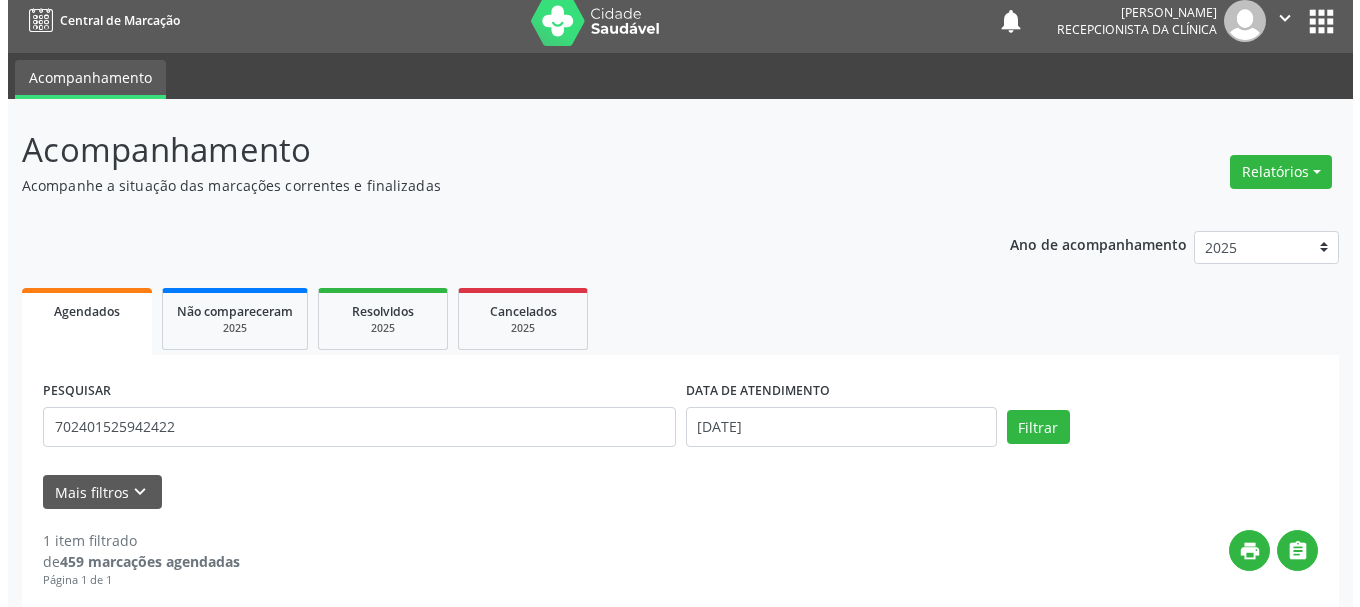scroll, scrollTop: 298, scrollLeft: 0, axis: vertical 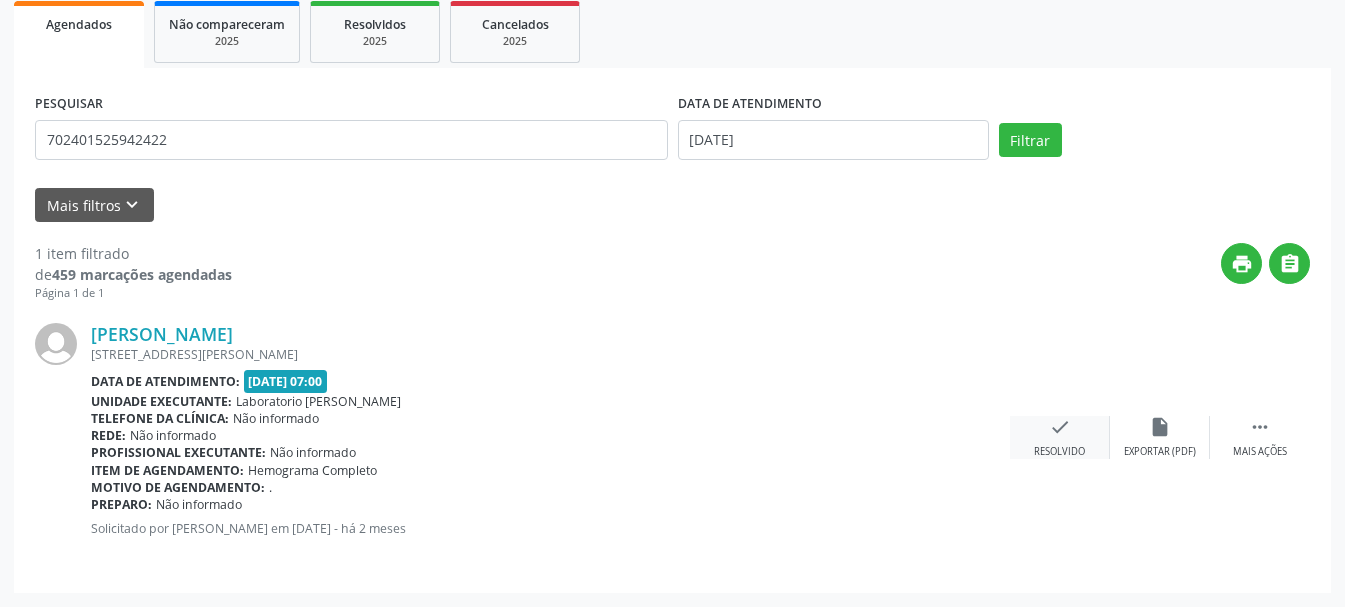 click on "check
Resolvido" at bounding box center (1060, 437) 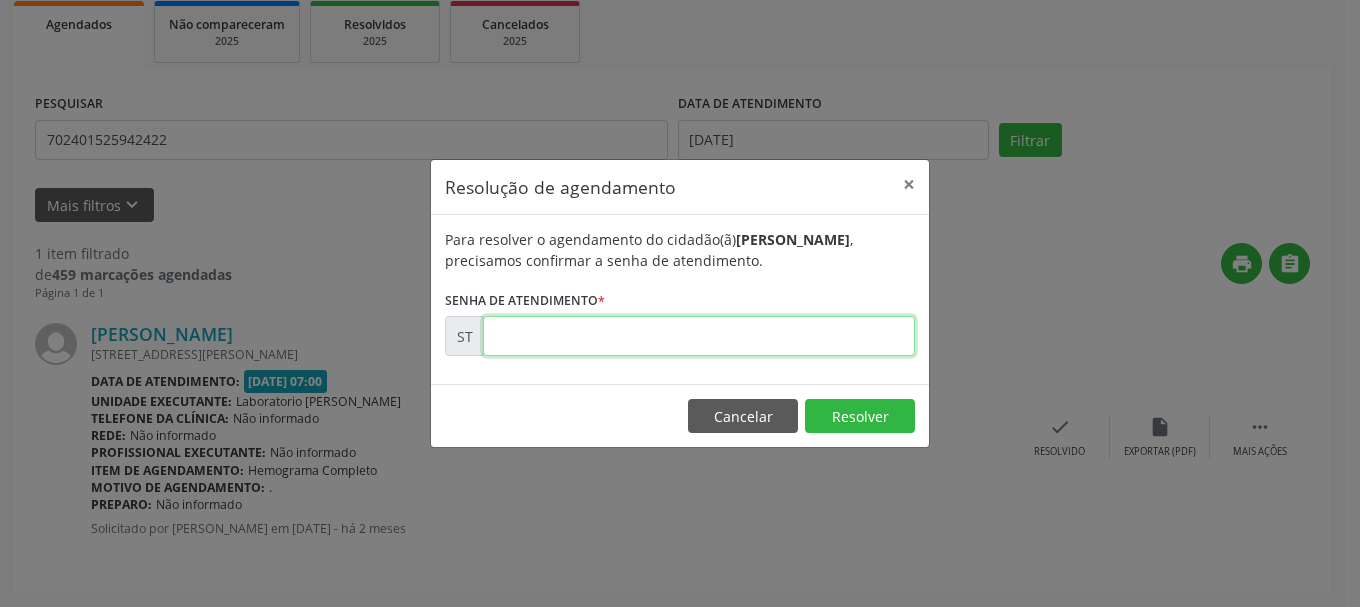click at bounding box center [699, 336] 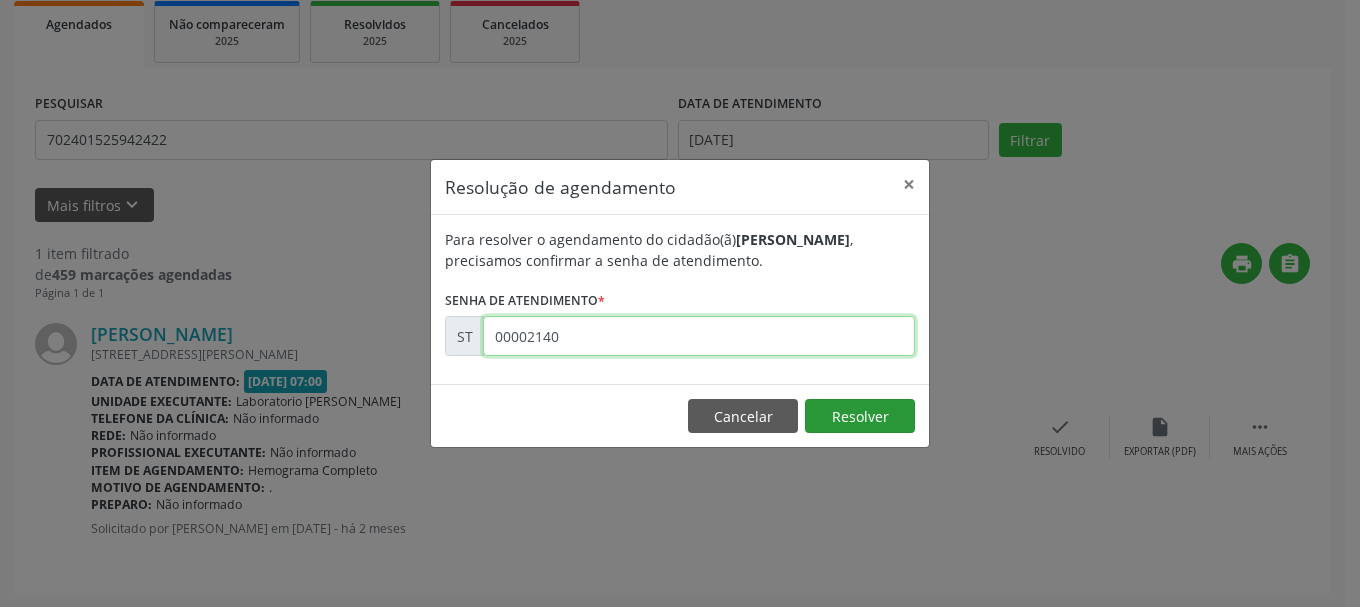 type on "00002140" 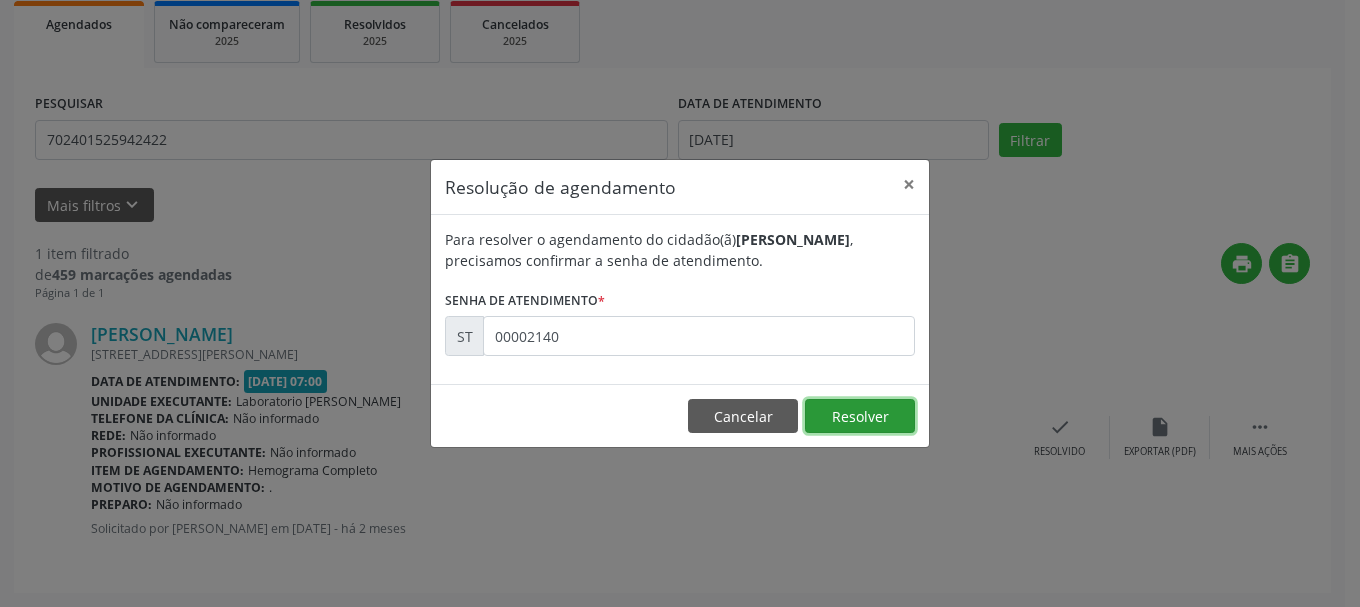 click on "Resolver" at bounding box center (860, 416) 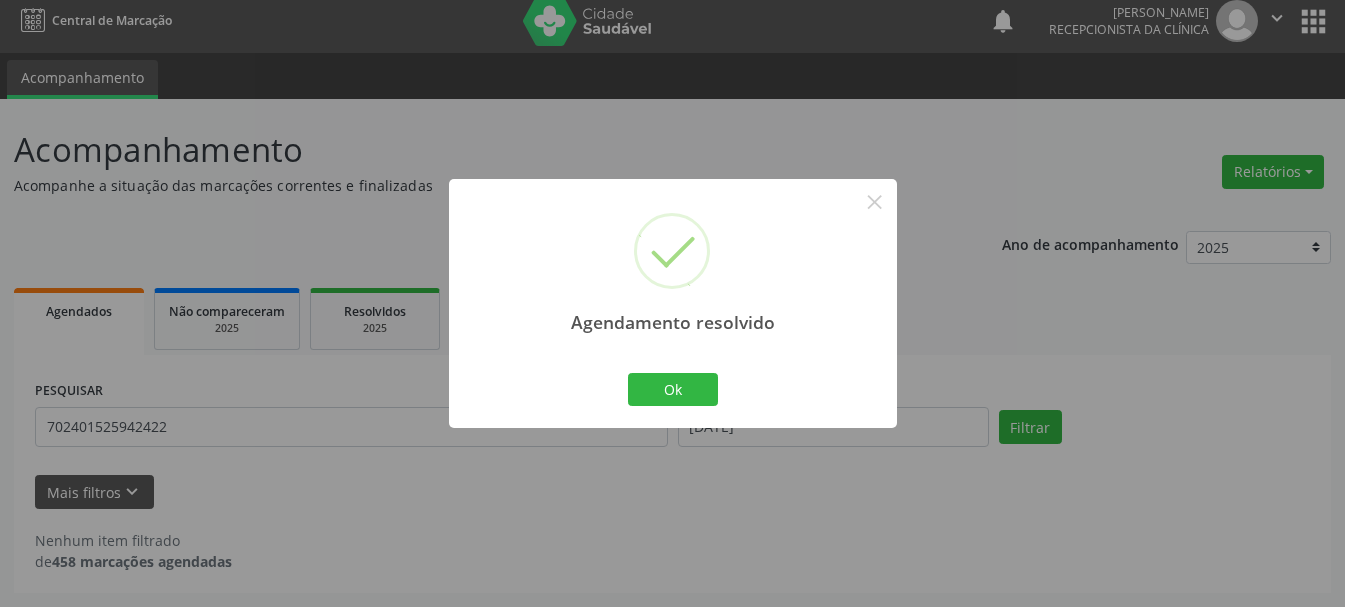 scroll, scrollTop: 11, scrollLeft: 0, axis: vertical 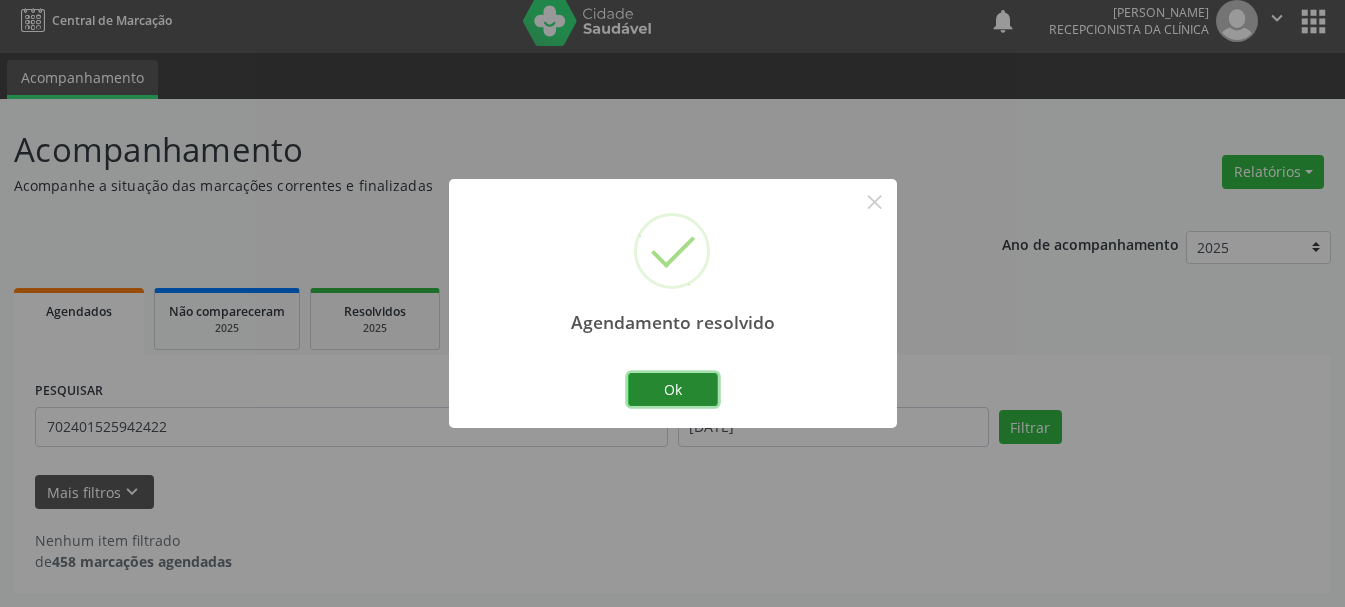 click on "Ok" at bounding box center [673, 390] 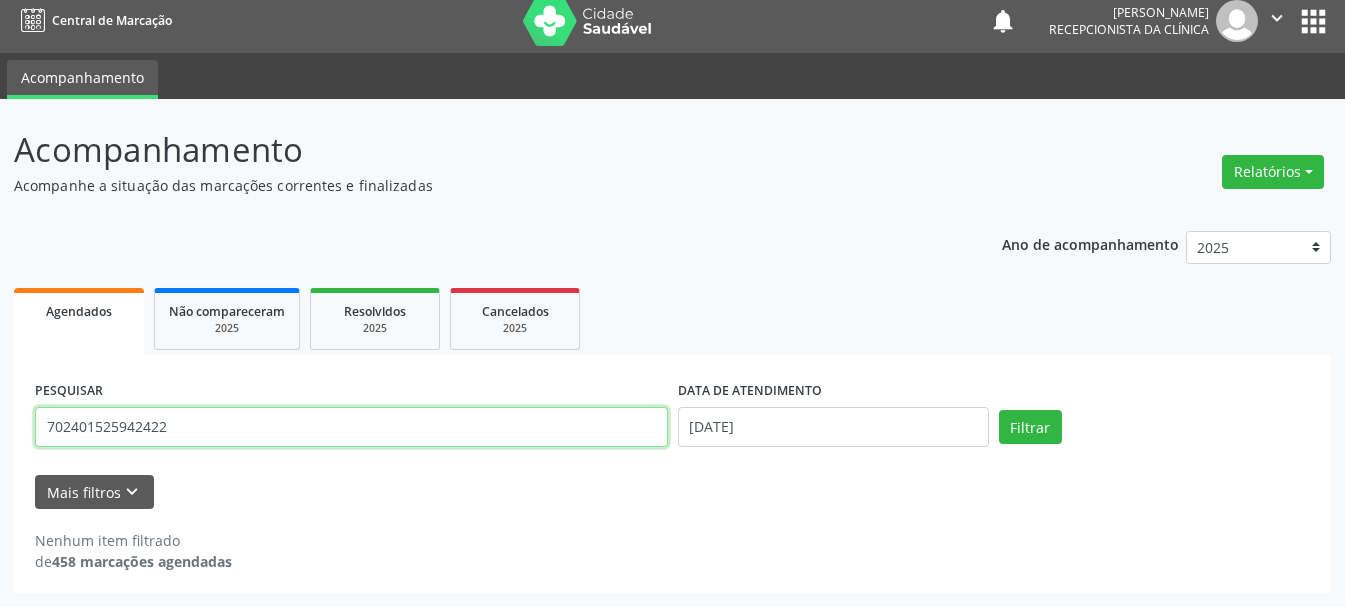 click on "702401525942422" at bounding box center [351, 427] 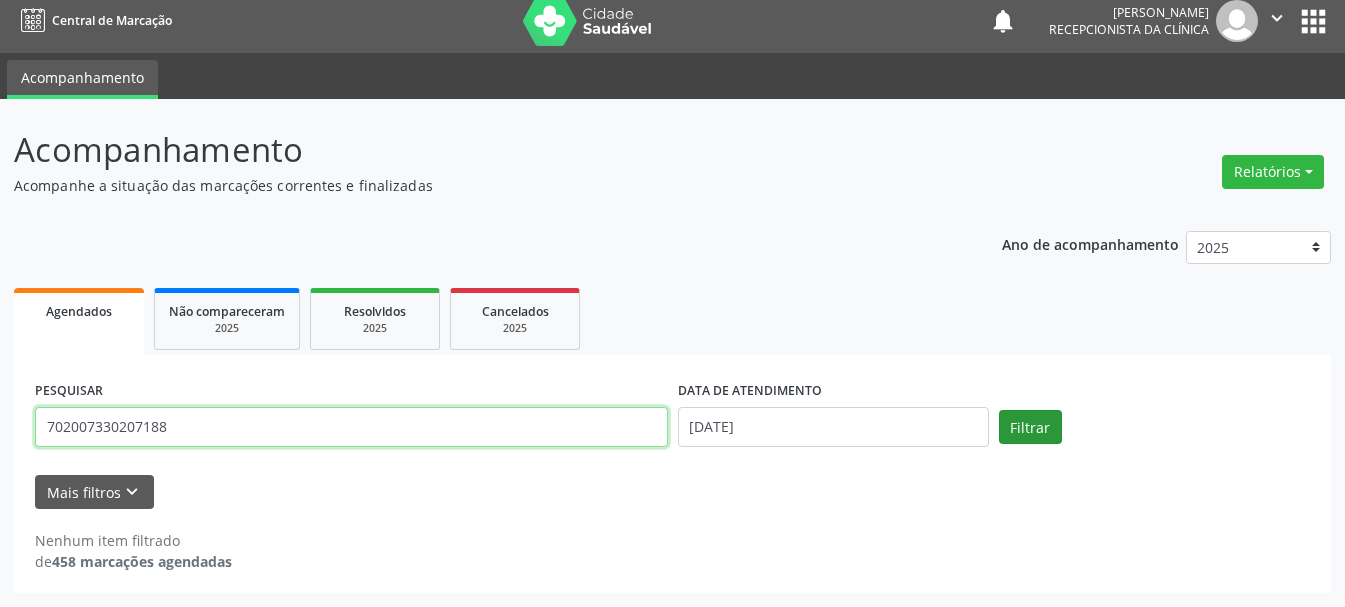 type on "702007330207188" 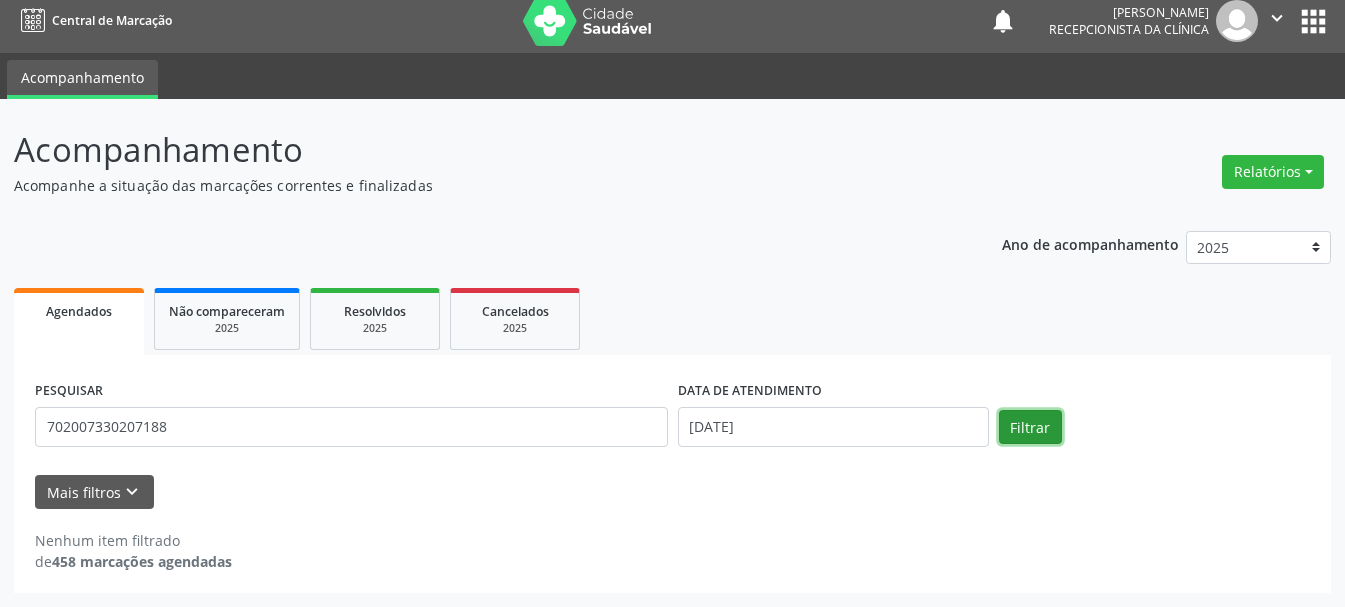 click on "Filtrar" at bounding box center [1030, 427] 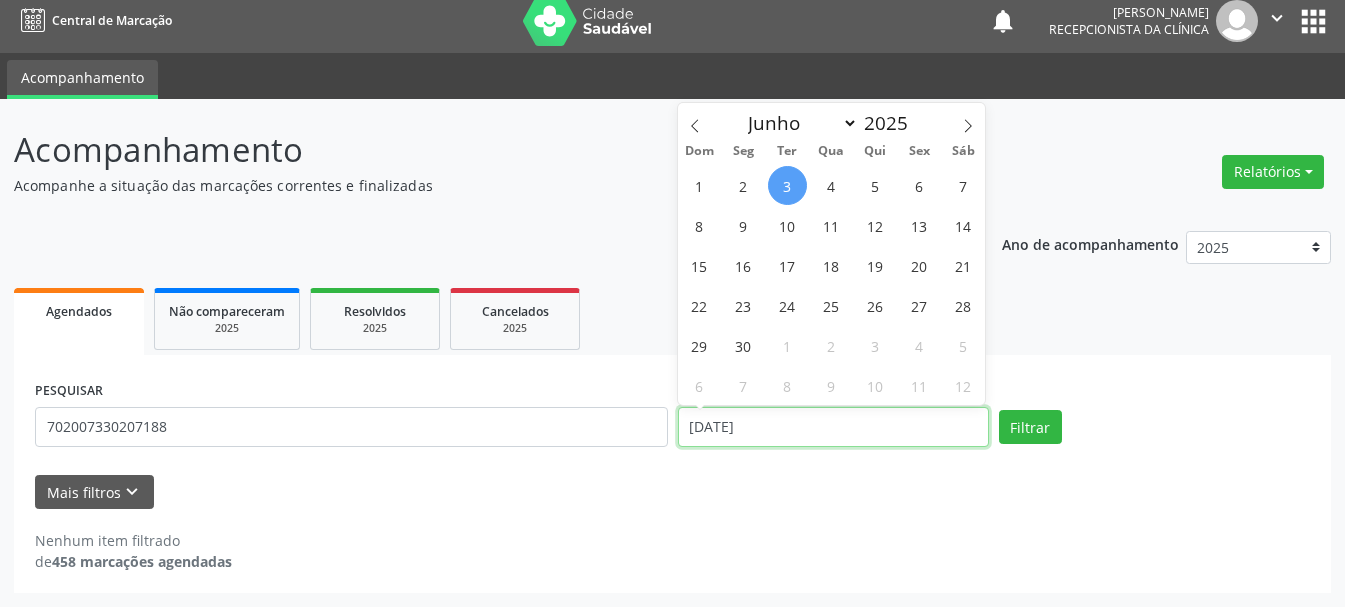 click on "[DATE]" at bounding box center (833, 427) 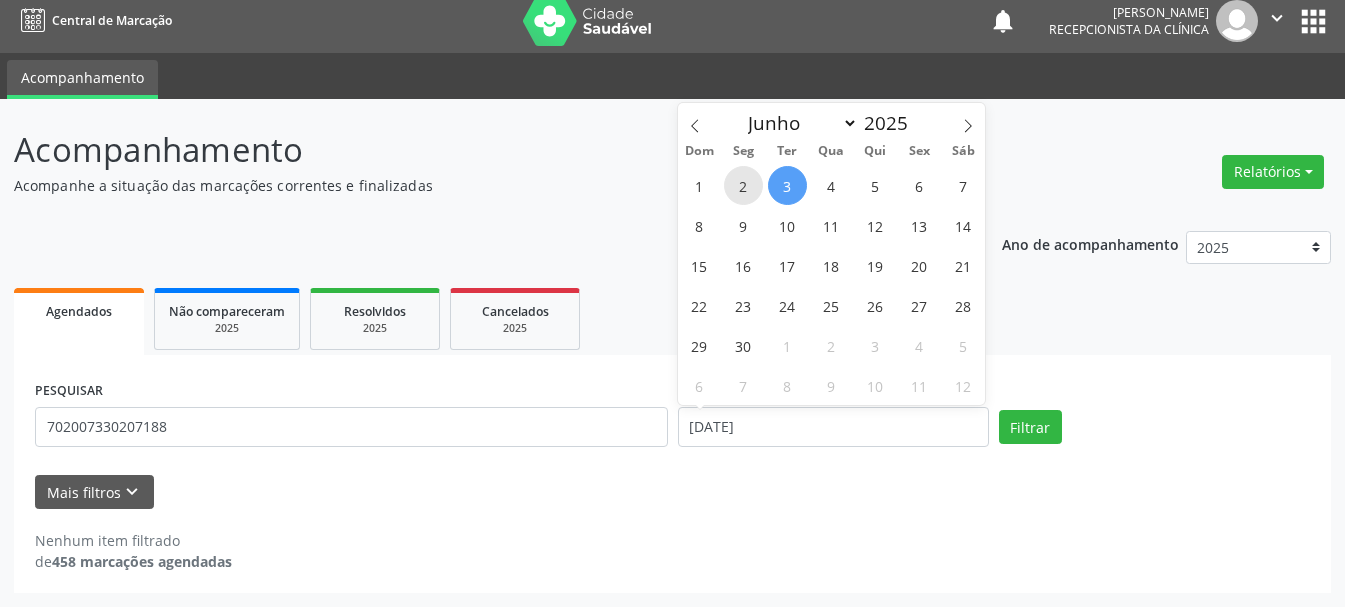 click on "2" at bounding box center (743, 185) 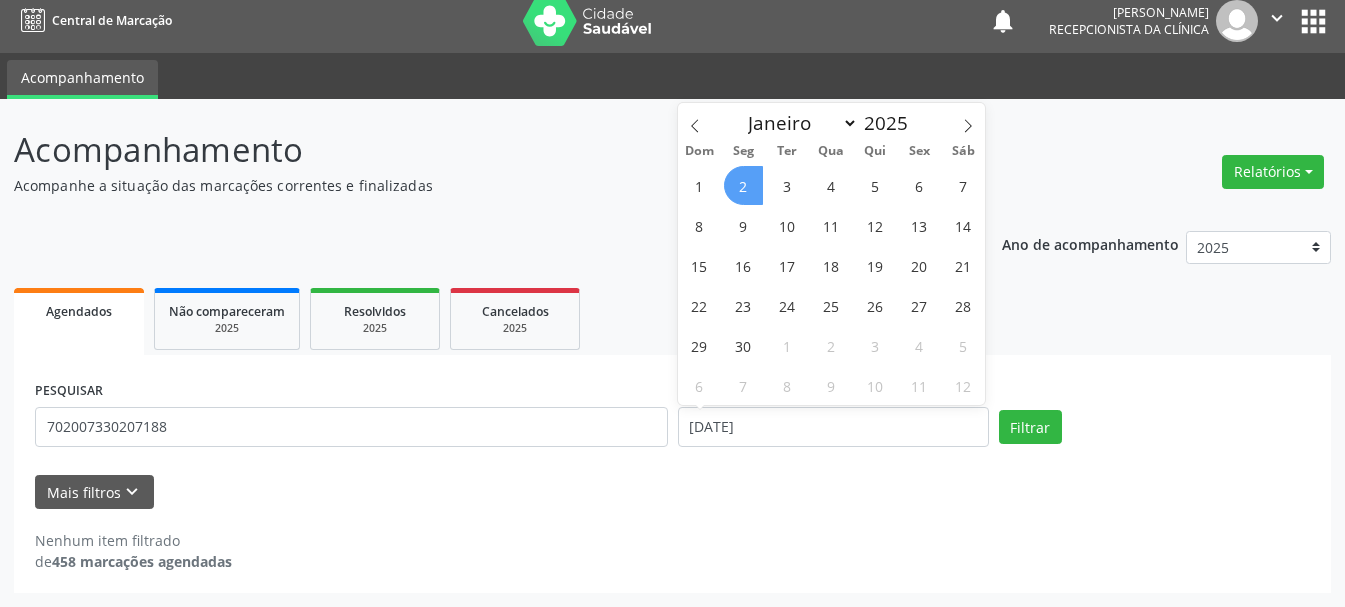click on "2" at bounding box center [743, 185] 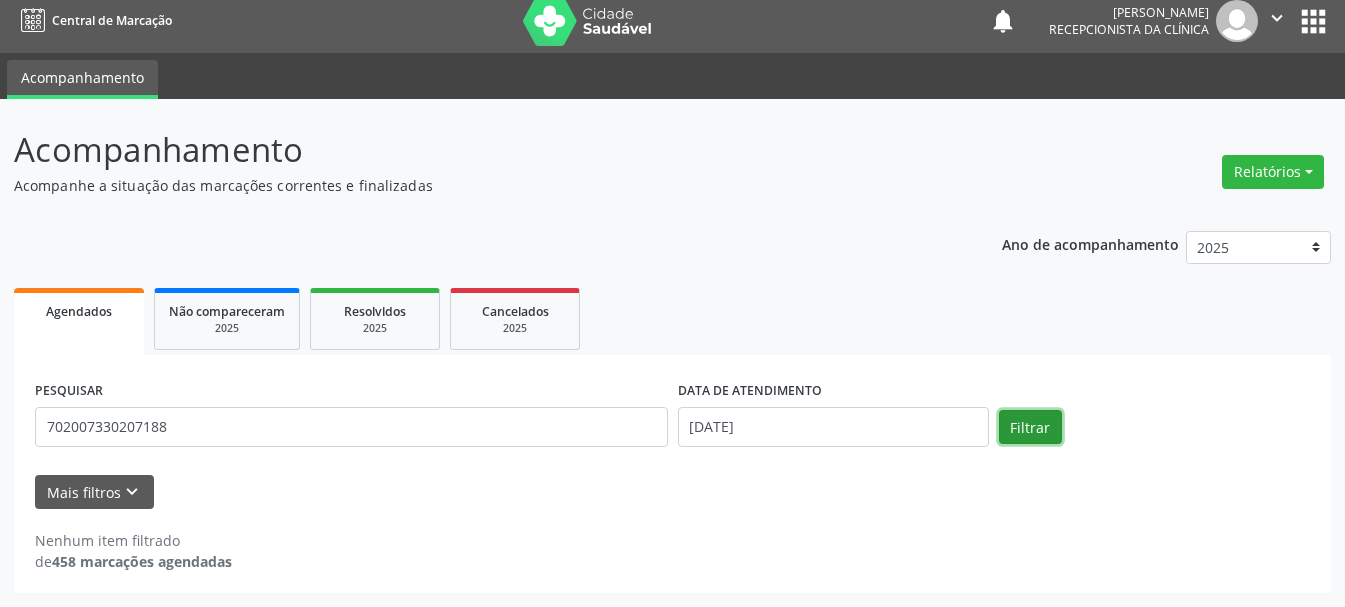 click on "Filtrar" at bounding box center [1030, 427] 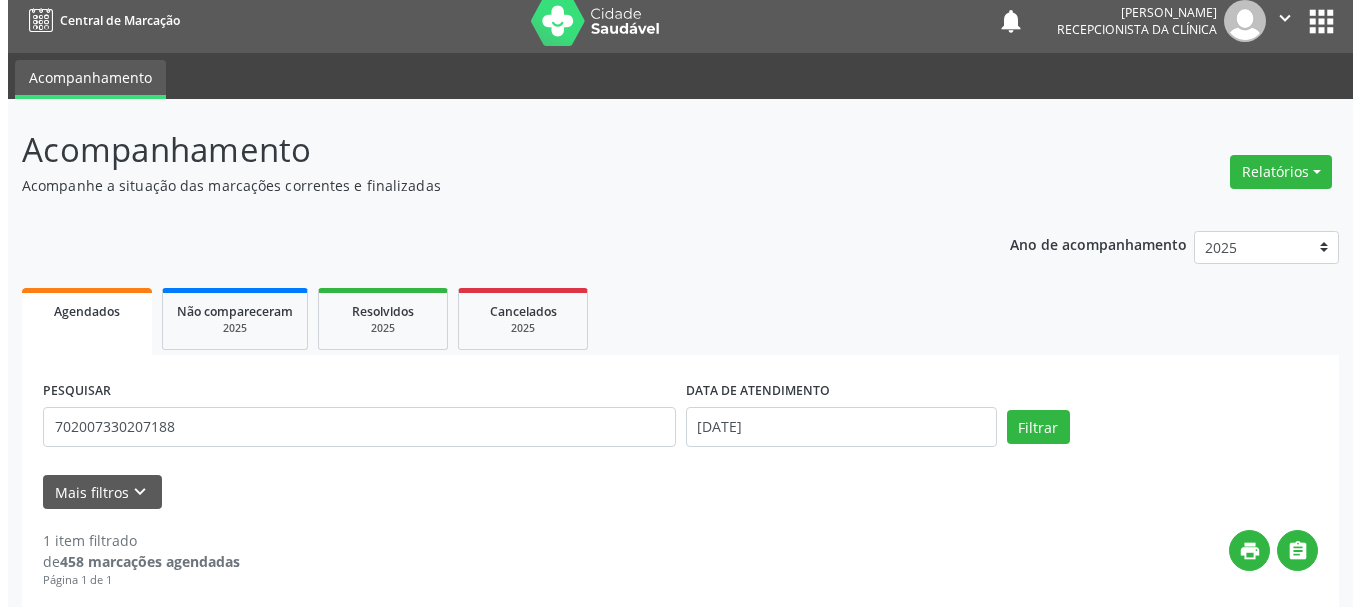 scroll, scrollTop: 298, scrollLeft: 0, axis: vertical 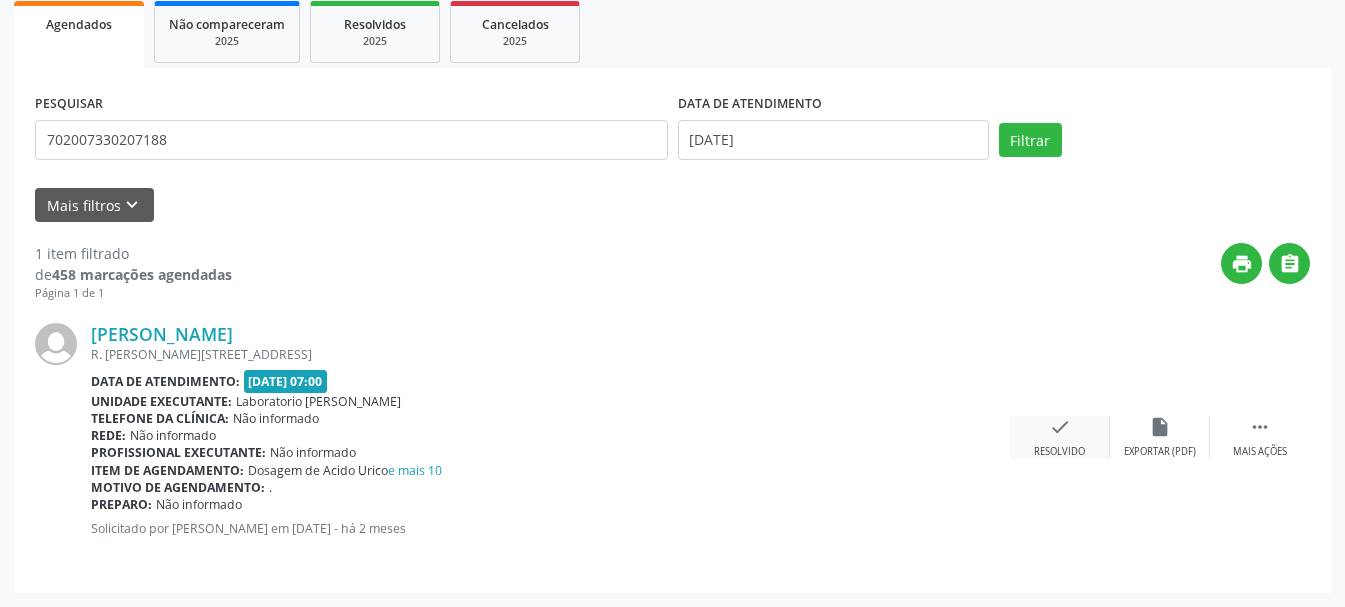 click on "check
Resolvido" at bounding box center [1060, 437] 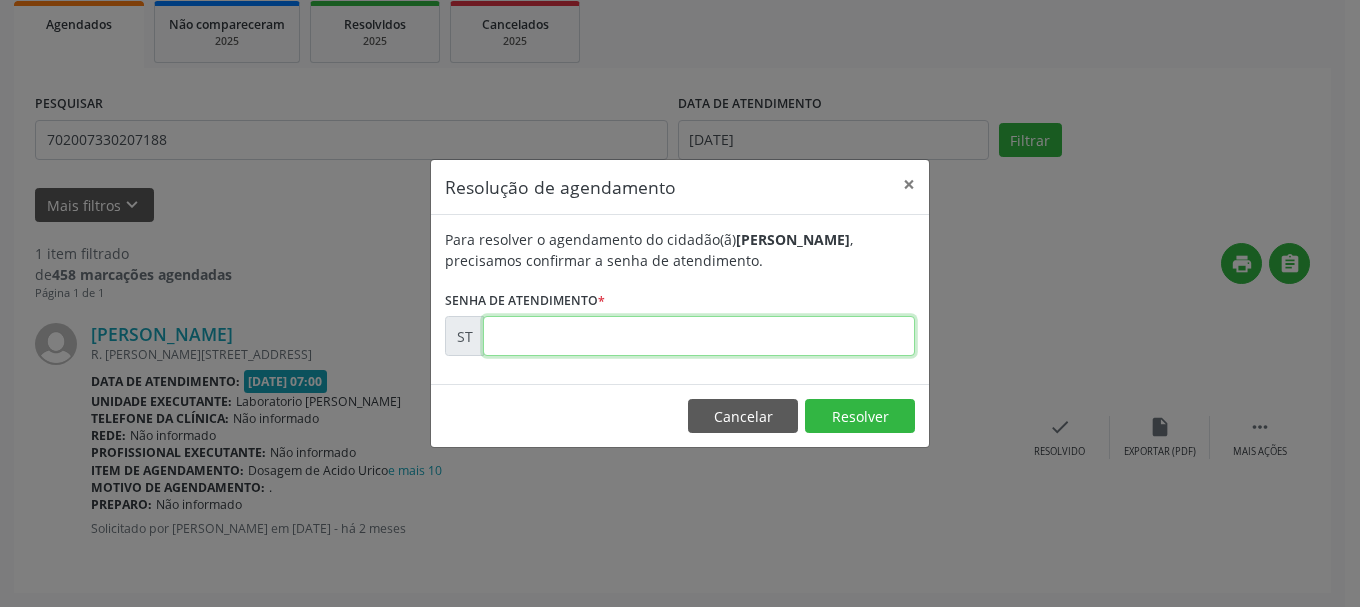 click at bounding box center (699, 336) 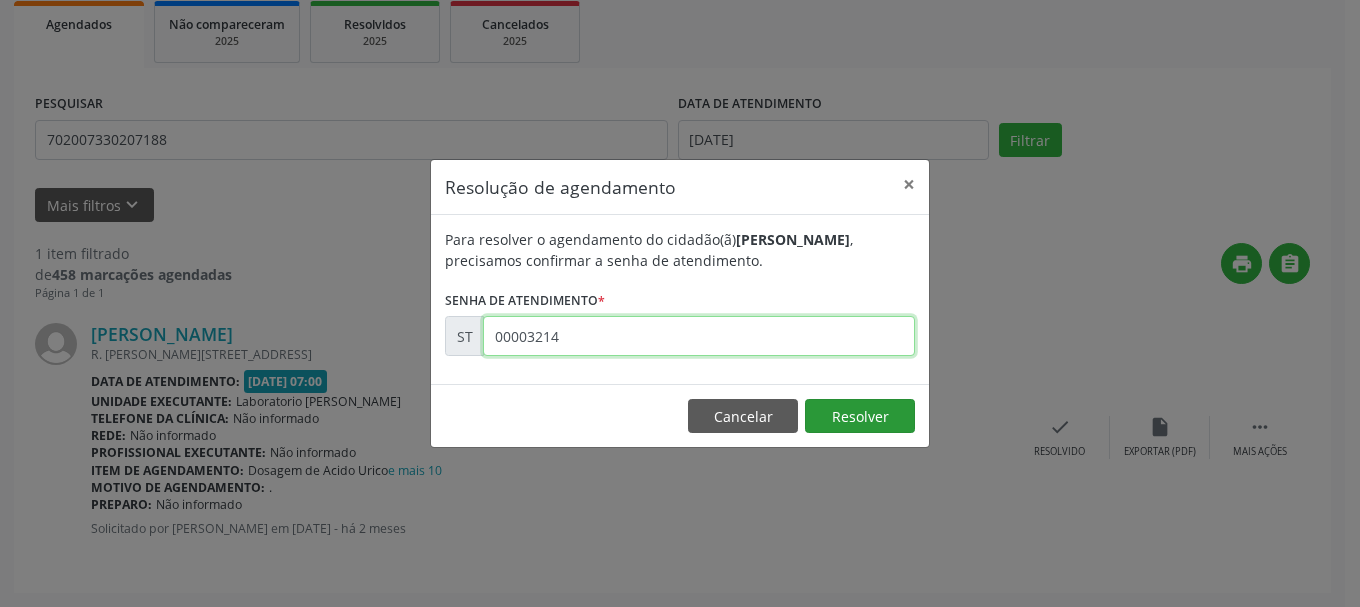 type on "00003214" 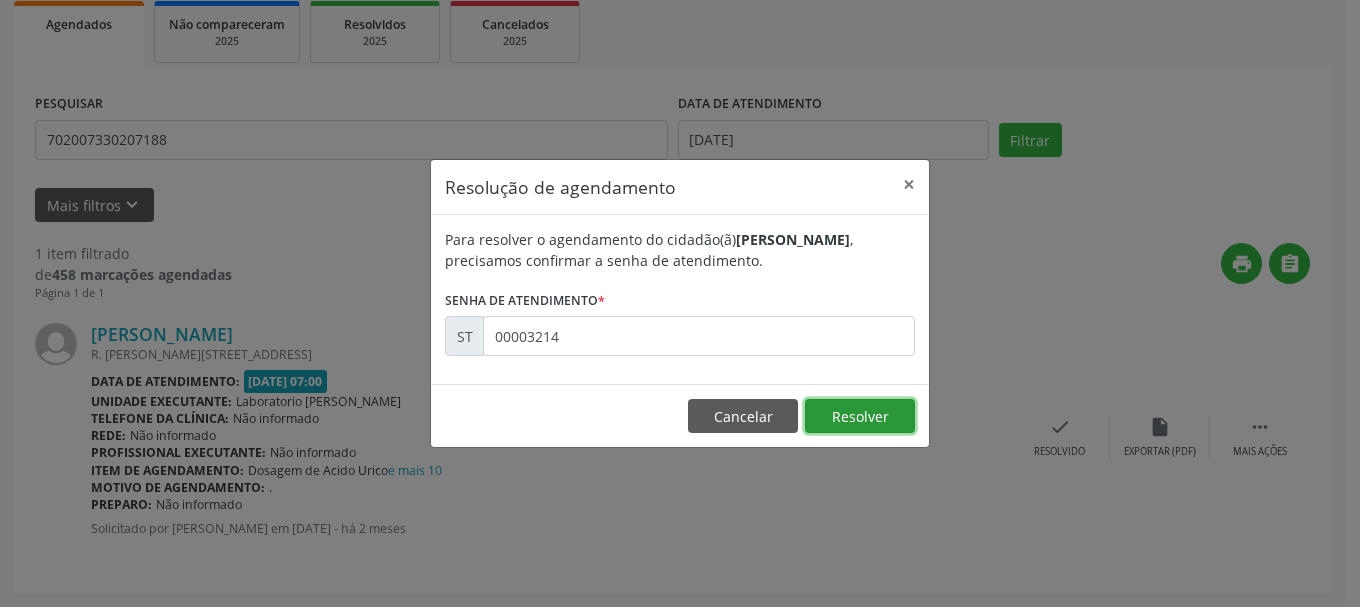 click on "Resolver" at bounding box center (860, 416) 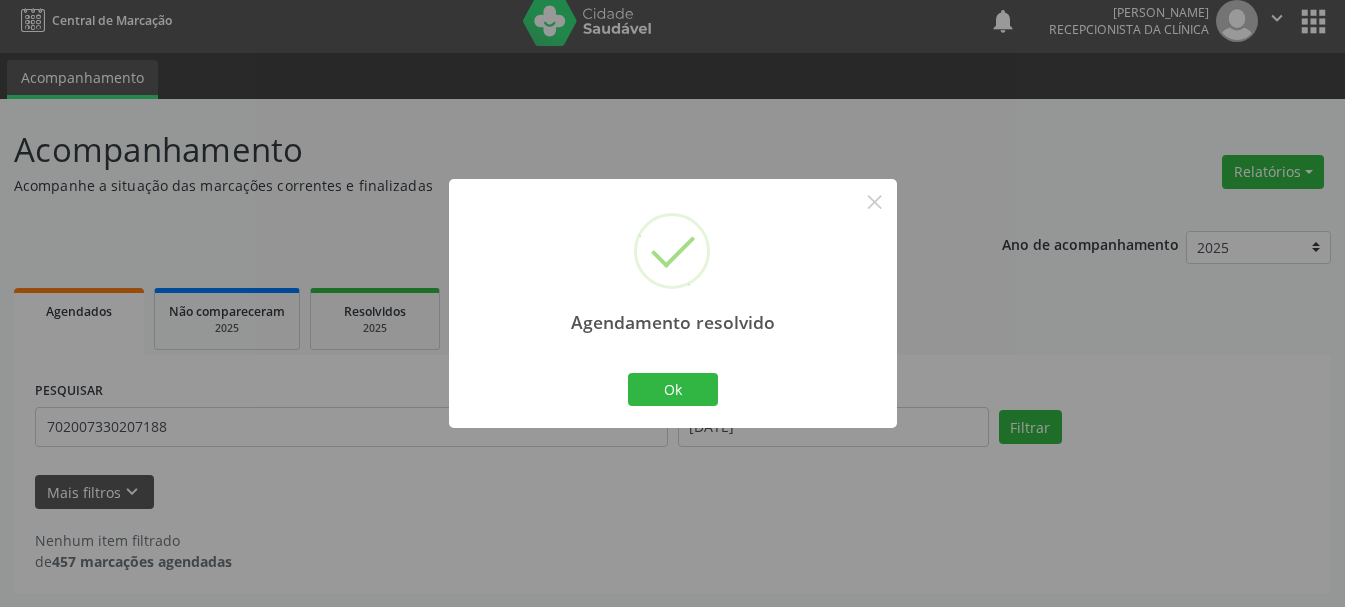 scroll, scrollTop: 11, scrollLeft: 0, axis: vertical 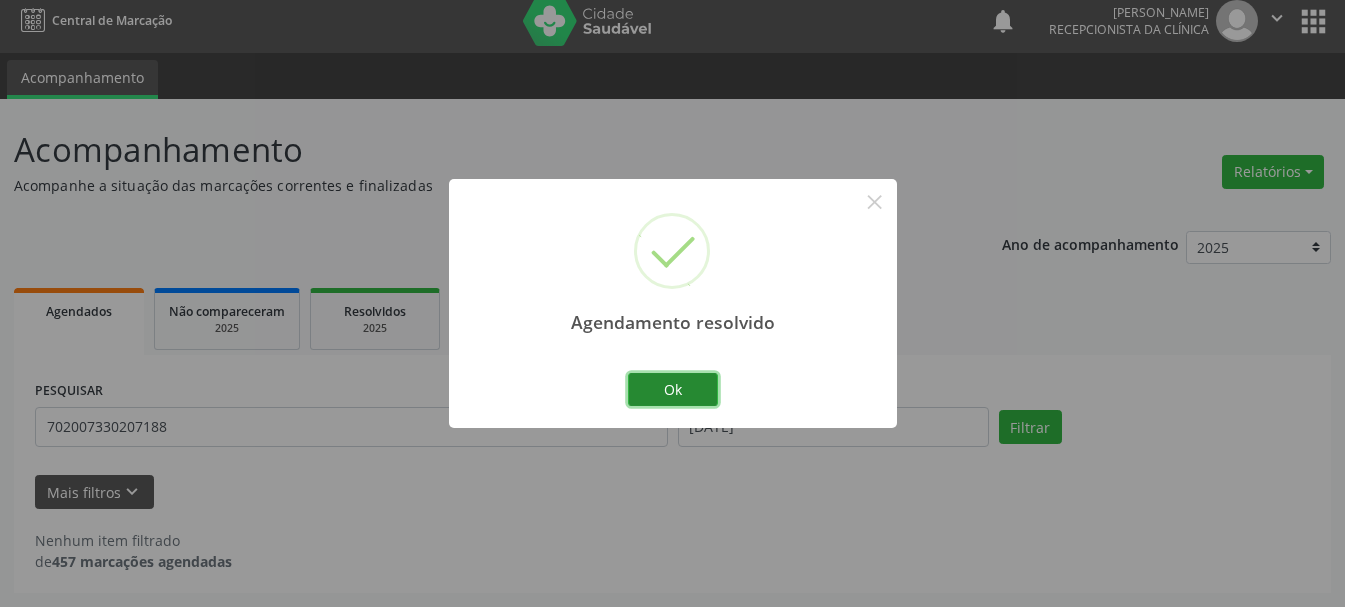 click on "Ok" at bounding box center (673, 390) 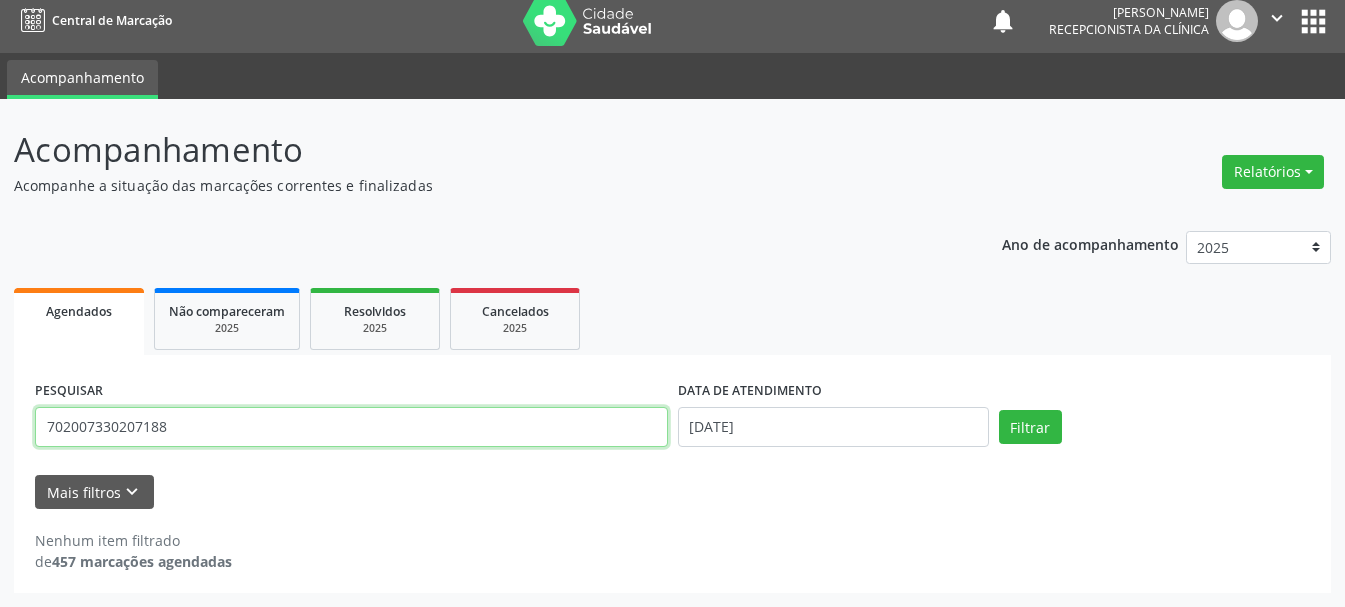 click on "702007330207188" at bounding box center [351, 427] 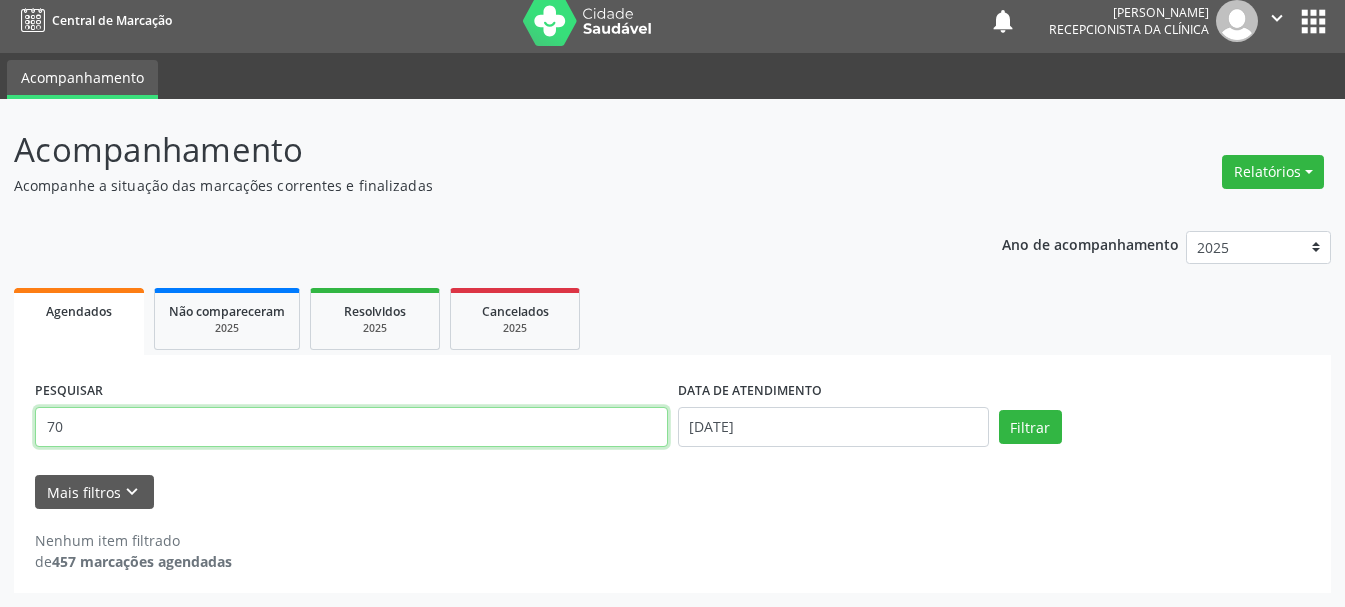 type on "7" 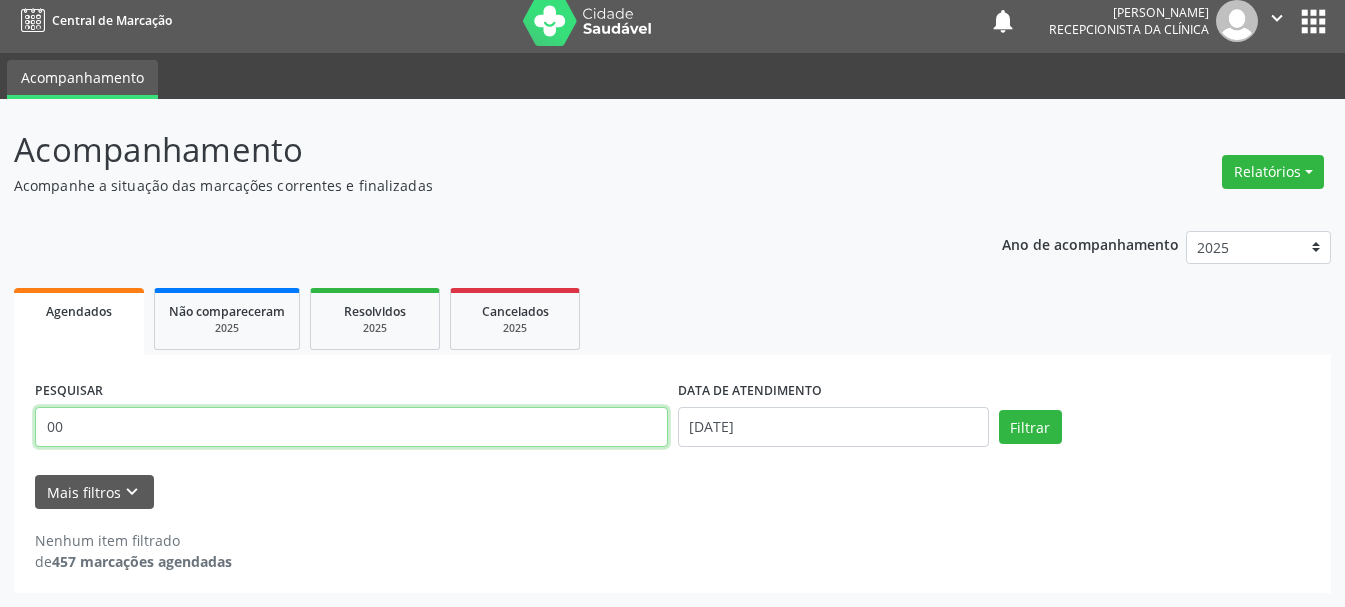 type on "0" 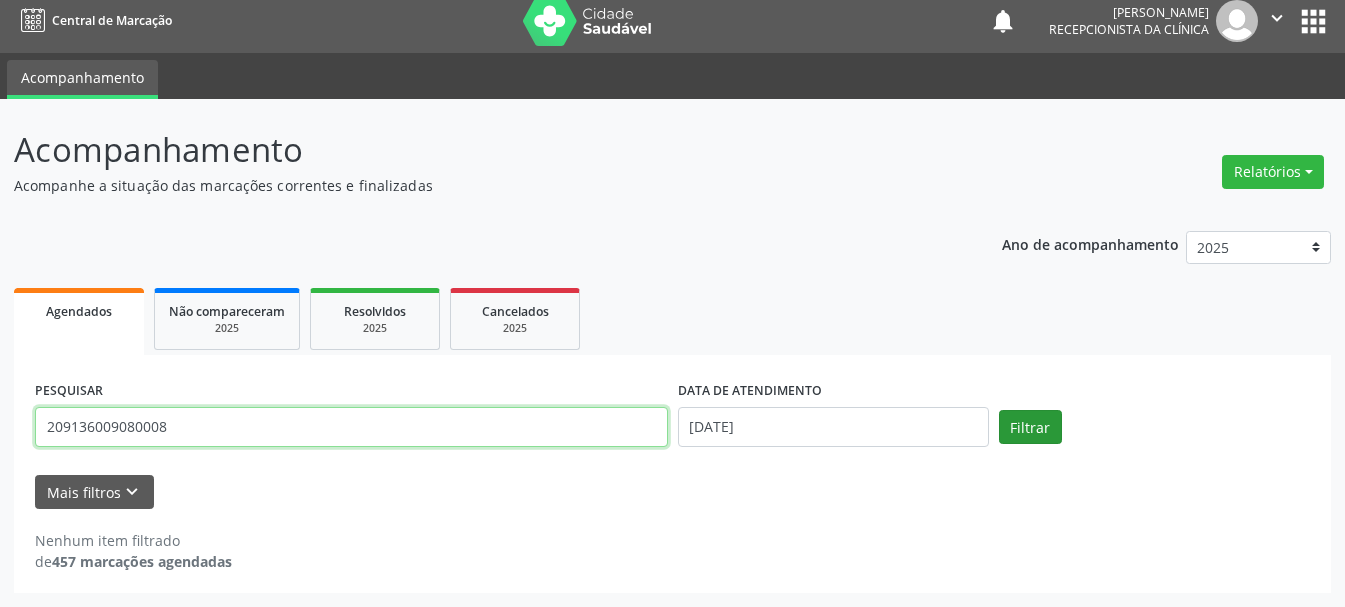 type on "209136009080008" 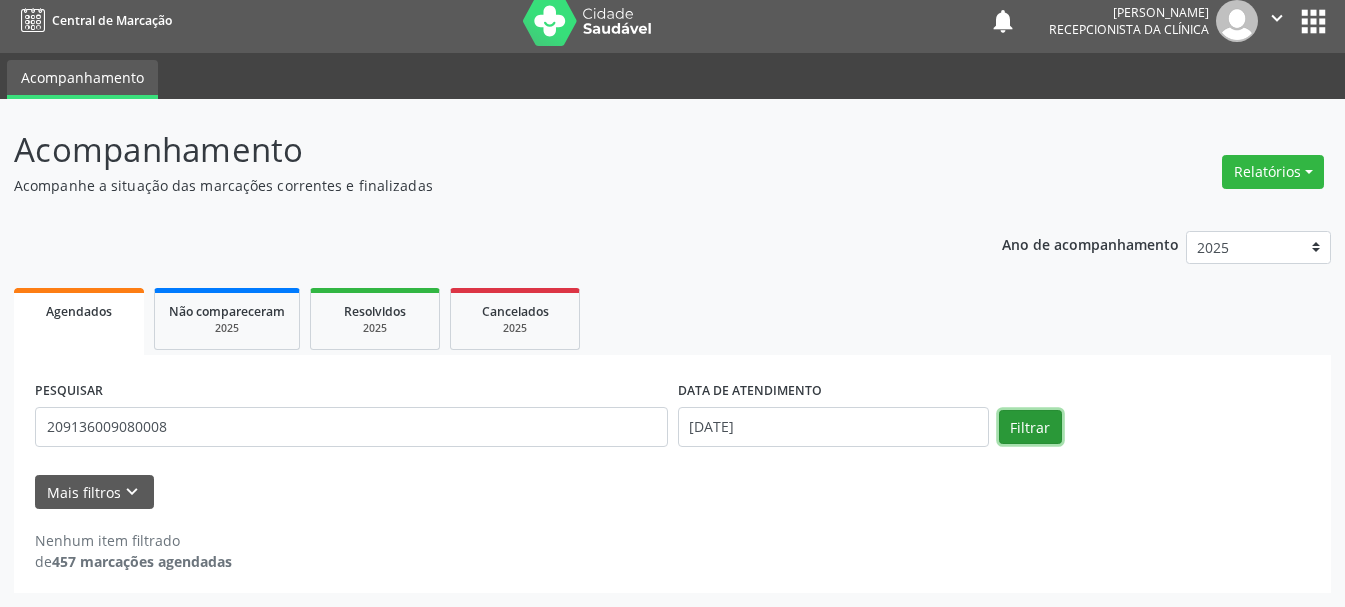 click on "Filtrar" at bounding box center (1030, 427) 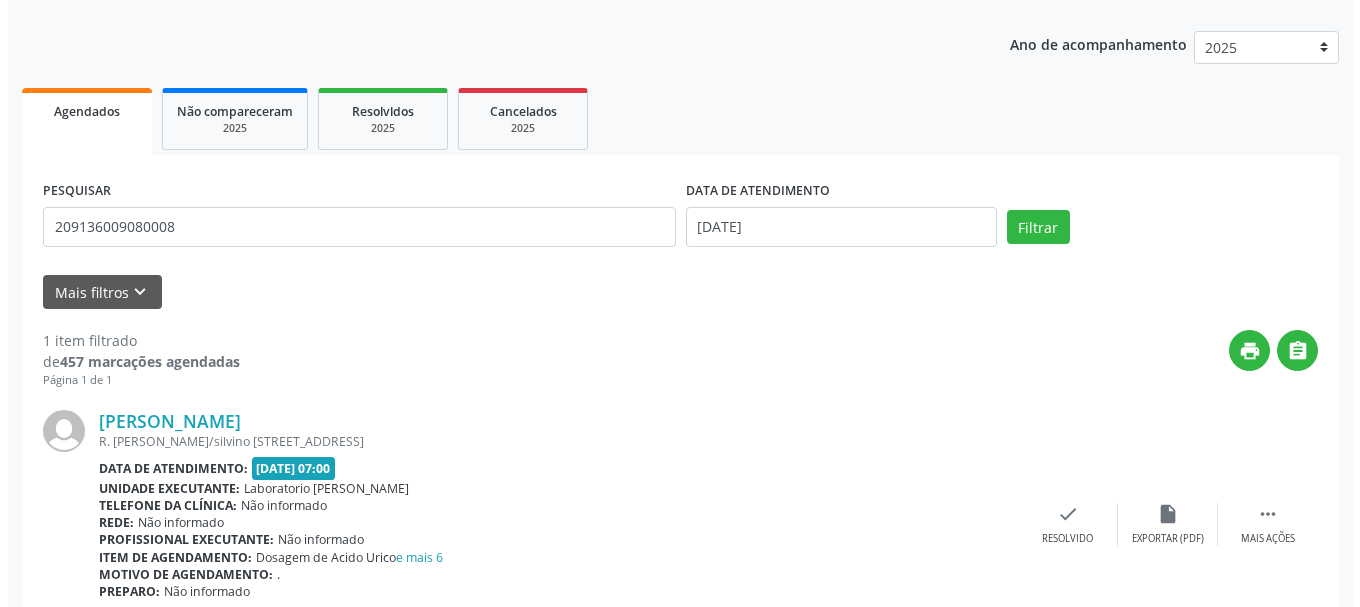 scroll, scrollTop: 298, scrollLeft: 0, axis: vertical 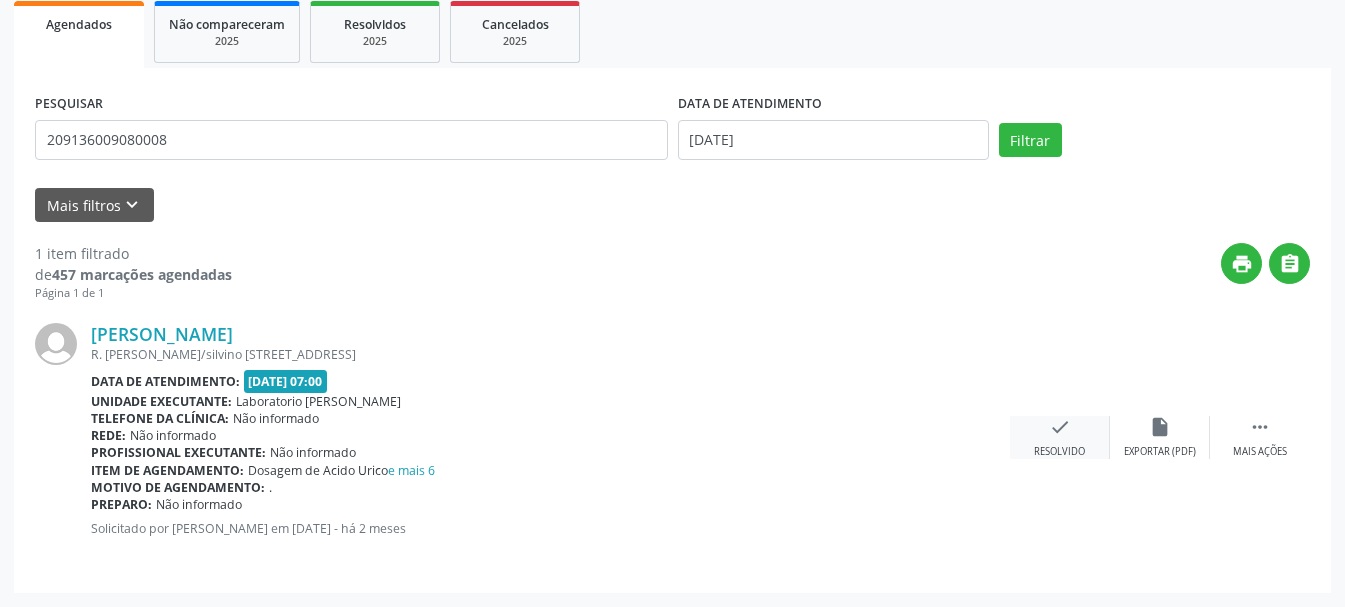 click on "check" at bounding box center [1060, 427] 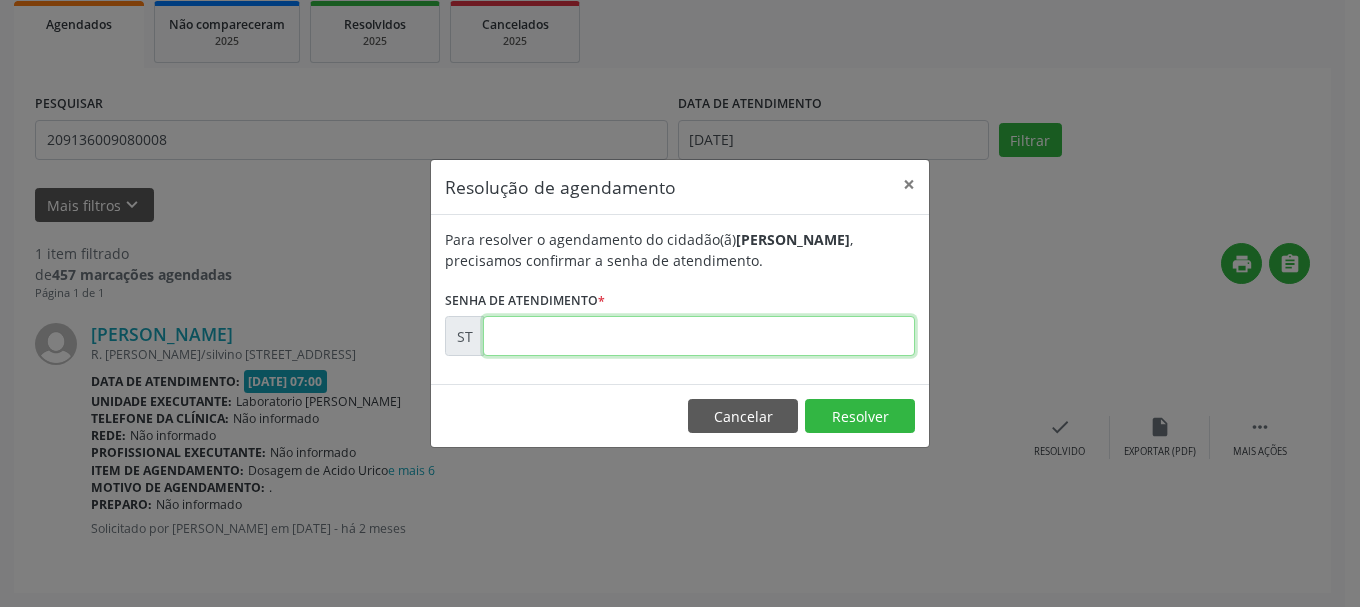 click at bounding box center [699, 336] 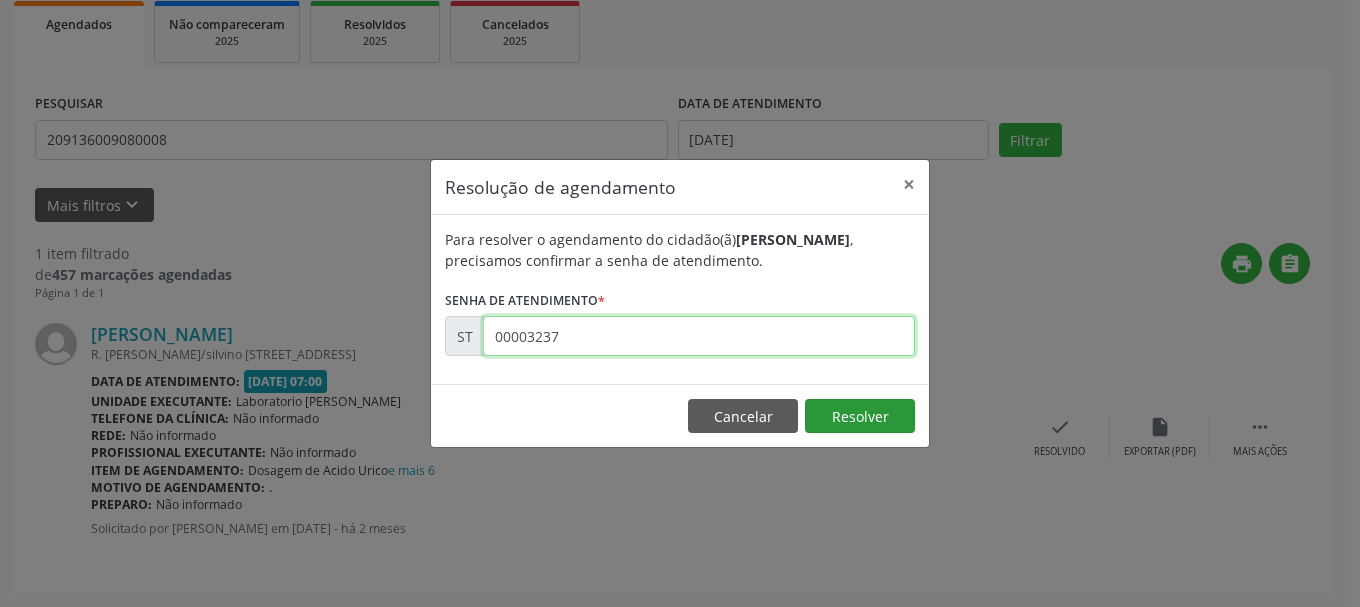type on "00003237" 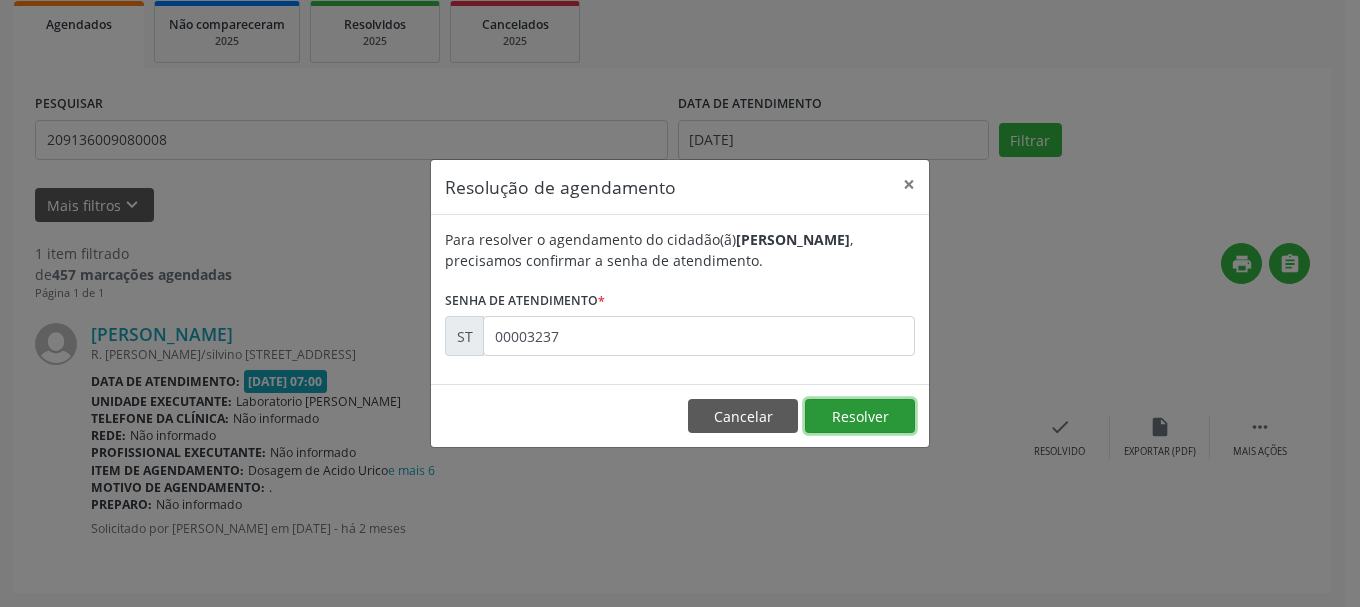 click on "Resolver" at bounding box center (860, 416) 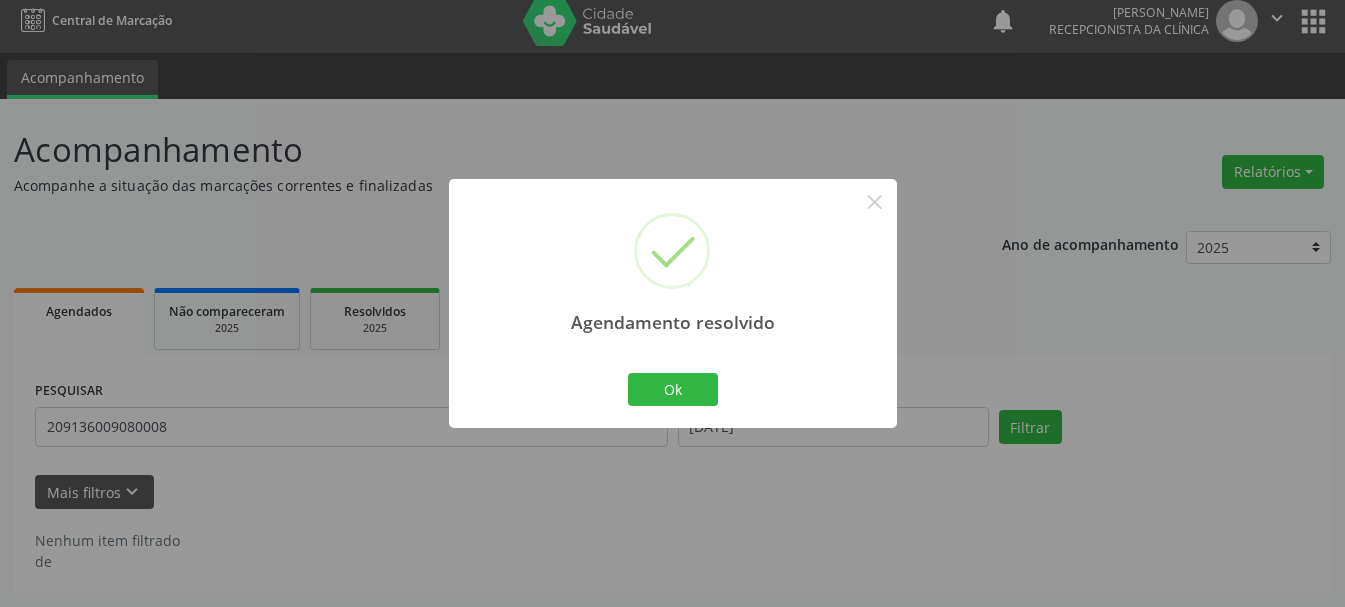 scroll, scrollTop: 11, scrollLeft: 0, axis: vertical 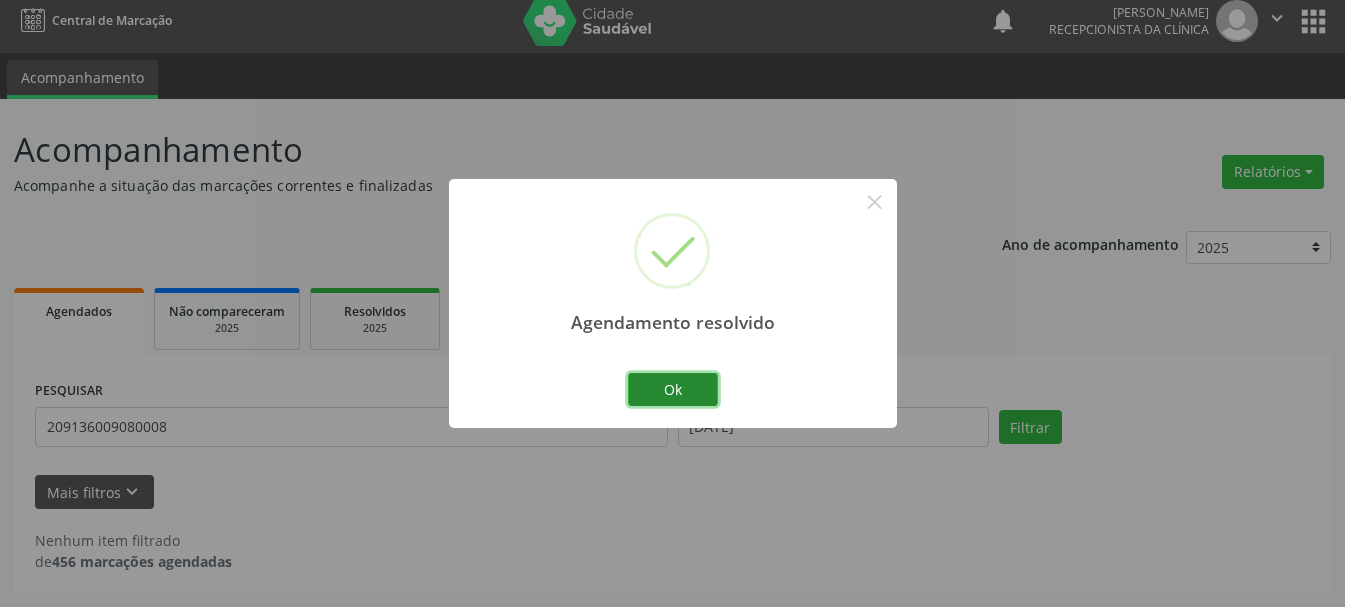 click on "Ok" at bounding box center [673, 390] 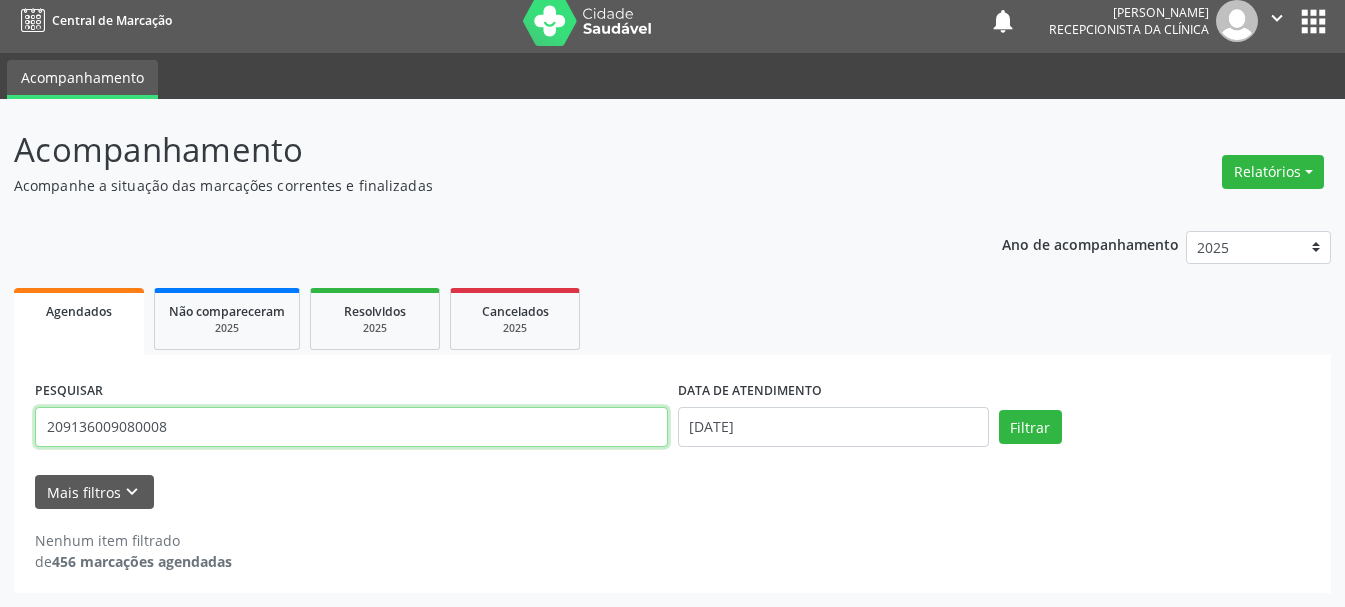 click on "209136009080008" at bounding box center (351, 427) 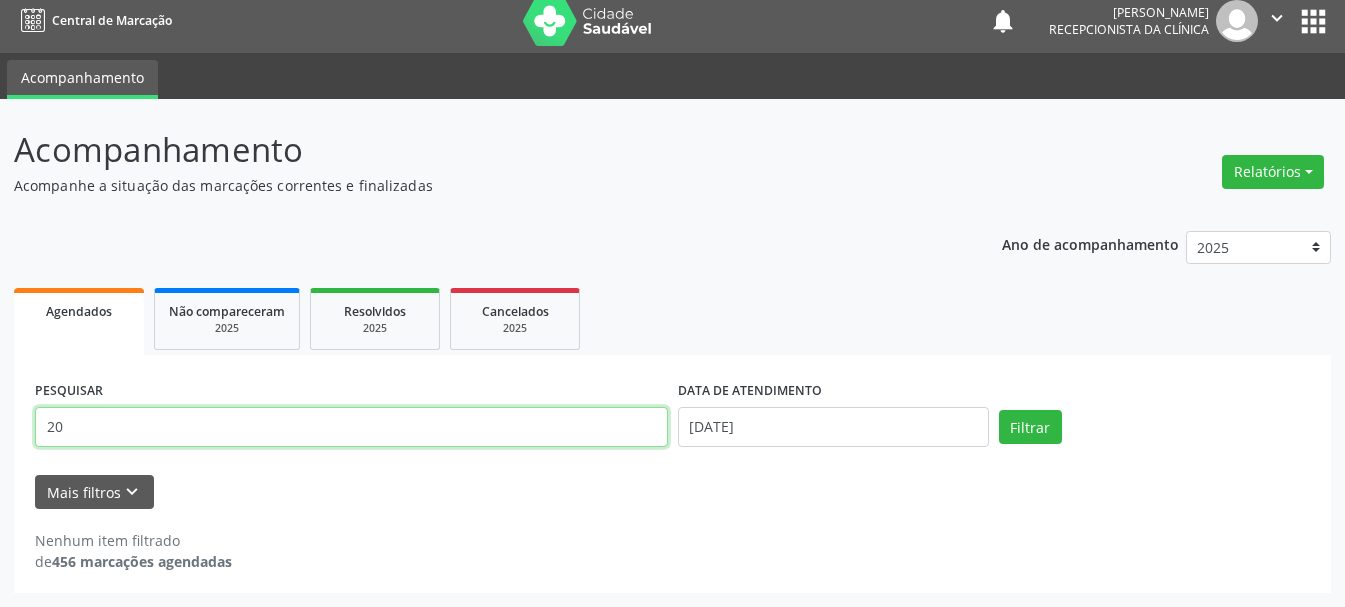 type on "2" 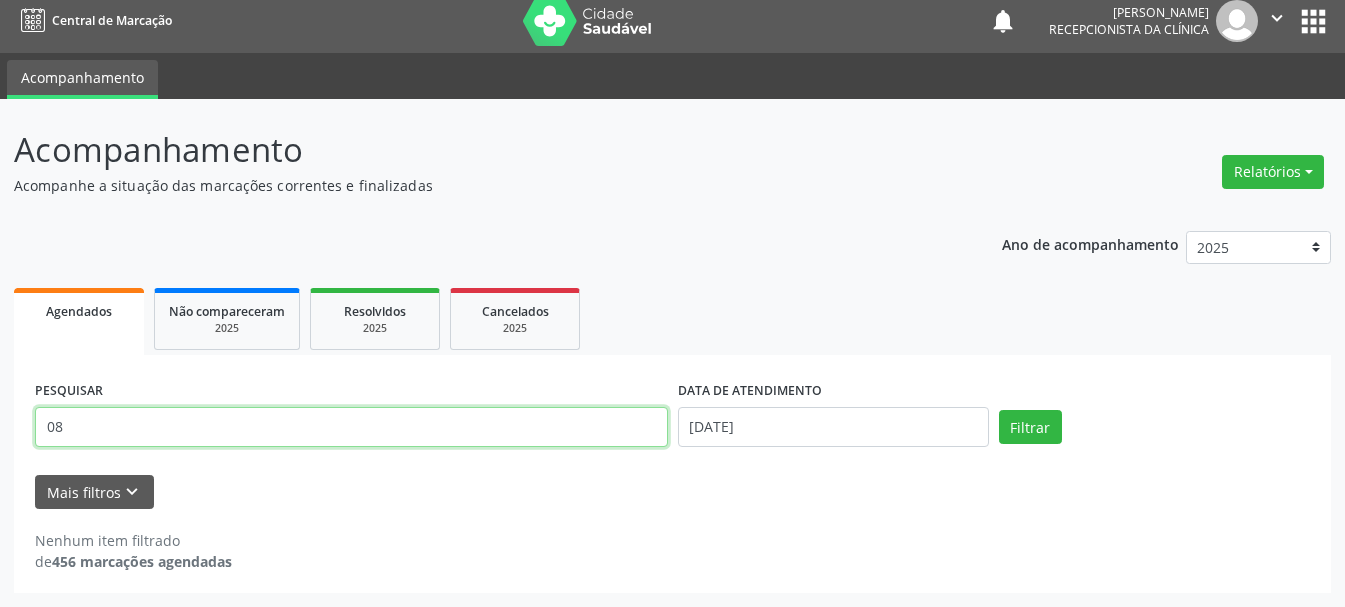 type on "0" 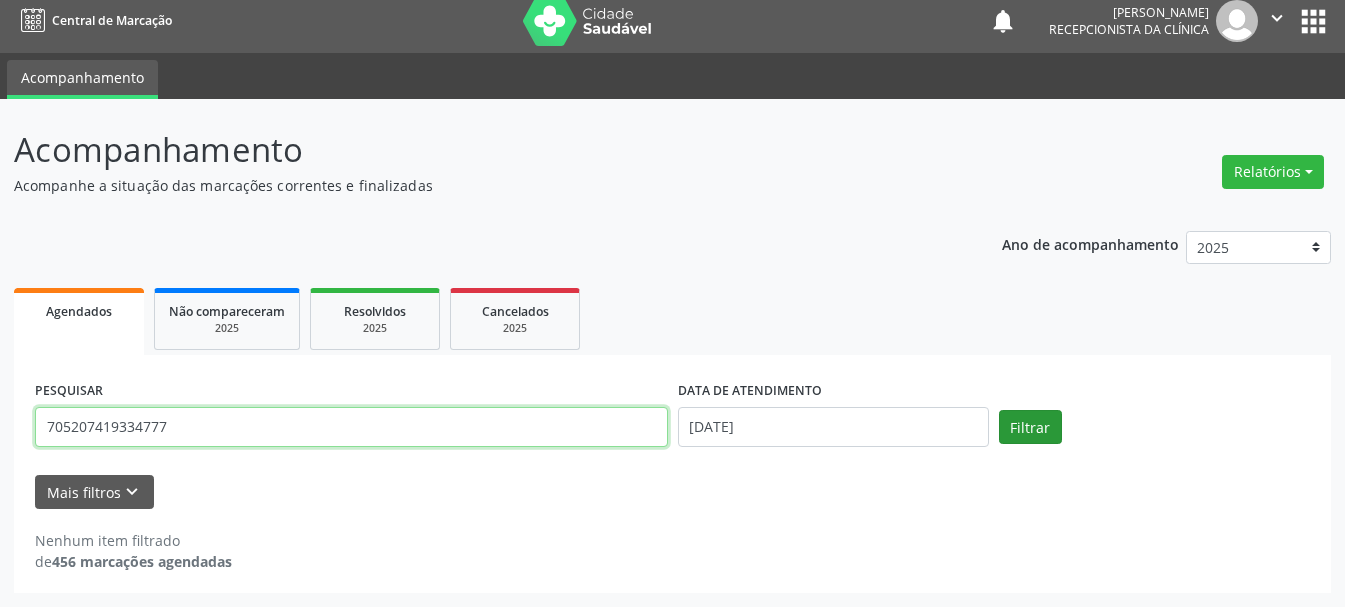 type on "705207419334777" 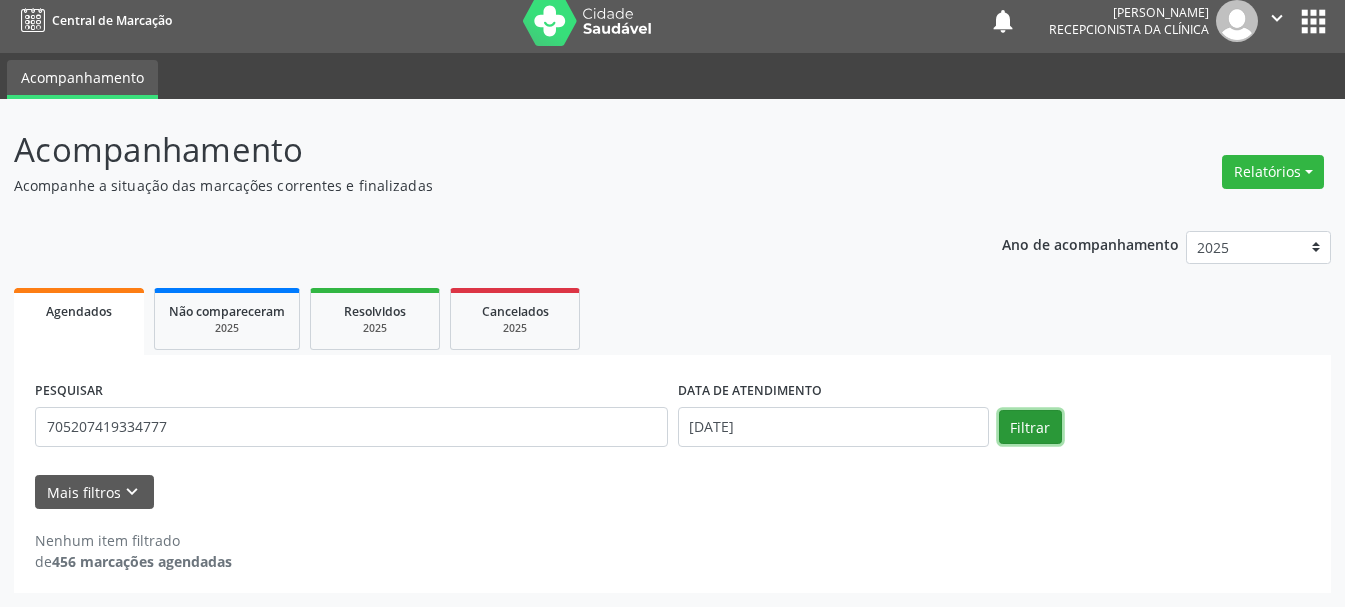 click on "Filtrar" at bounding box center (1030, 427) 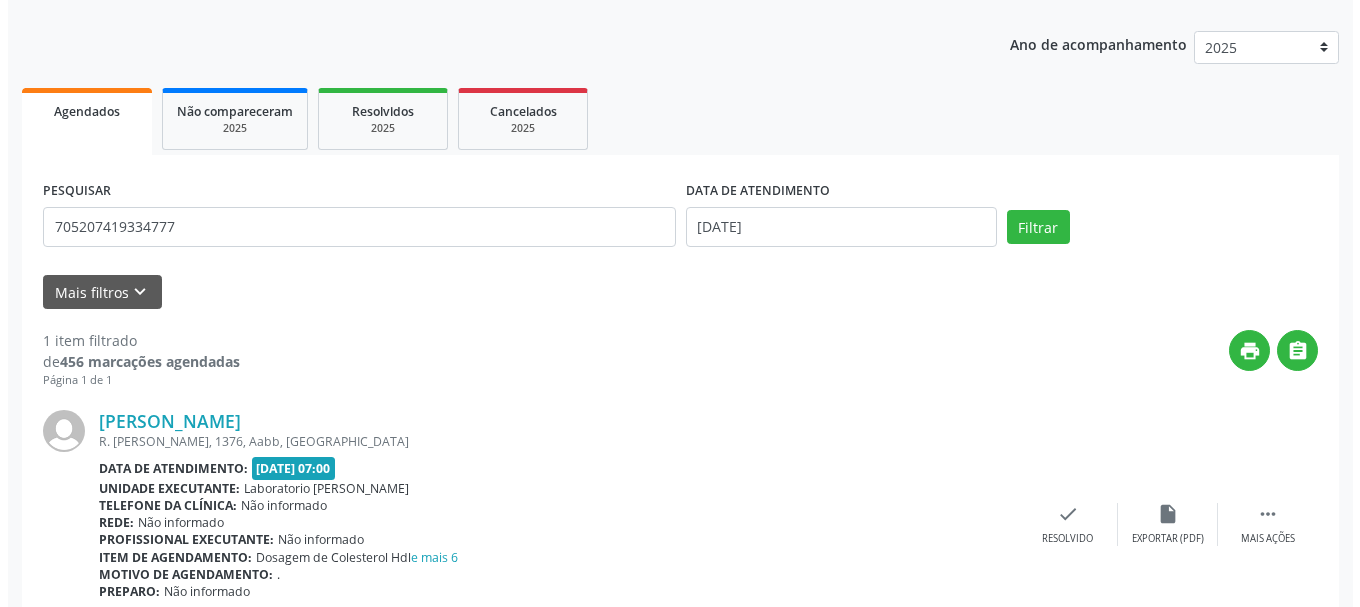 scroll, scrollTop: 298, scrollLeft: 0, axis: vertical 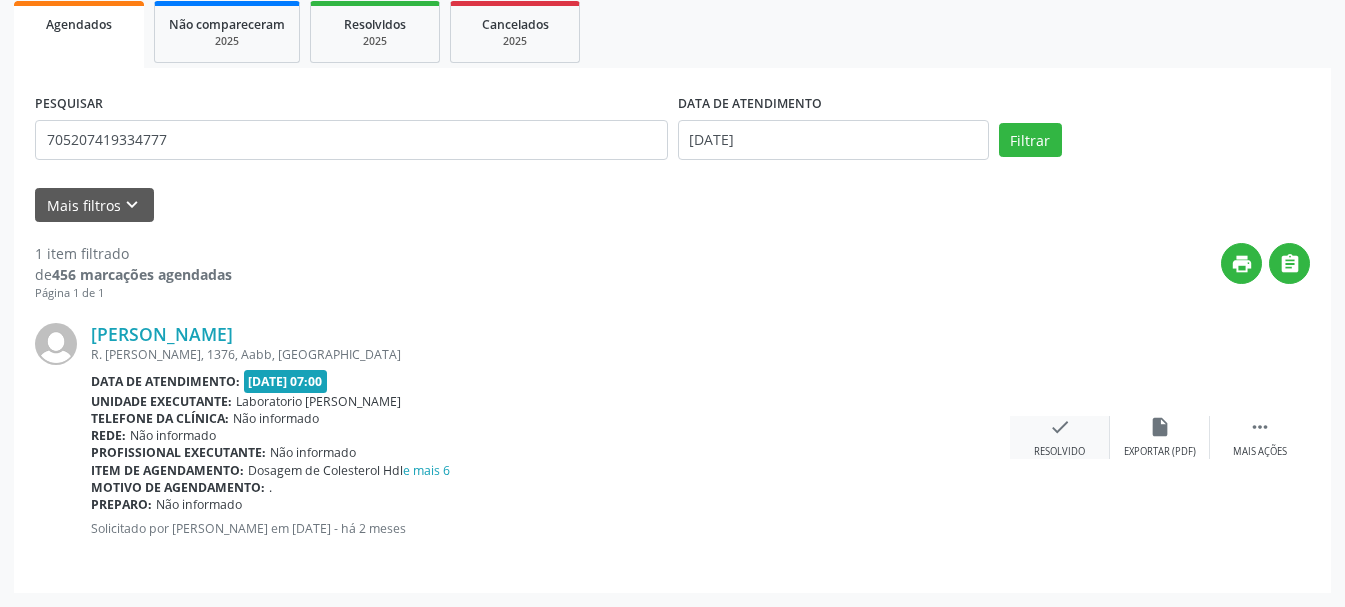 click on "check
Resolvido" at bounding box center [1060, 437] 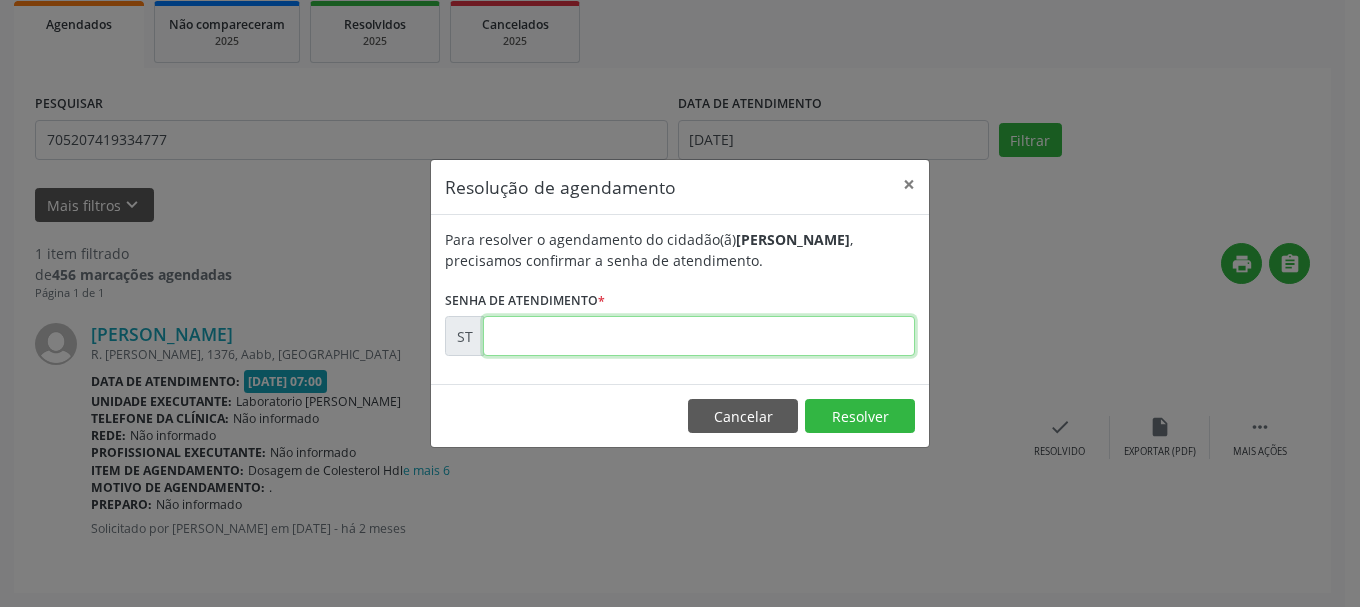 click at bounding box center [699, 336] 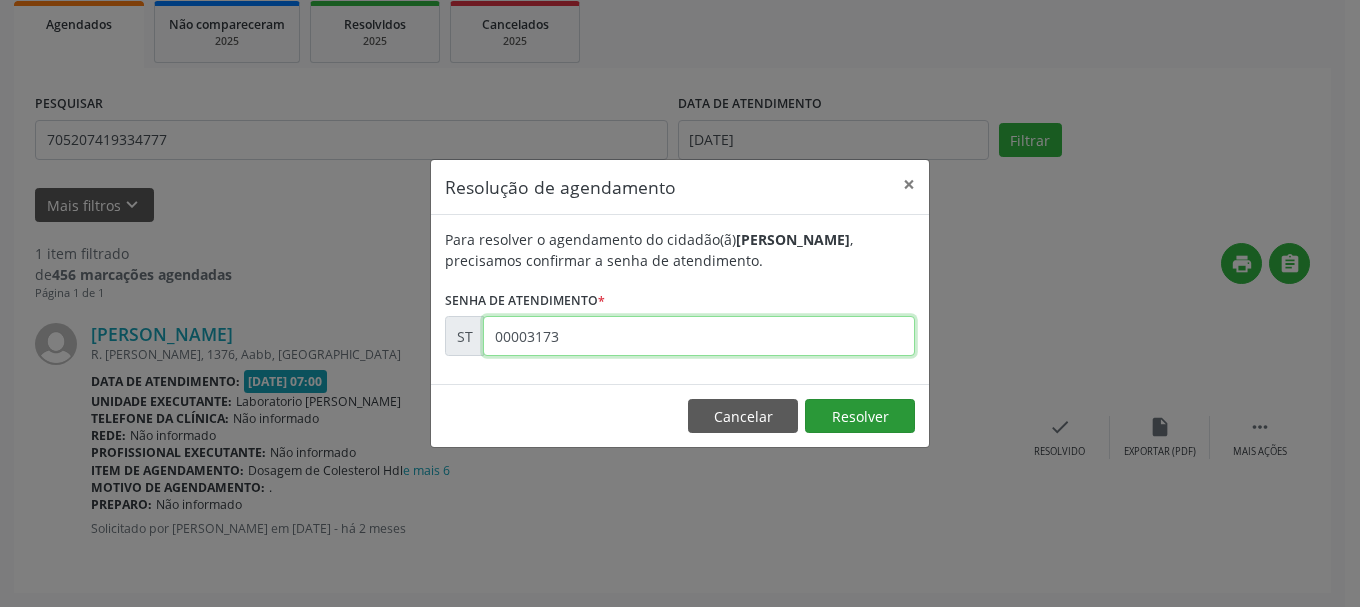 type on "00003173" 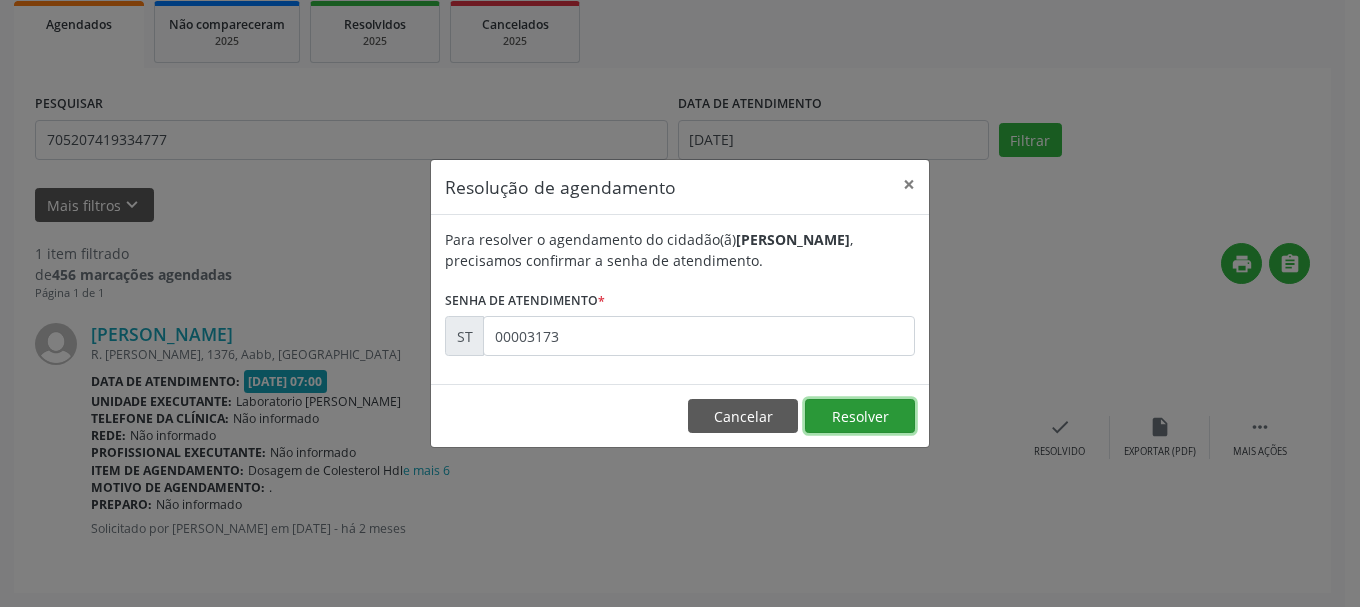 click on "Resolver" at bounding box center (860, 416) 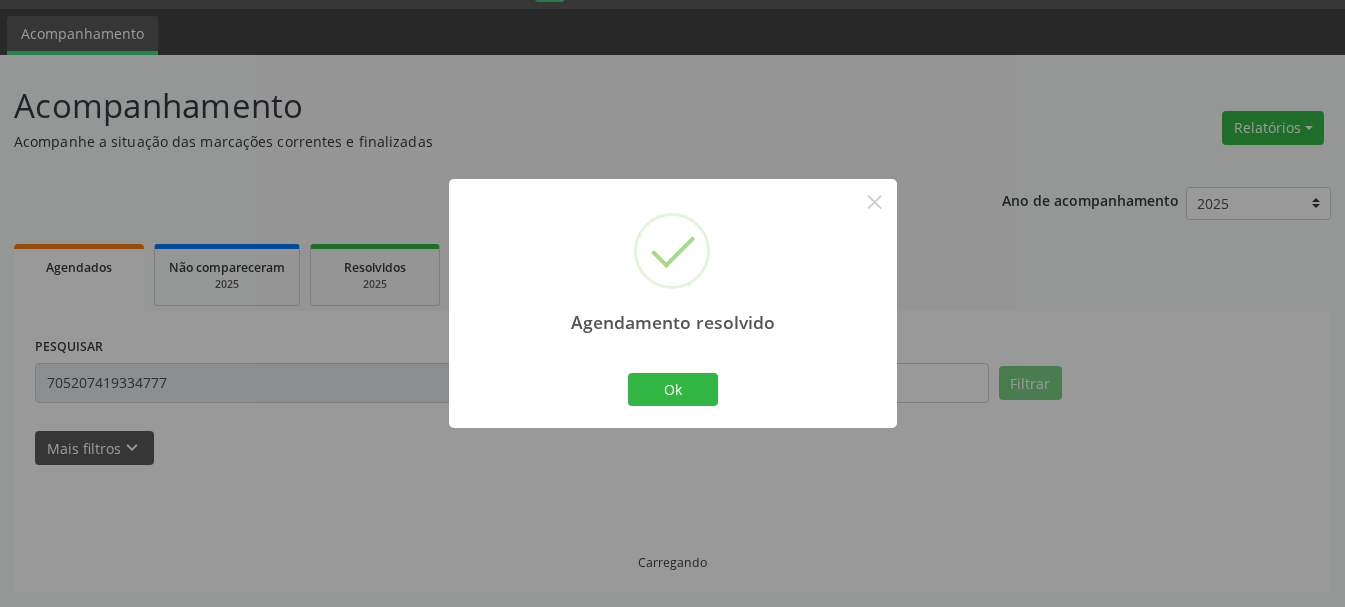 scroll, scrollTop: 11, scrollLeft: 0, axis: vertical 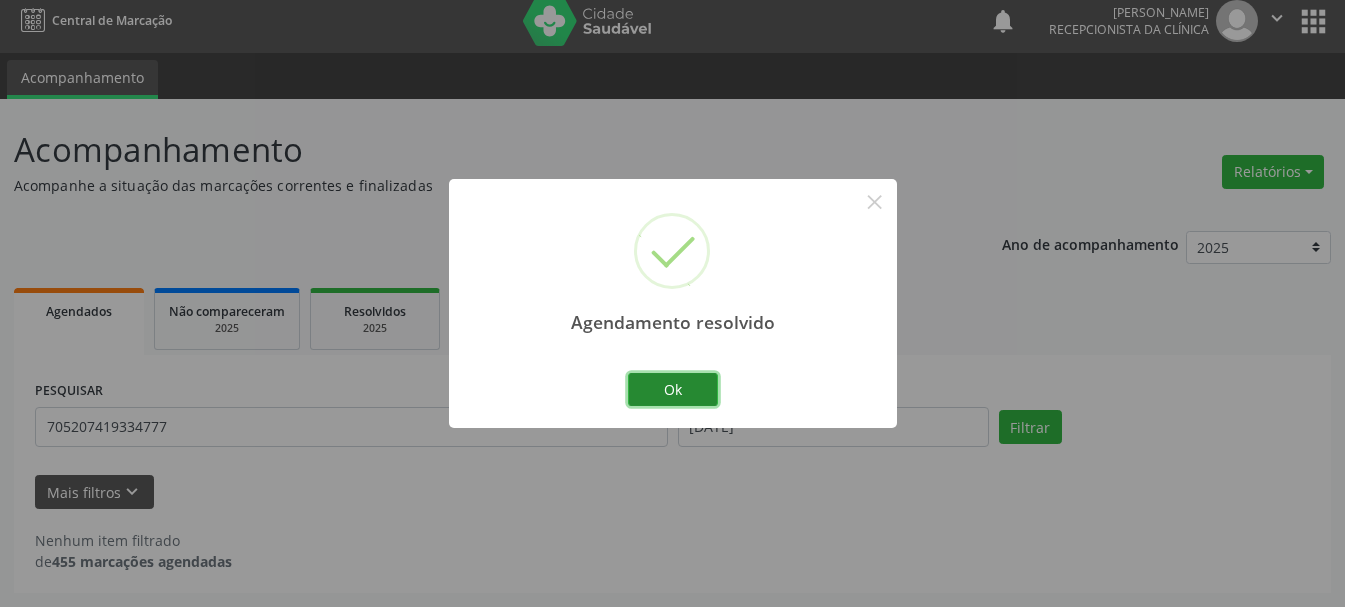click on "Ok" at bounding box center [673, 390] 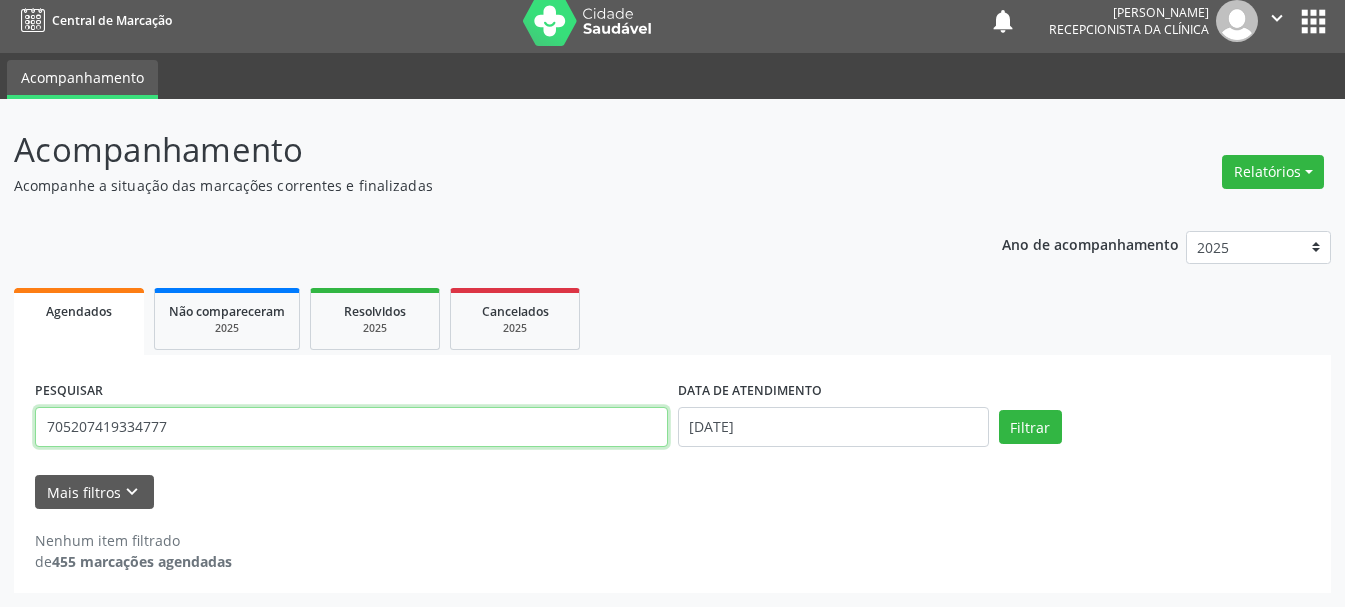 click on "705207419334777" at bounding box center [351, 427] 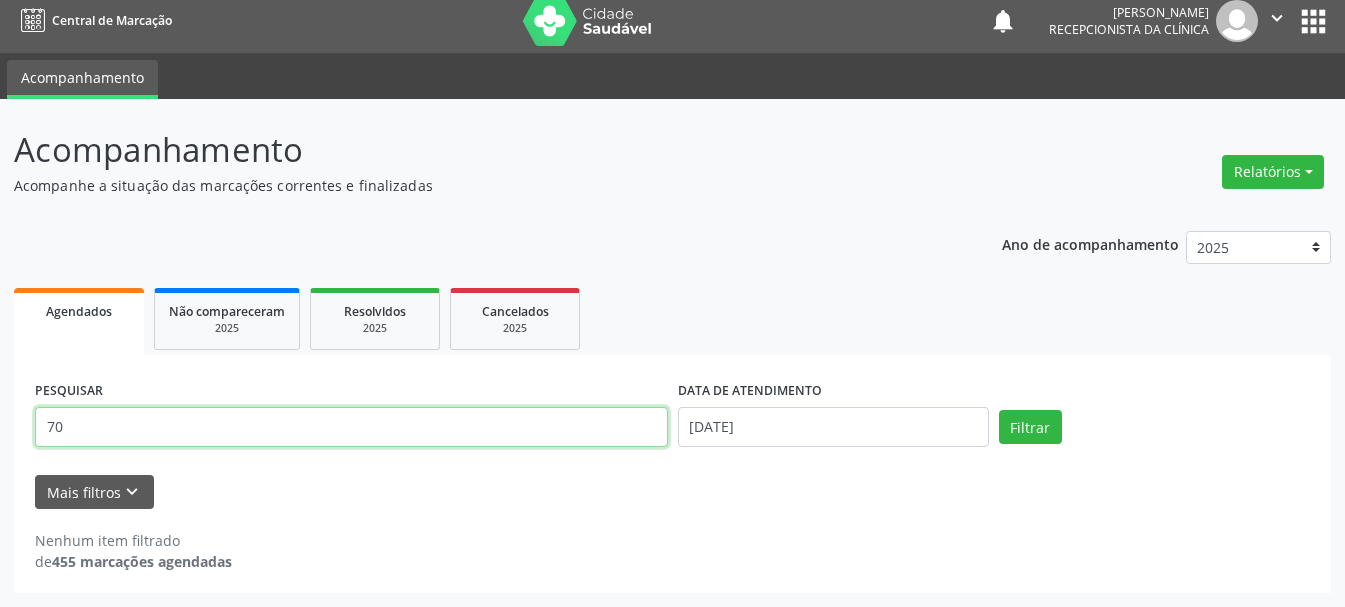type on "7" 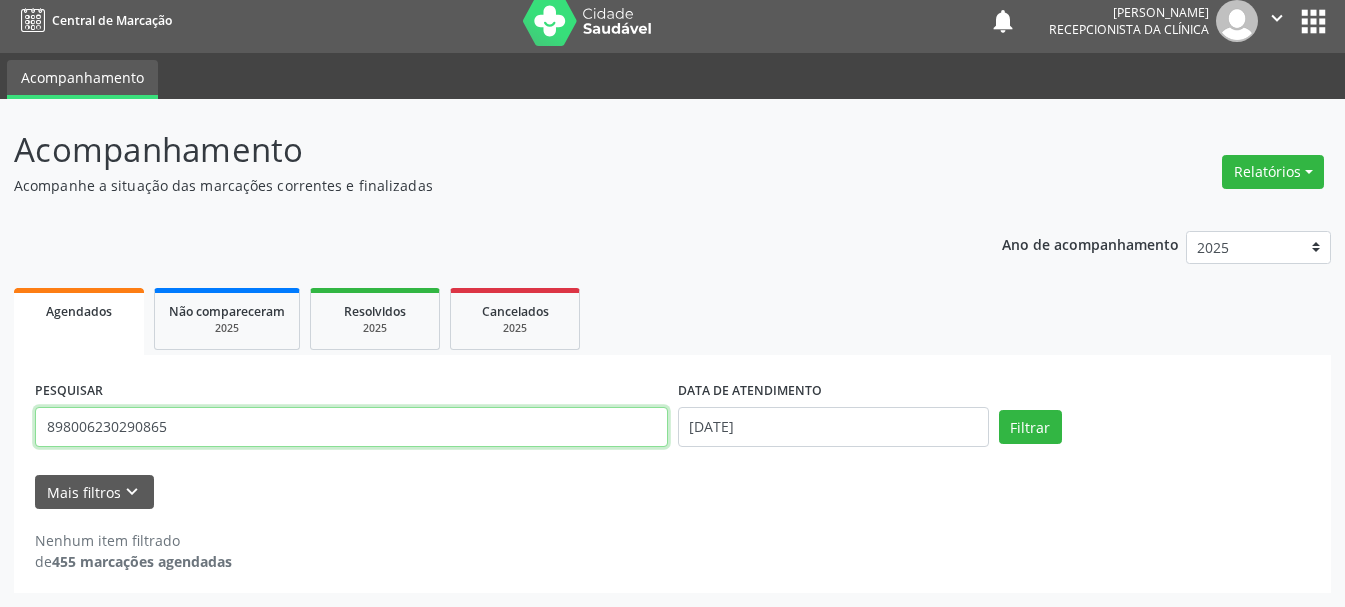 type on "898006230290865" 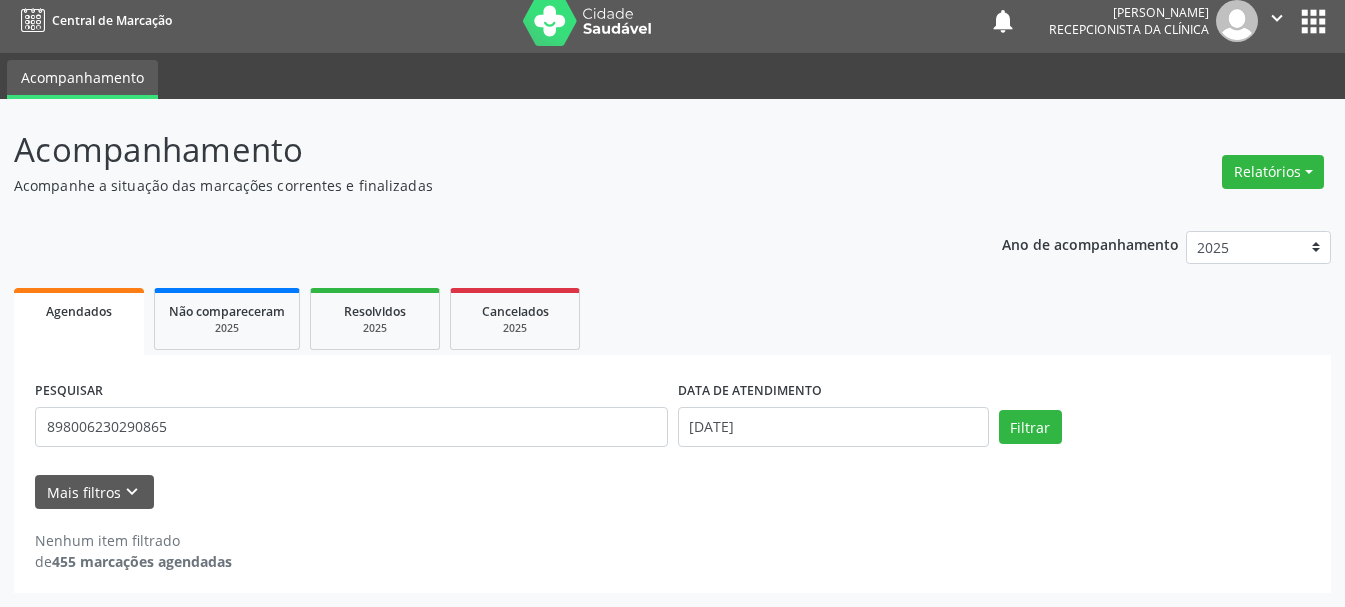 click on "Filtrar" at bounding box center (1154, 427) 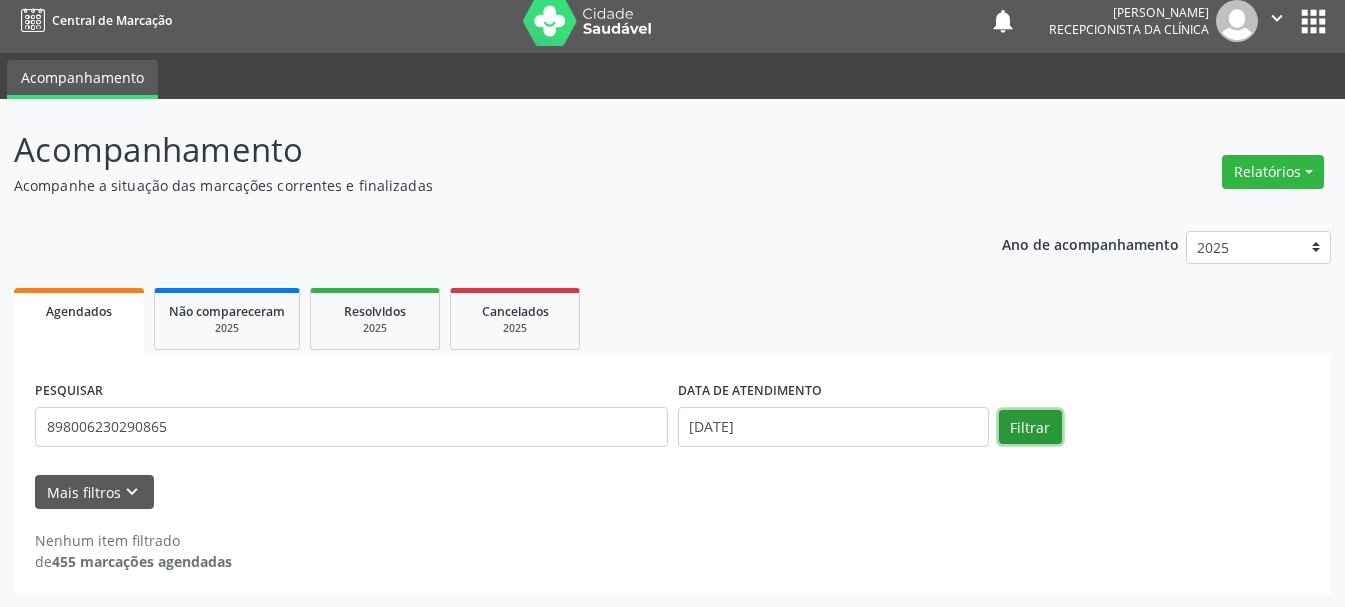 click on "Filtrar" at bounding box center [1030, 427] 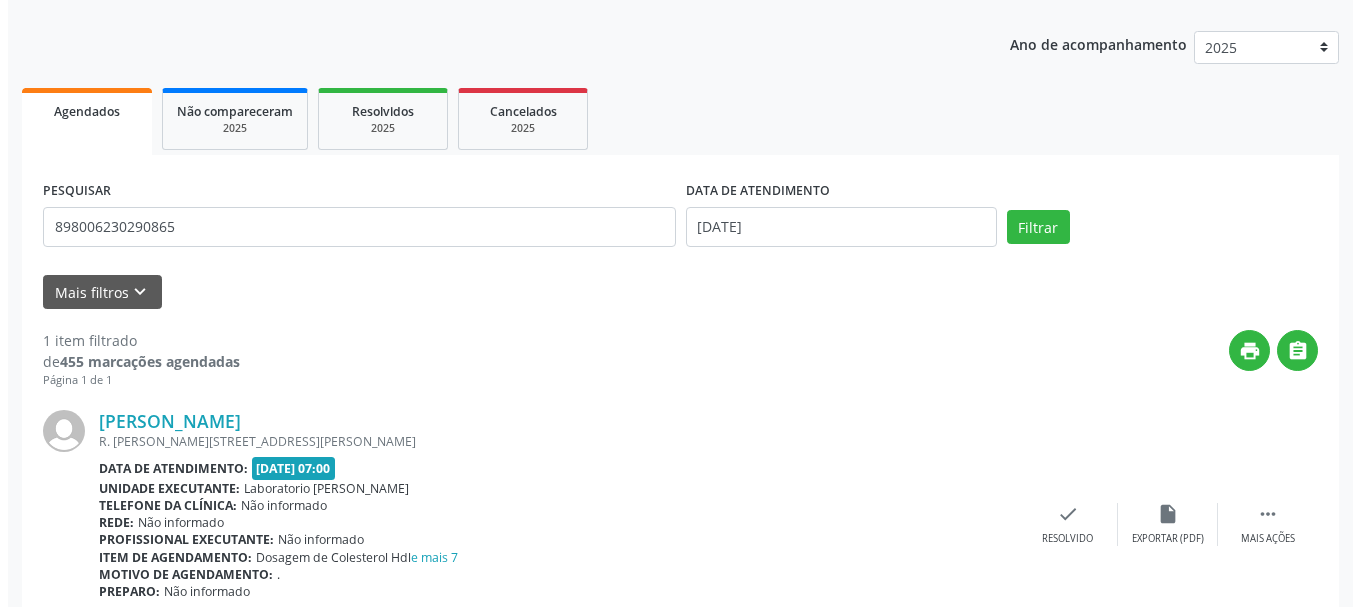 scroll, scrollTop: 298, scrollLeft: 0, axis: vertical 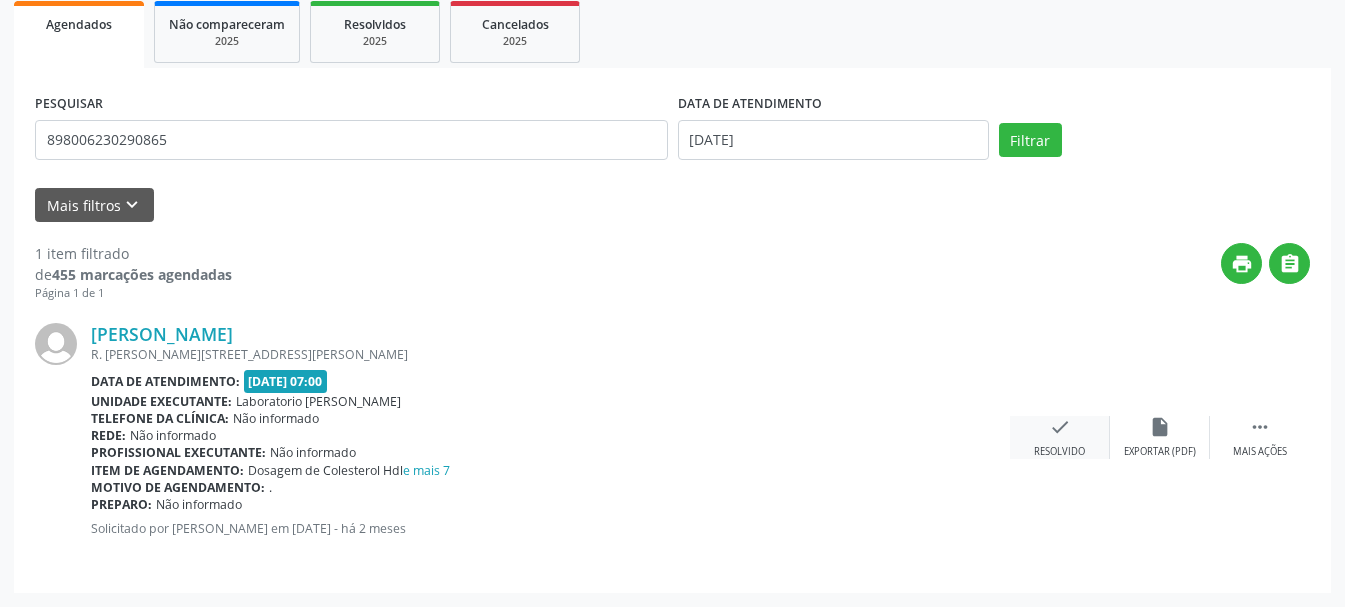 click on "Resolvido" at bounding box center (1059, 452) 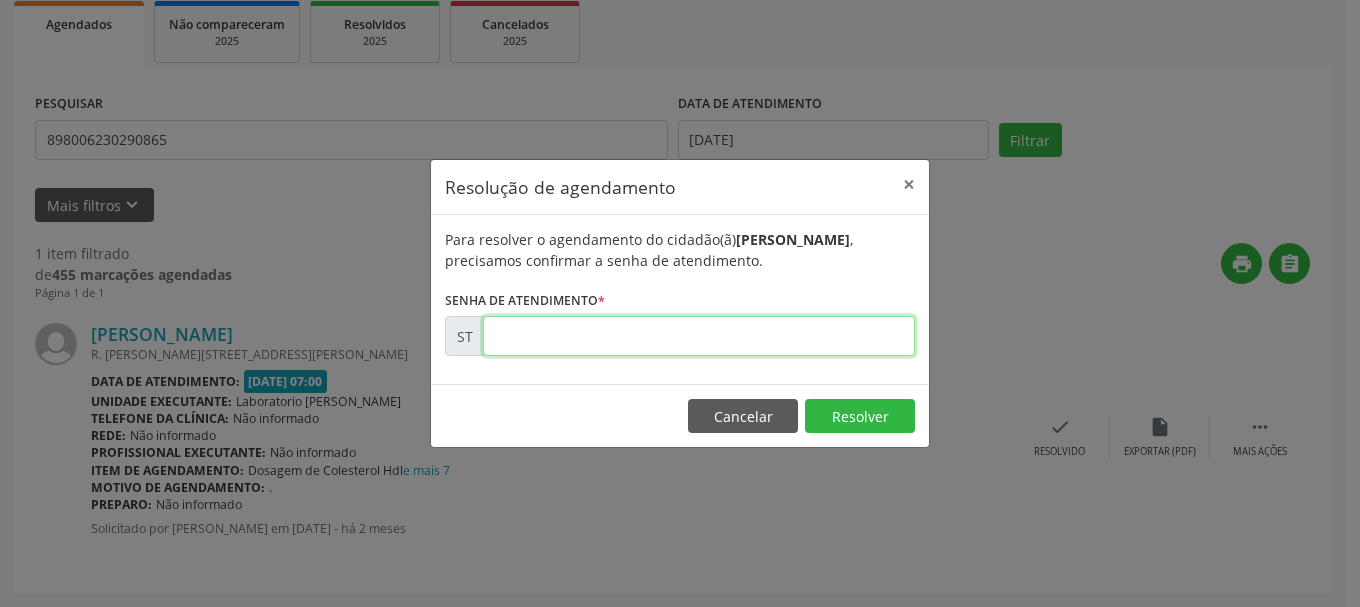 click at bounding box center [699, 336] 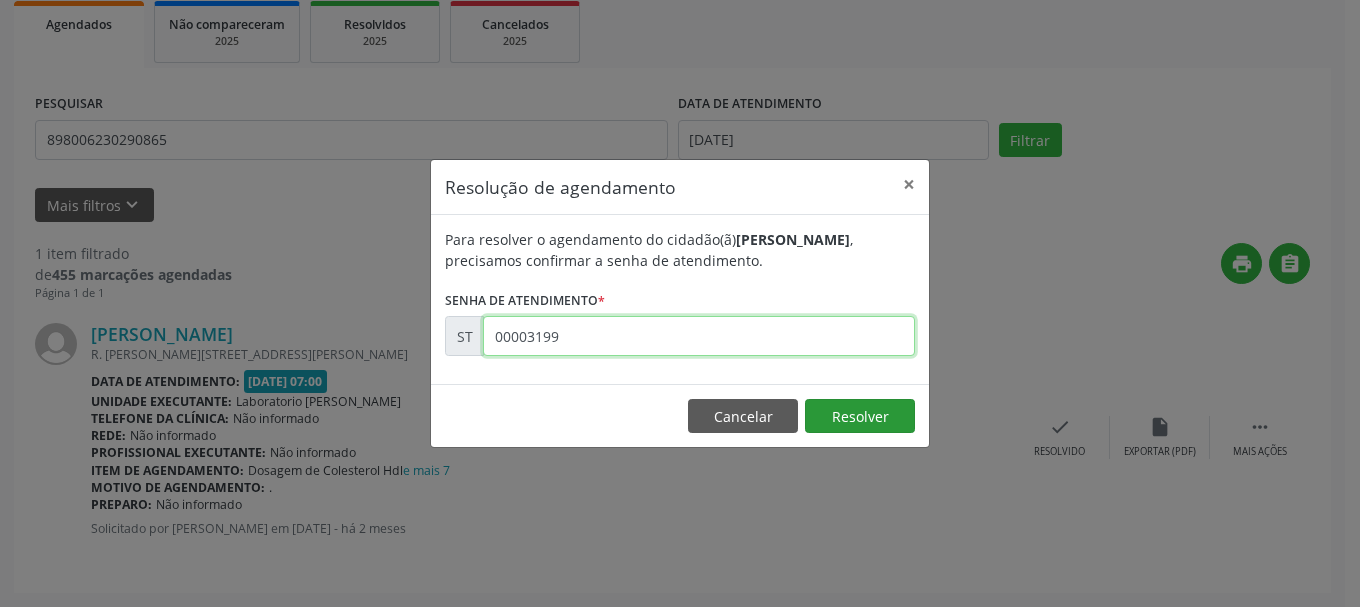 type on "00003199" 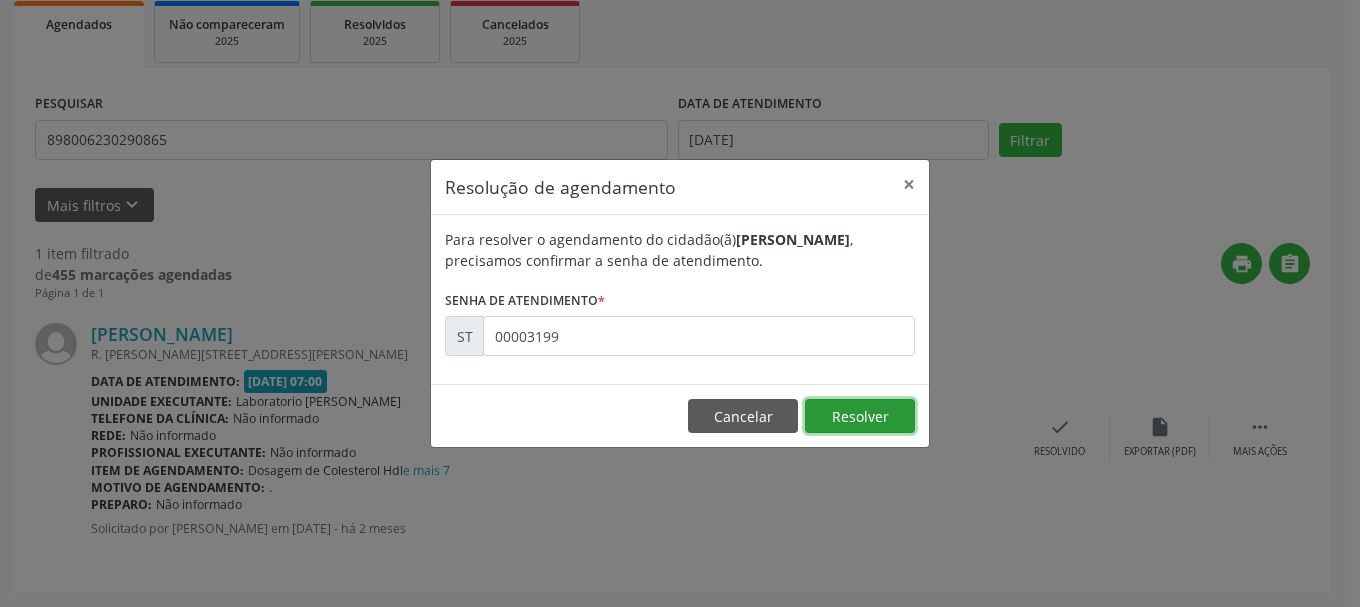 click on "Resolver" at bounding box center (860, 416) 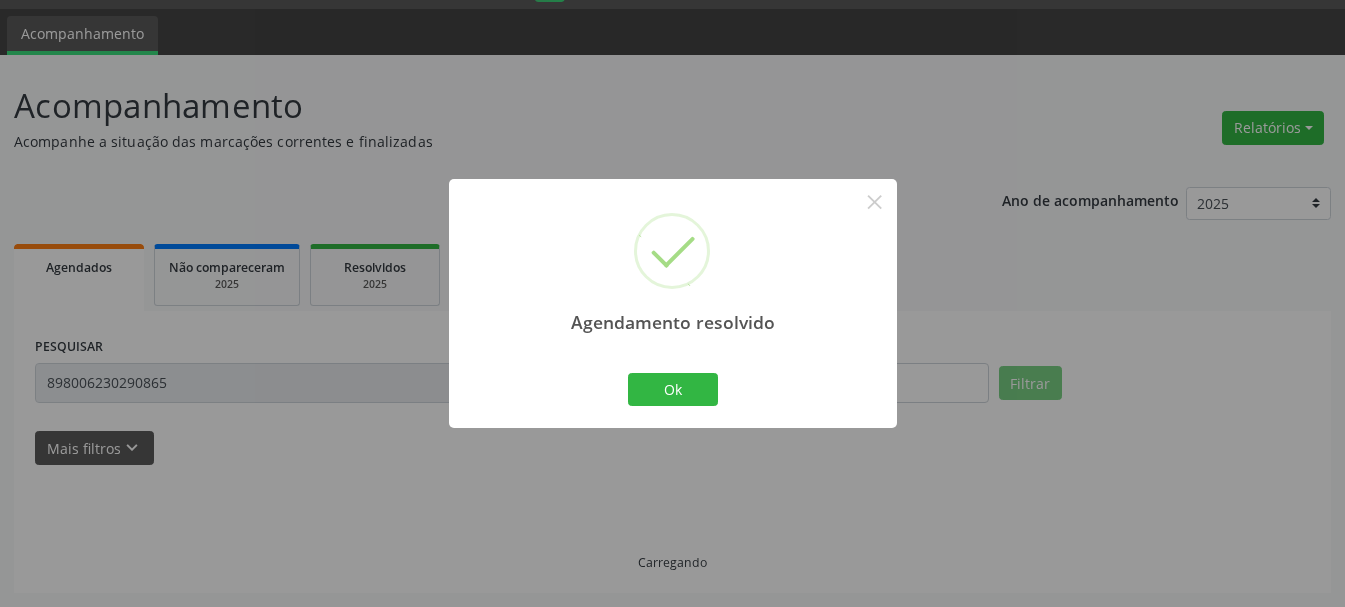 scroll, scrollTop: 11, scrollLeft: 0, axis: vertical 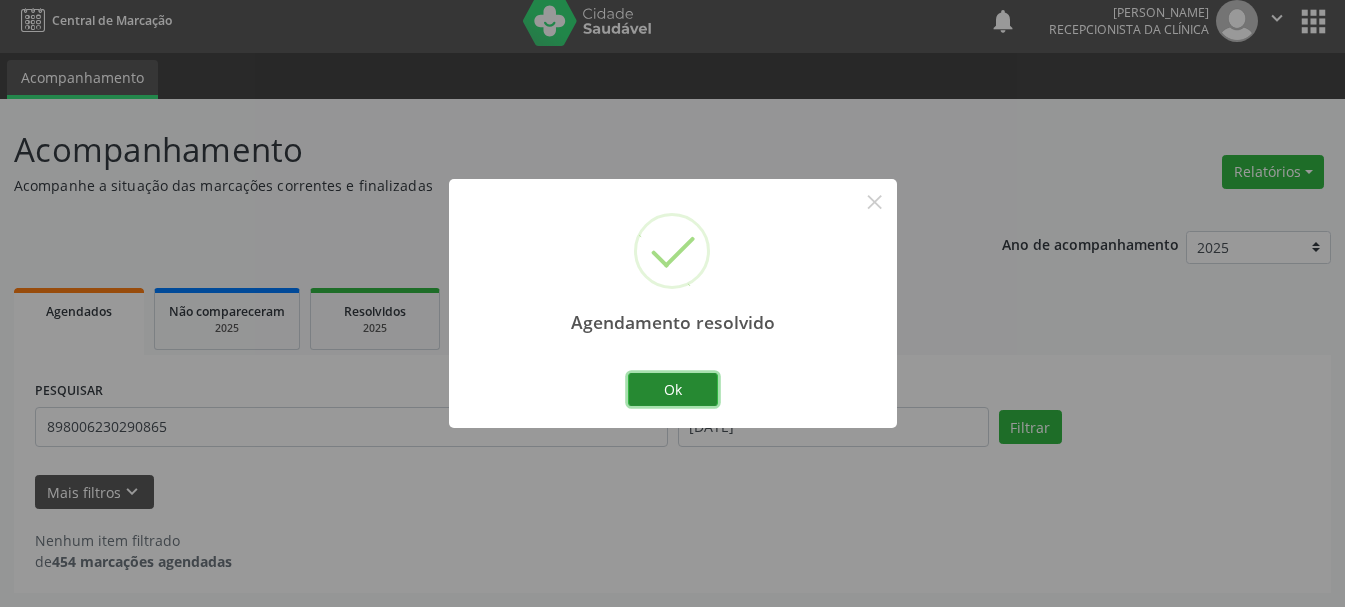 click on "Ok" at bounding box center [673, 390] 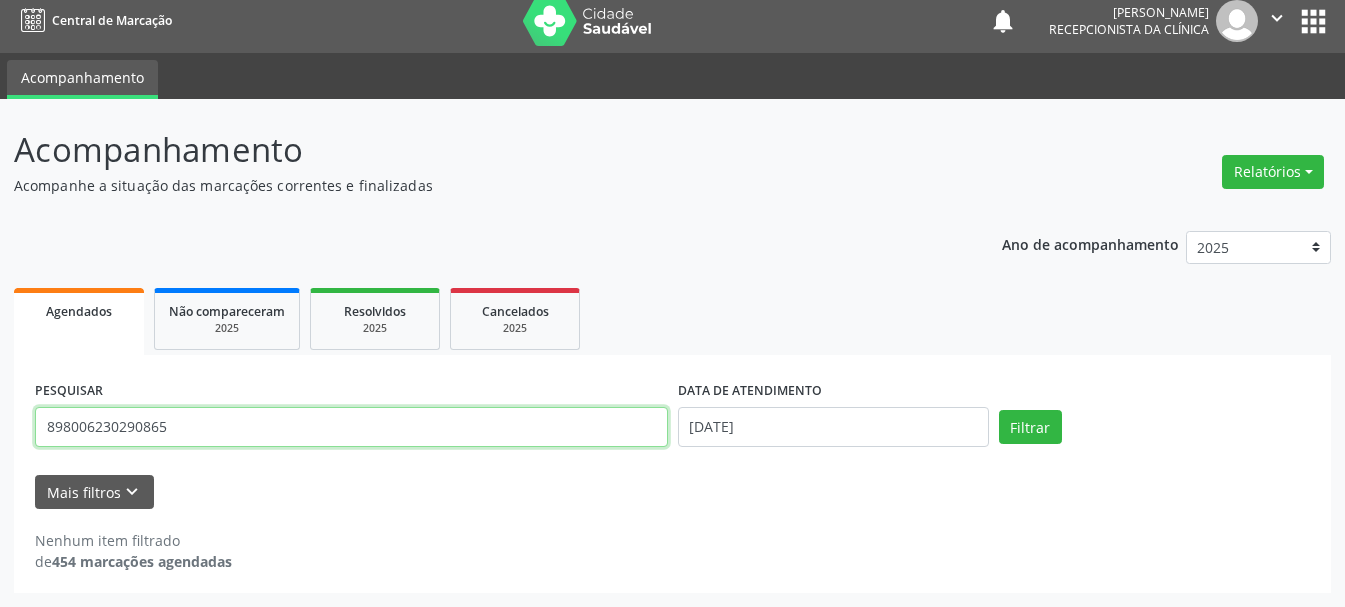 click on "898006230290865" at bounding box center (351, 427) 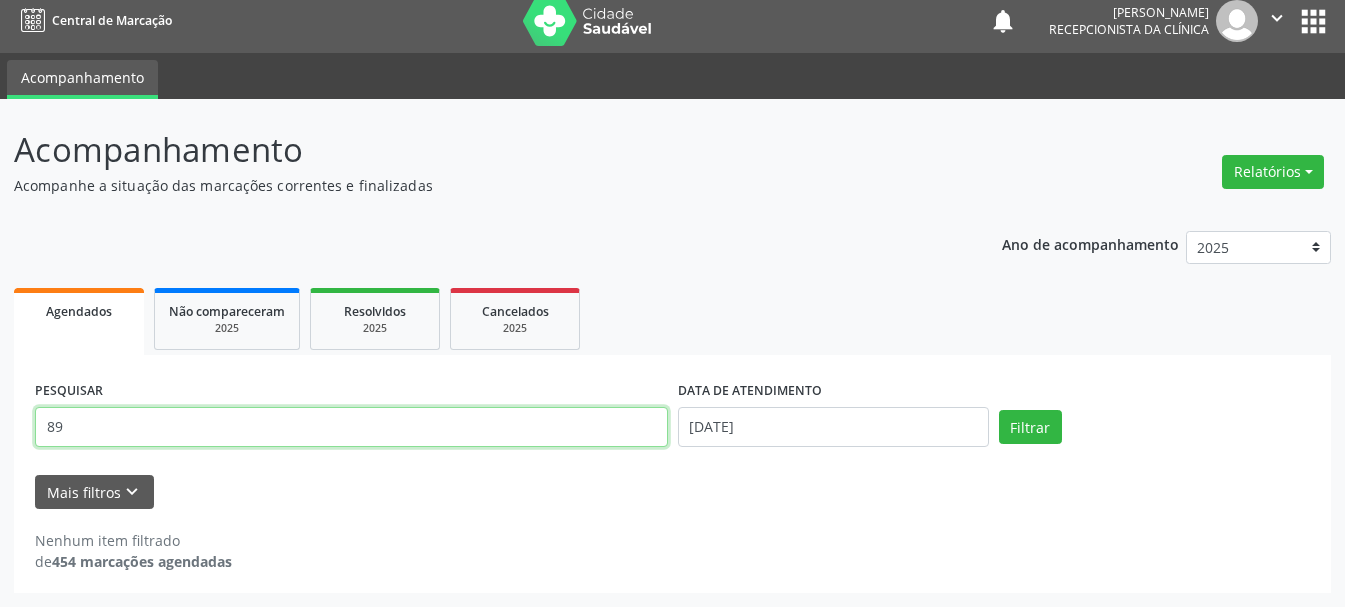 type on "8" 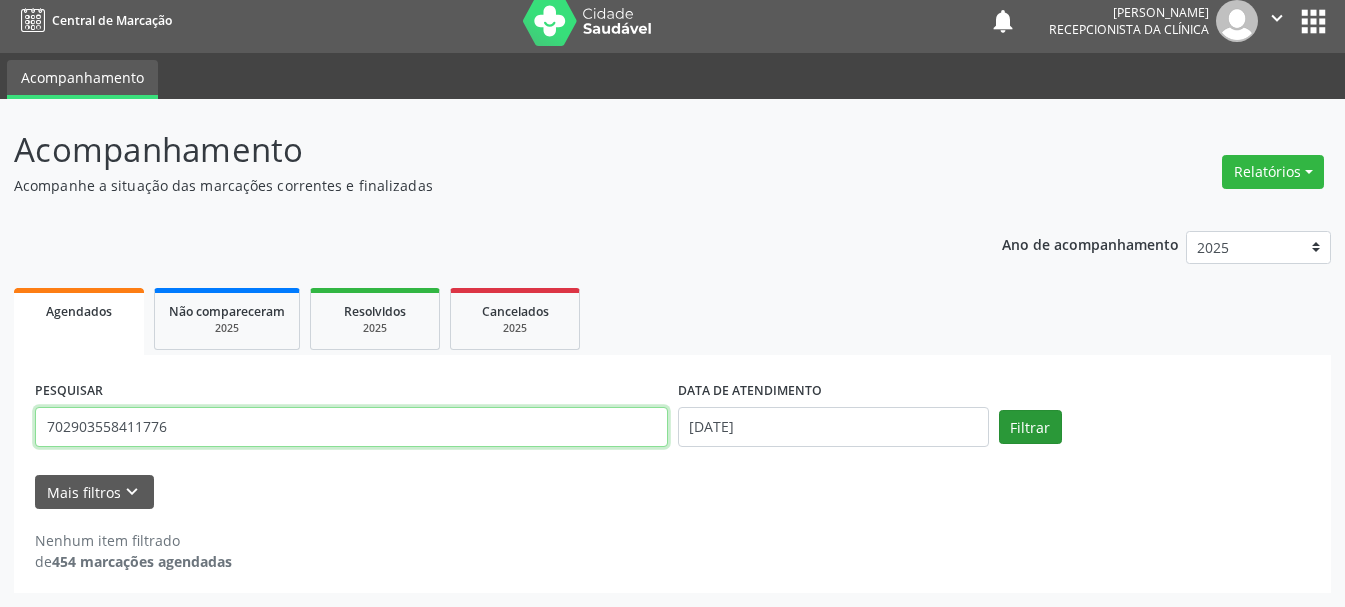 type on "702903558411776" 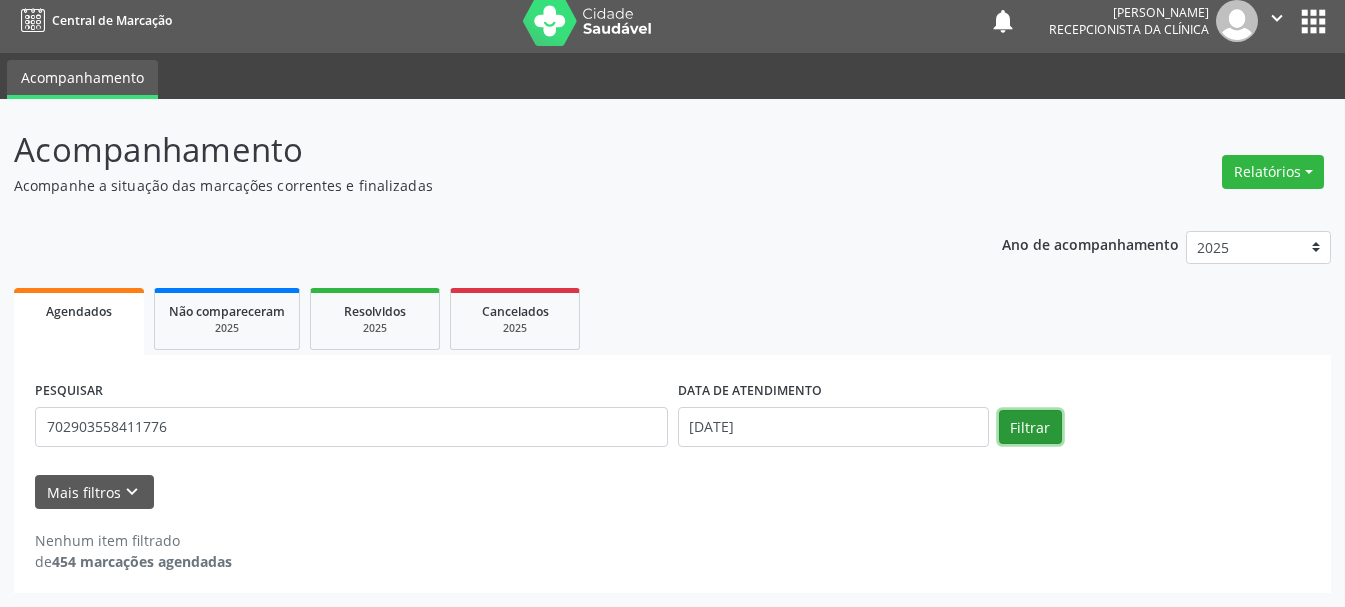 click on "Filtrar" at bounding box center [1030, 427] 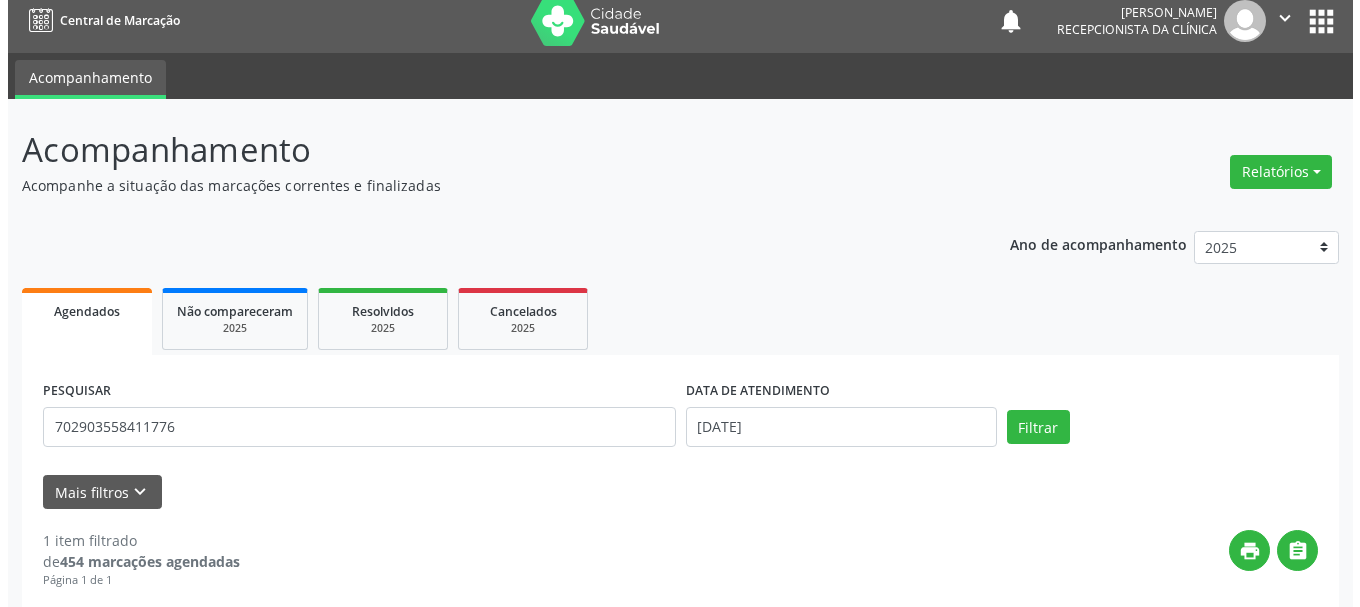scroll, scrollTop: 298, scrollLeft: 0, axis: vertical 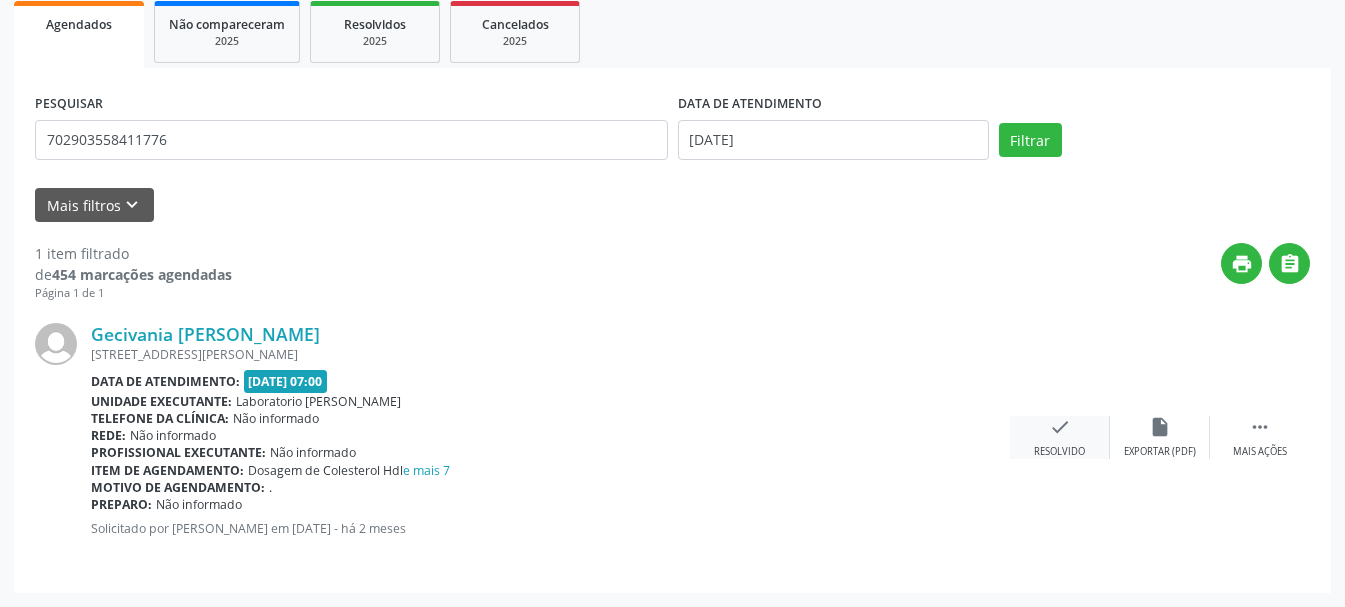 click on "Resolvido" at bounding box center (1059, 452) 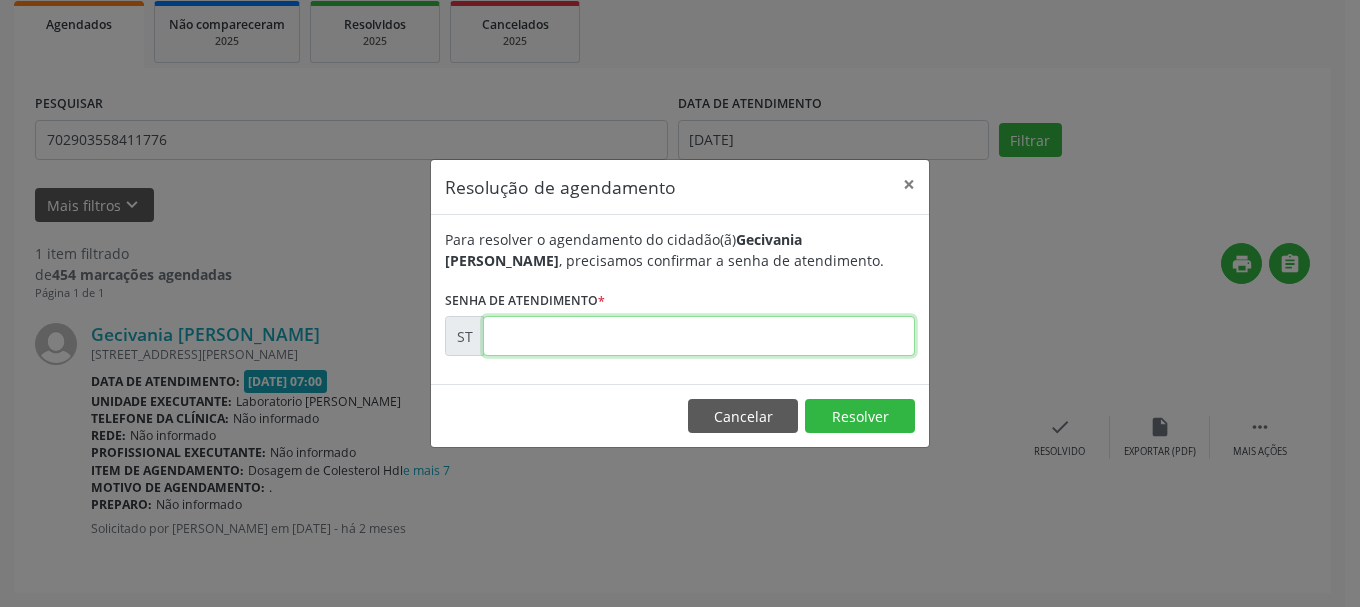 click at bounding box center [699, 336] 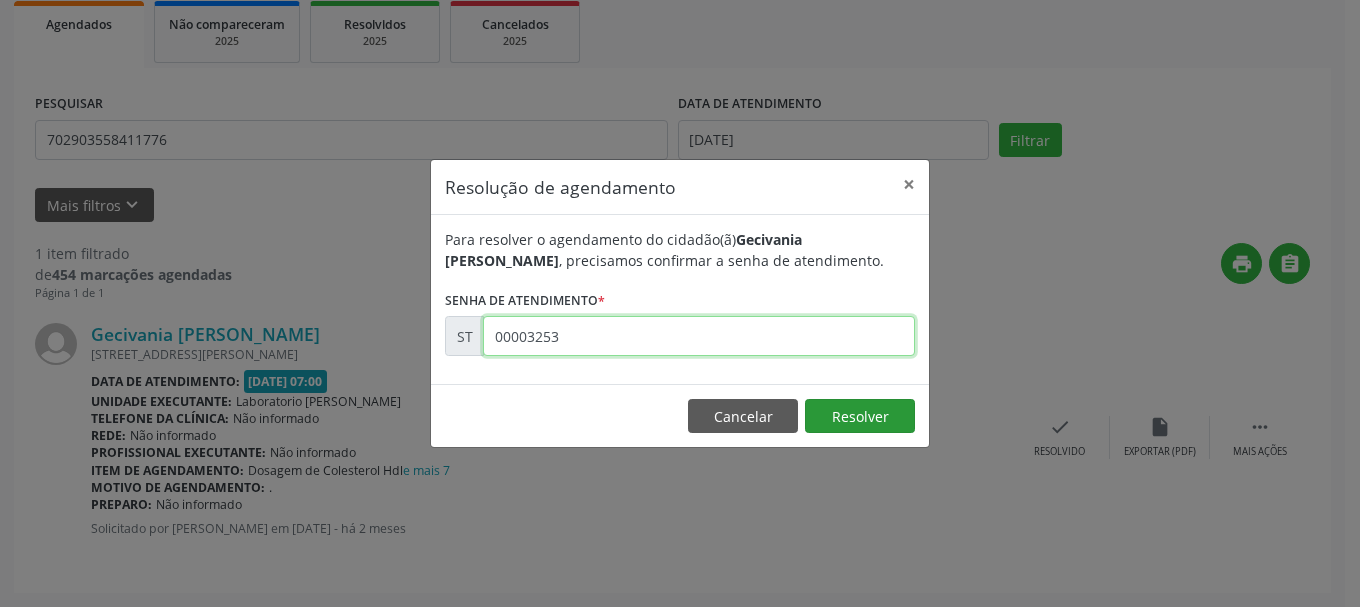 type on "00003253" 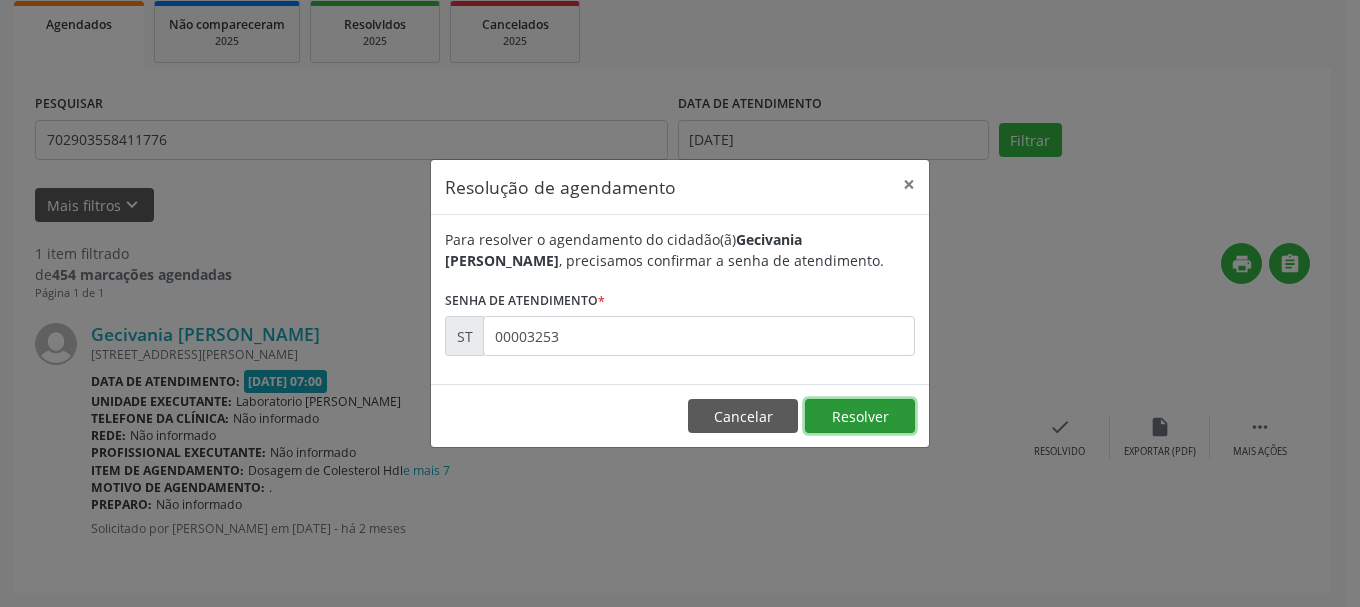 click on "Resolver" at bounding box center [860, 416] 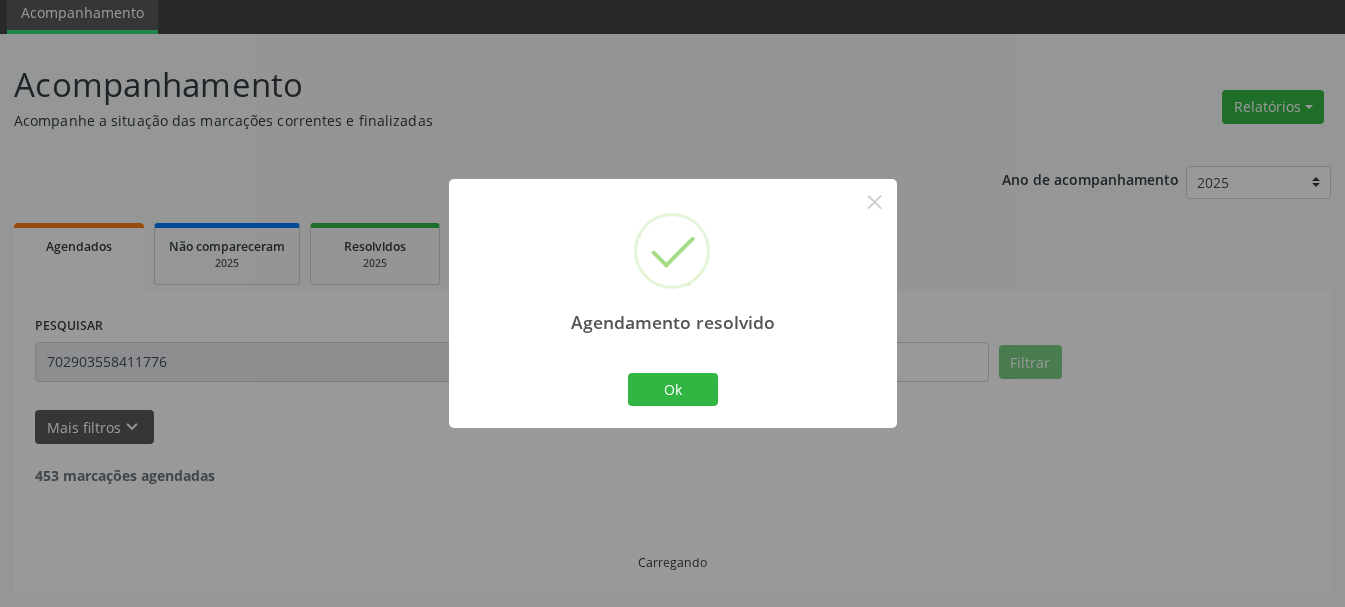 scroll, scrollTop: 11, scrollLeft: 0, axis: vertical 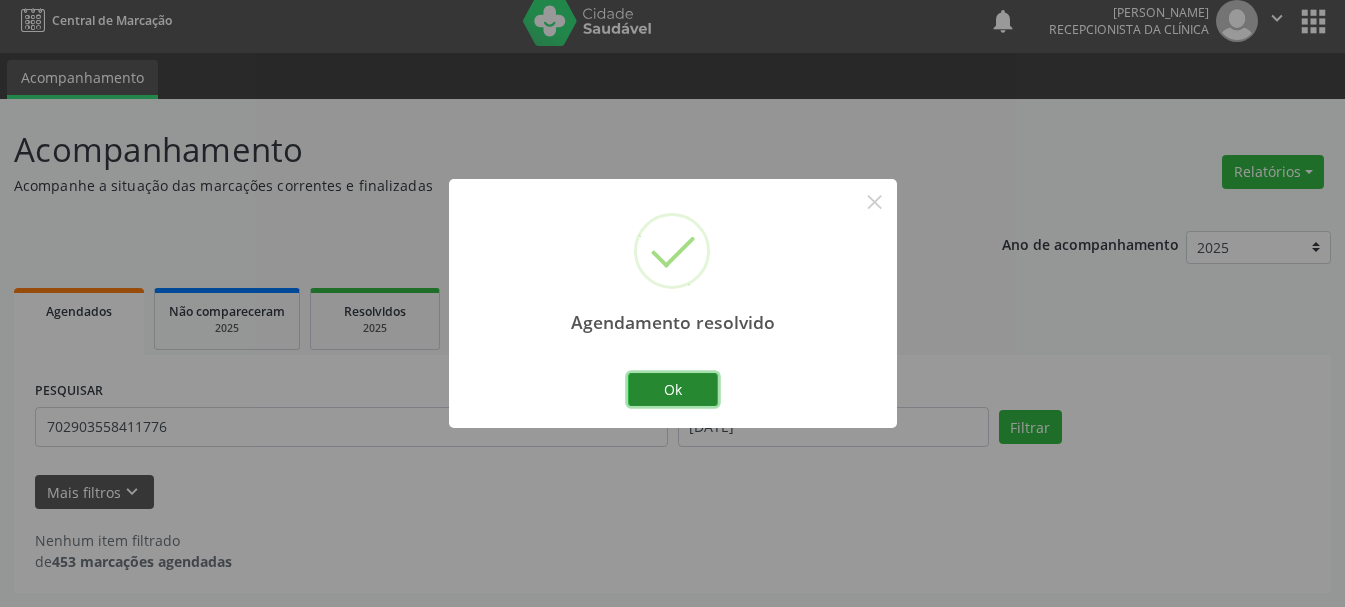 click on "Ok" at bounding box center (673, 390) 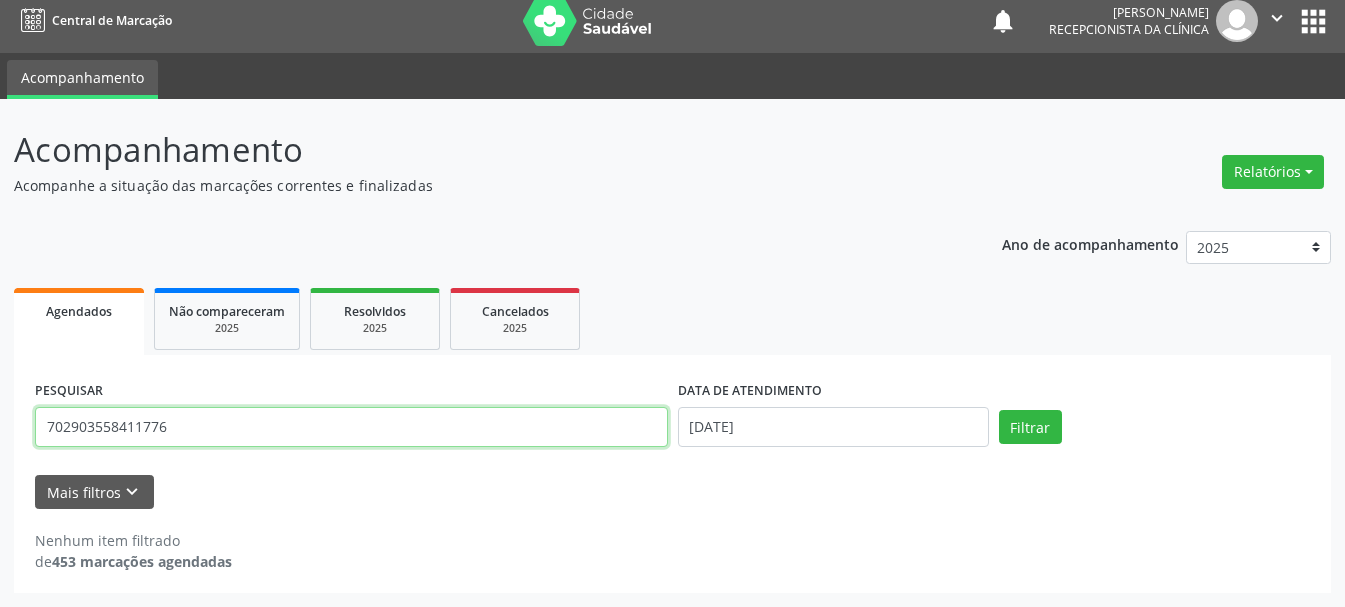 click on "702903558411776" at bounding box center [351, 427] 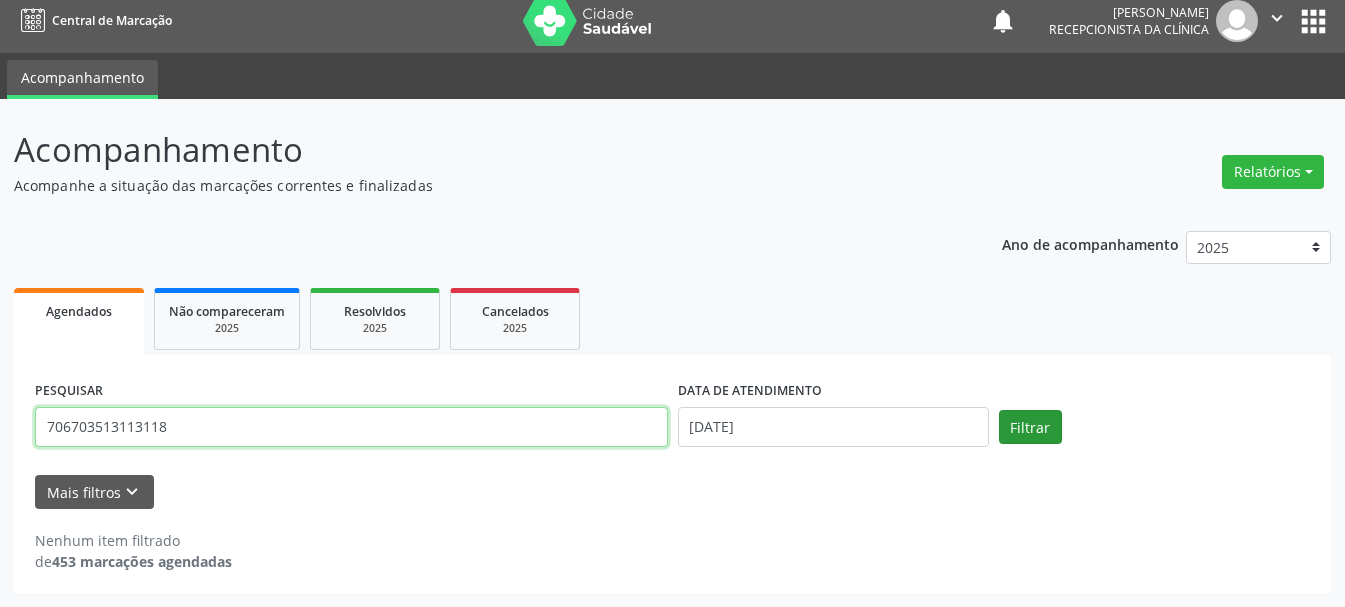 type on "706703513113118" 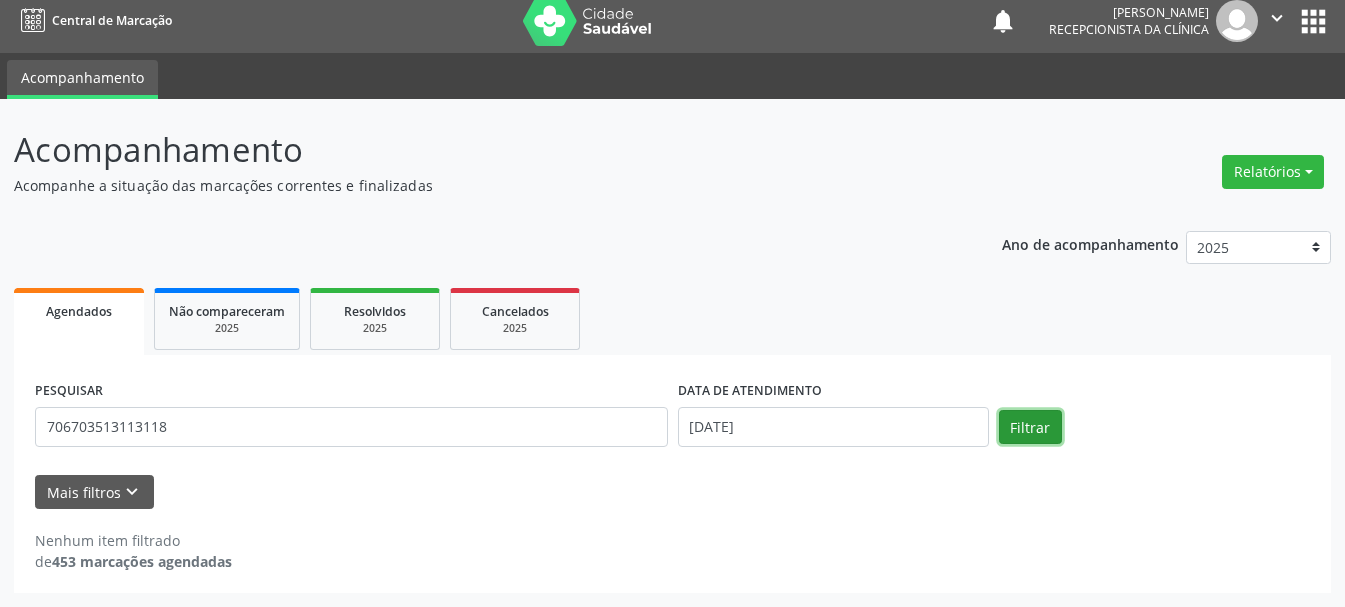 click on "Filtrar" at bounding box center (1030, 427) 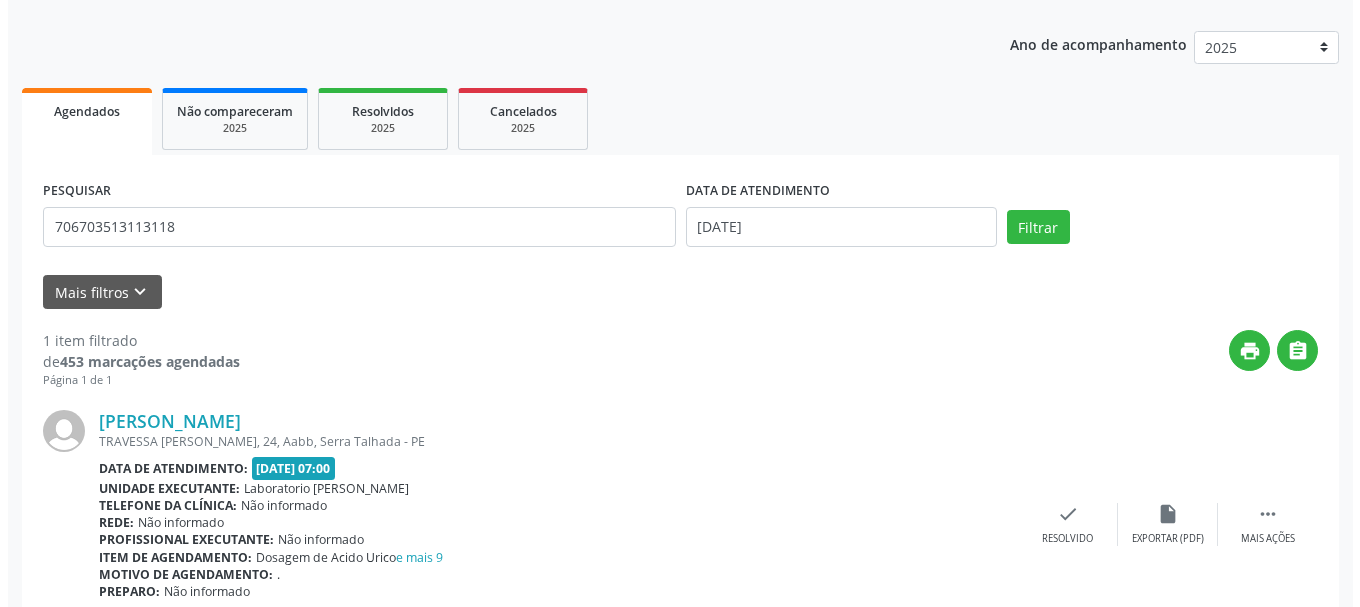 scroll, scrollTop: 298, scrollLeft: 0, axis: vertical 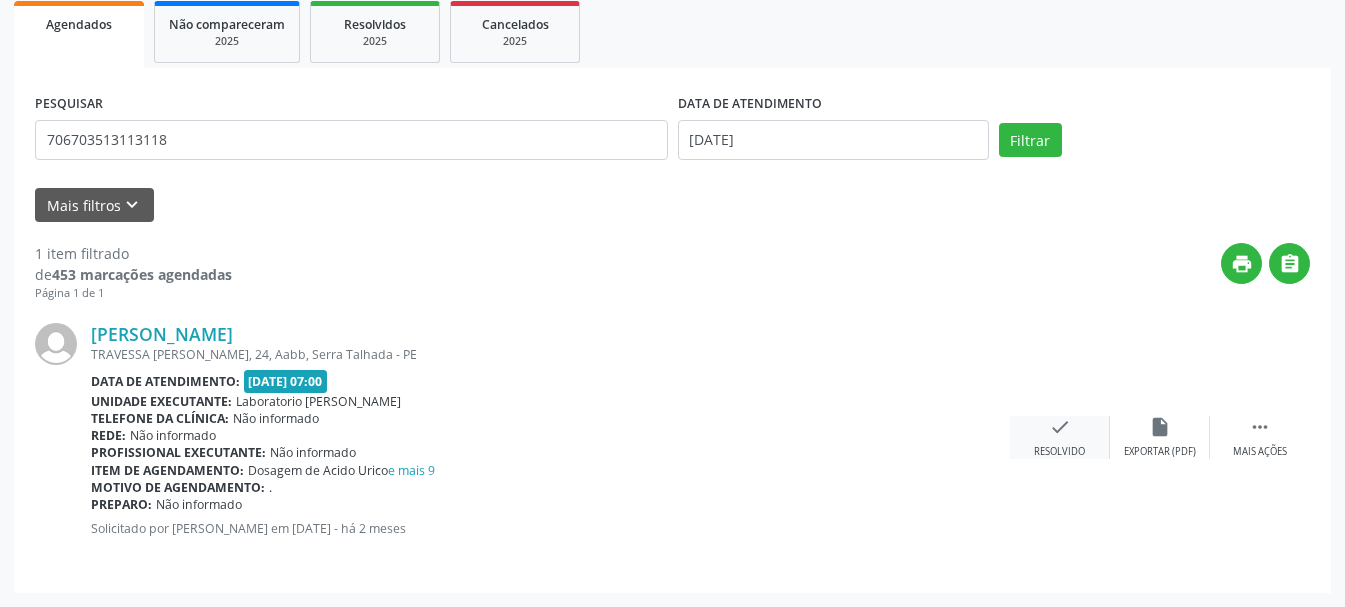 click on "check
Resolvido" at bounding box center [1060, 437] 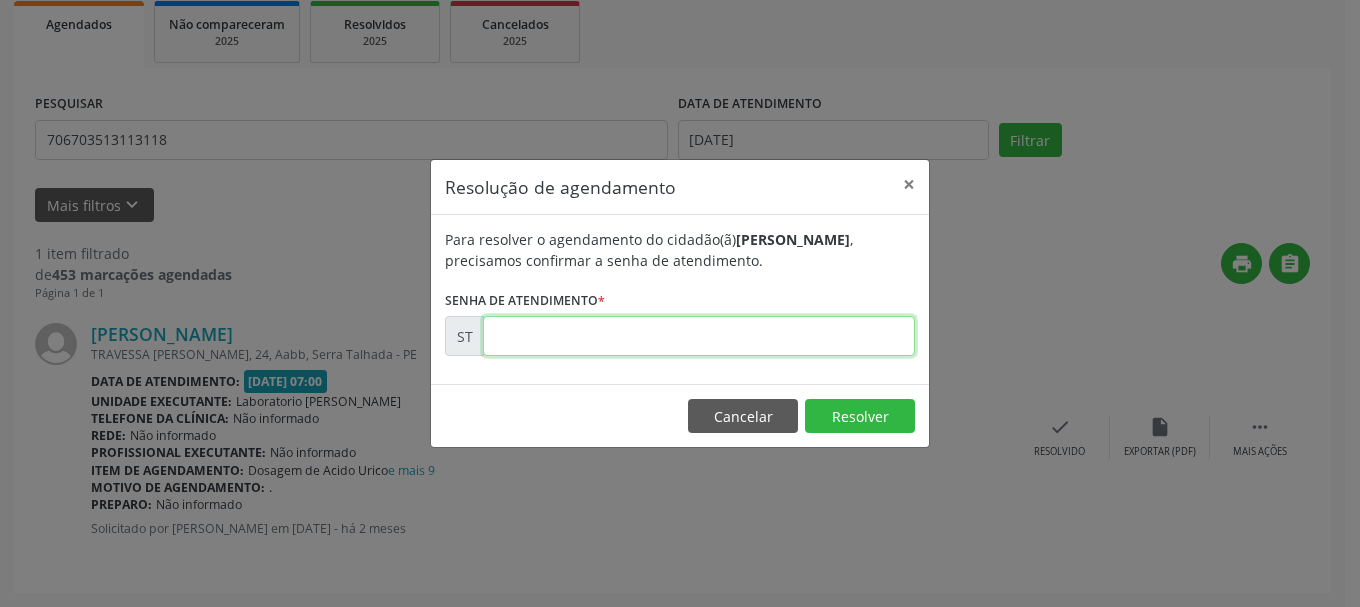 click at bounding box center (699, 336) 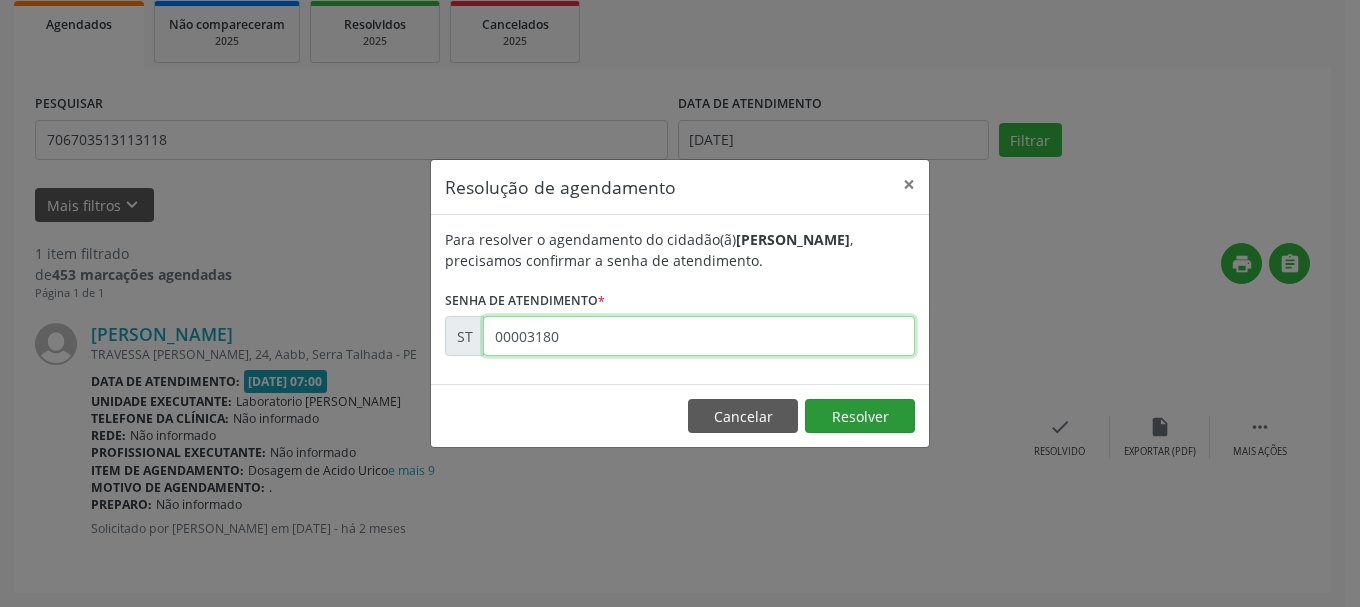 type on "00003180" 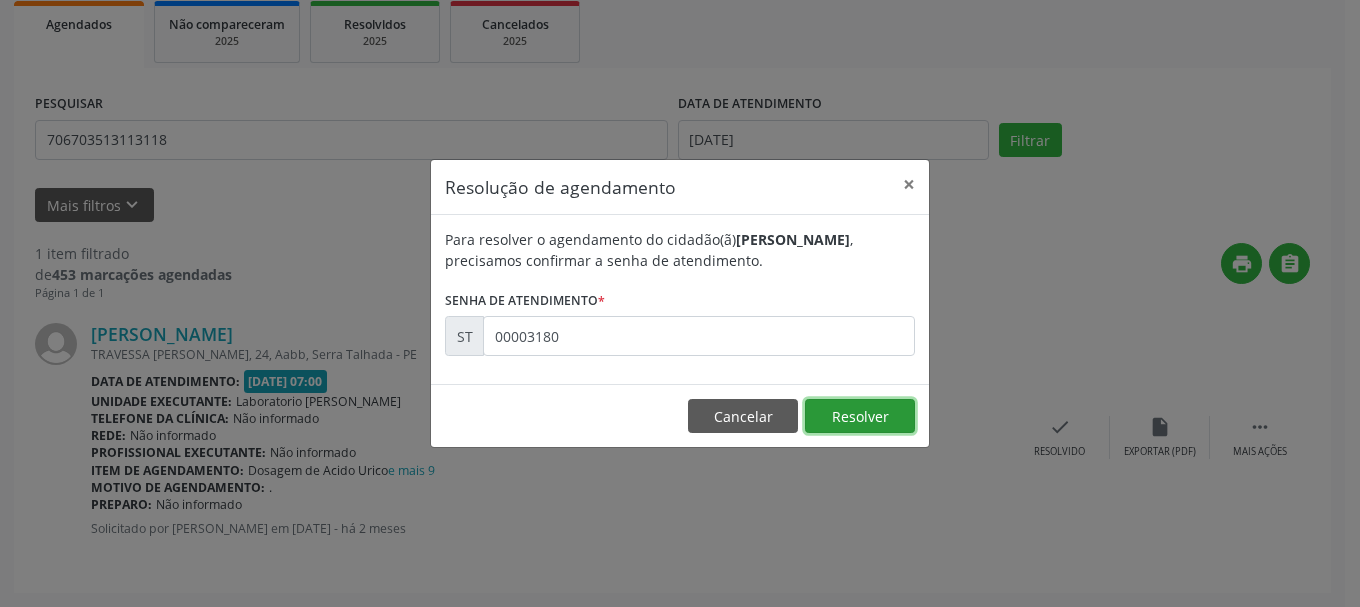 click on "Resolver" at bounding box center [860, 416] 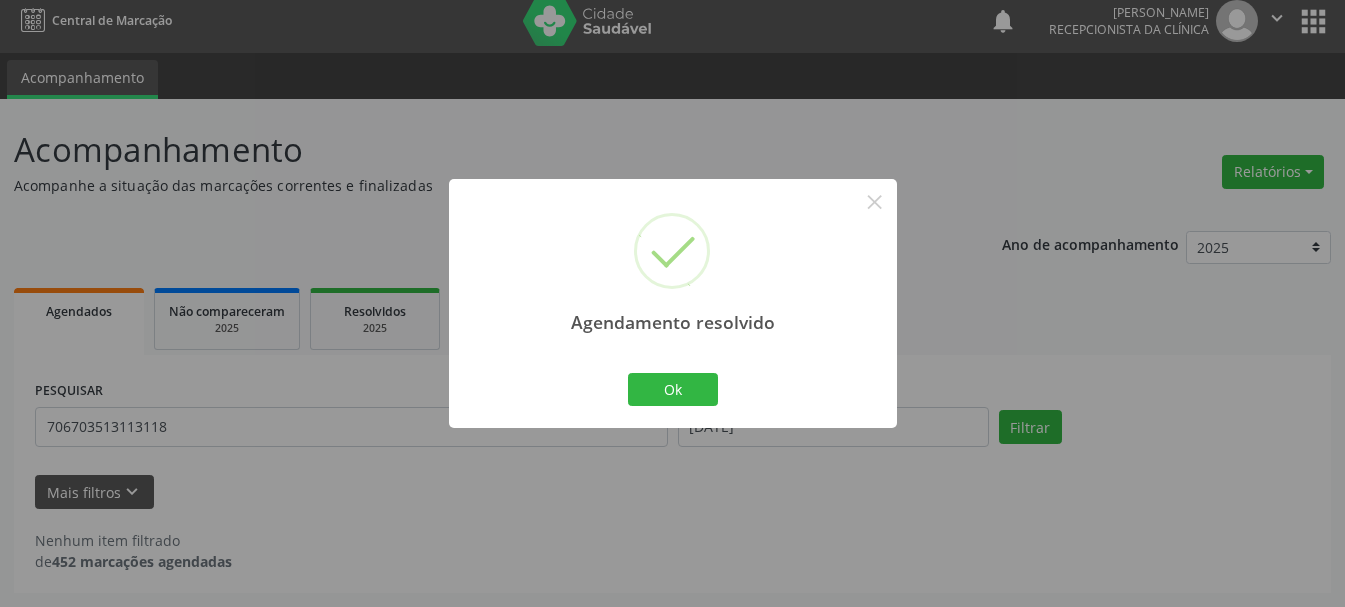 scroll, scrollTop: 11, scrollLeft: 0, axis: vertical 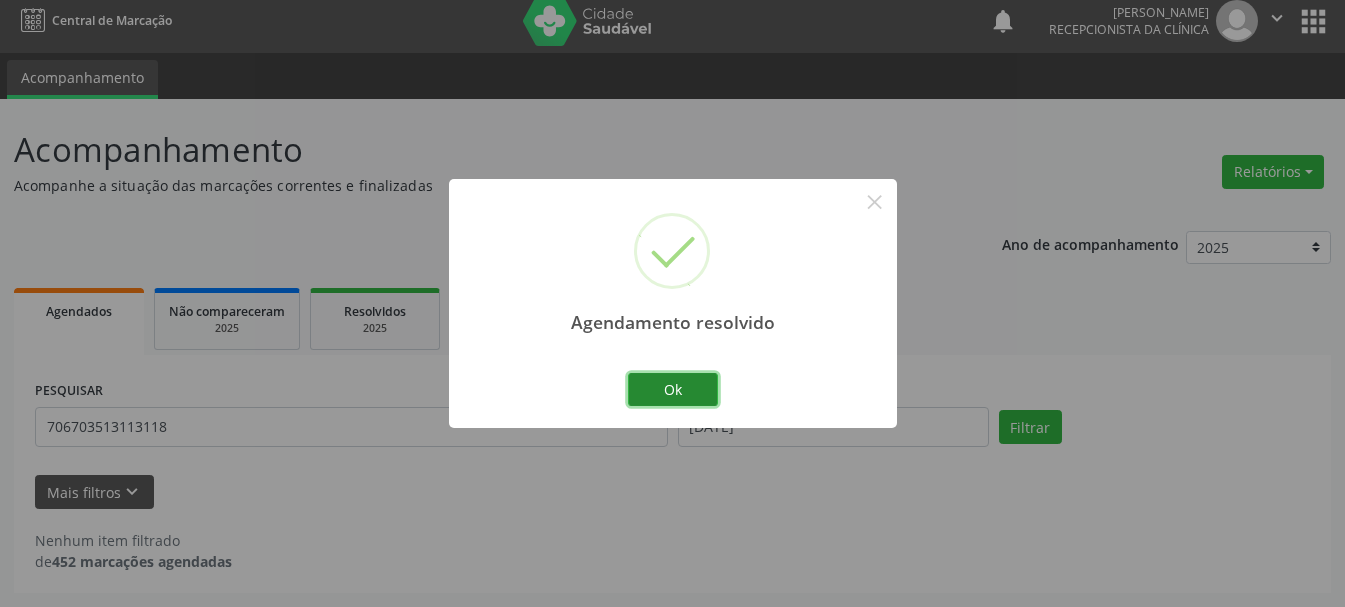 click on "Ok" at bounding box center (673, 390) 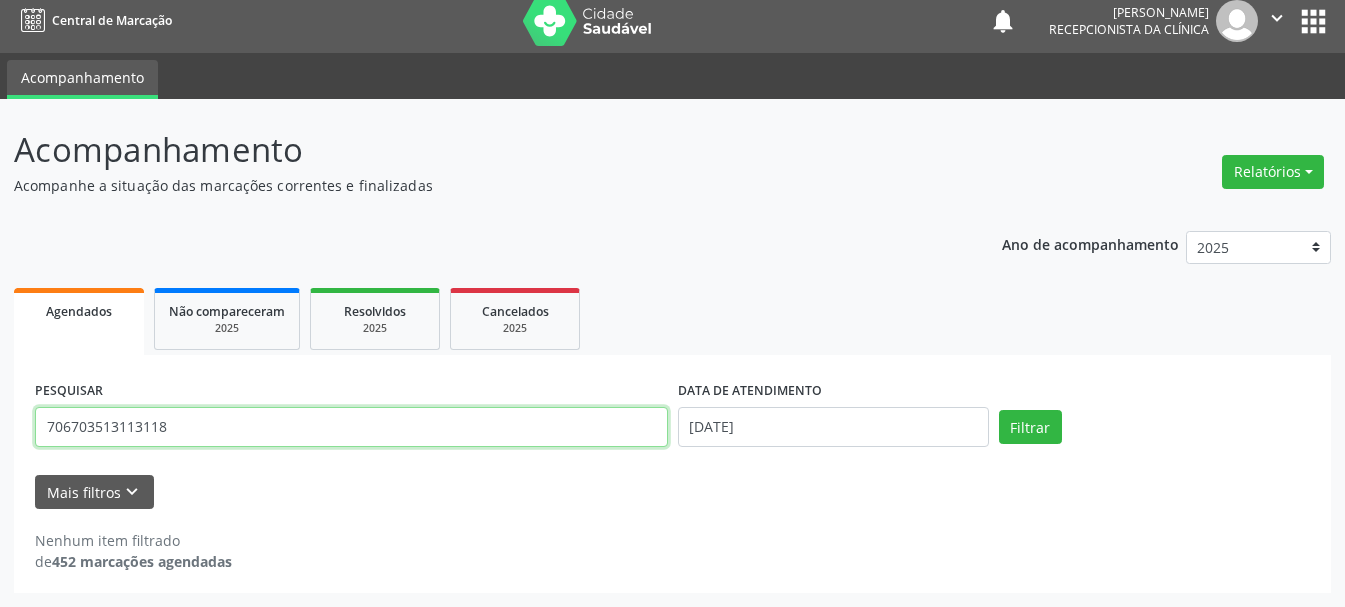 click on "706703513113118" at bounding box center [351, 427] 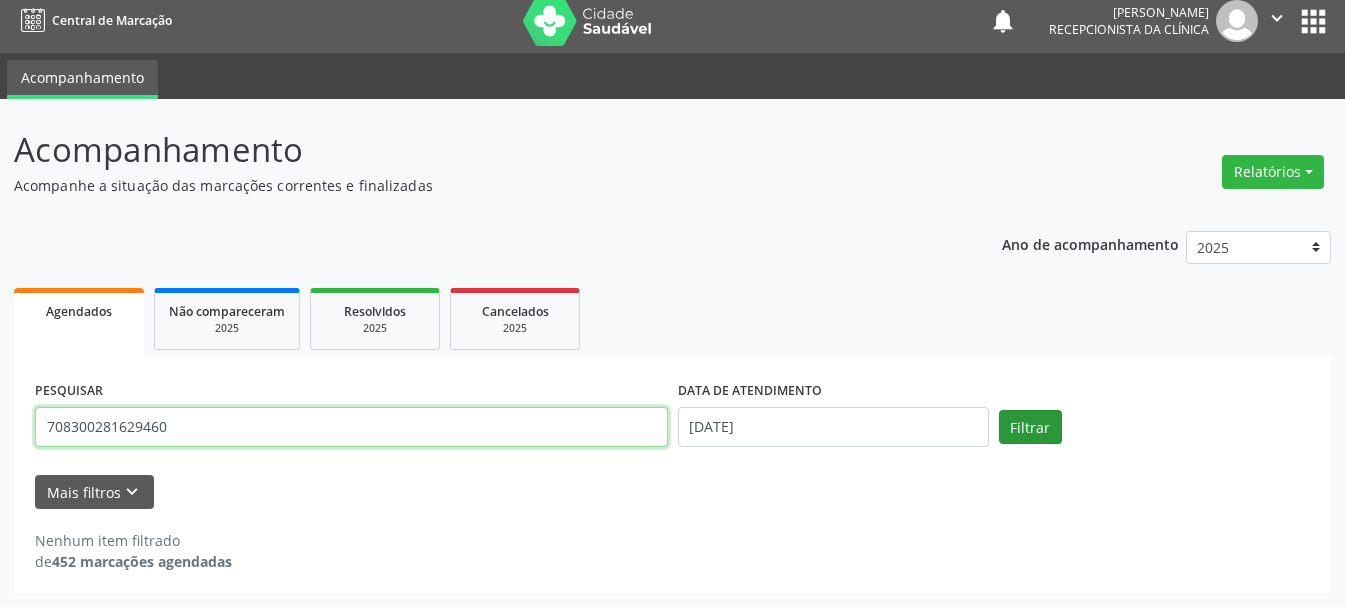 type on "708300281629460" 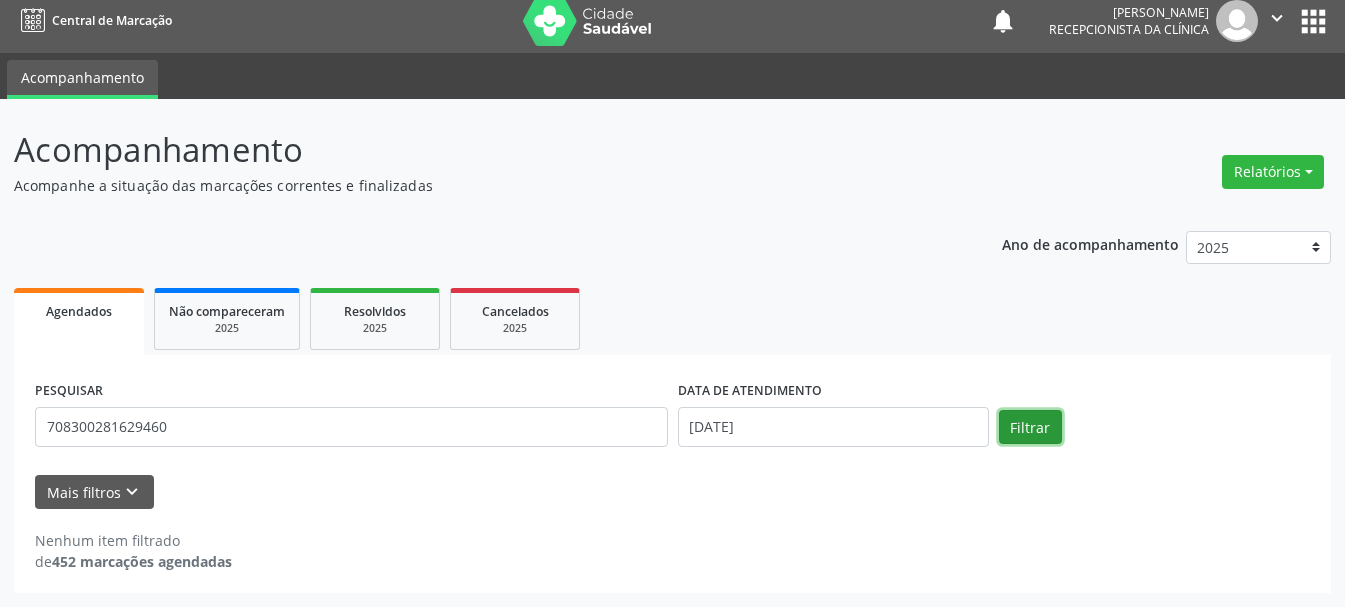 click on "Filtrar" at bounding box center (1030, 427) 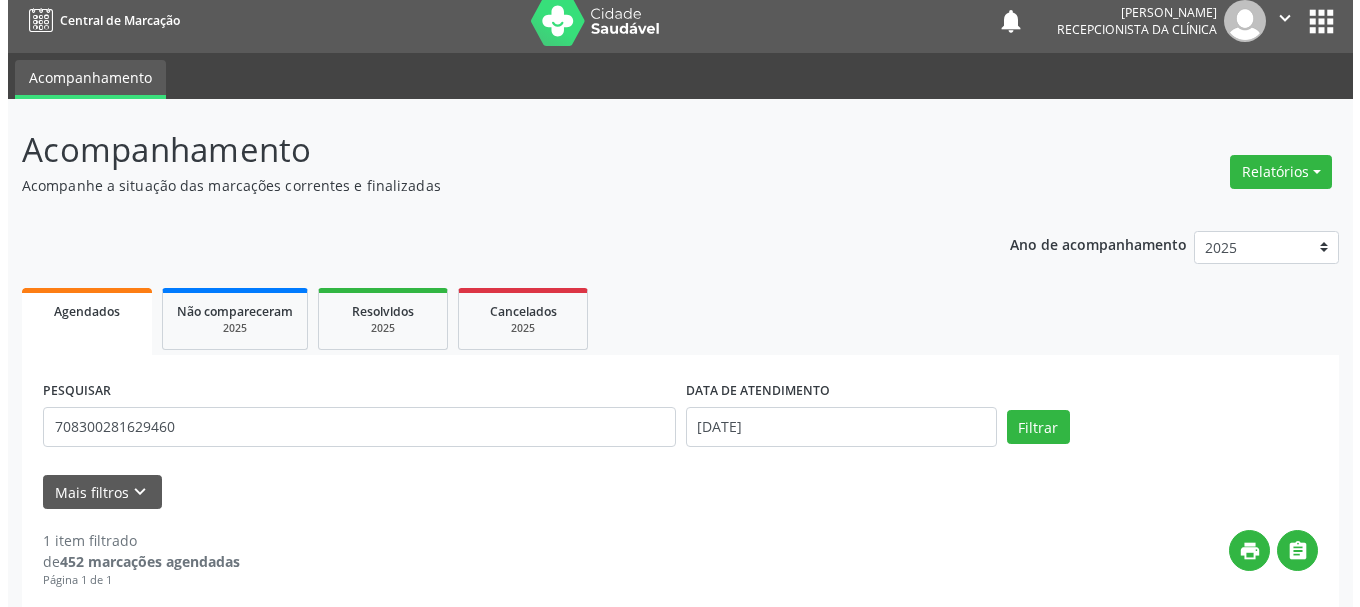scroll, scrollTop: 298, scrollLeft: 0, axis: vertical 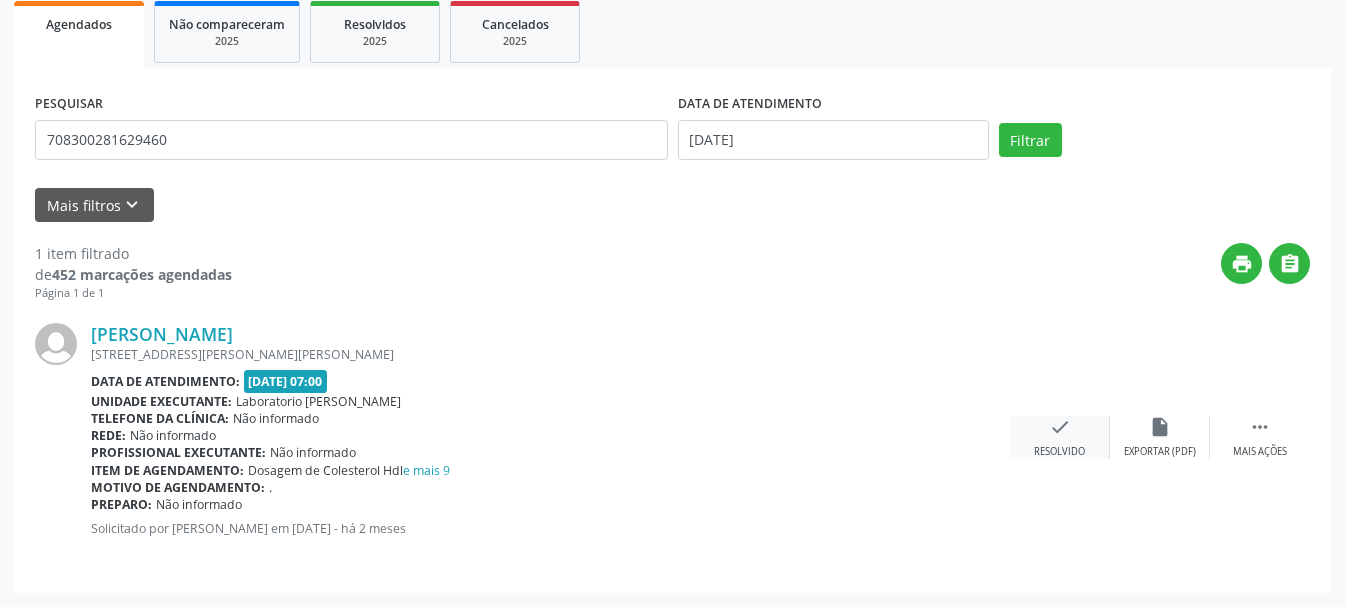 click on "Resolvido" at bounding box center [1059, 452] 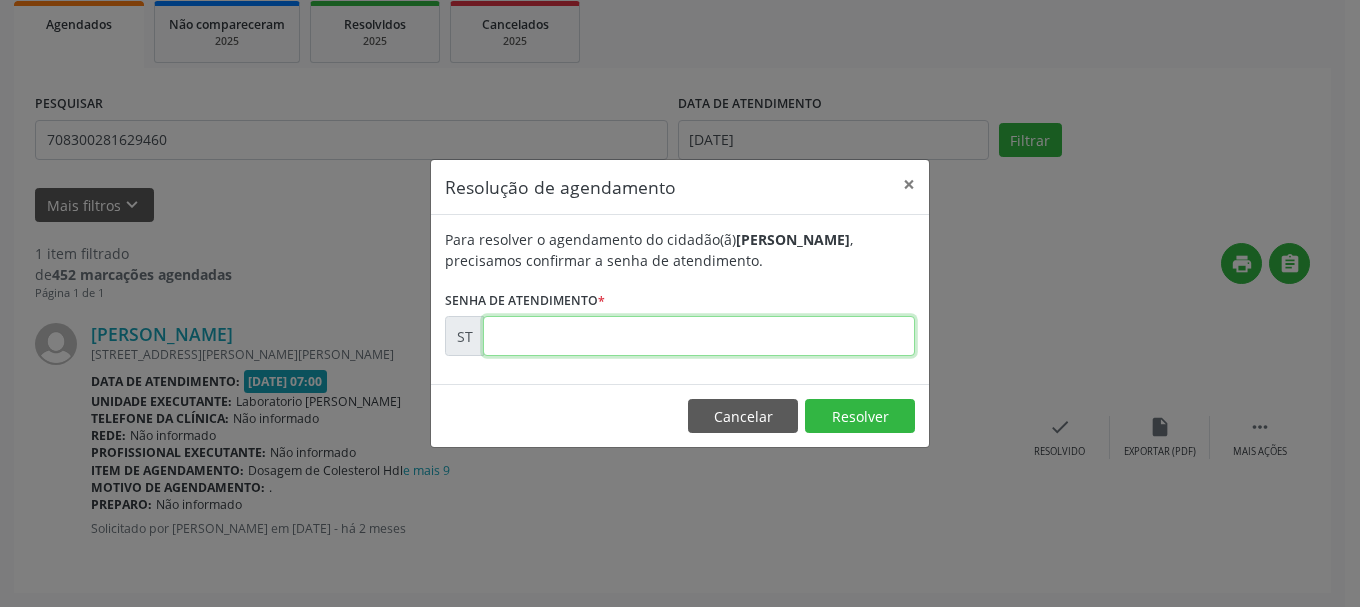 click at bounding box center [699, 336] 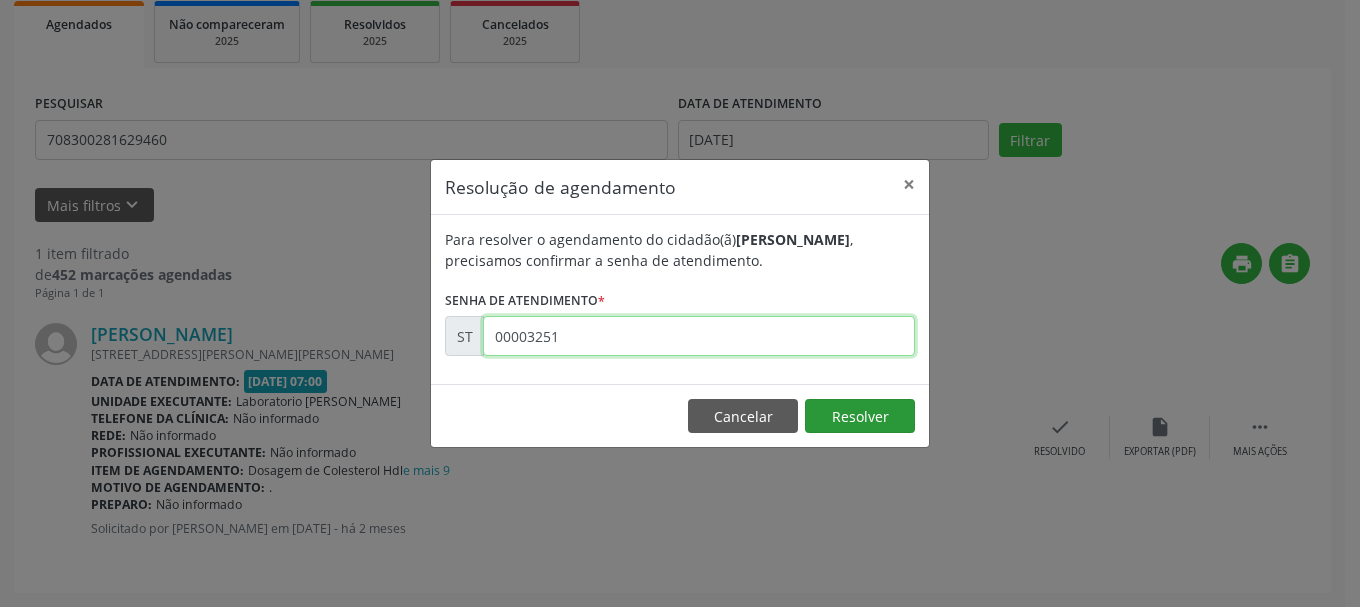 type on "00003251" 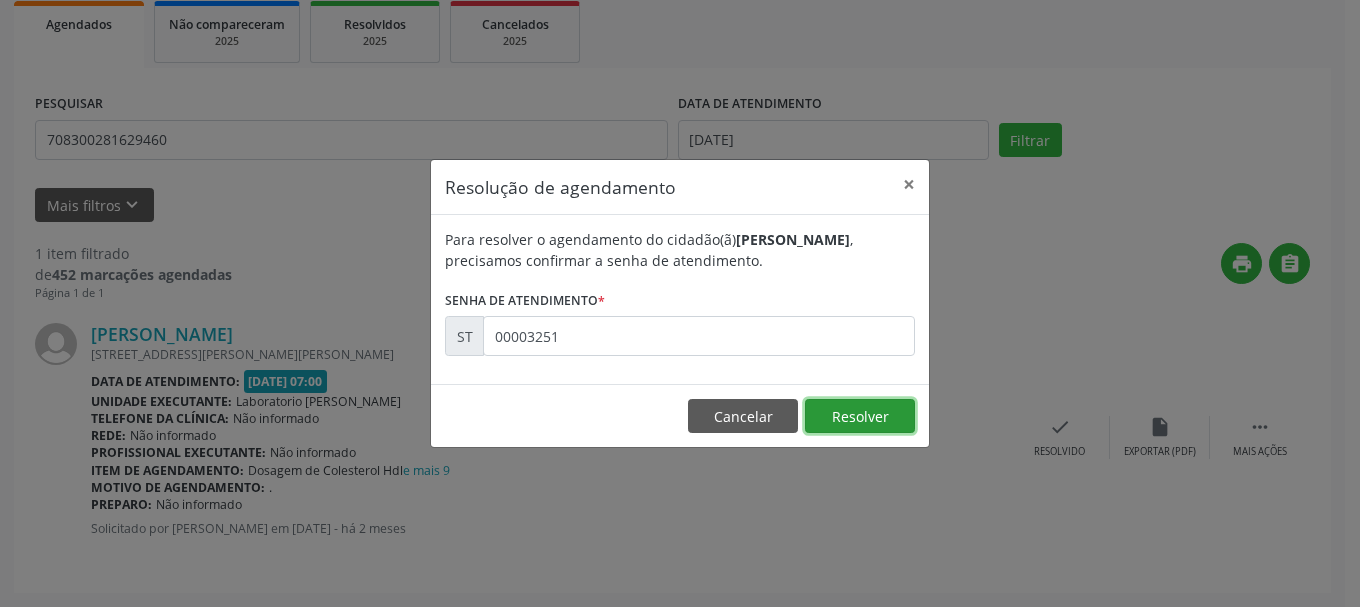 click on "Resolver" at bounding box center [860, 416] 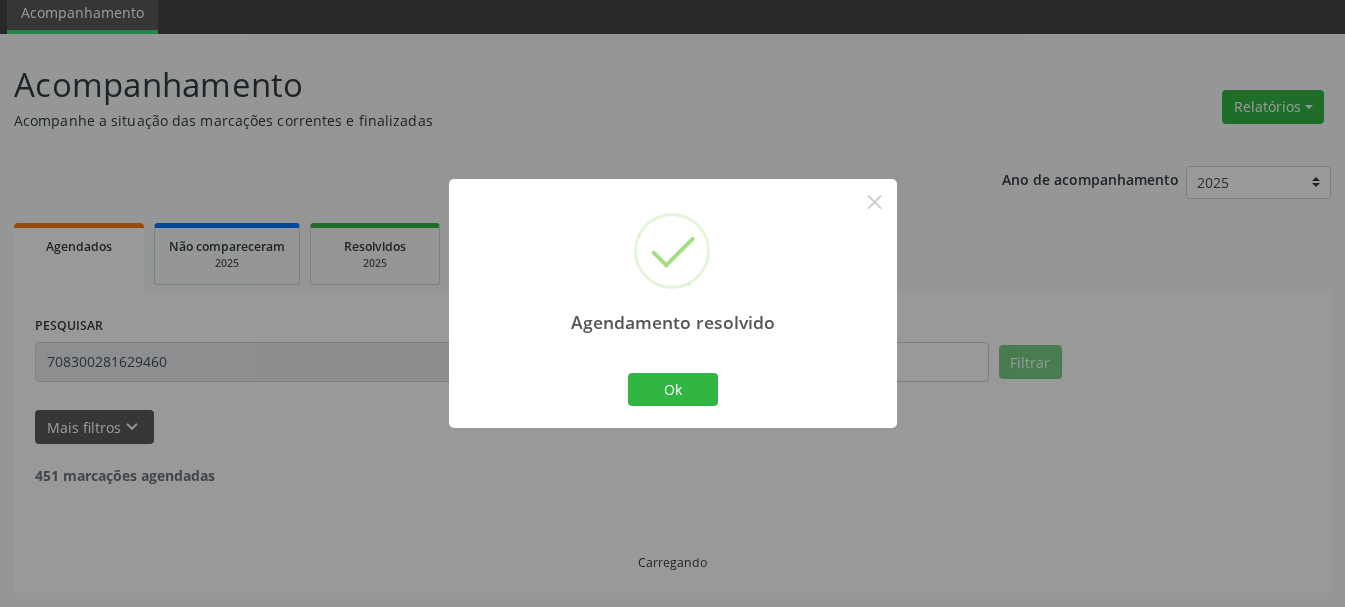scroll, scrollTop: 11, scrollLeft: 0, axis: vertical 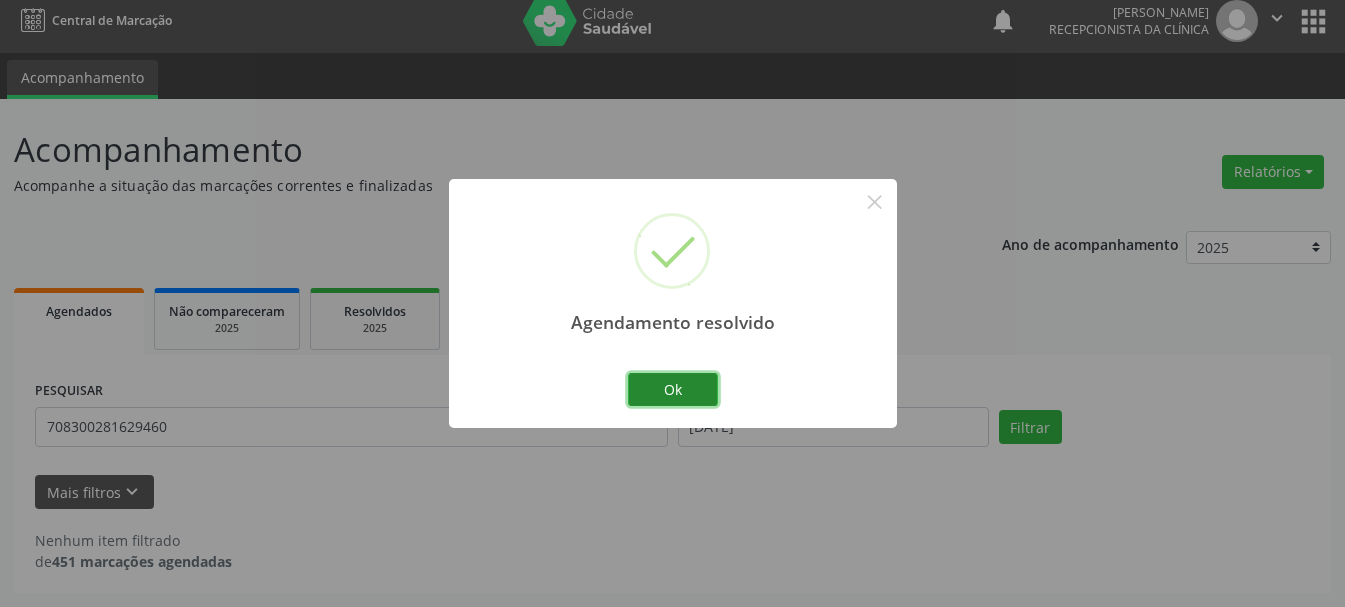 click on "Ok" at bounding box center (673, 390) 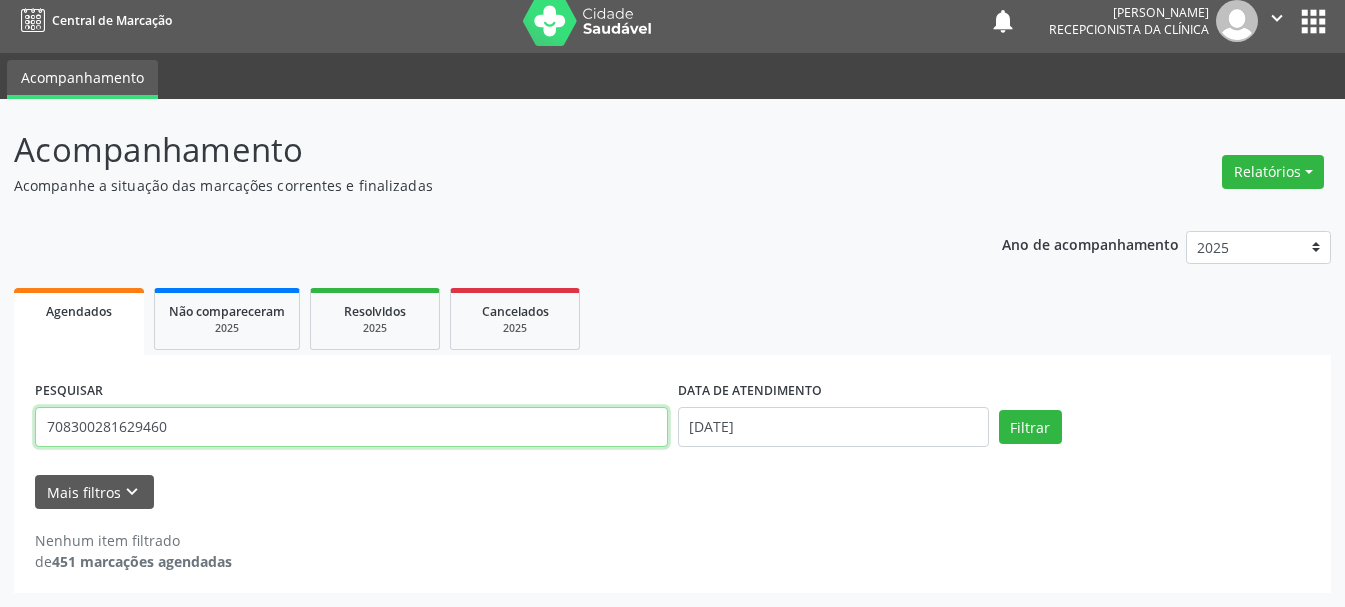 click on "708300281629460" at bounding box center (351, 427) 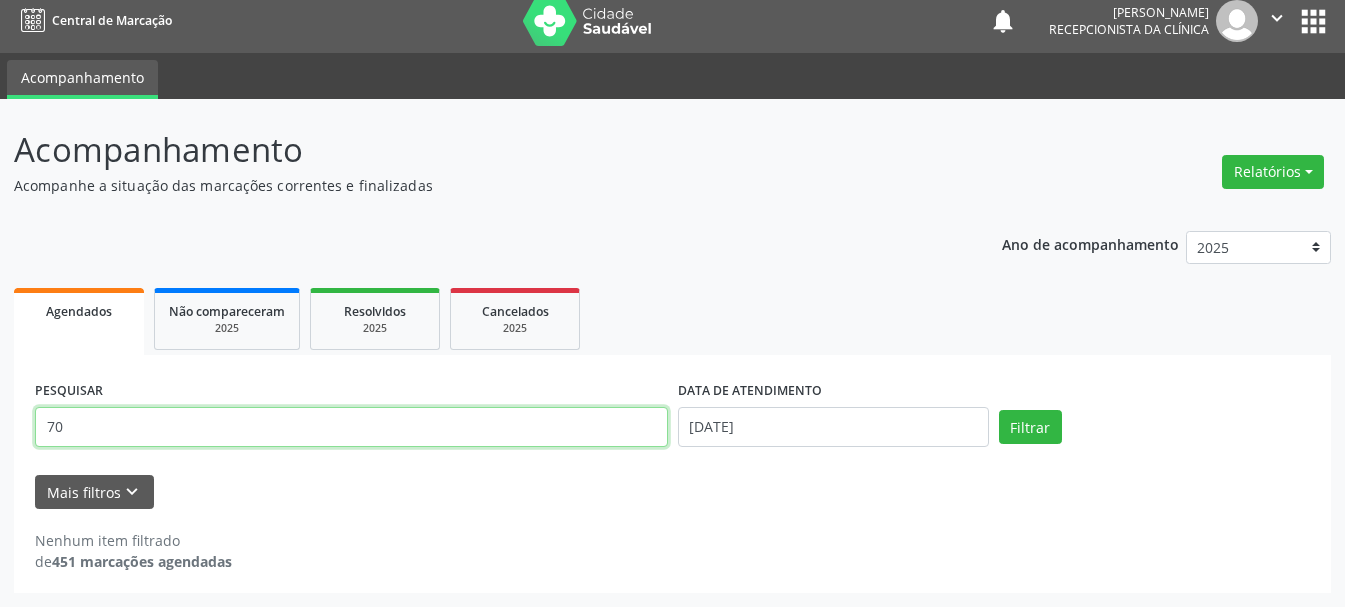 type on "7" 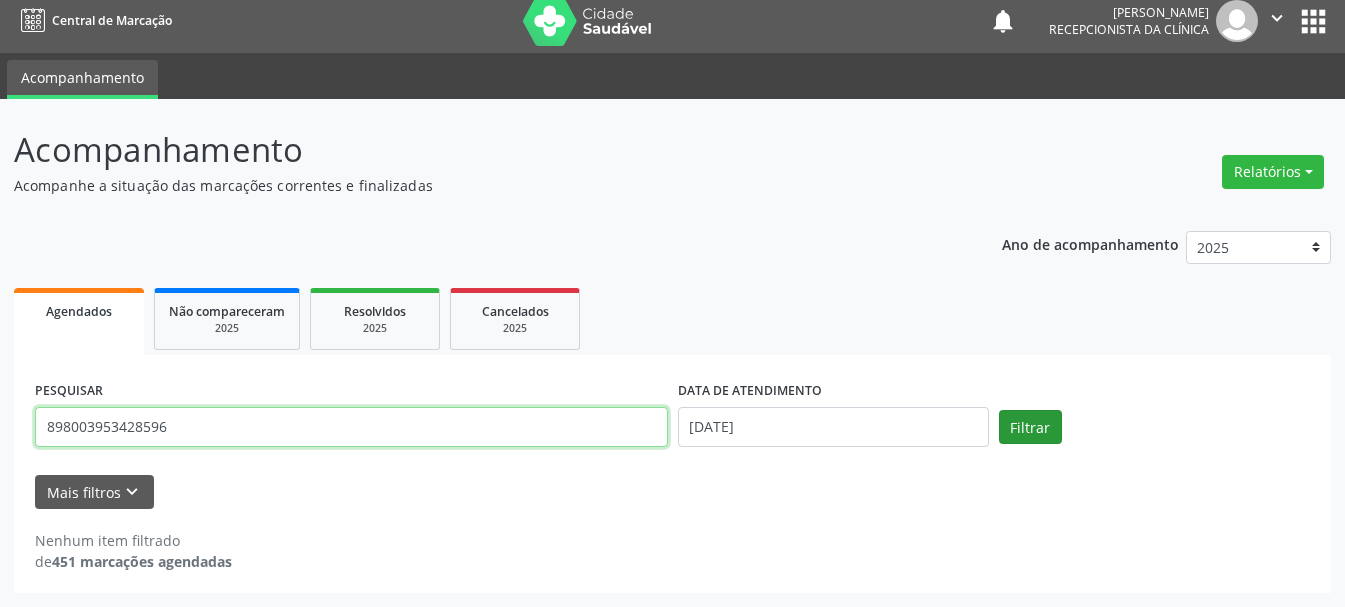 type on "898003953428596" 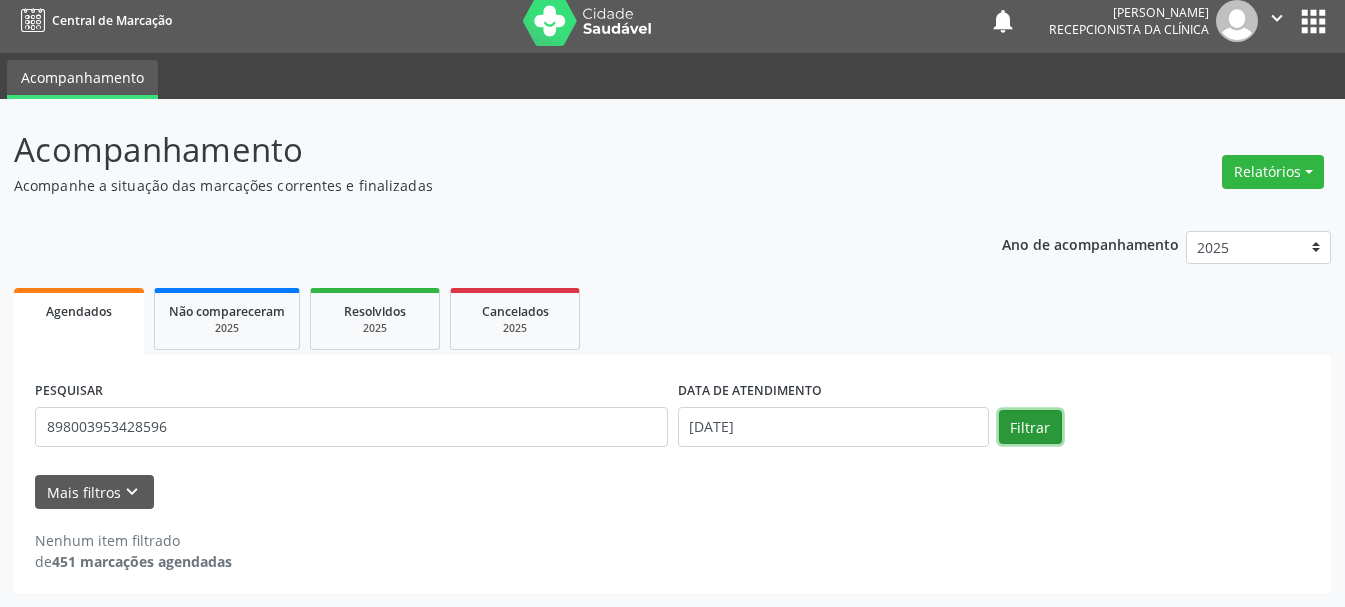 click on "Filtrar" at bounding box center (1030, 427) 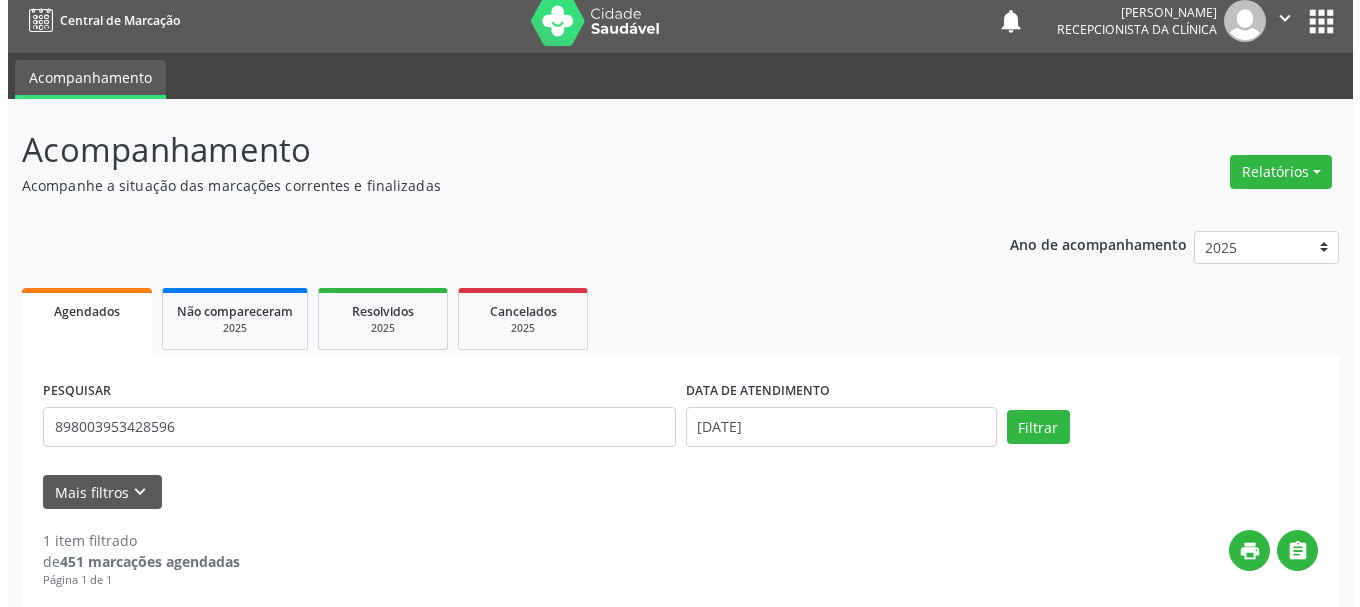 scroll, scrollTop: 298, scrollLeft: 0, axis: vertical 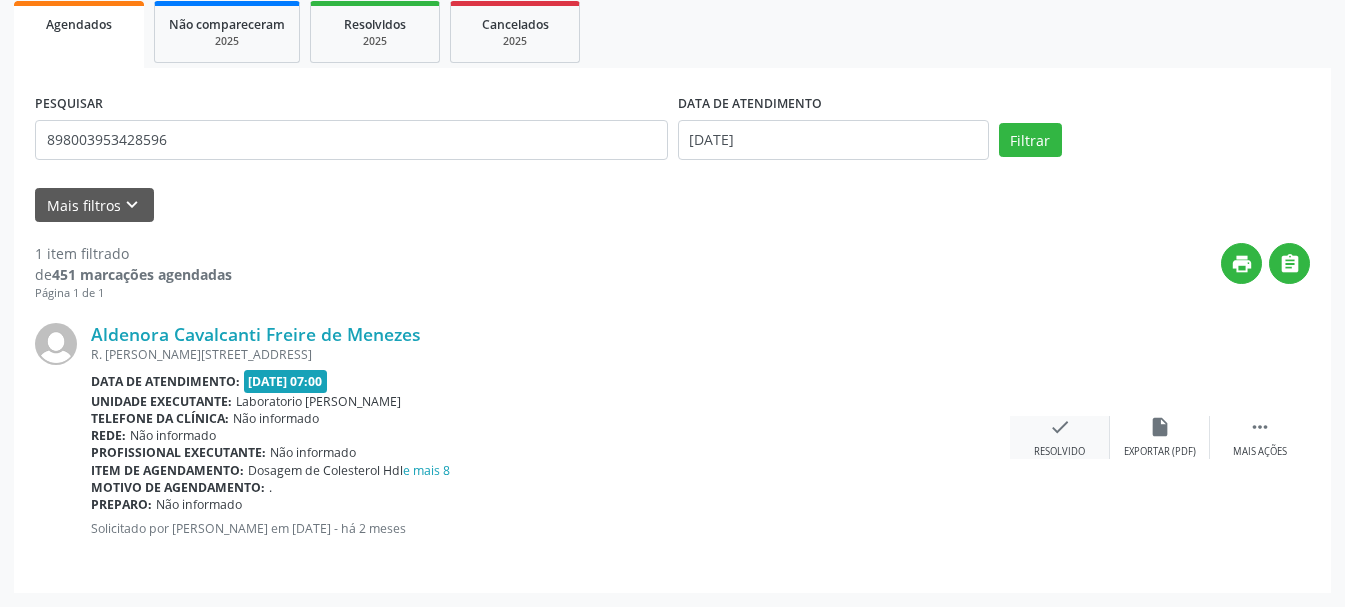click on "check" at bounding box center (1060, 427) 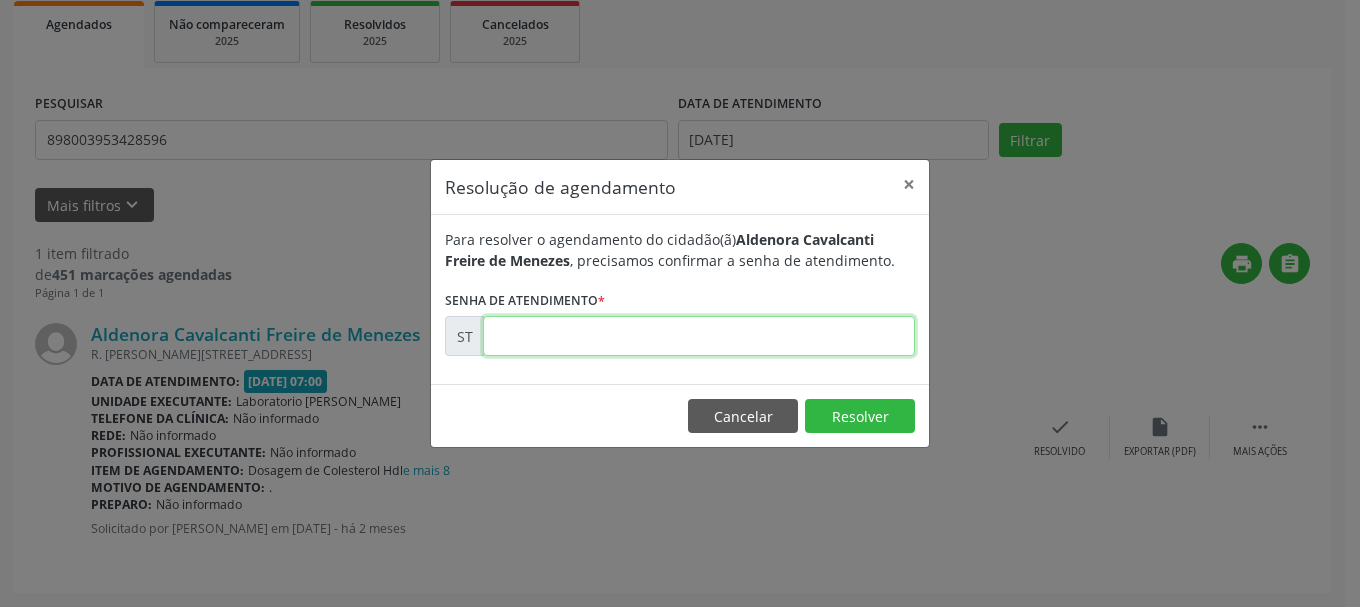 click at bounding box center (699, 336) 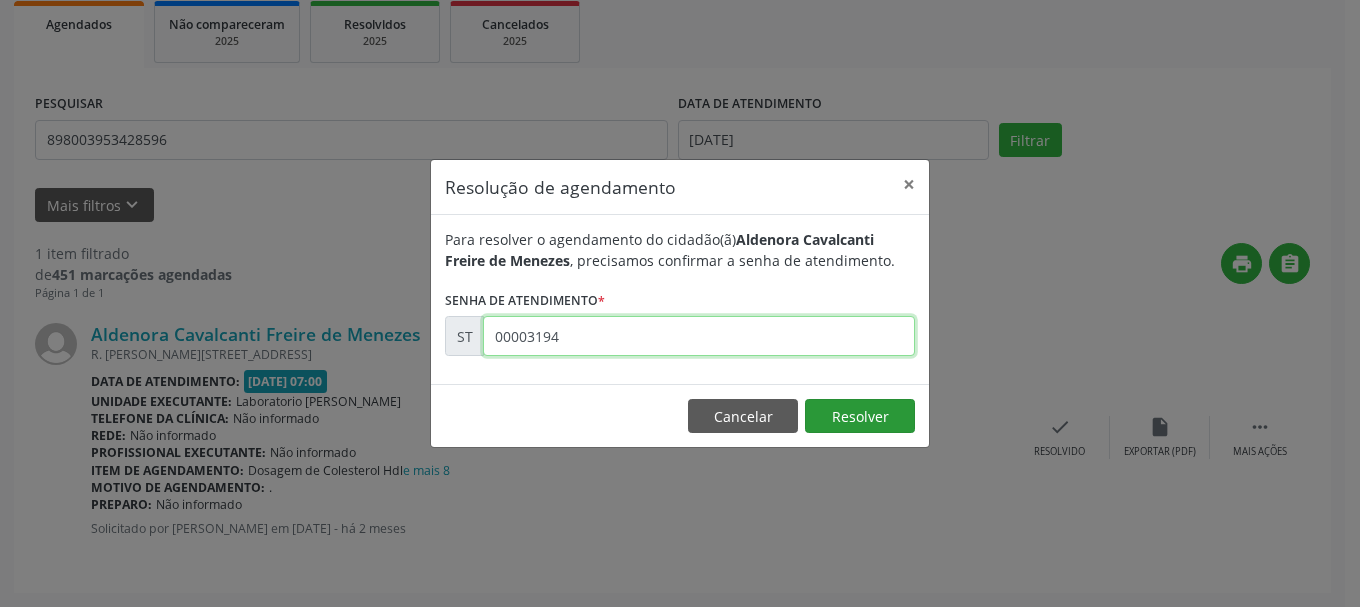 type on "00003194" 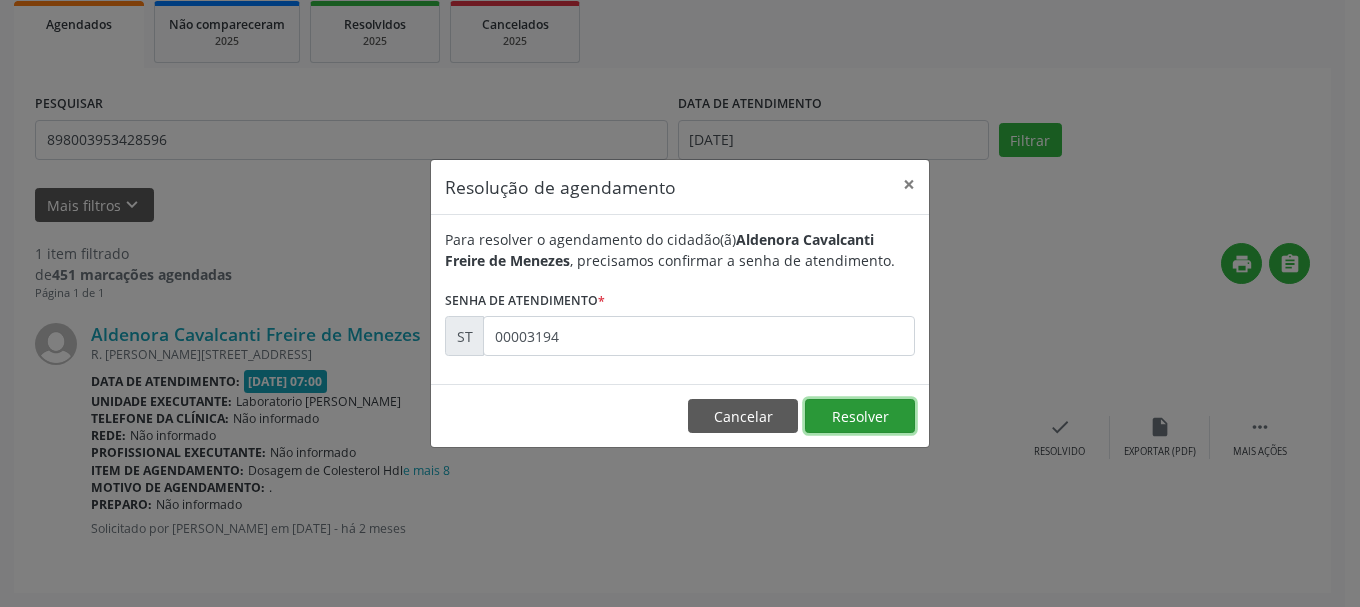 click on "Resolver" at bounding box center (860, 416) 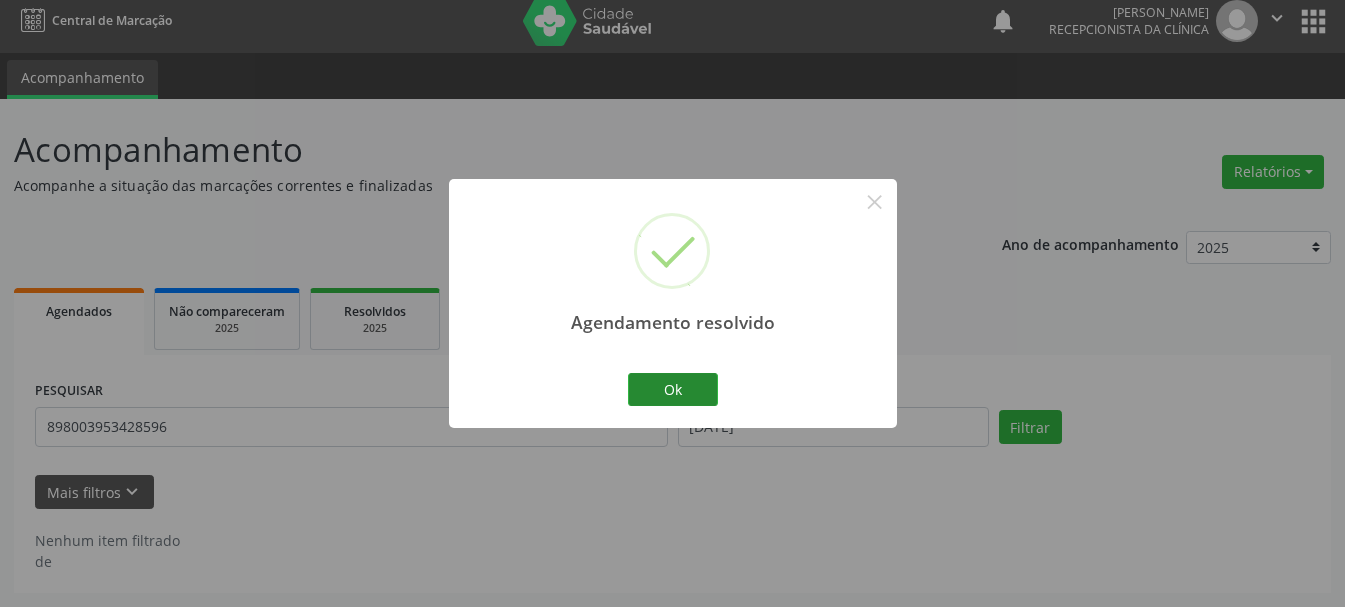 scroll, scrollTop: 11, scrollLeft: 0, axis: vertical 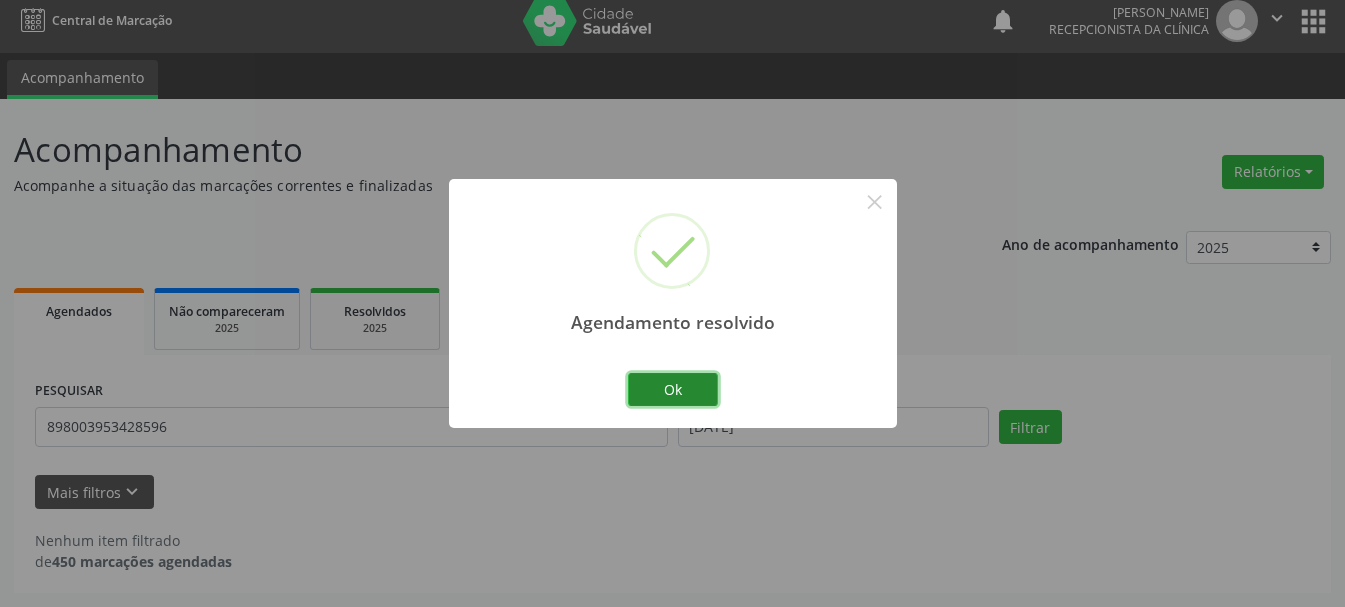 click on "Ok" at bounding box center (673, 390) 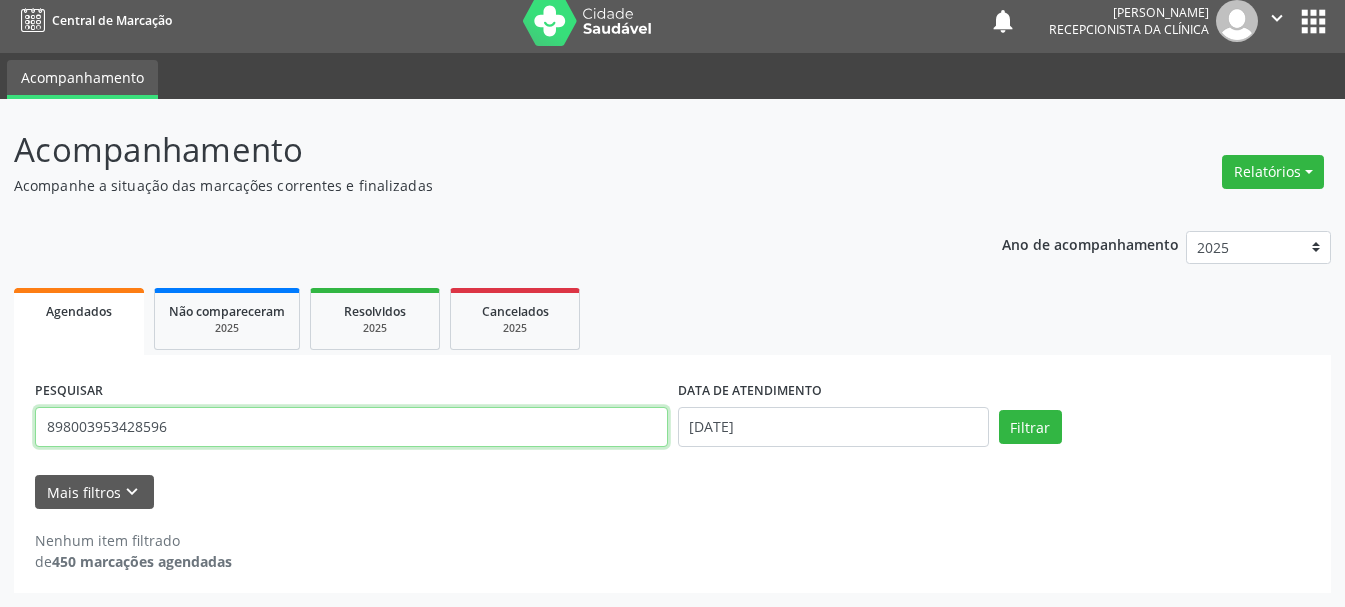 click on "898003953428596" at bounding box center (351, 427) 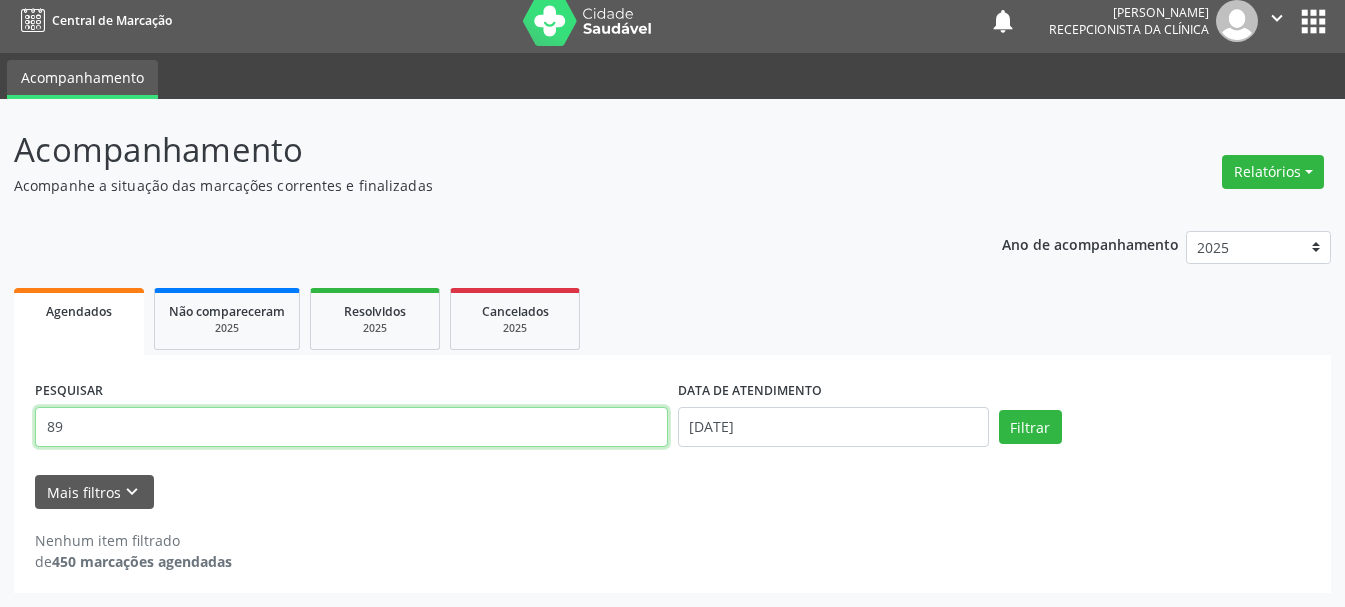 type on "8" 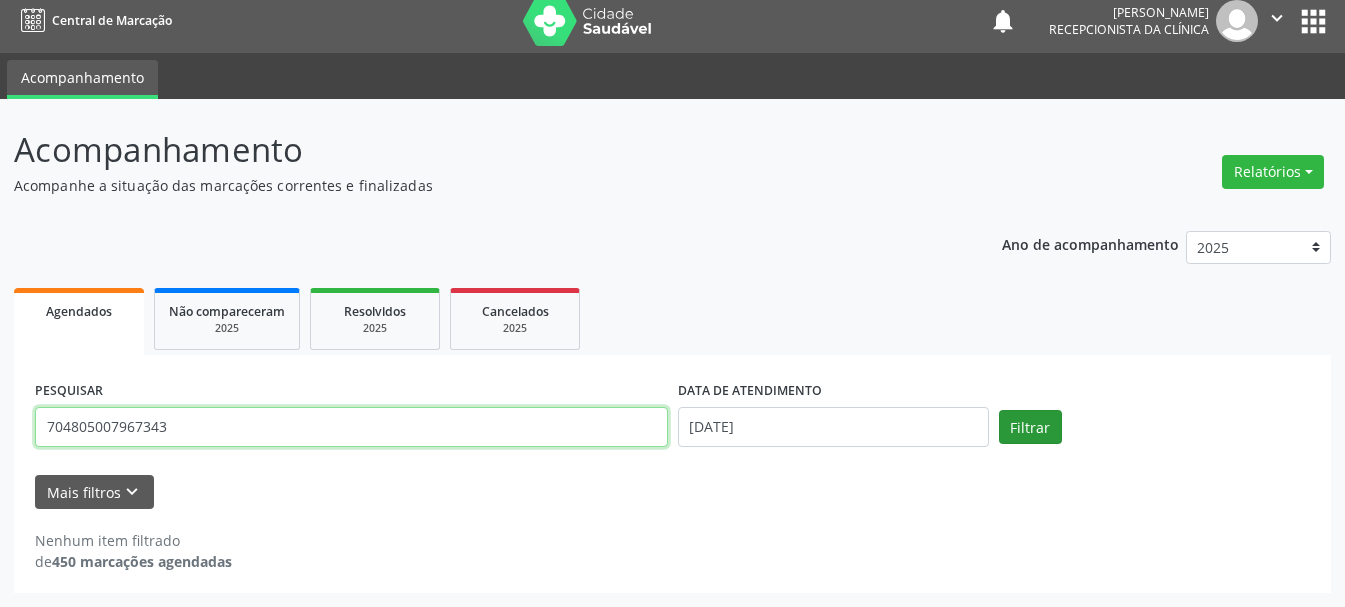 type on "704805007967343" 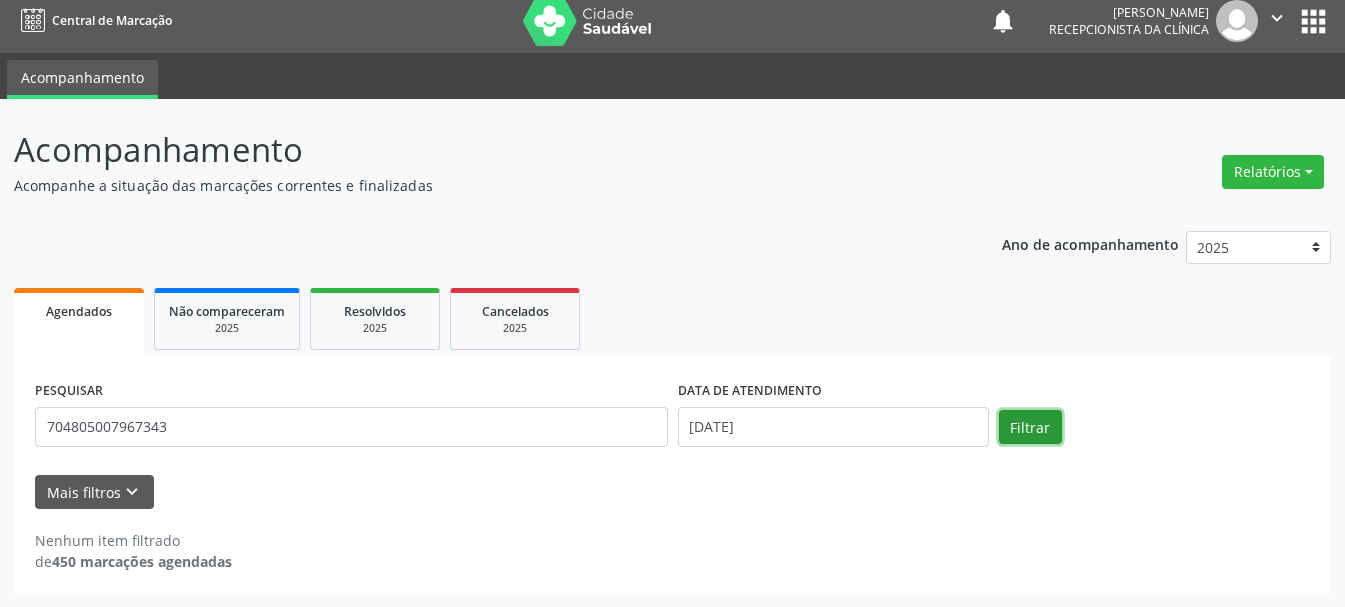click on "Filtrar" at bounding box center [1030, 427] 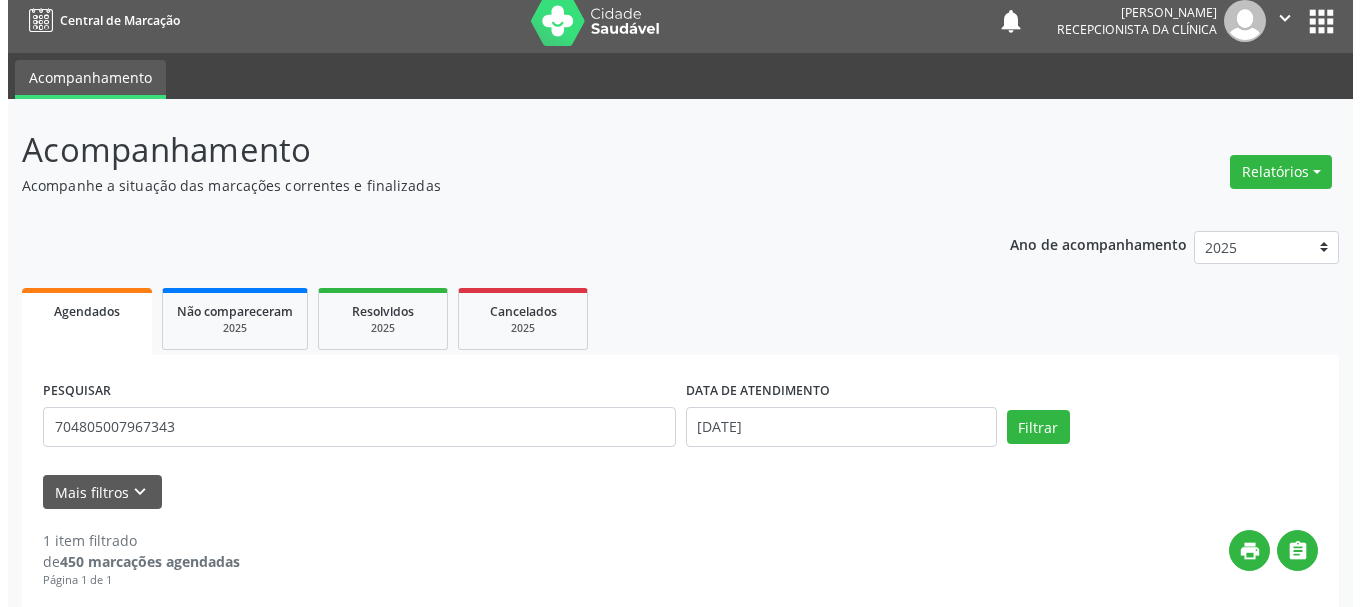 scroll, scrollTop: 298, scrollLeft: 0, axis: vertical 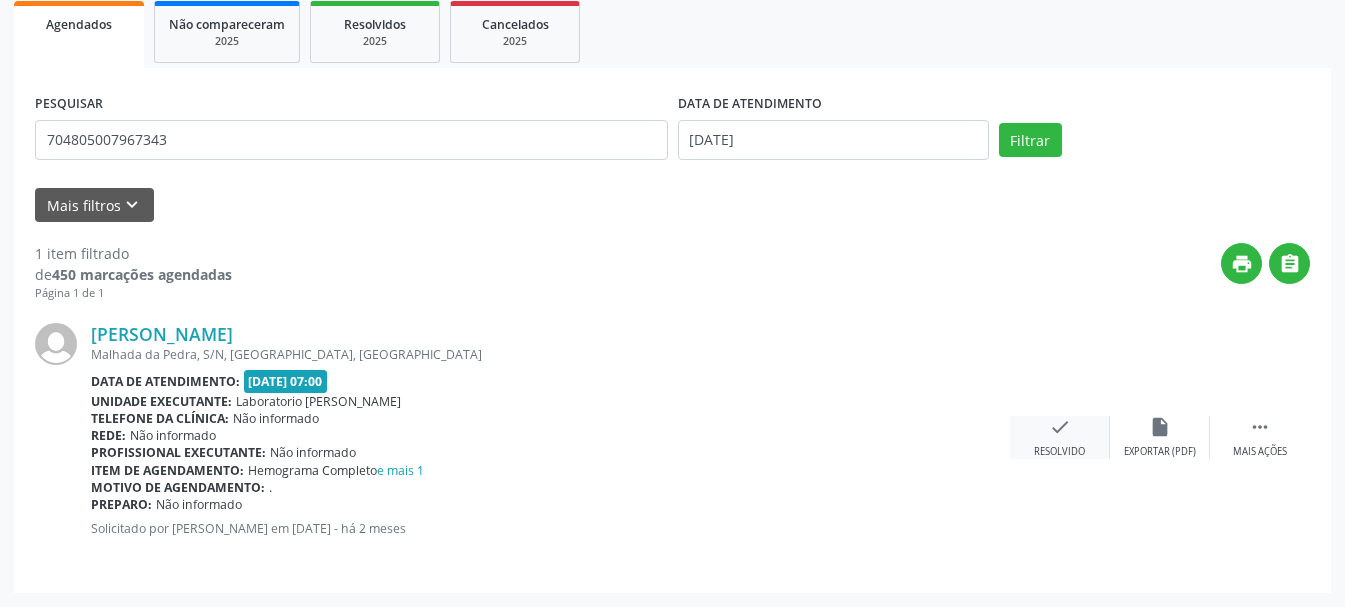 click on "Resolvido" at bounding box center [1059, 452] 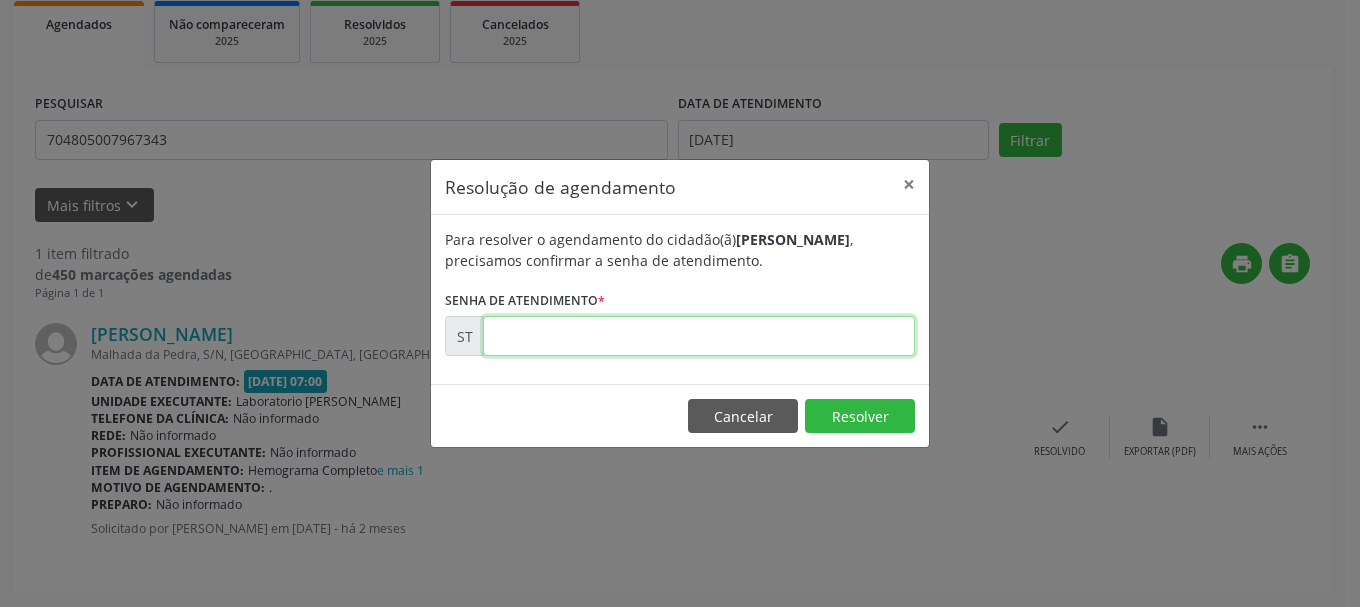 click at bounding box center [699, 336] 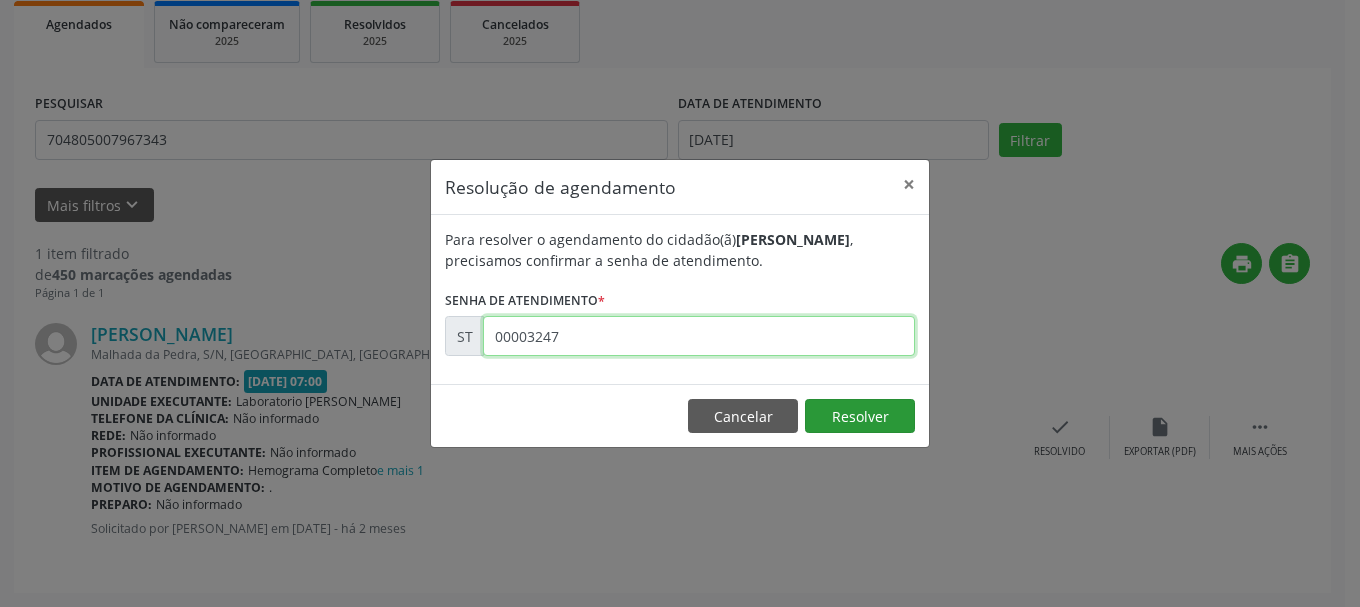 type on "00003247" 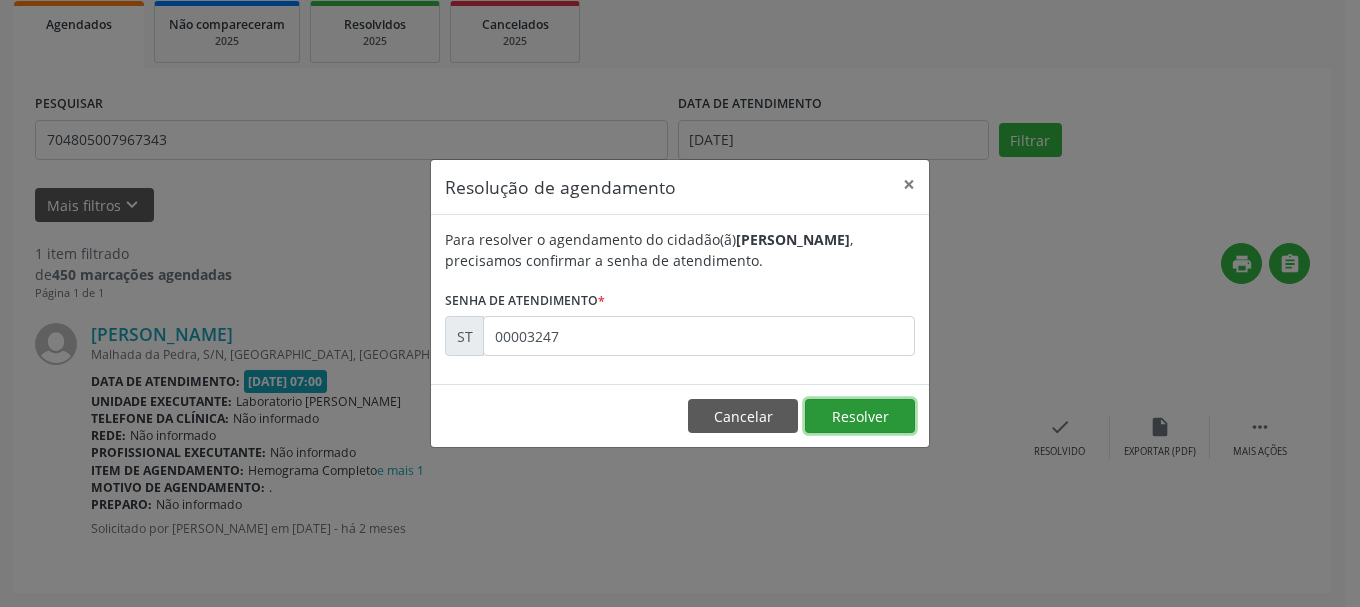 click on "Resolver" at bounding box center [860, 416] 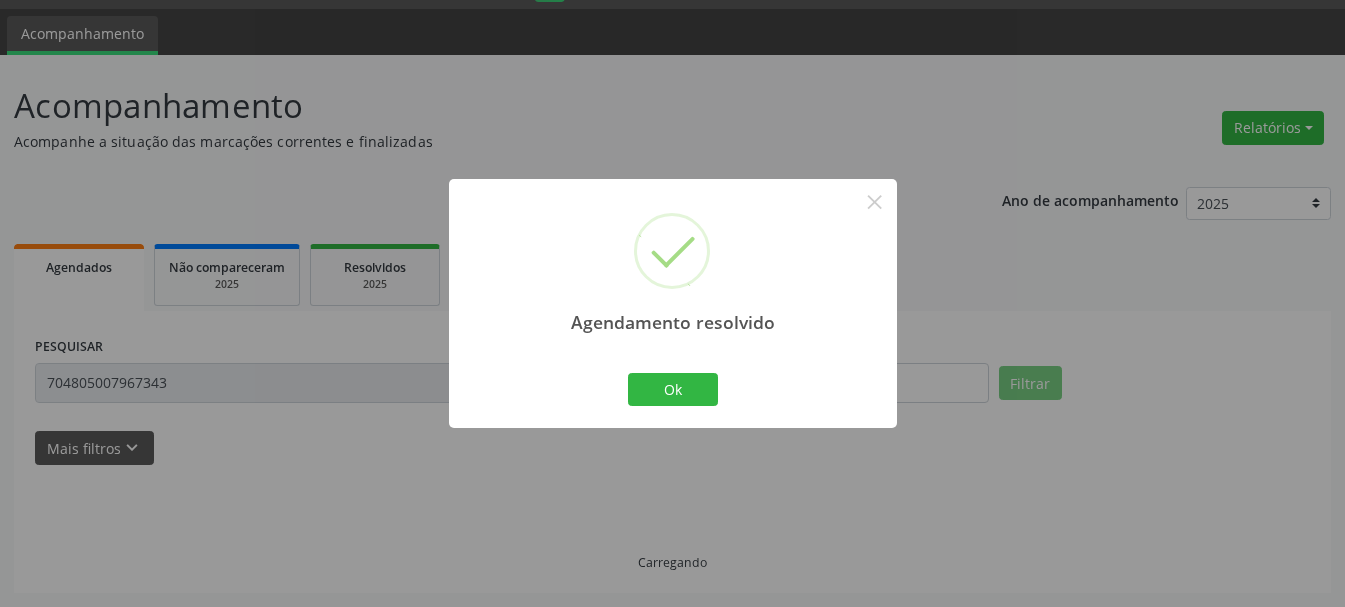 scroll, scrollTop: 11, scrollLeft: 0, axis: vertical 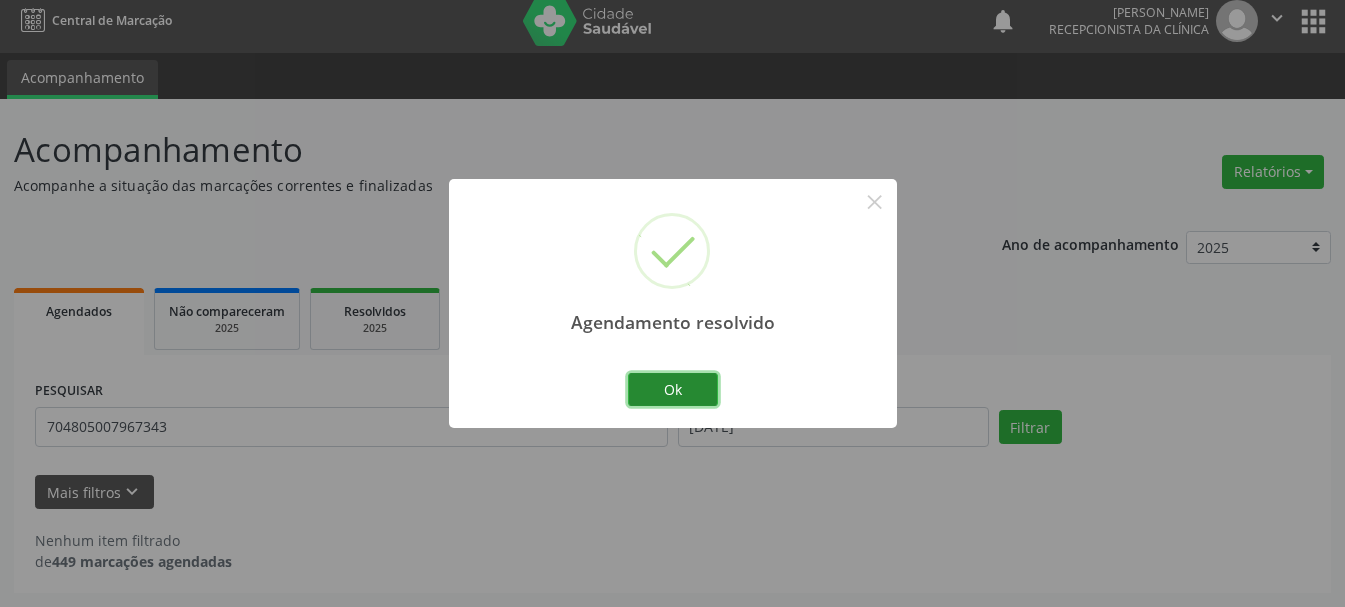 click on "Ok" at bounding box center [673, 390] 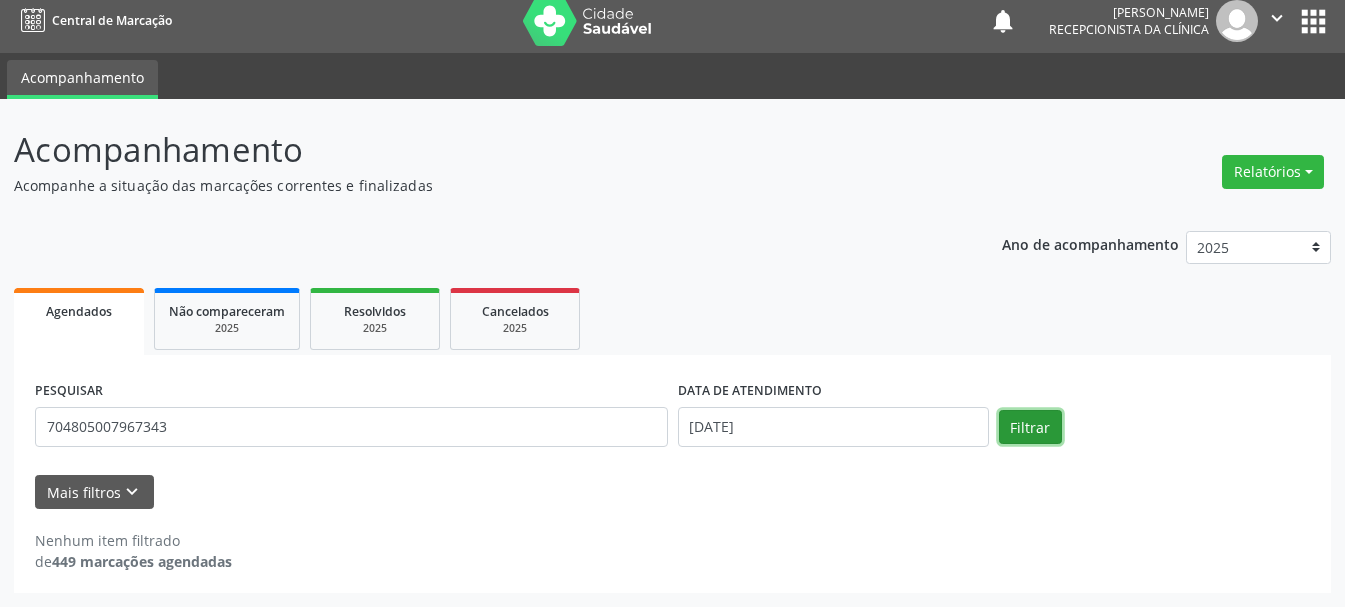 click on "Filtrar" at bounding box center (1030, 427) 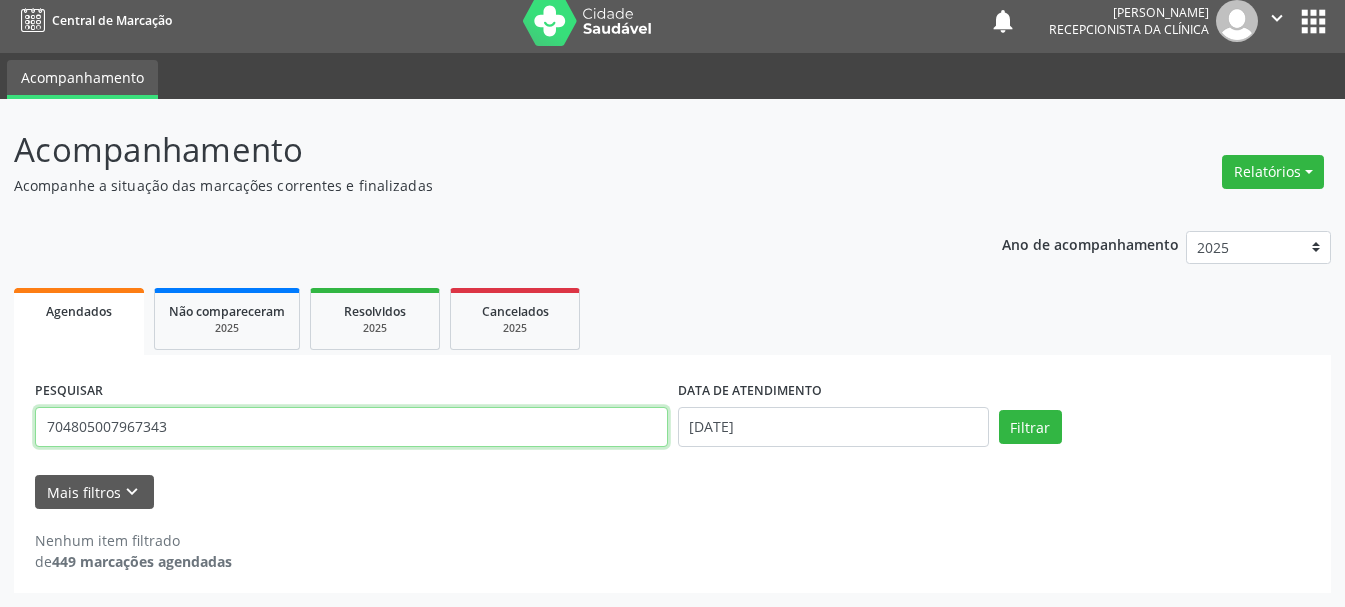 click on "704805007967343" at bounding box center (351, 427) 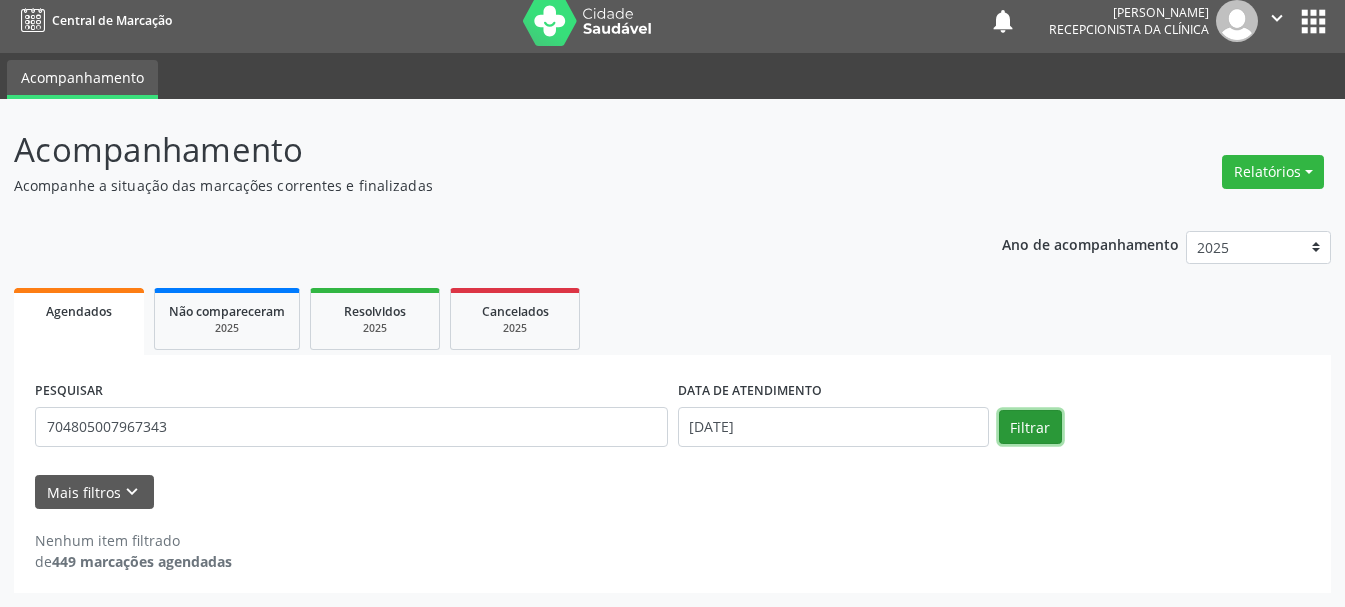 click on "Filtrar" at bounding box center (1030, 427) 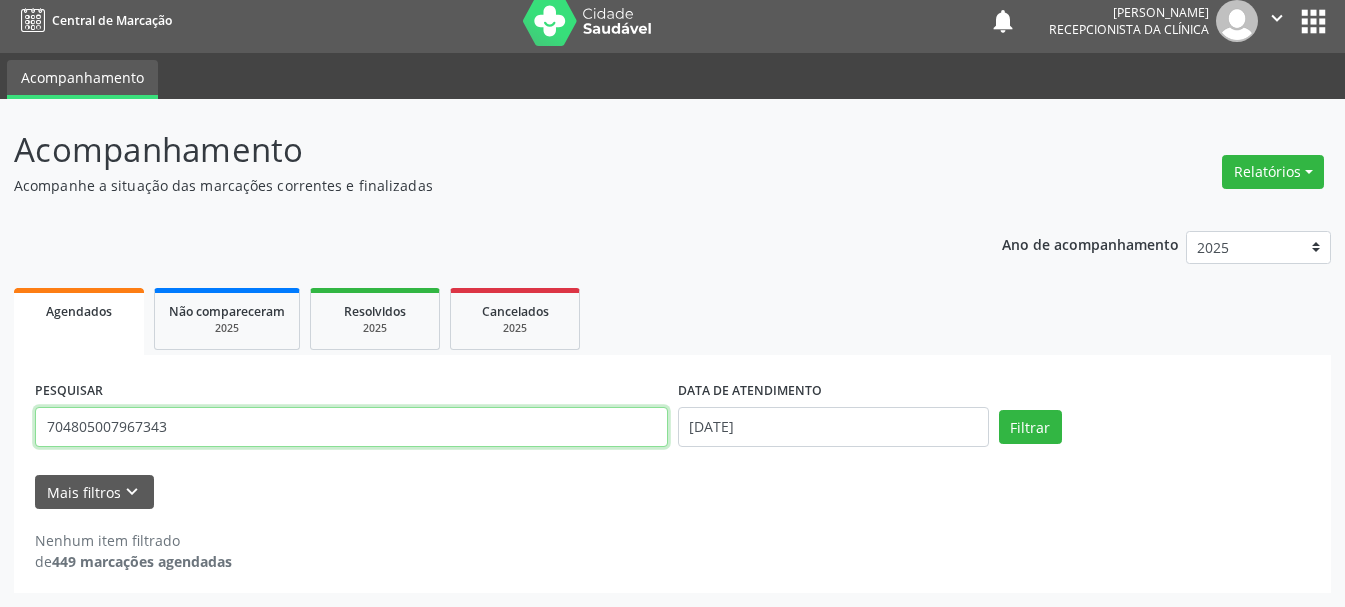 click on "704805007967343" at bounding box center [351, 427] 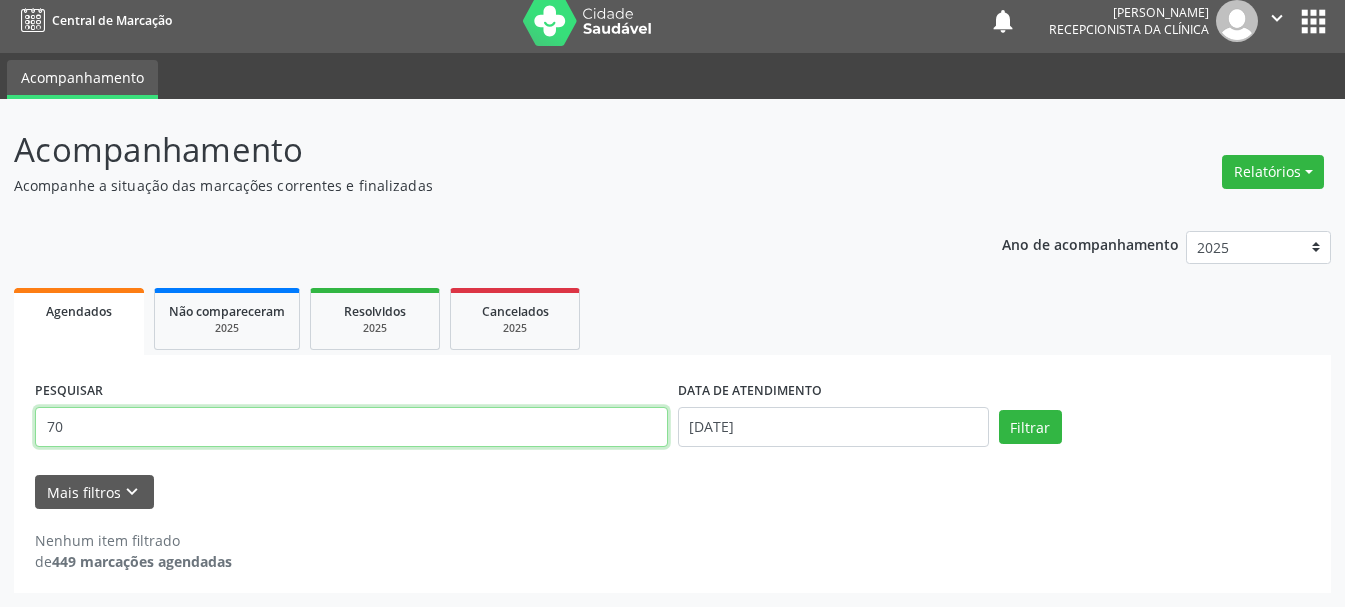 type on "7" 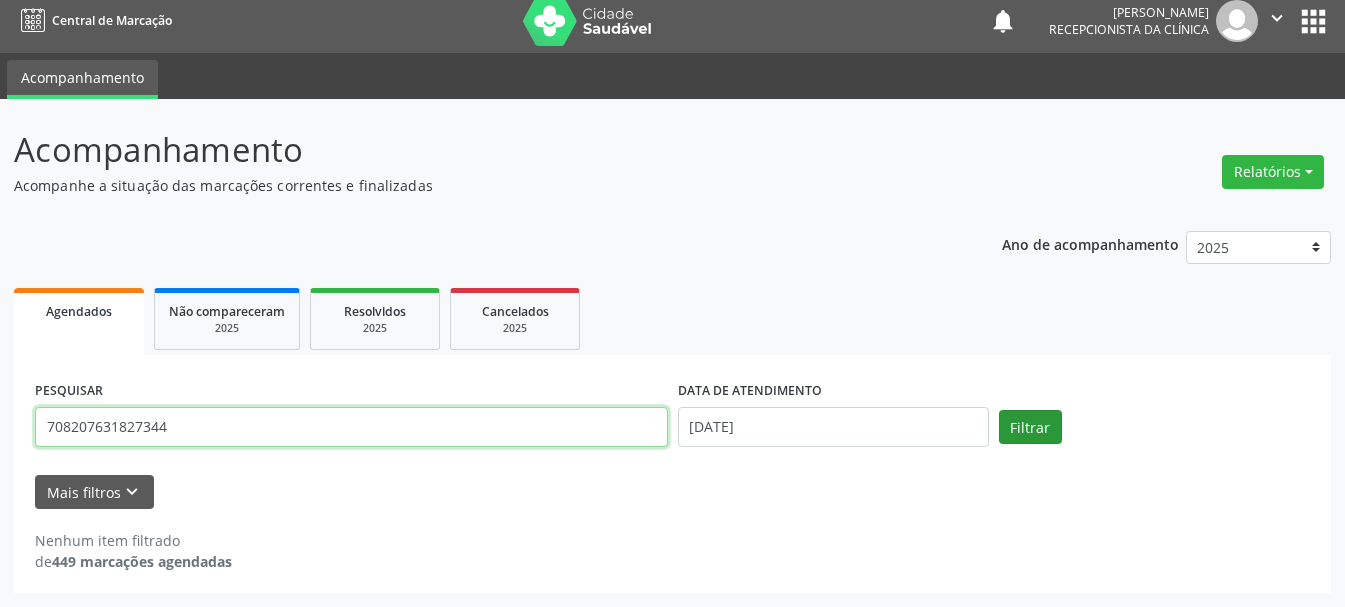 type on "708207631827344" 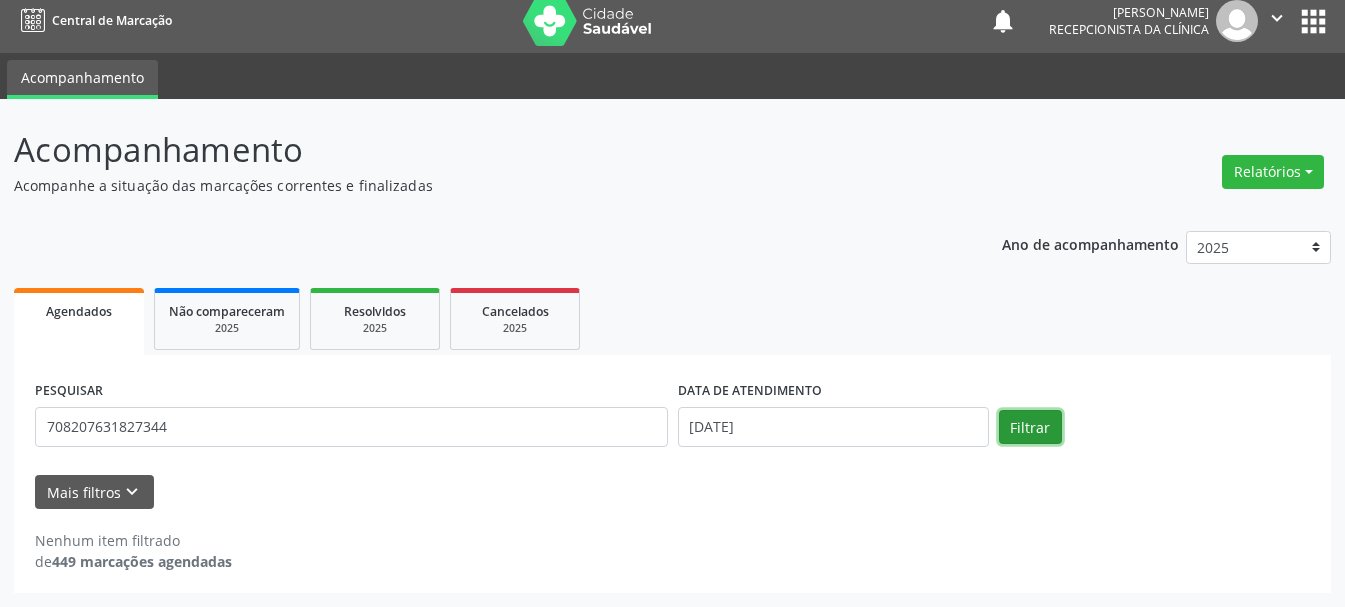 click on "Filtrar" at bounding box center (1030, 427) 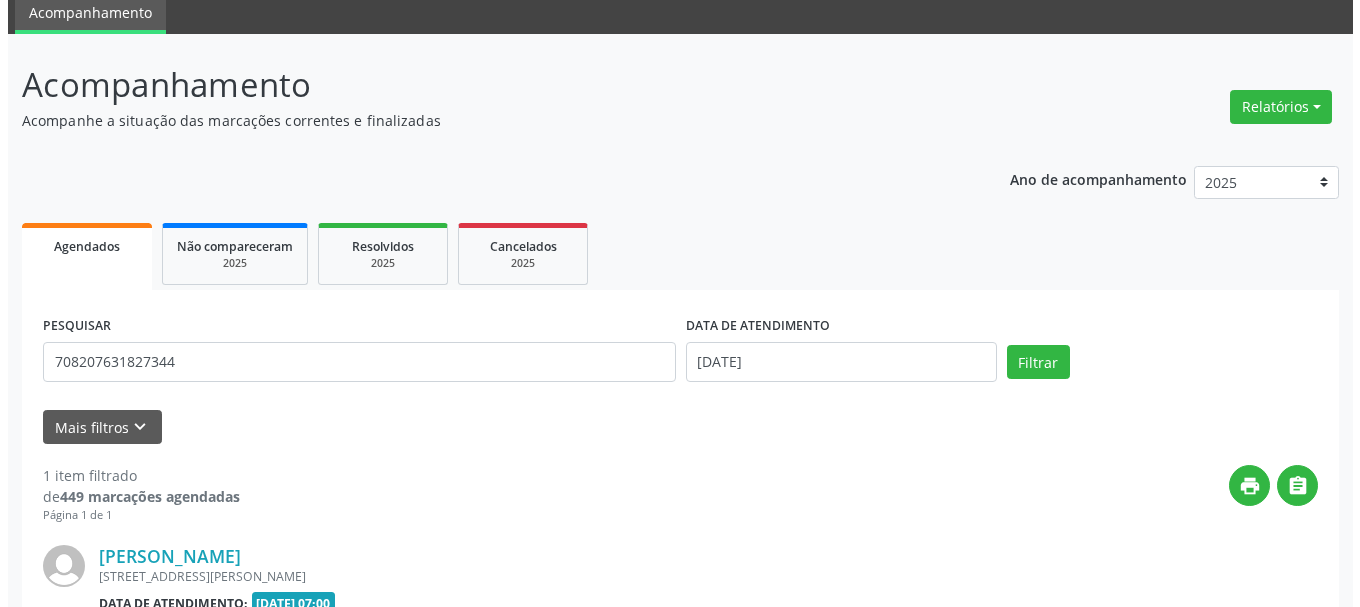 scroll, scrollTop: 298, scrollLeft: 0, axis: vertical 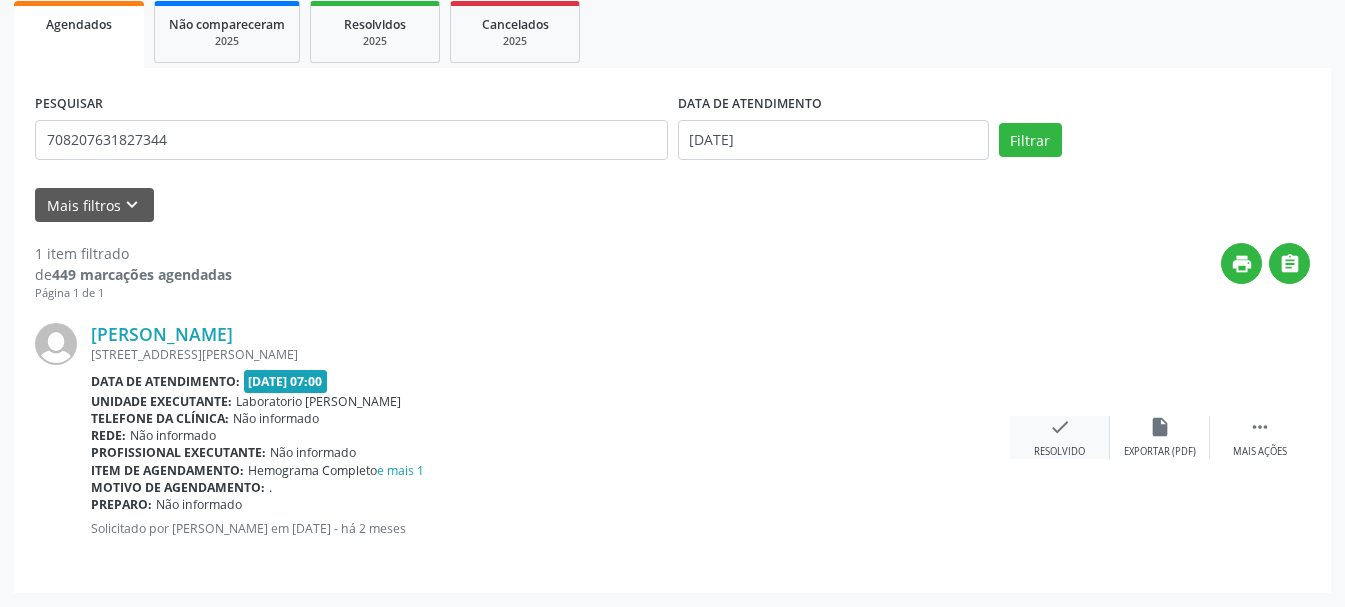 click on "check" at bounding box center (1060, 427) 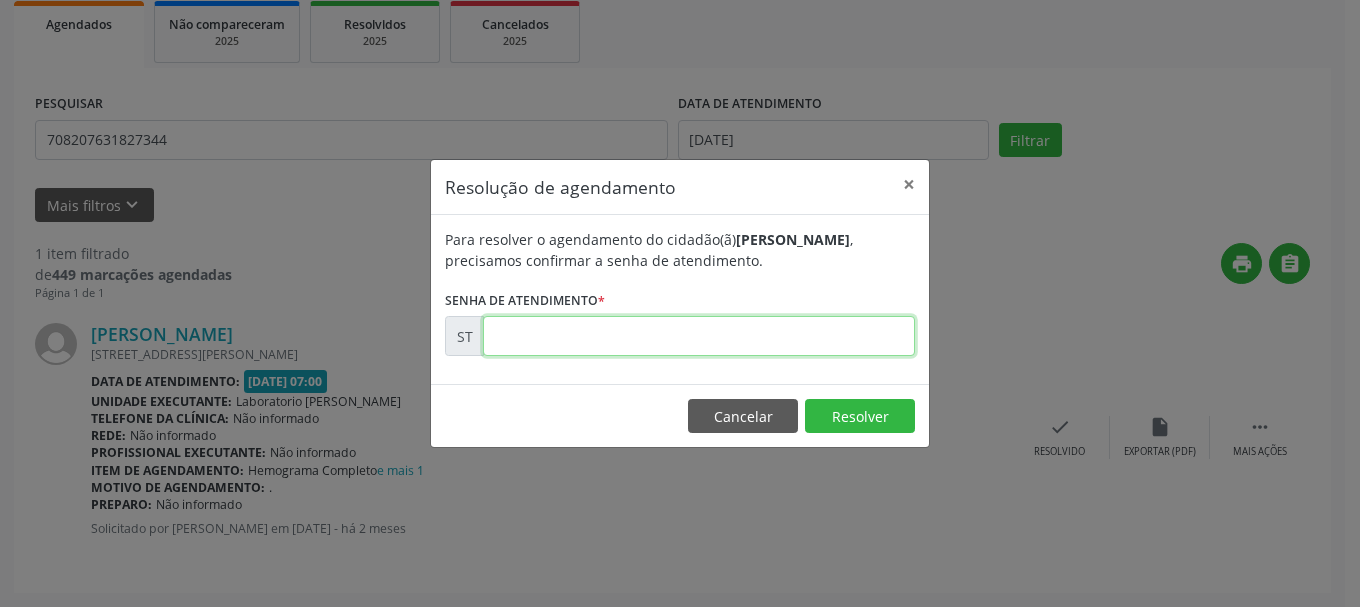 click at bounding box center [699, 336] 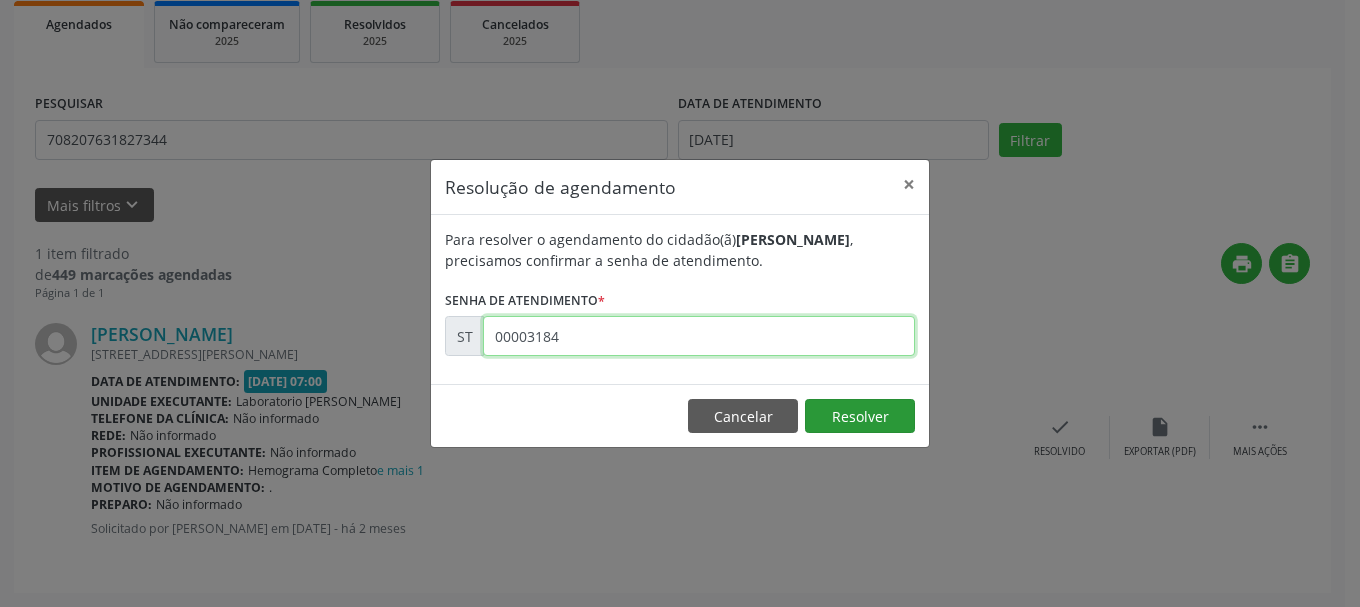 type on "00003184" 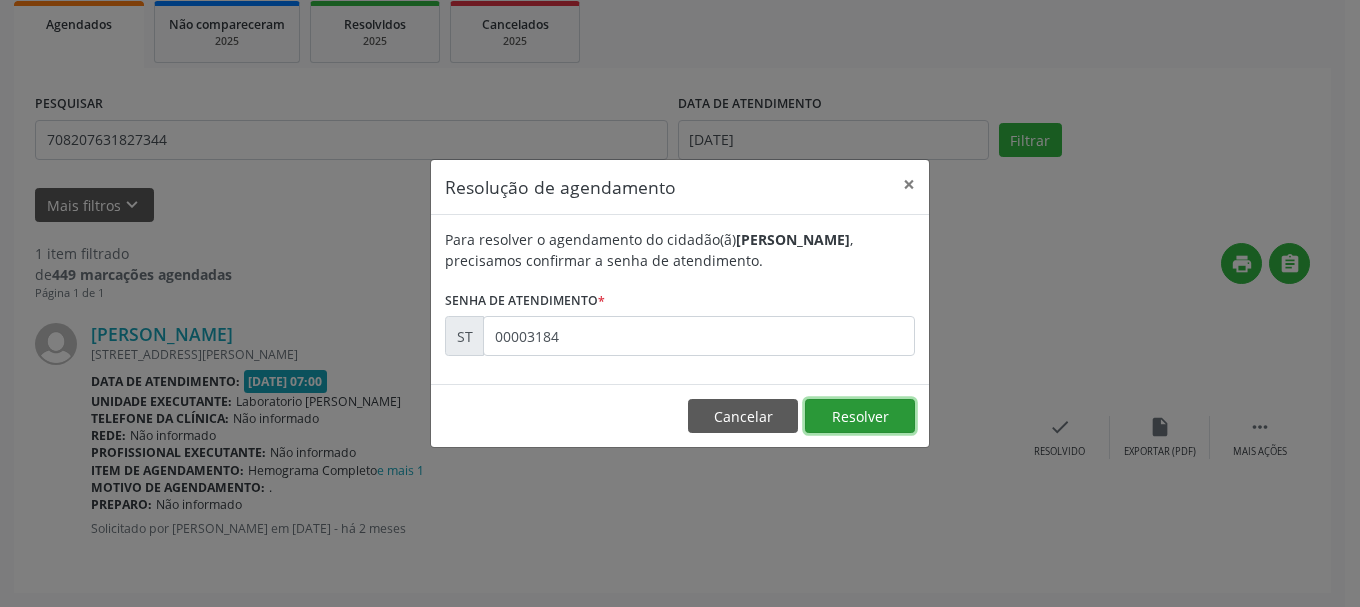 click on "Resolver" at bounding box center (860, 416) 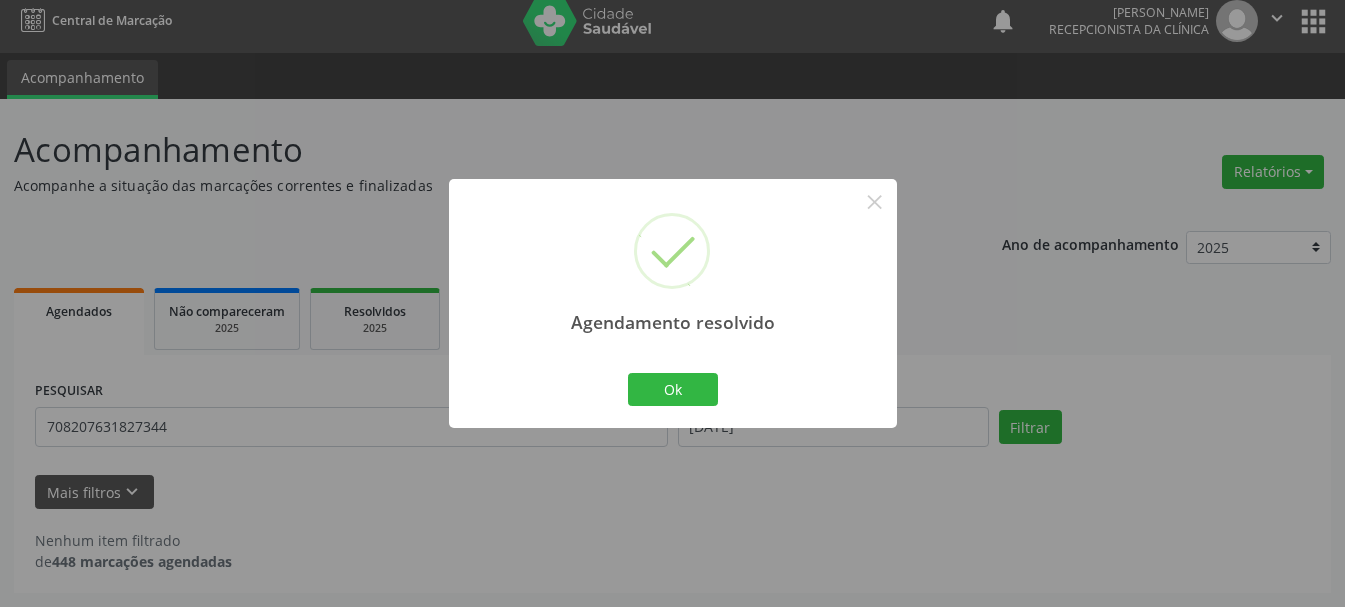 scroll, scrollTop: 11, scrollLeft: 0, axis: vertical 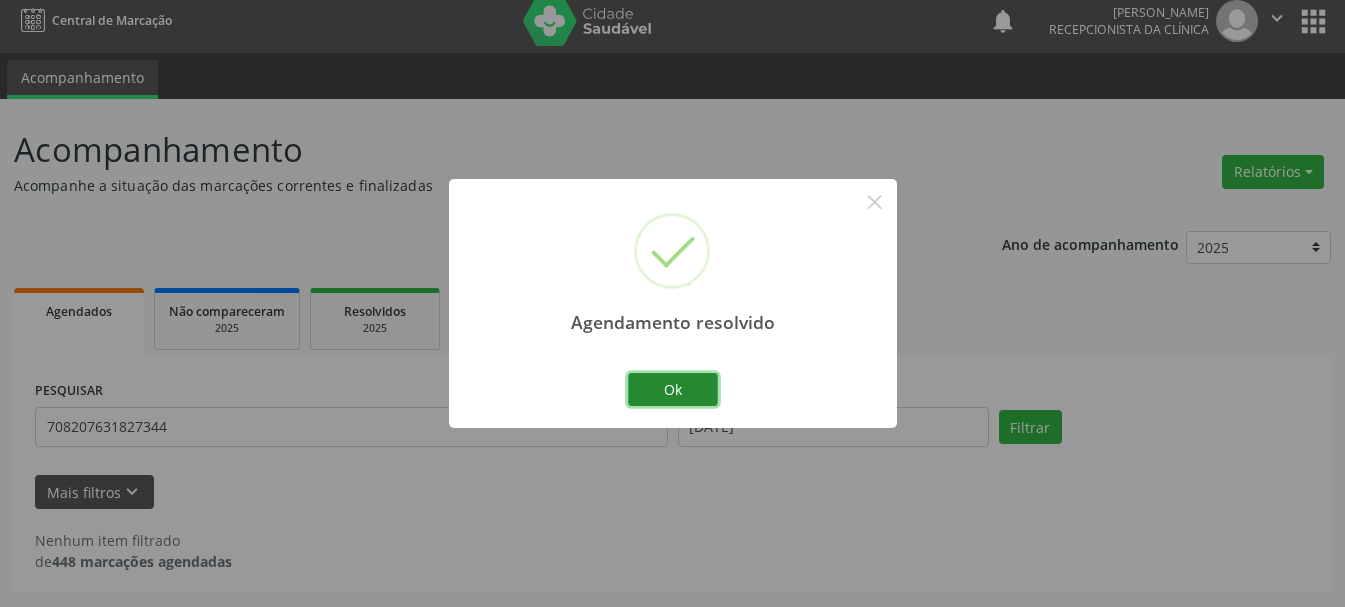click on "Ok" at bounding box center (673, 390) 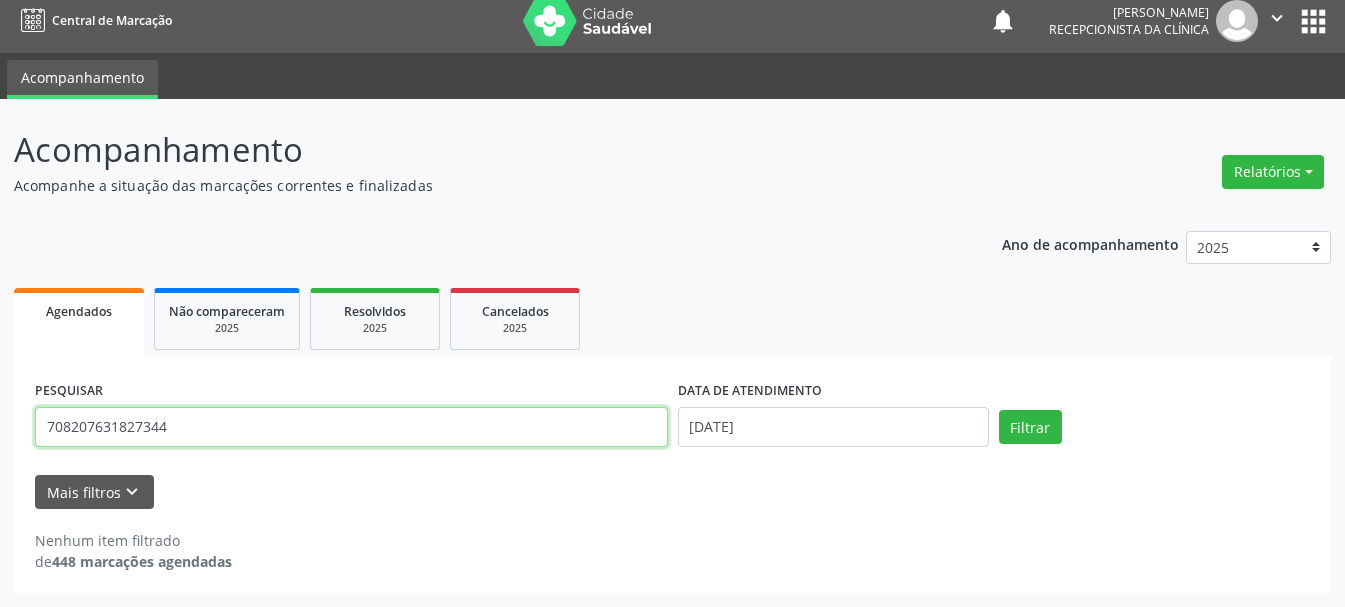 click on "708207631827344" at bounding box center [351, 427] 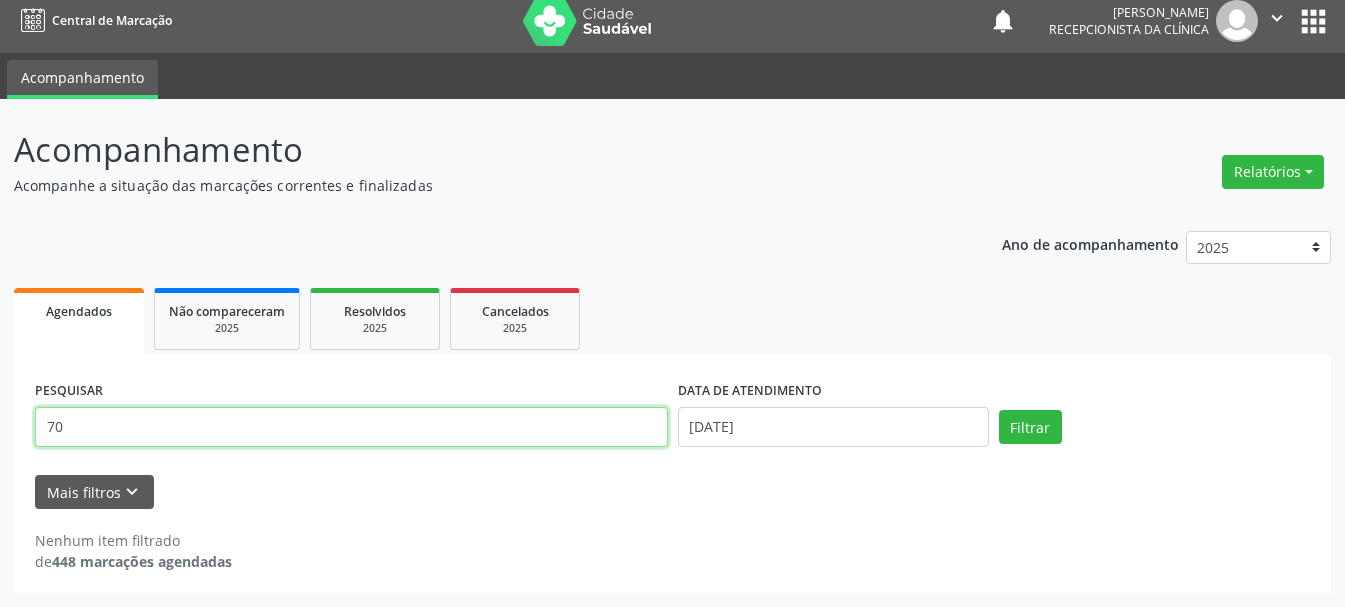 type on "7" 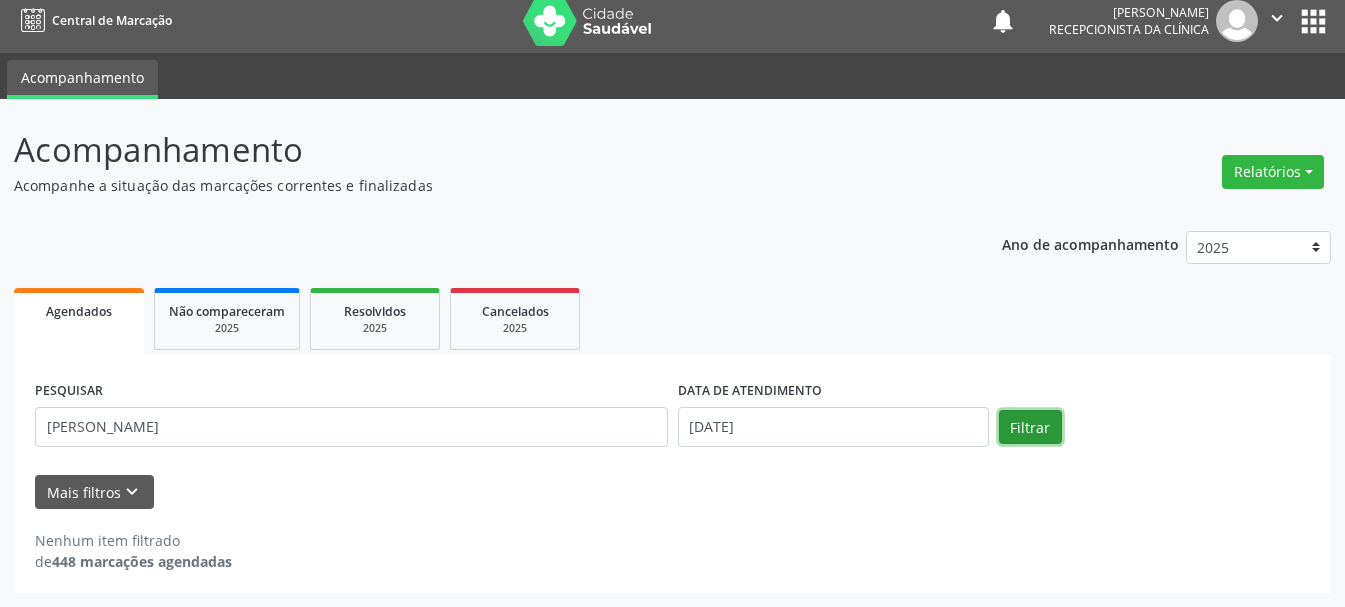 click on "Filtrar" at bounding box center [1030, 427] 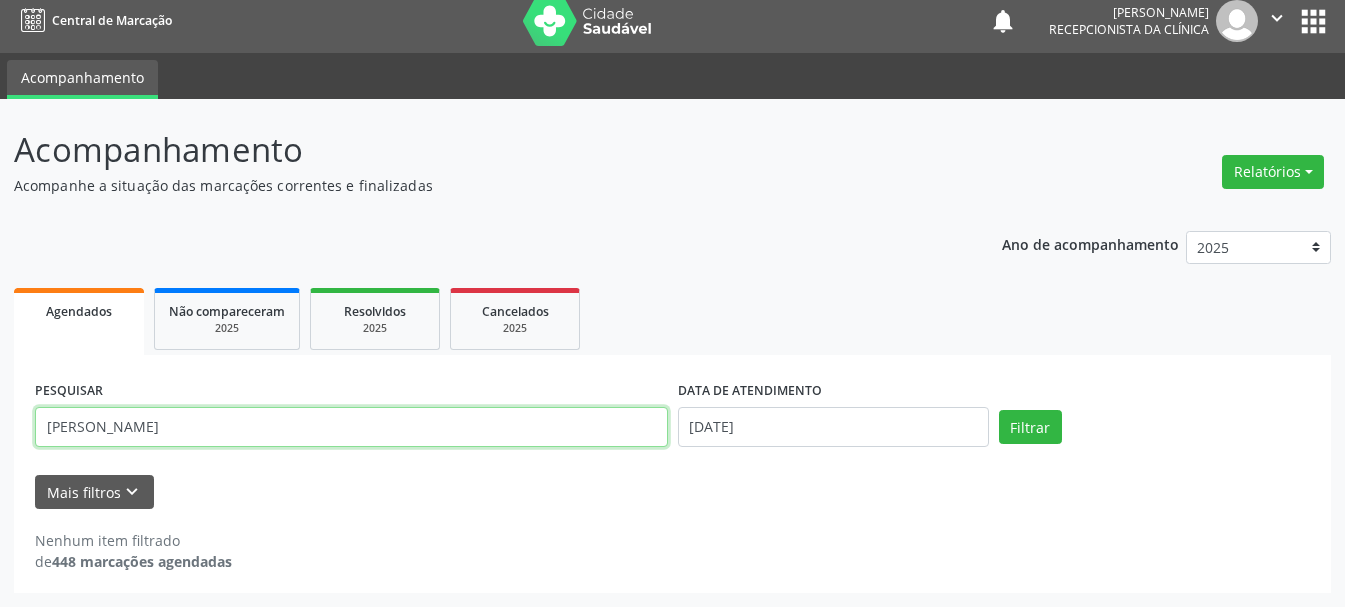 click on "[PERSON_NAME]" at bounding box center [351, 427] 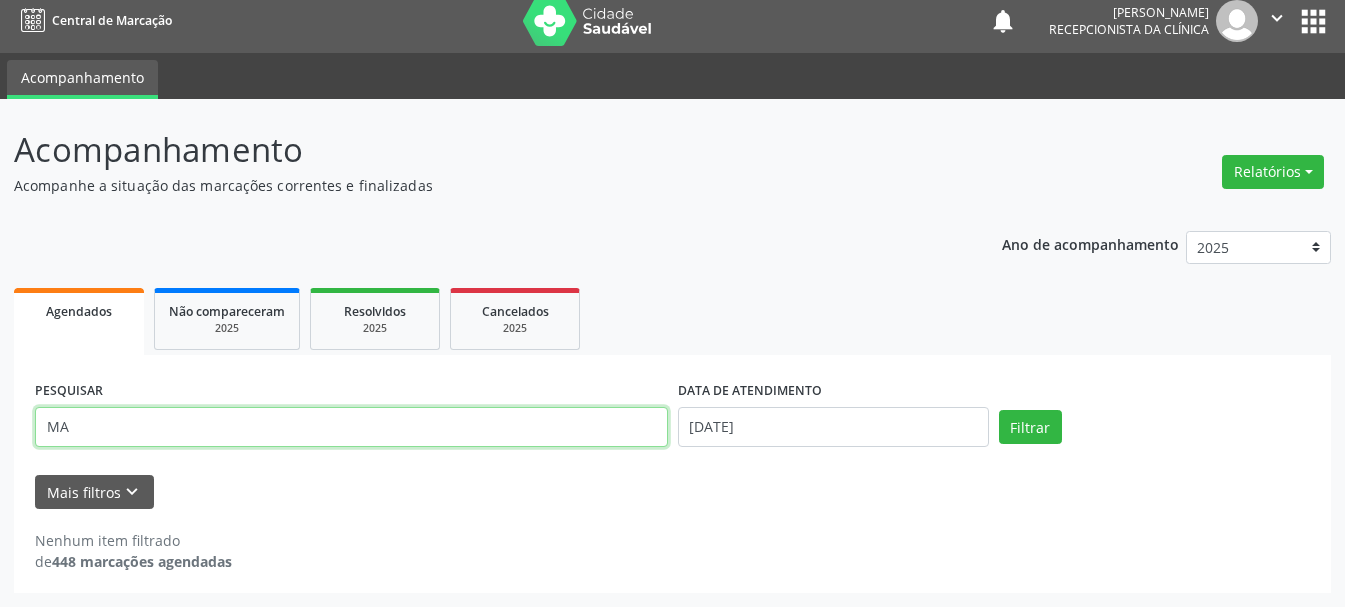type on "M" 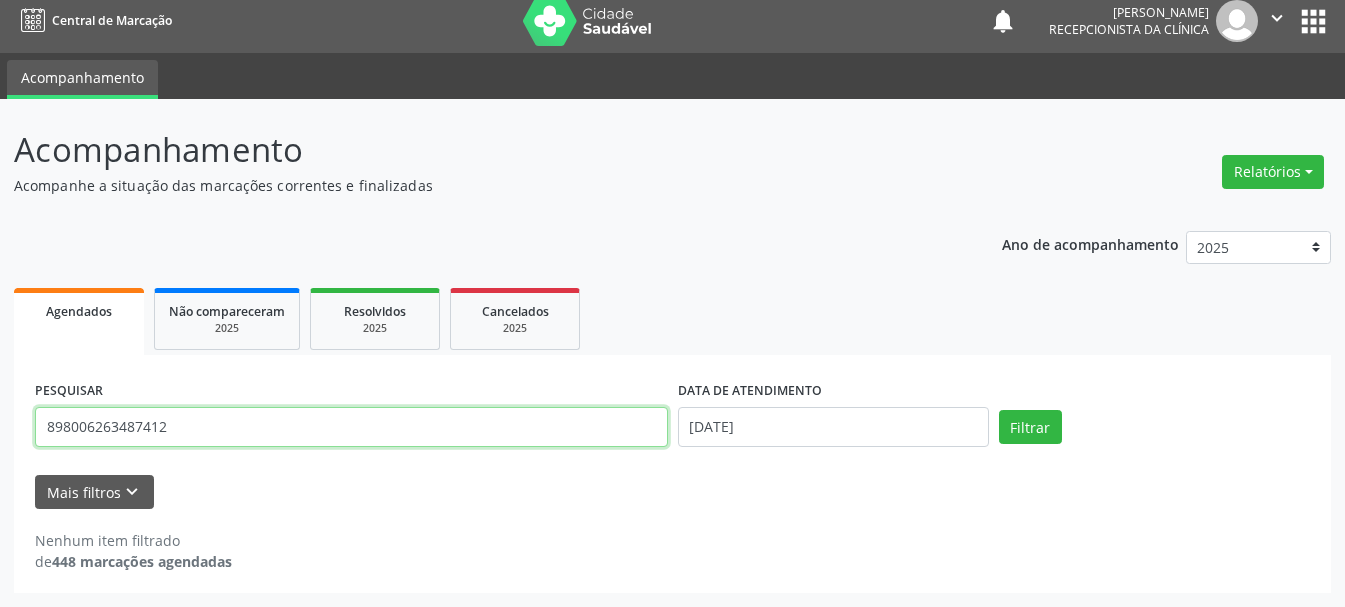 type on "898006263487412" 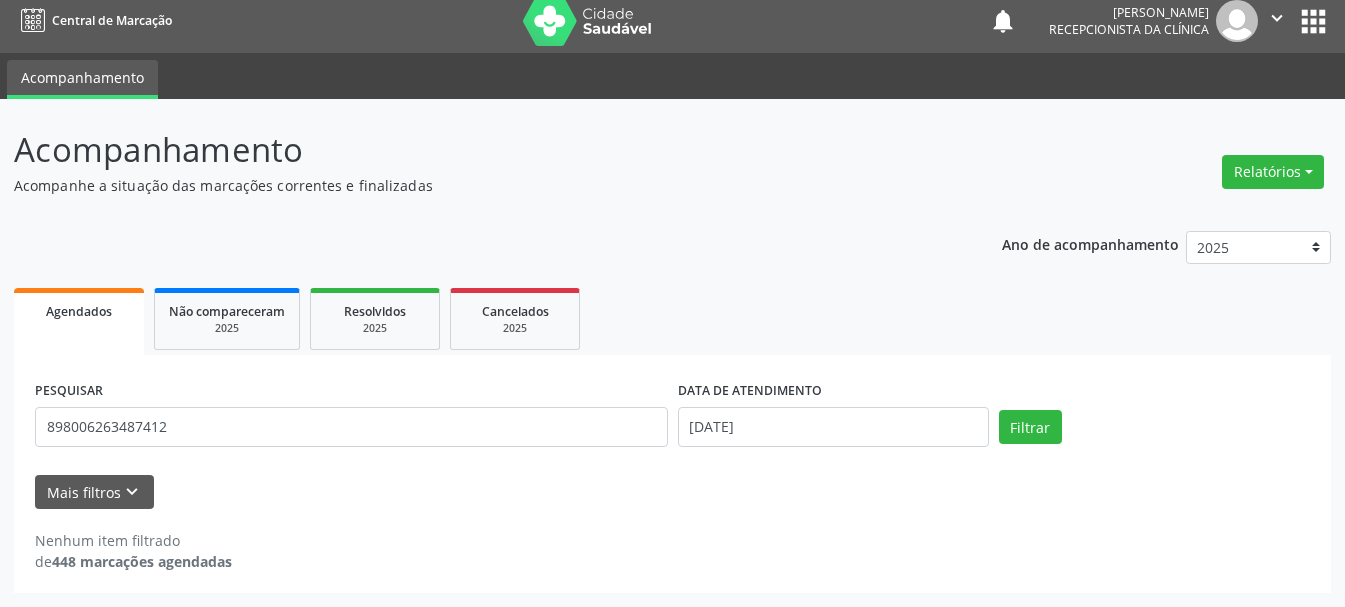 click on "PESQUISAR
898006263487412
DATA DE ATENDIMENTO
[DATE]
Filtrar" at bounding box center (672, 418) 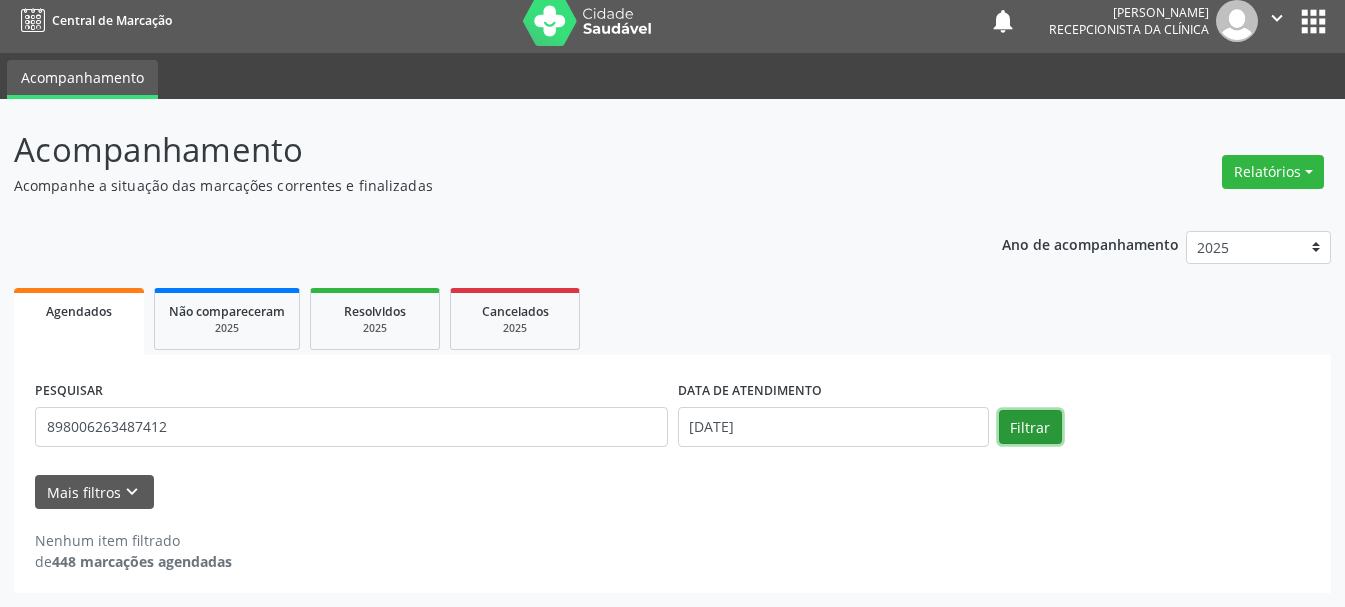 click on "Filtrar" at bounding box center (1030, 427) 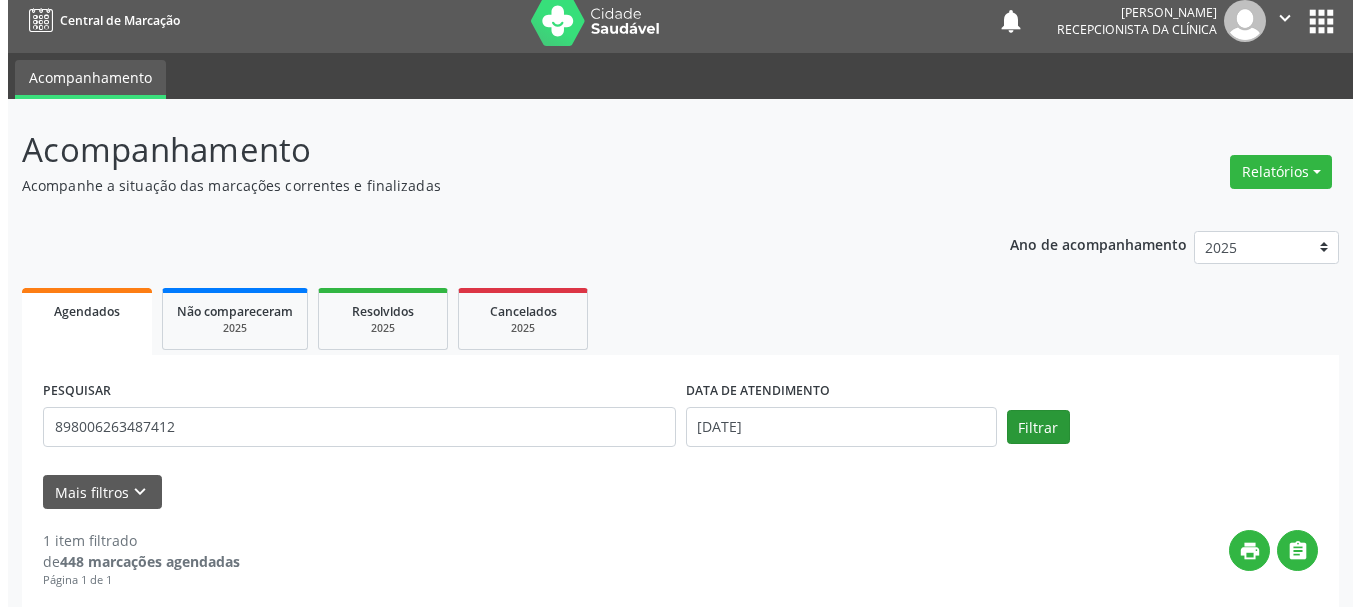scroll, scrollTop: 298, scrollLeft: 0, axis: vertical 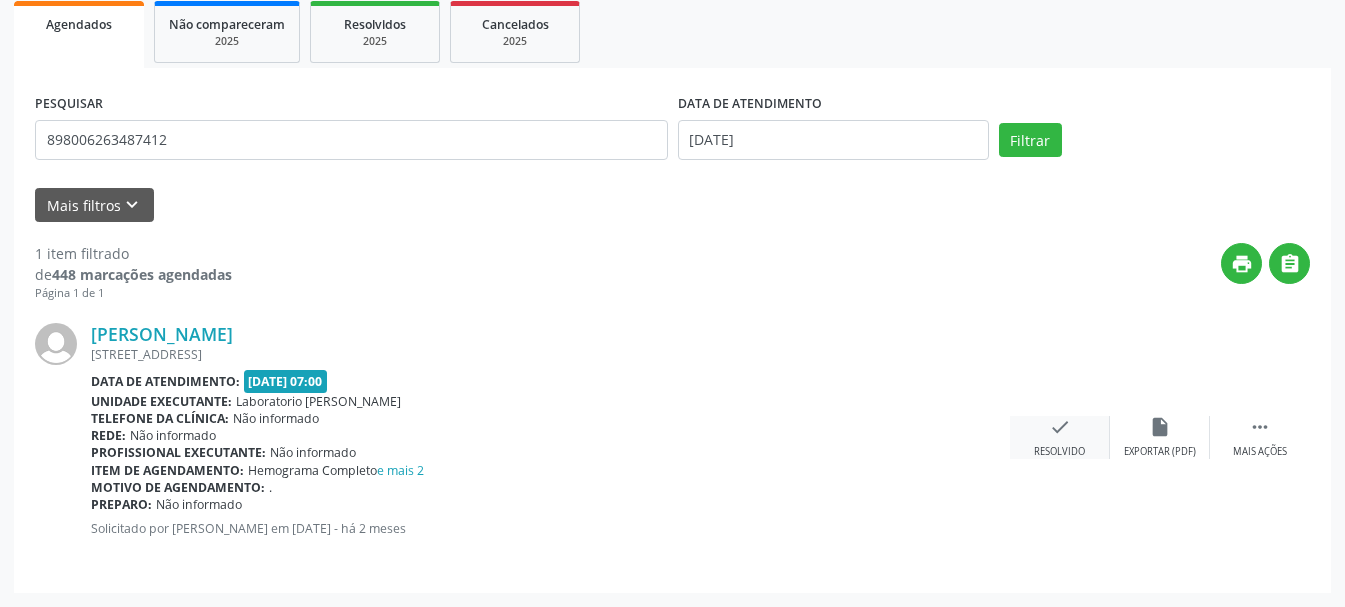 click on "check
Resolvido" at bounding box center [1060, 437] 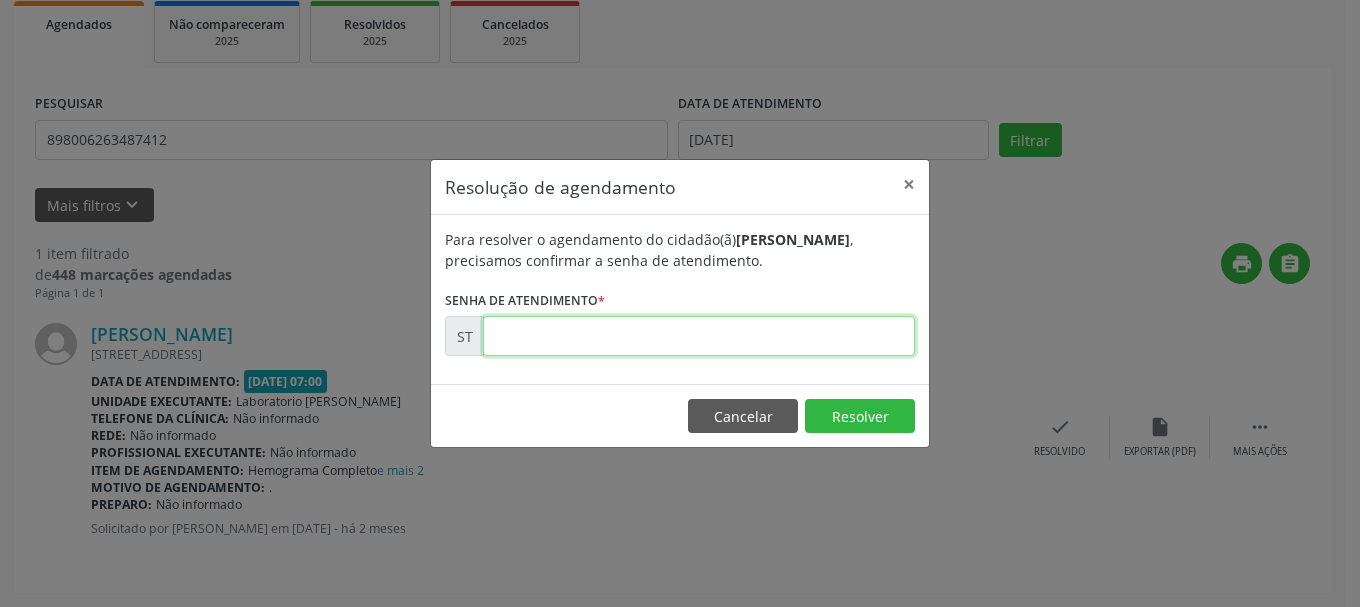click at bounding box center (699, 336) 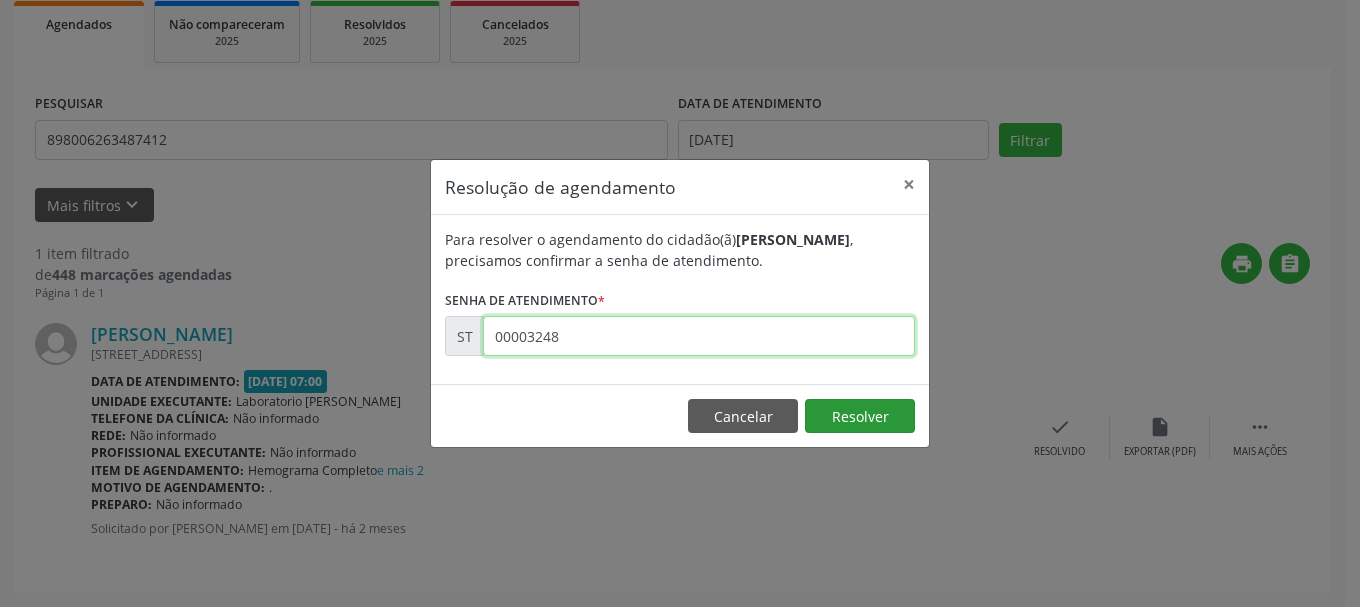type on "00003248" 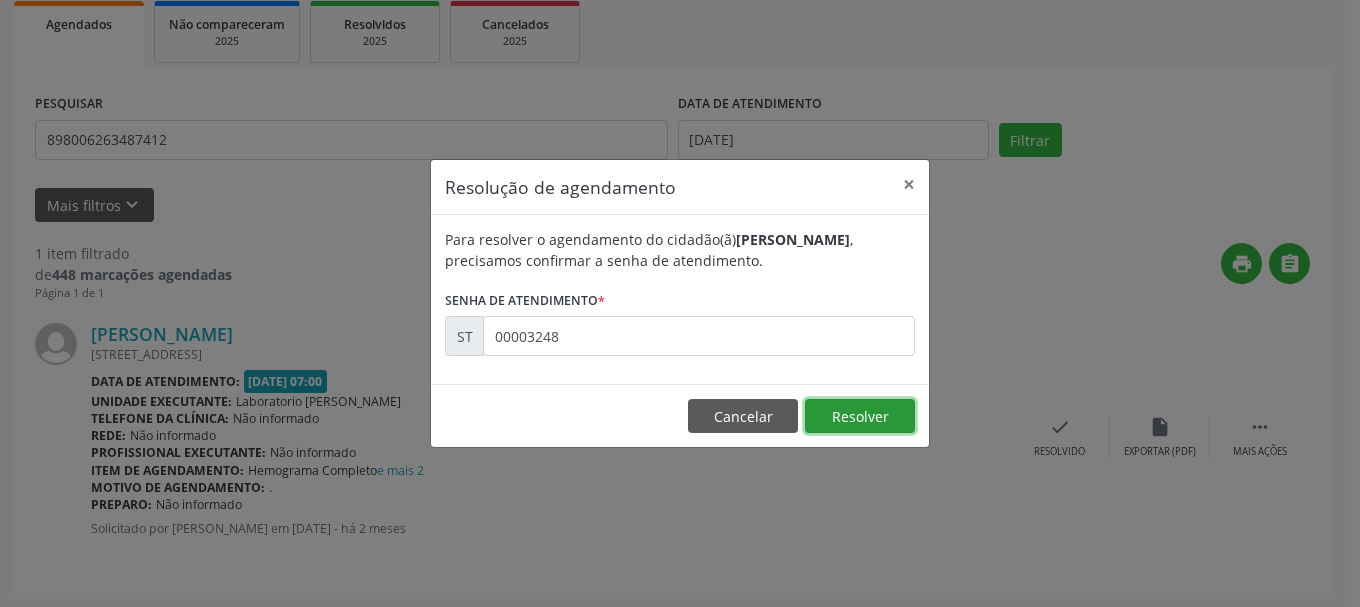 click on "Resolver" at bounding box center [860, 416] 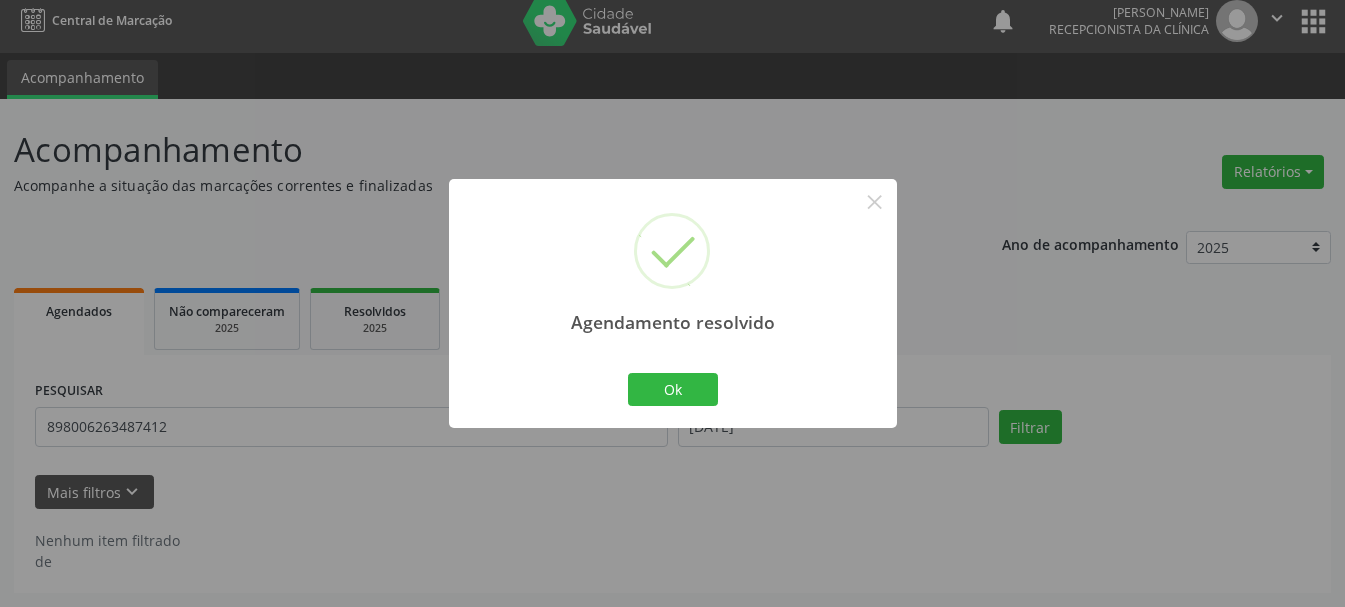scroll, scrollTop: 11, scrollLeft: 0, axis: vertical 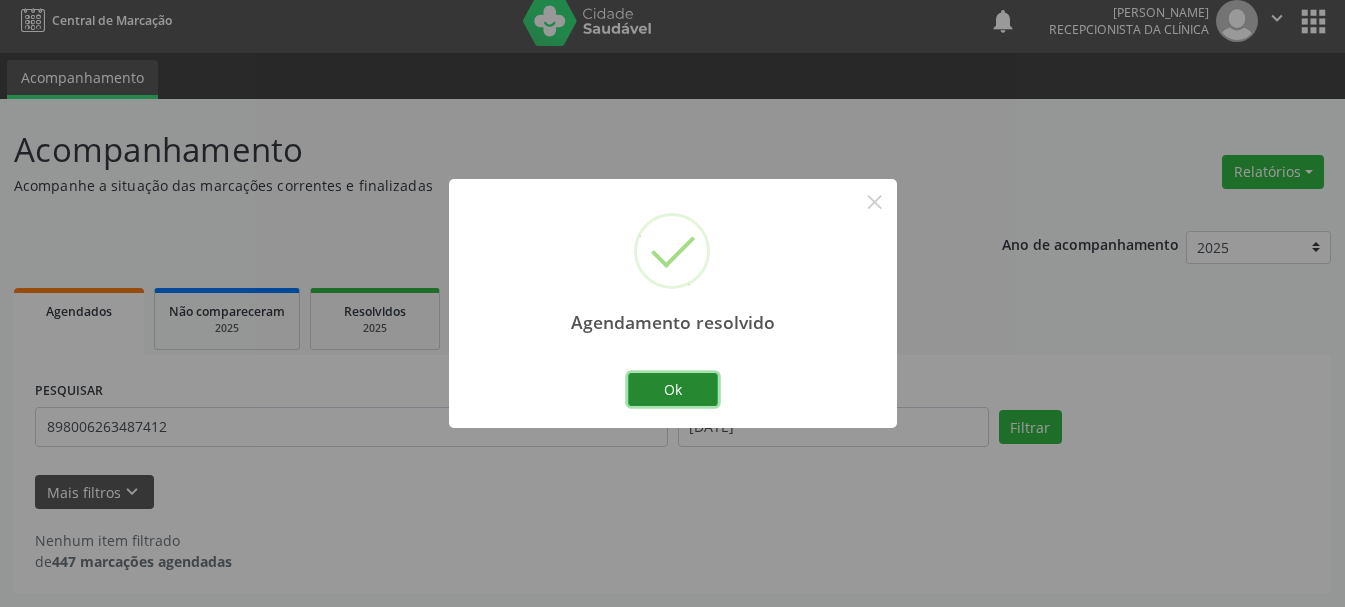 click on "Ok" at bounding box center (673, 390) 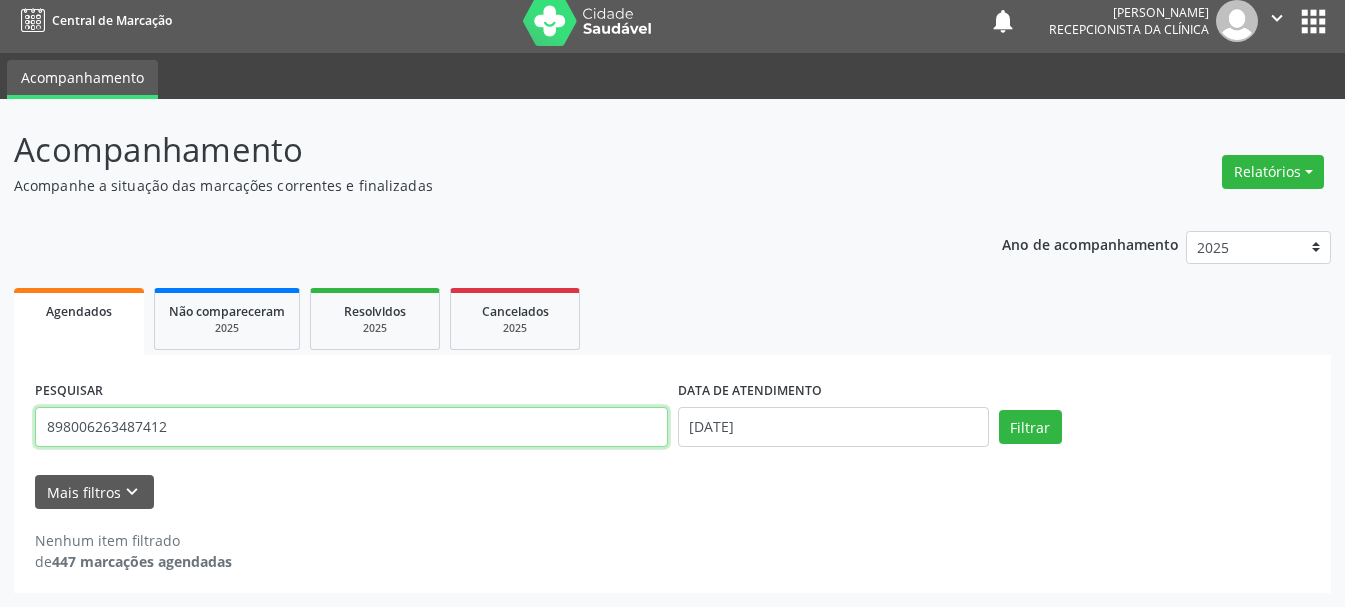 click on "898006263487412" at bounding box center (351, 427) 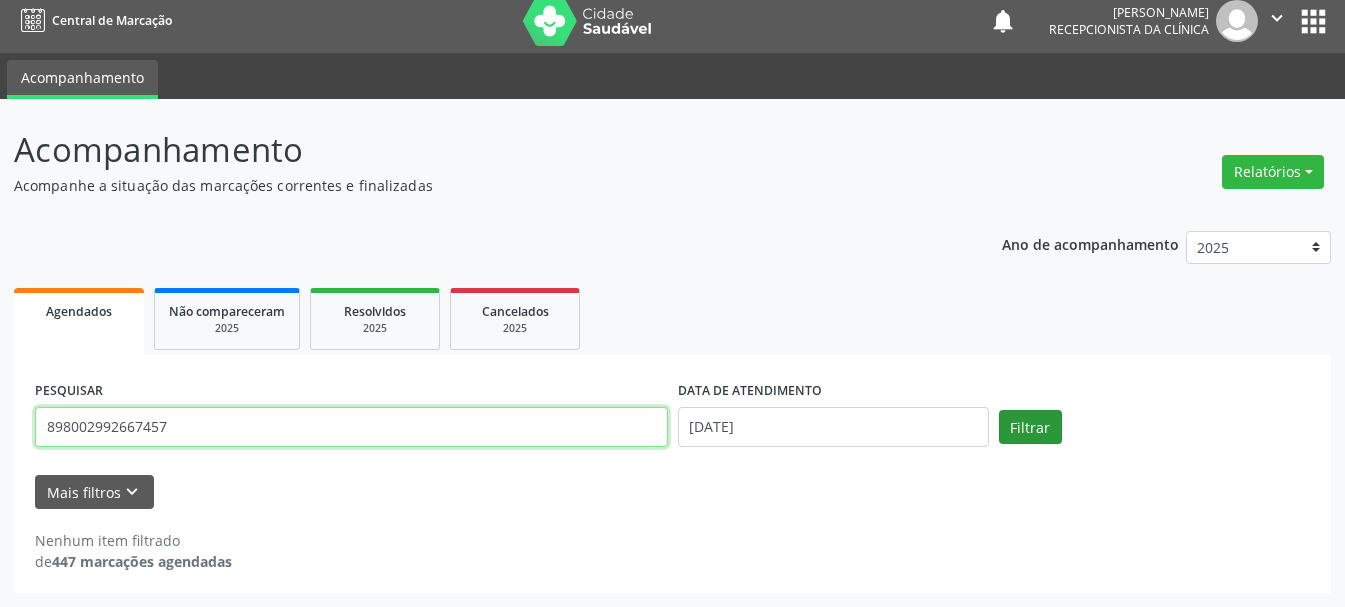 type on "898002992667457" 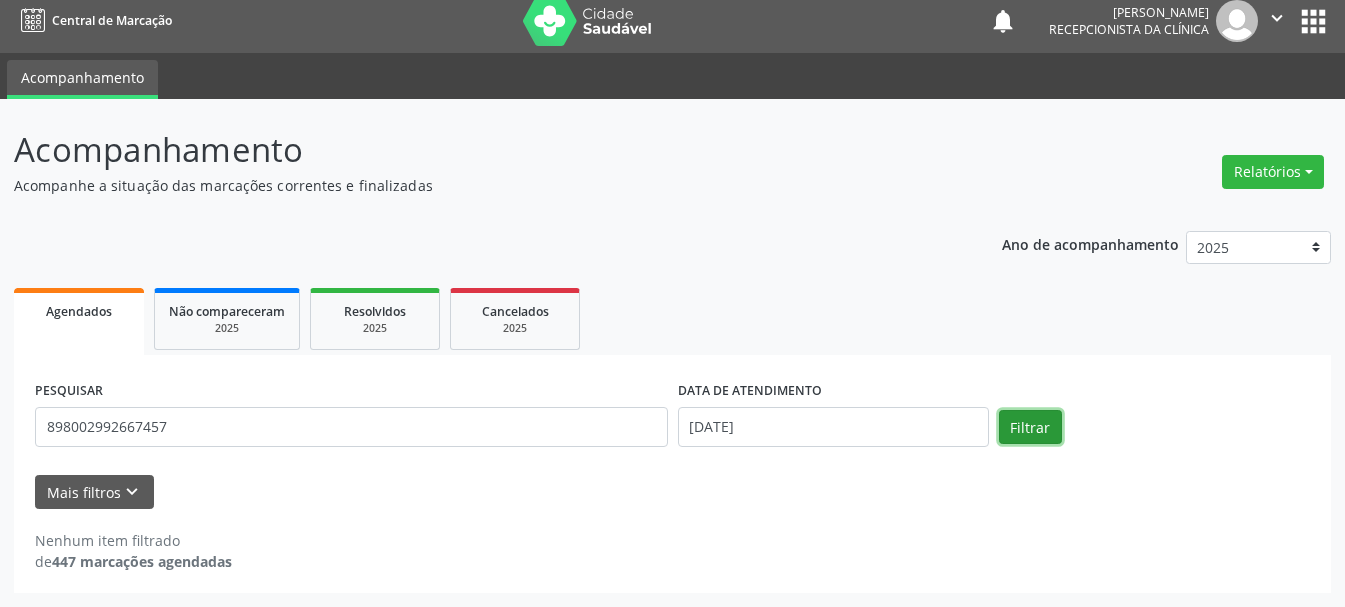 click on "Filtrar" at bounding box center (1030, 427) 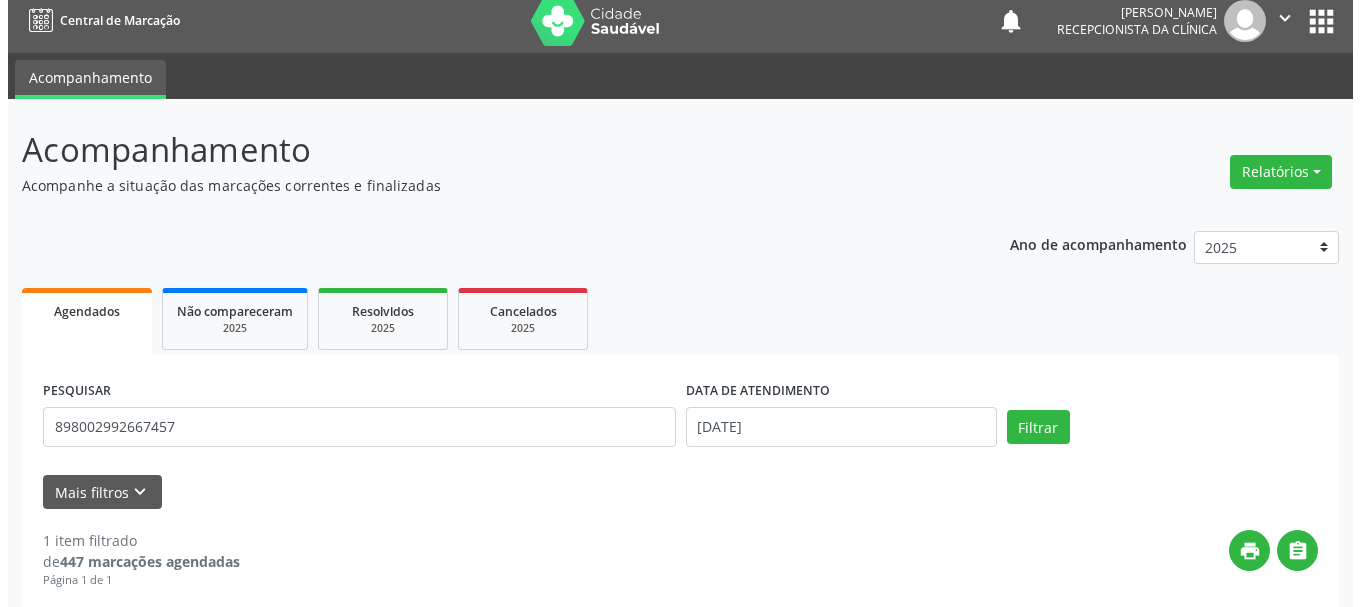scroll, scrollTop: 298, scrollLeft: 0, axis: vertical 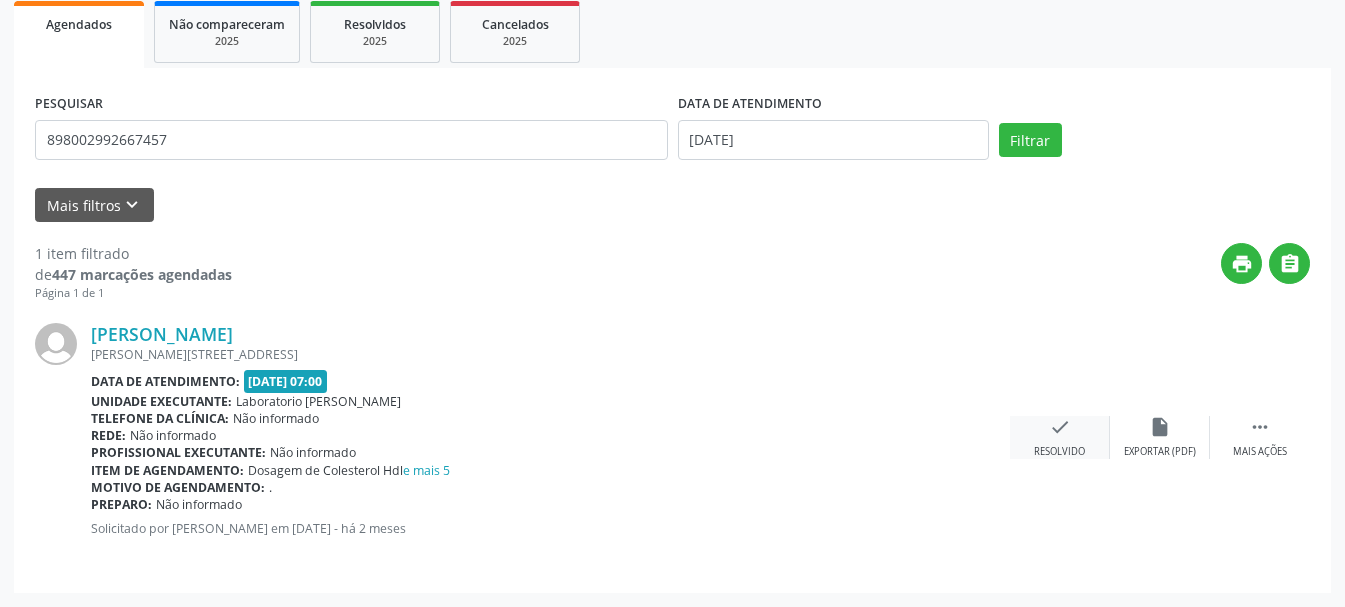 click on "check
Resolvido" at bounding box center [1060, 437] 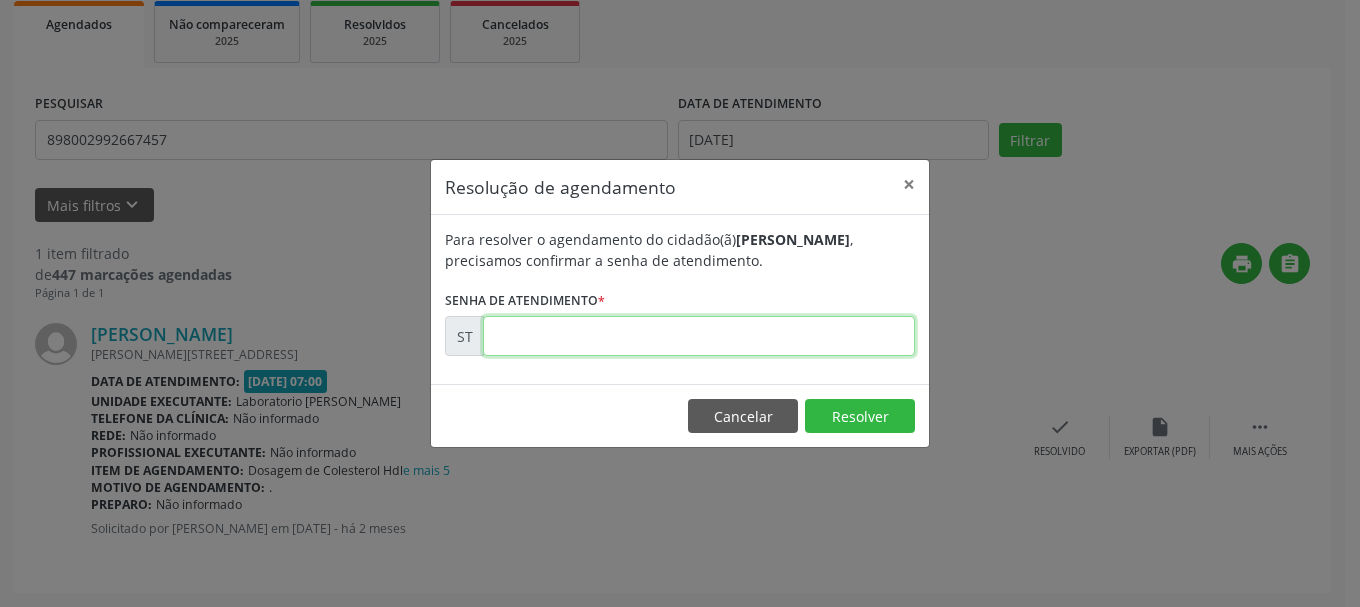 click at bounding box center (699, 336) 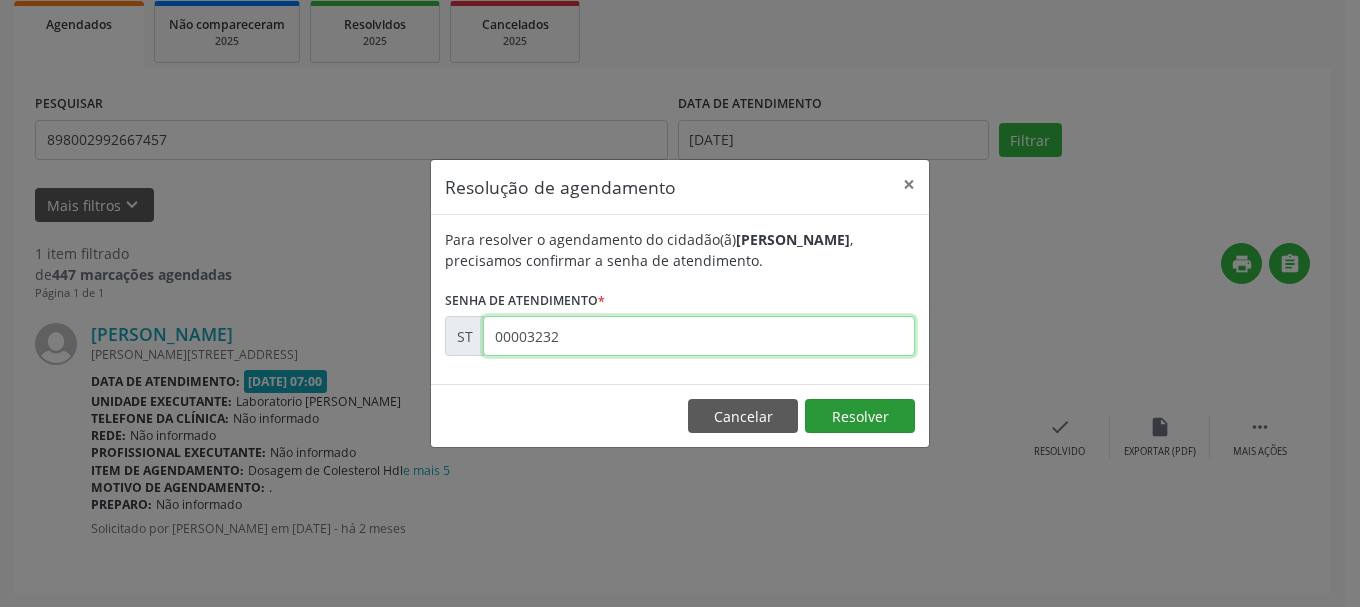 type on "00003232" 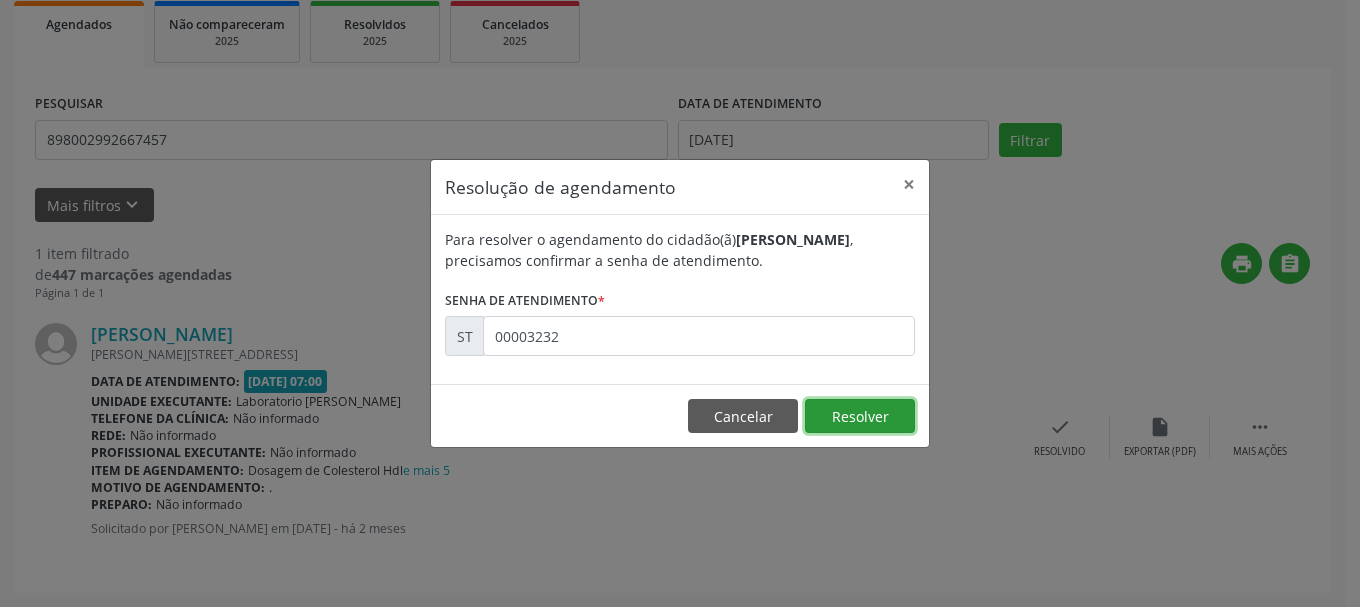 click on "Resolver" at bounding box center [860, 416] 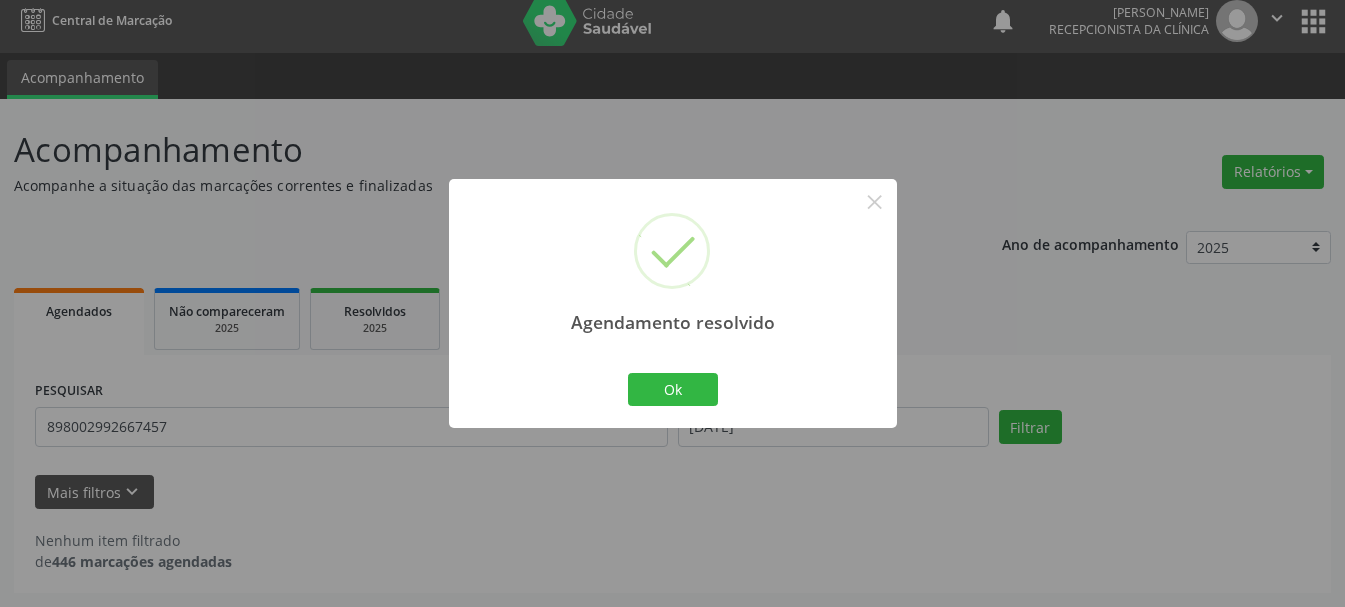 scroll, scrollTop: 11, scrollLeft: 0, axis: vertical 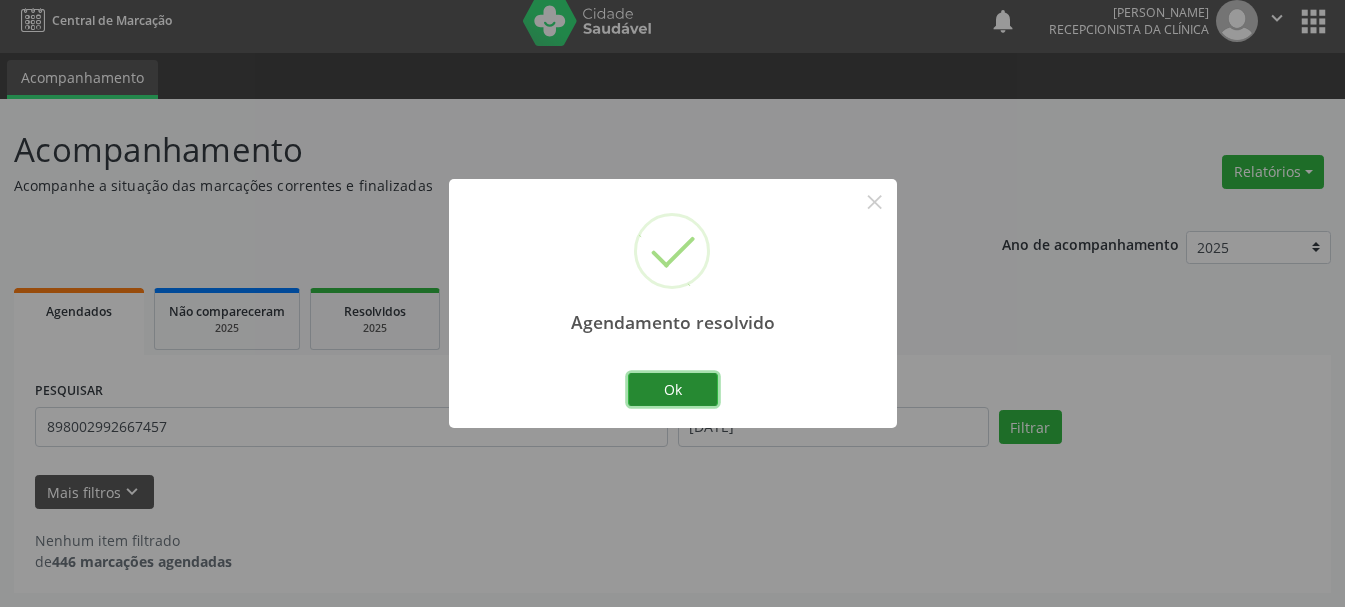 click on "Ok" at bounding box center (673, 390) 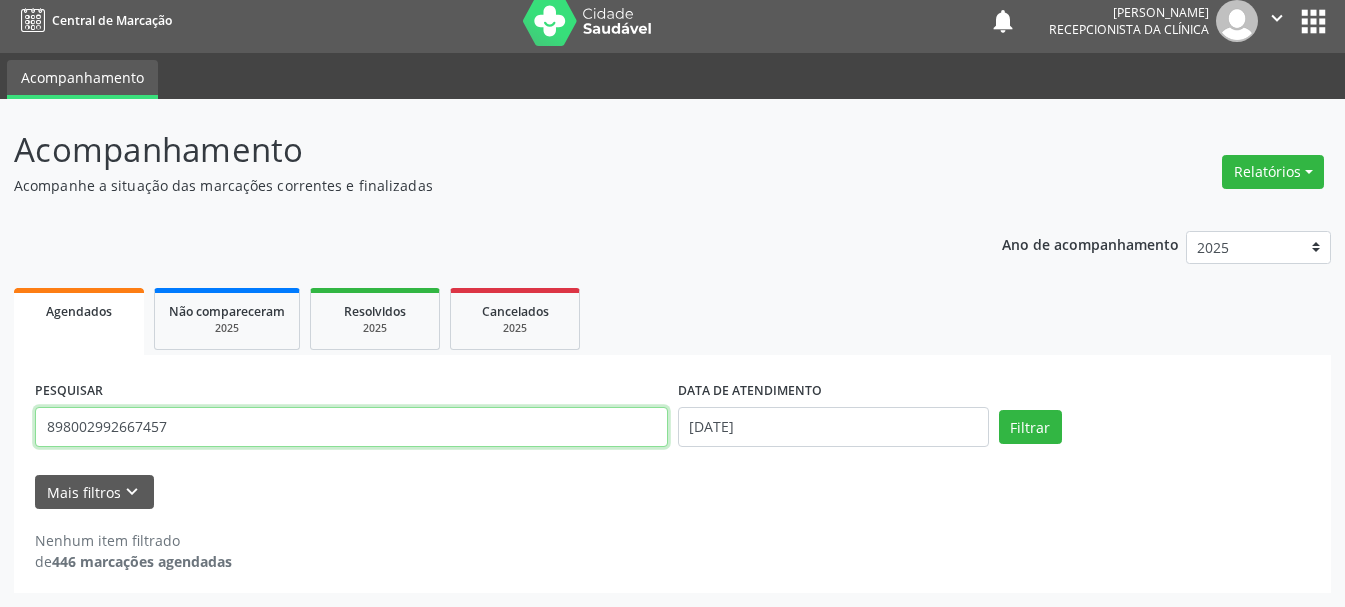 click on "898002992667457" at bounding box center [351, 427] 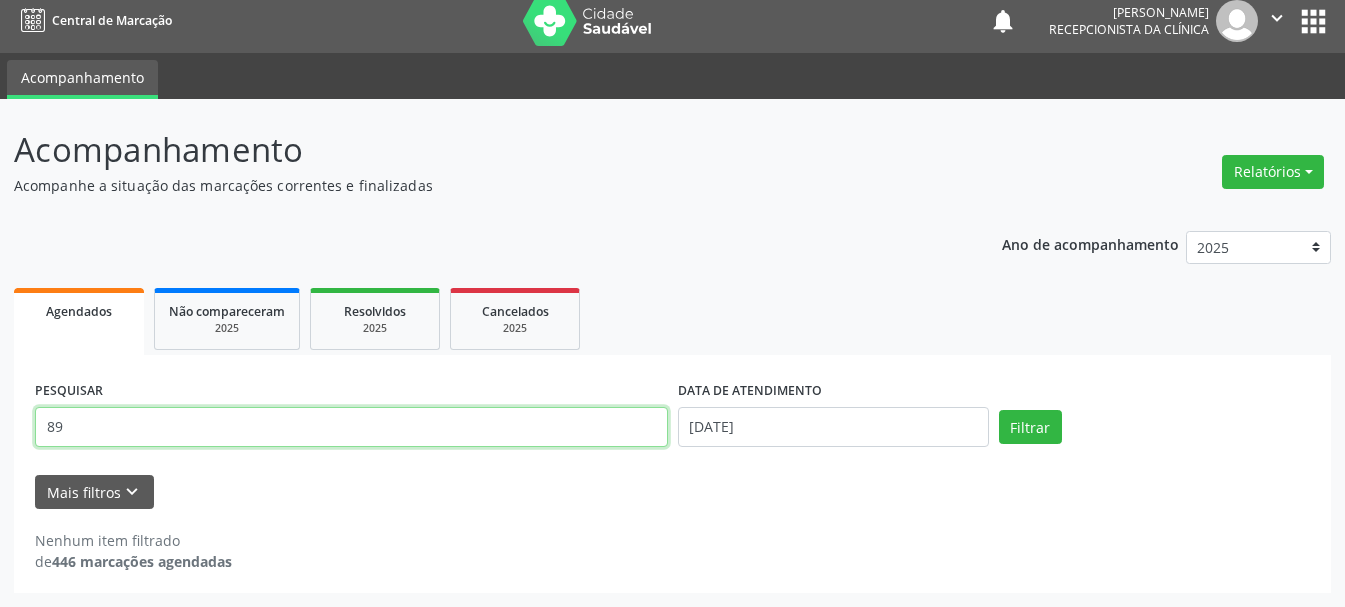 type on "8" 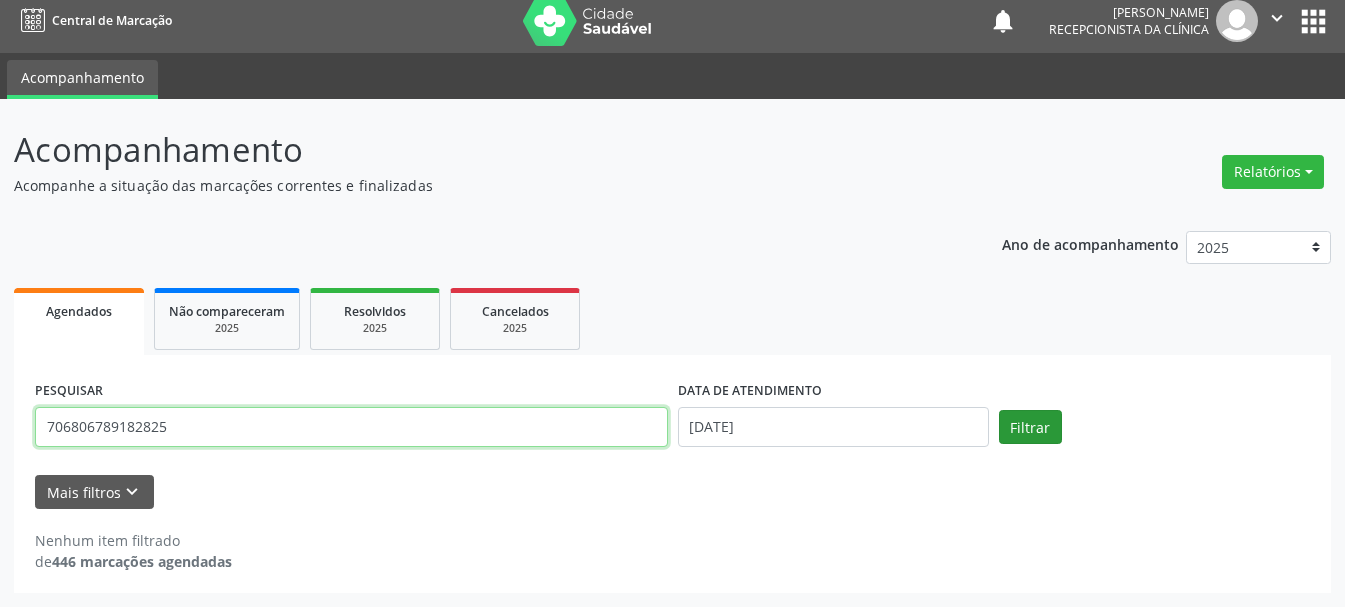 type on "706806789182825" 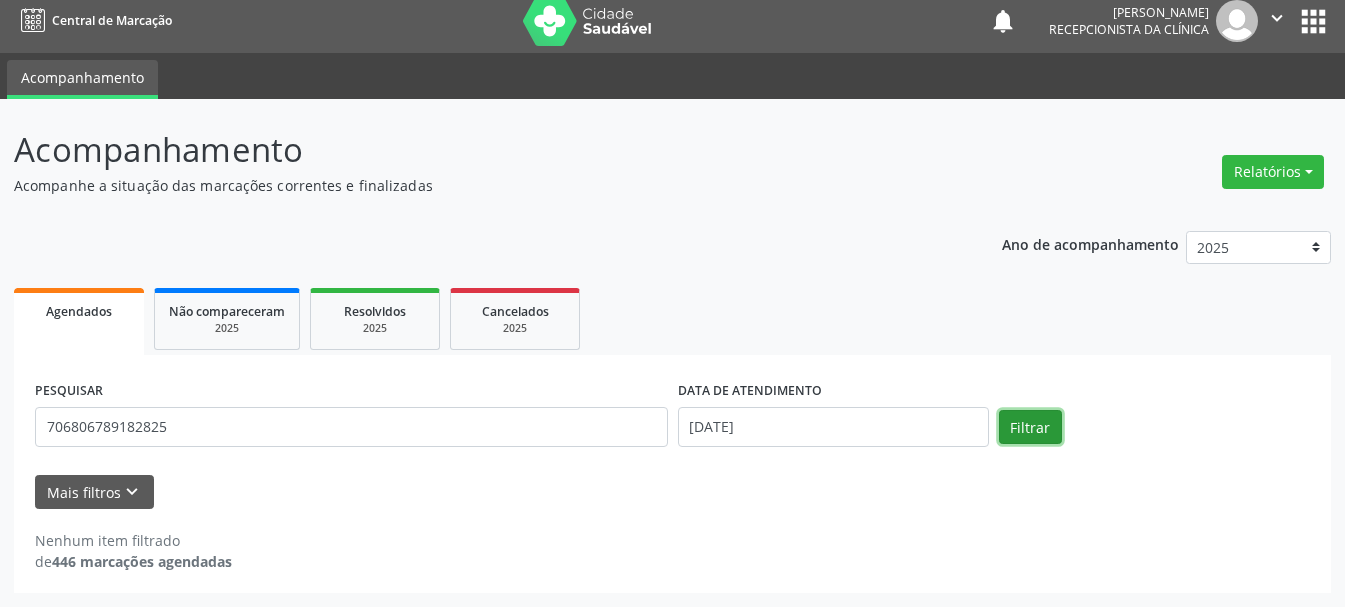 click on "Filtrar" at bounding box center (1030, 427) 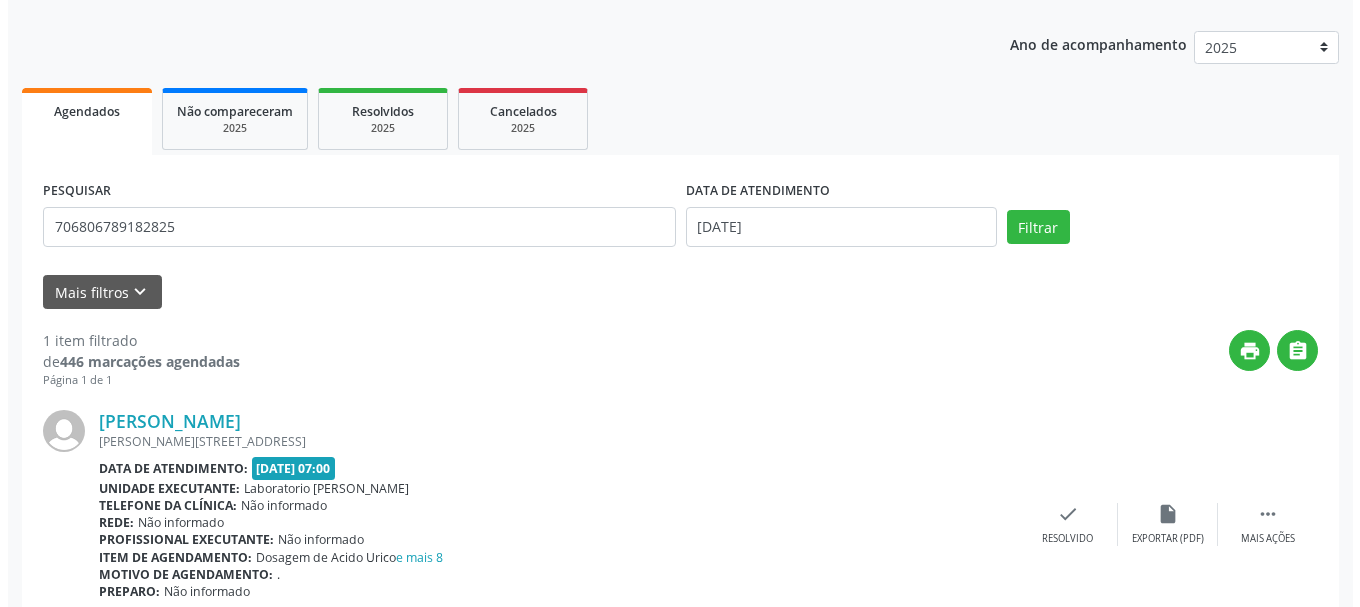 scroll, scrollTop: 298, scrollLeft: 0, axis: vertical 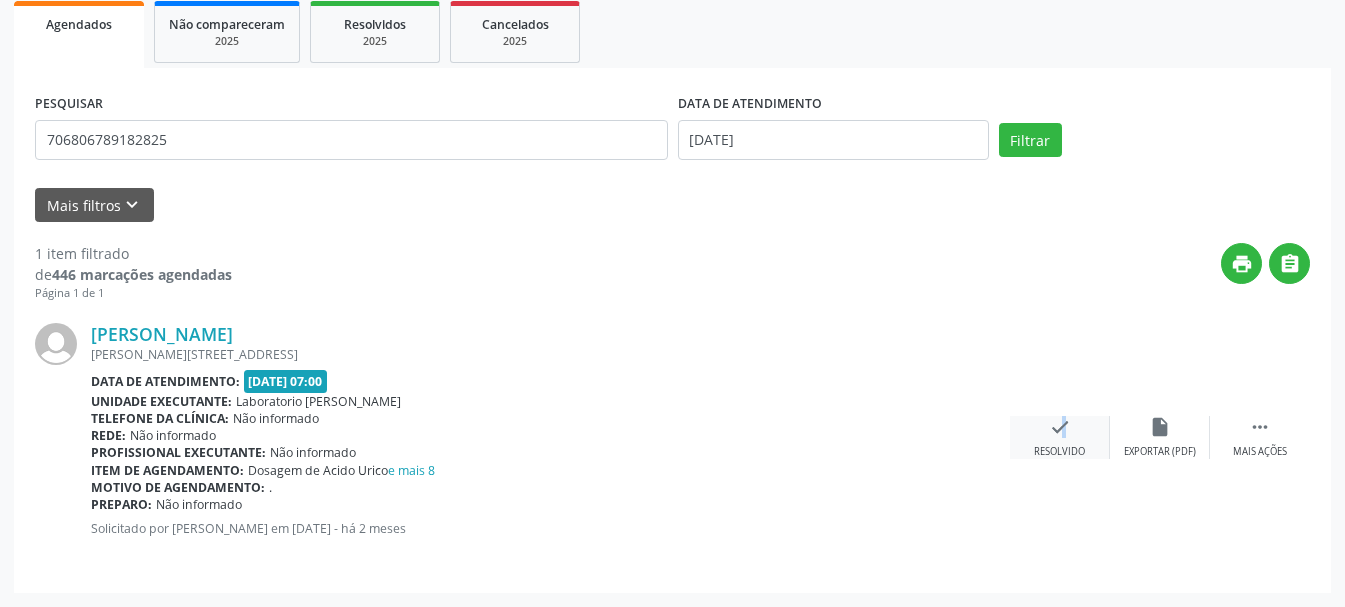 click on "check" at bounding box center (1060, 427) 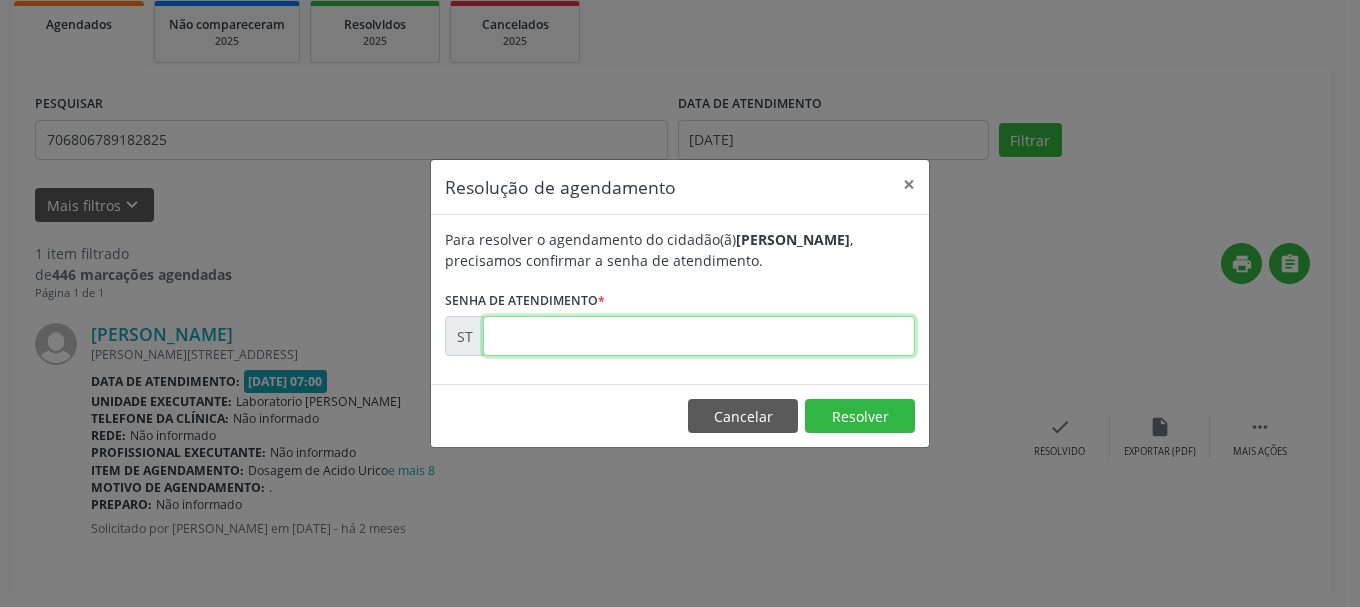 click at bounding box center (699, 336) 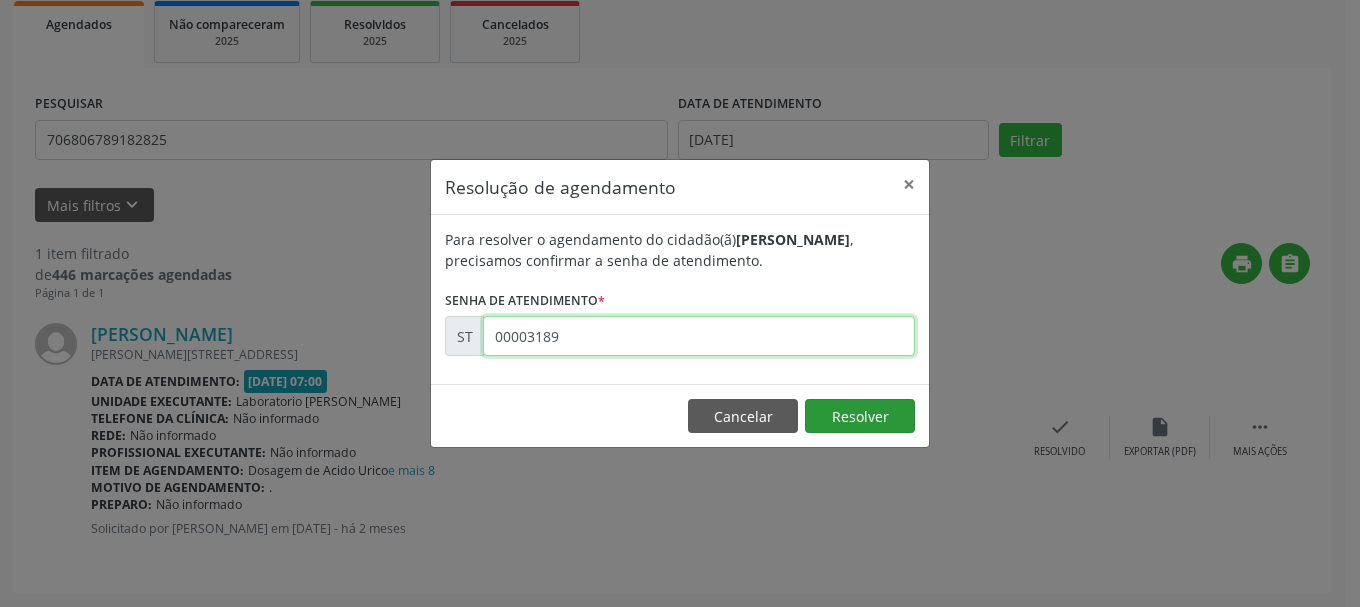 type on "00003189" 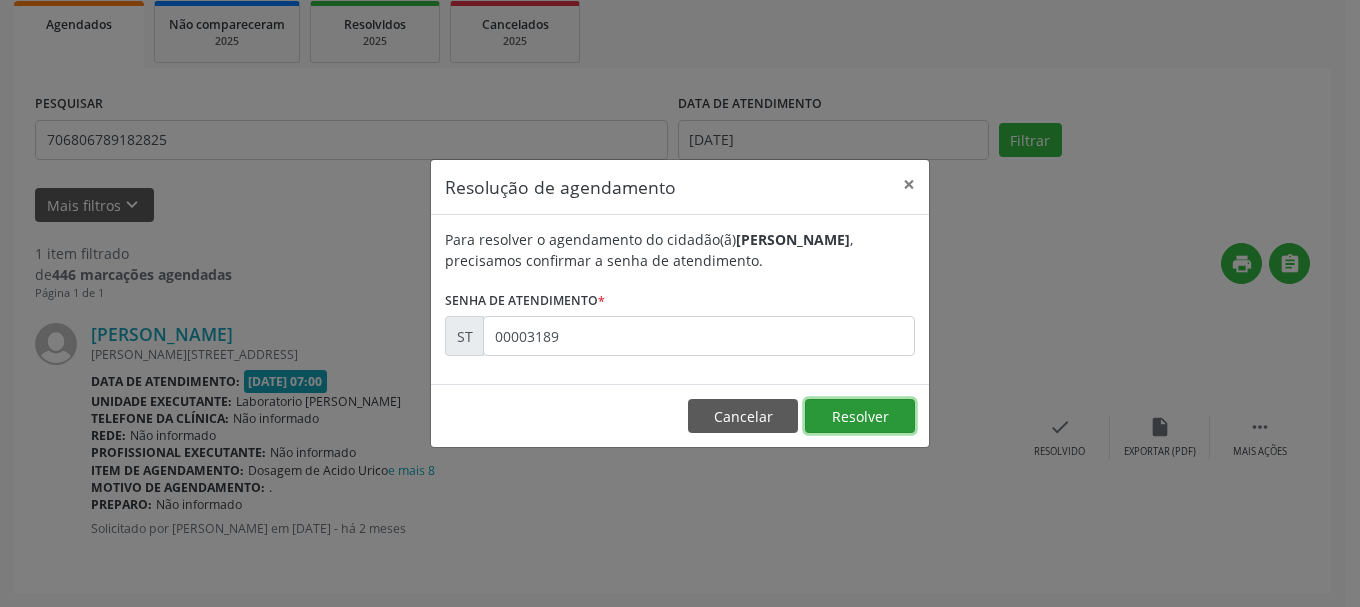 click on "Resolver" at bounding box center (860, 416) 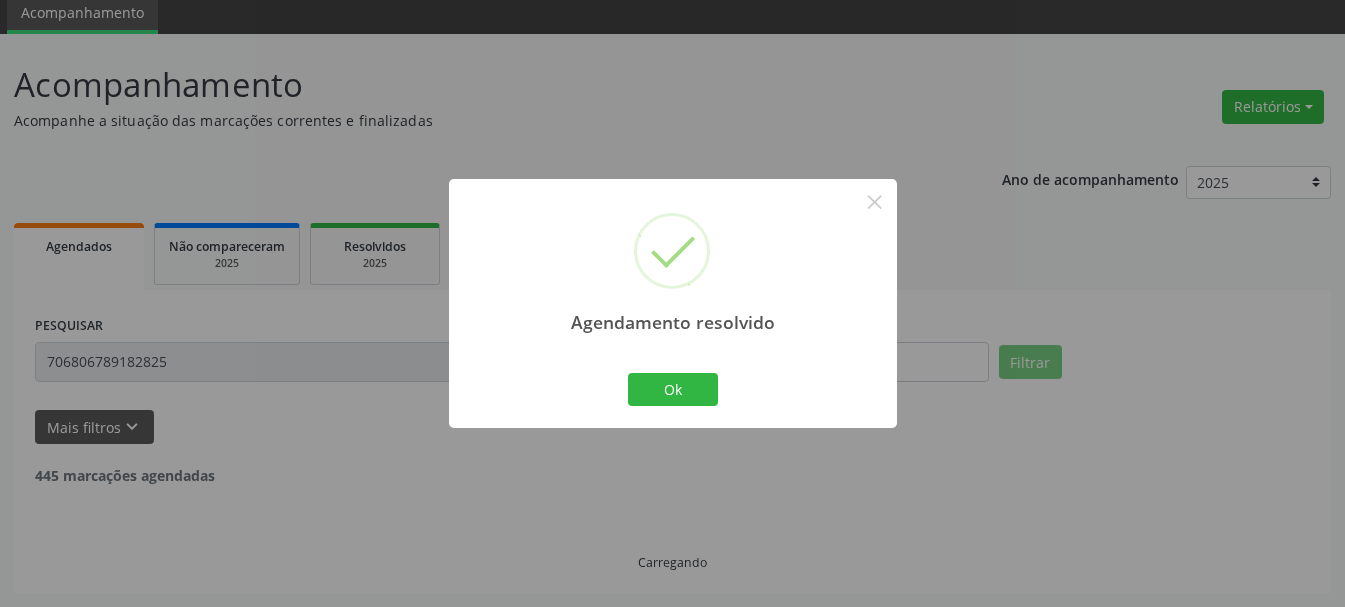 scroll, scrollTop: 11, scrollLeft: 0, axis: vertical 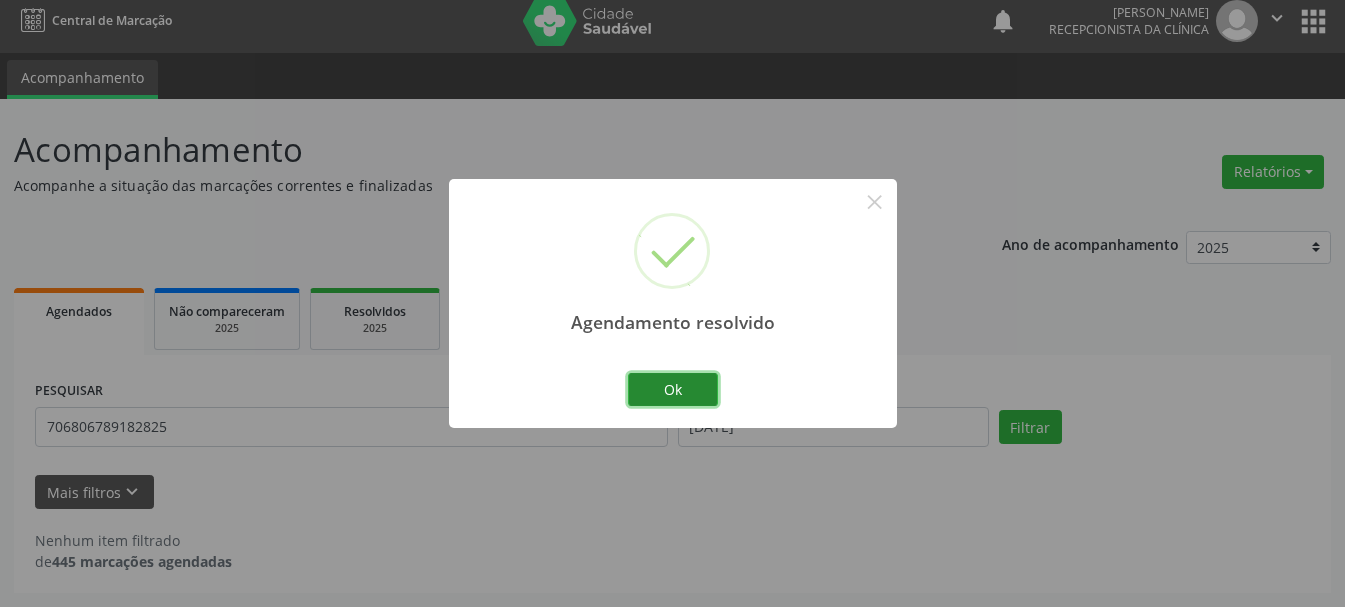 click on "Ok" at bounding box center [673, 390] 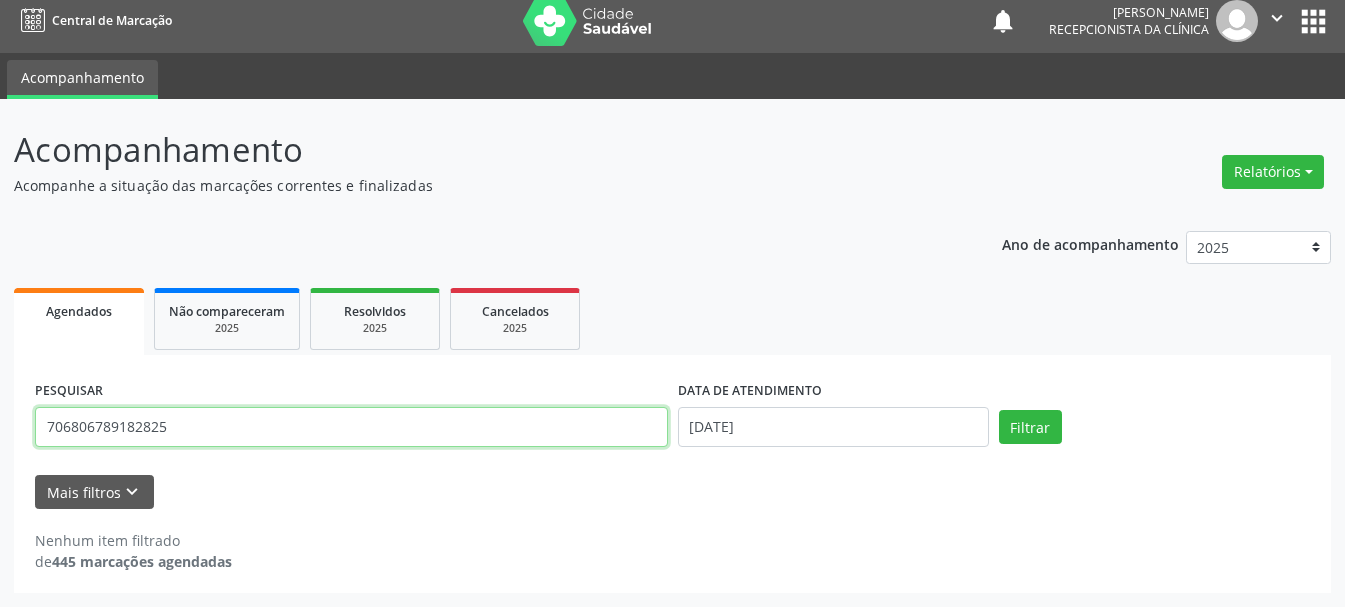 click on "706806789182825" at bounding box center (351, 427) 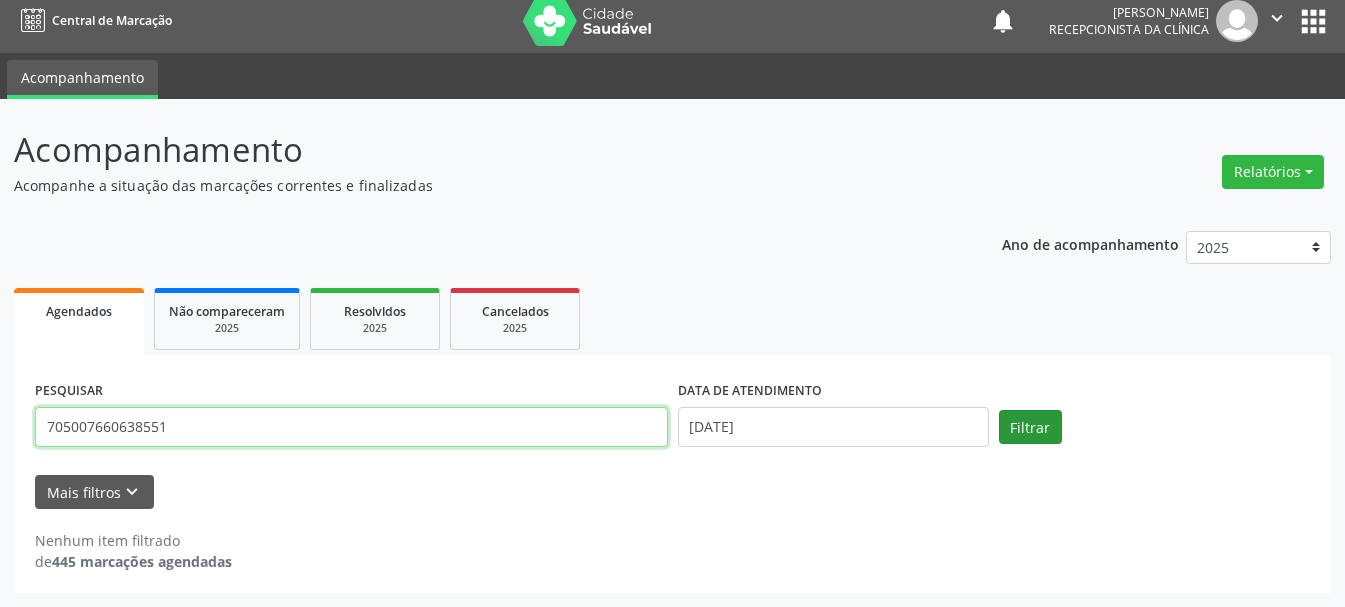 type on "705007660638551" 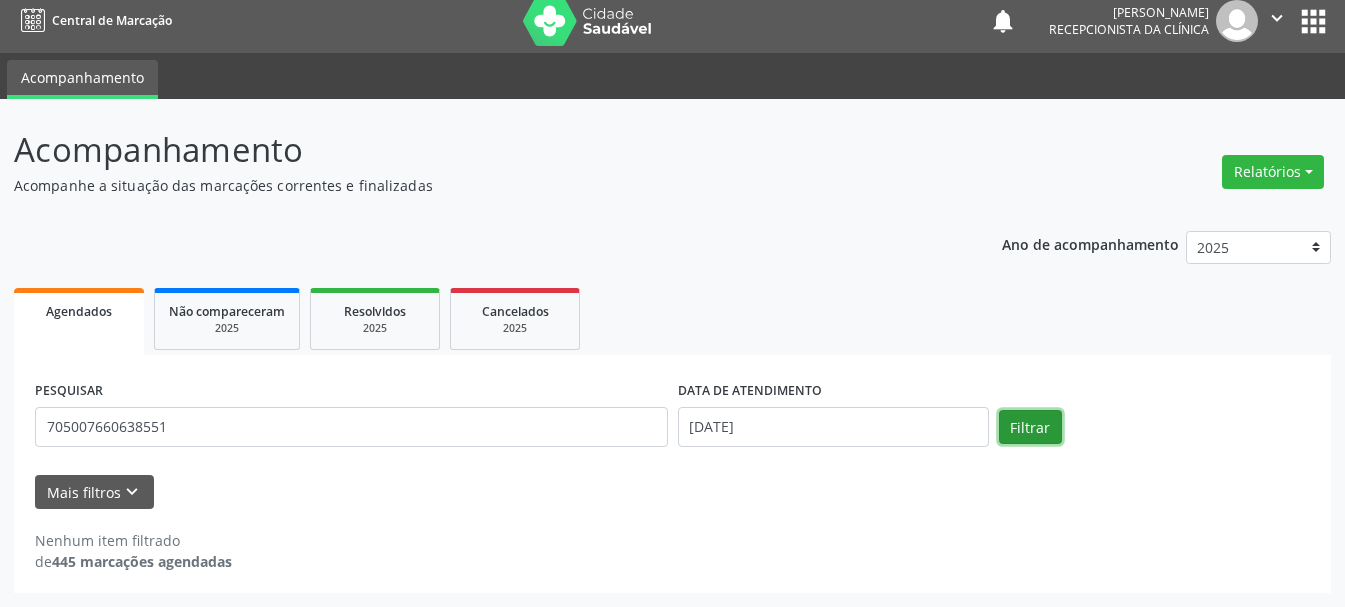 click on "Filtrar" at bounding box center [1030, 427] 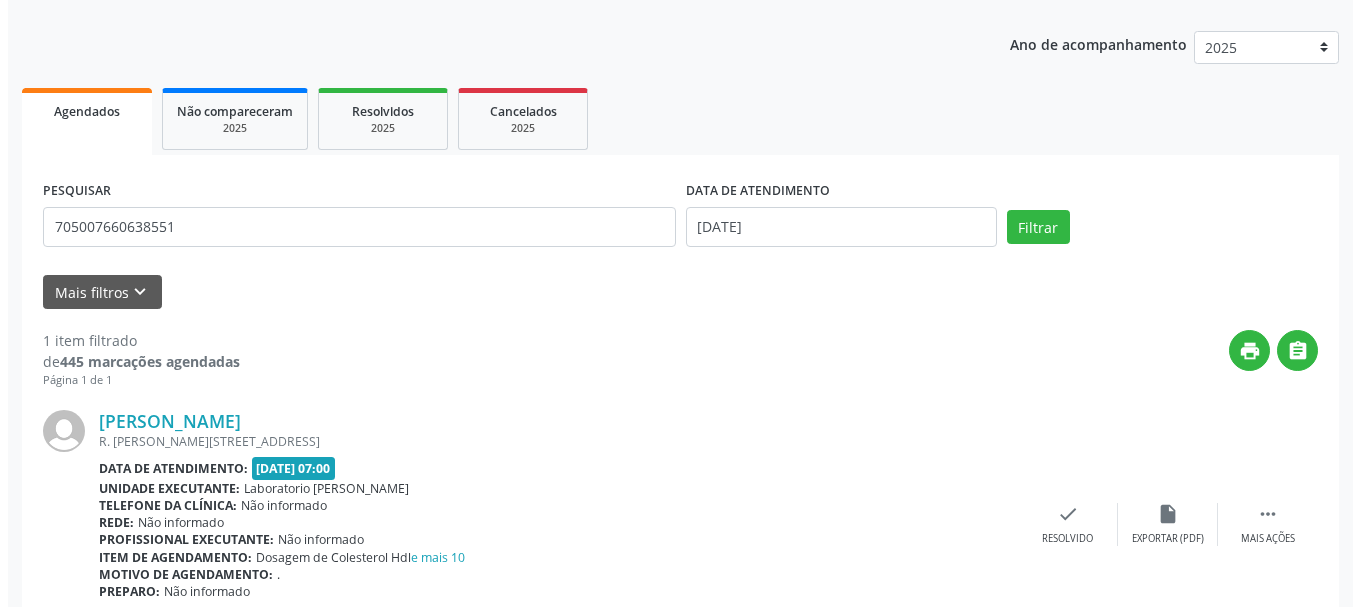 scroll, scrollTop: 298, scrollLeft: 0, axis: vertical 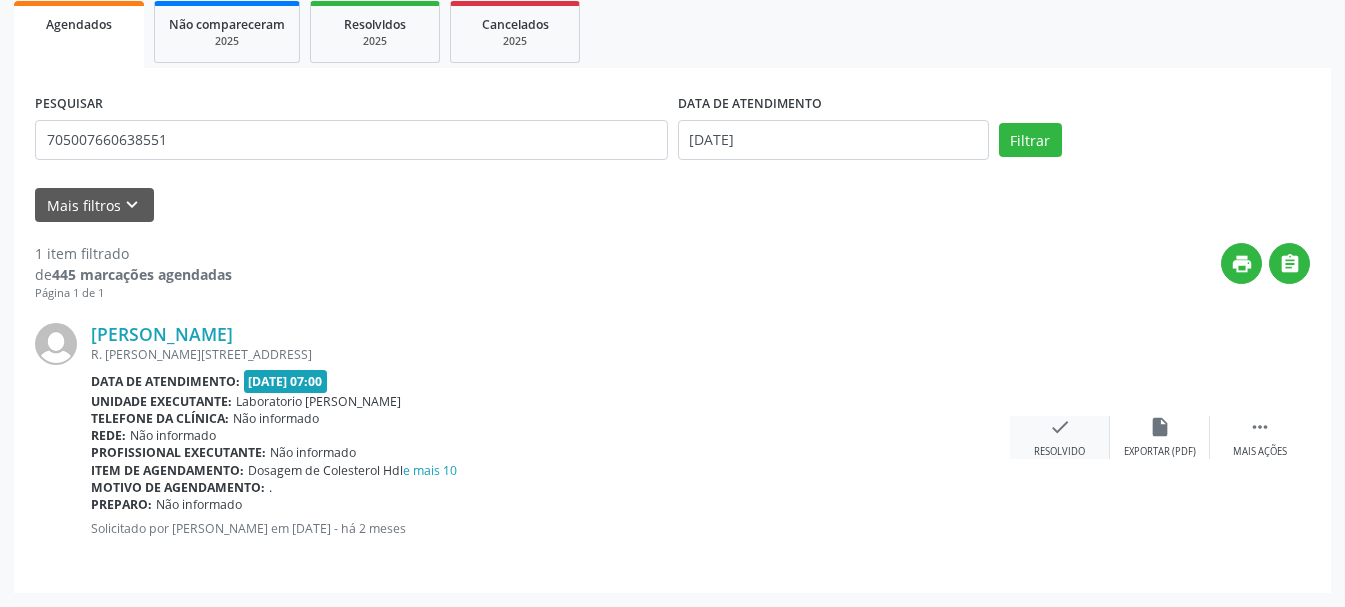 click on "Resolvido" at bounding box center [1059, 452] 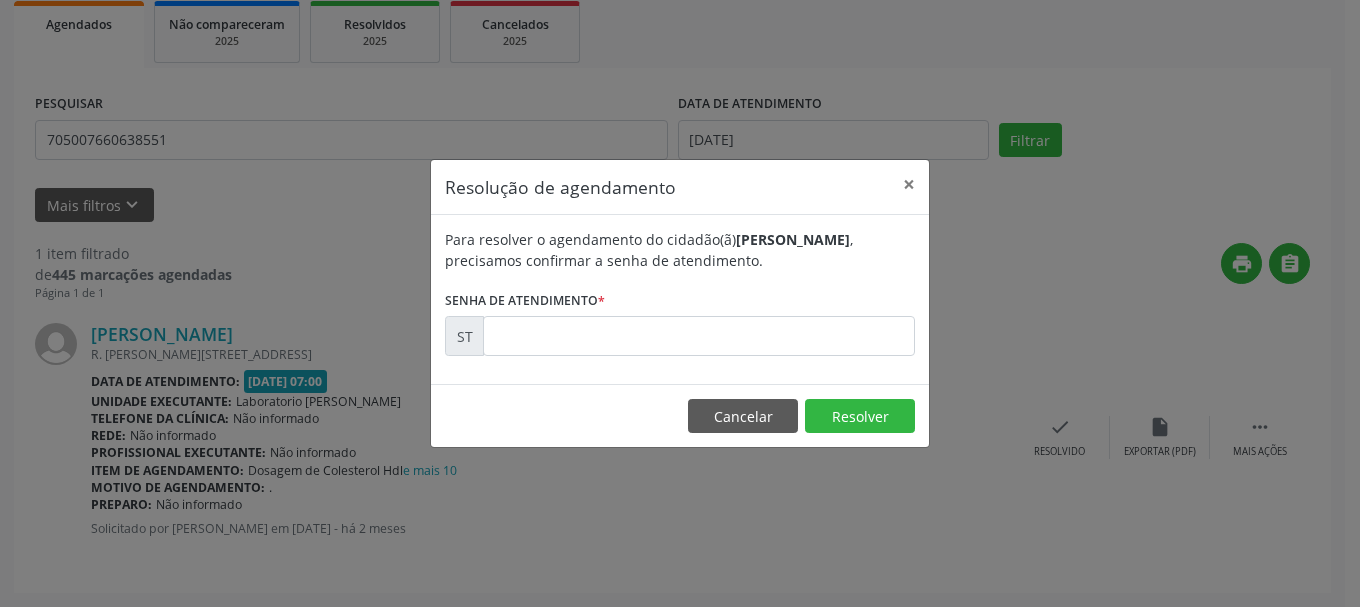 click on "Senha de atendimento
*" at bounding box center [525, 300] 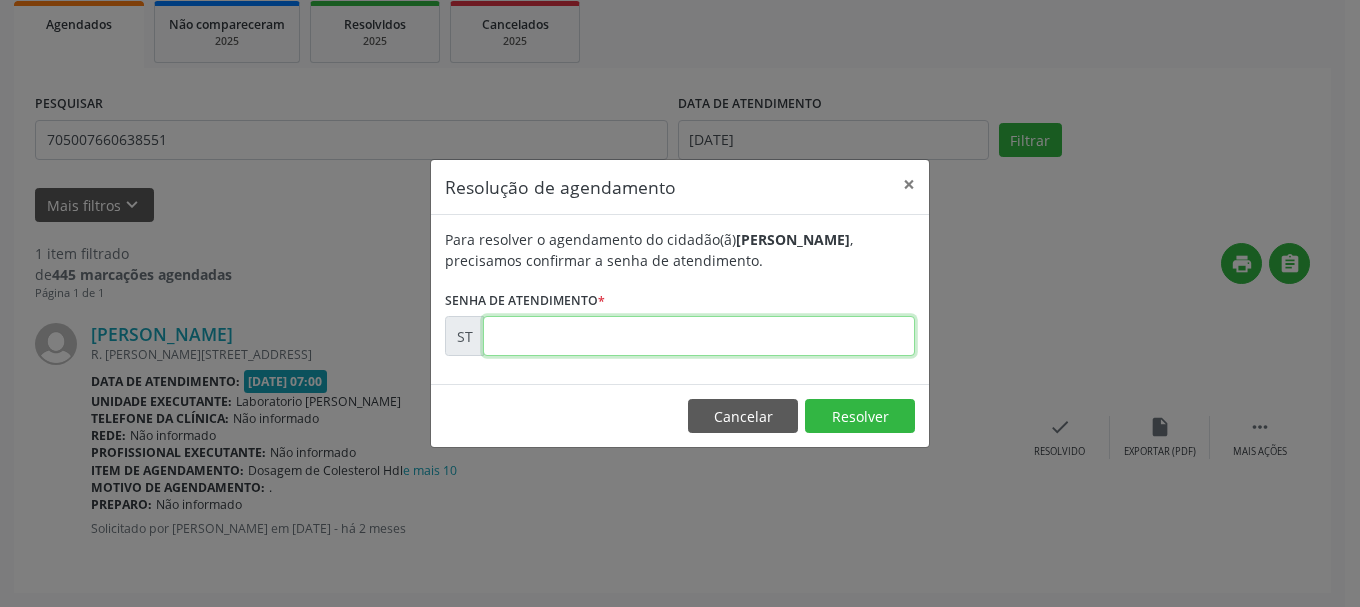 click at bounding box center [699, 336] 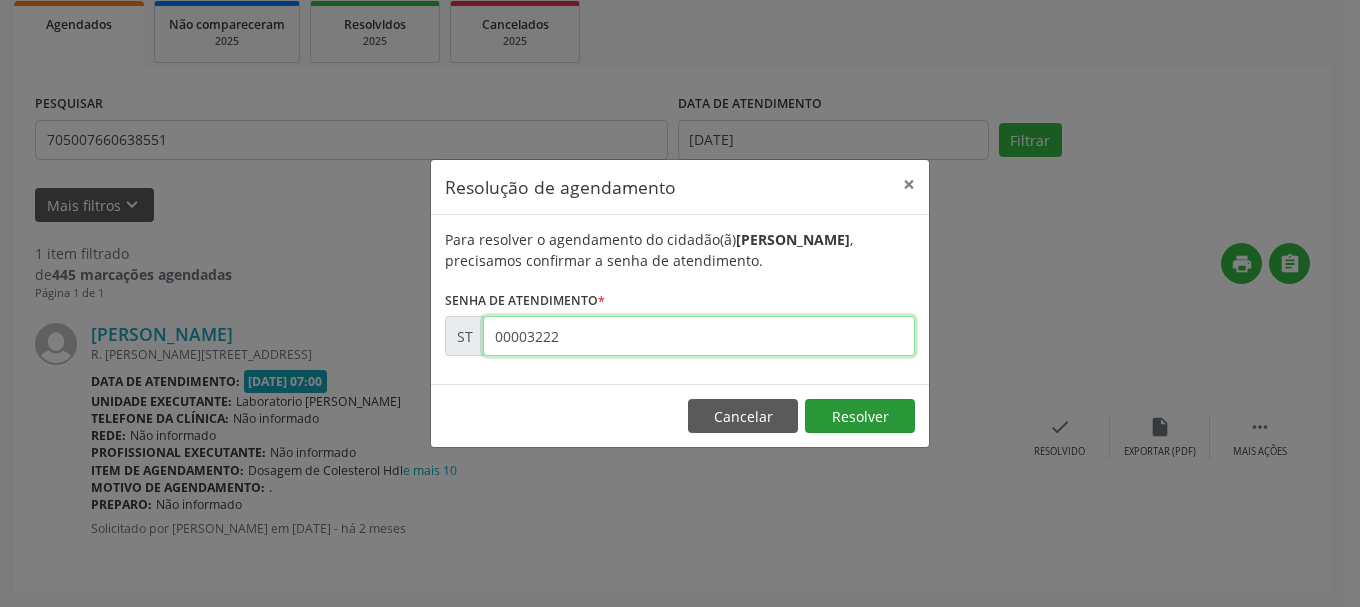 type on "00003222" 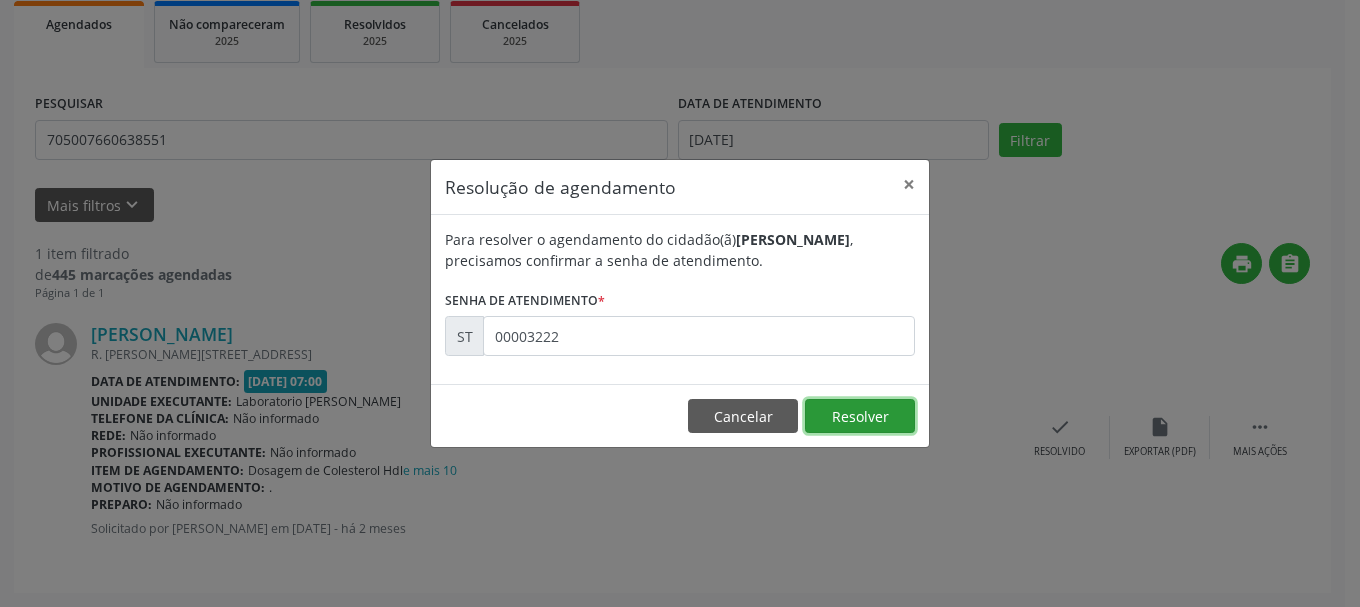 click on "Resolver" at bounding box center (860, 416) 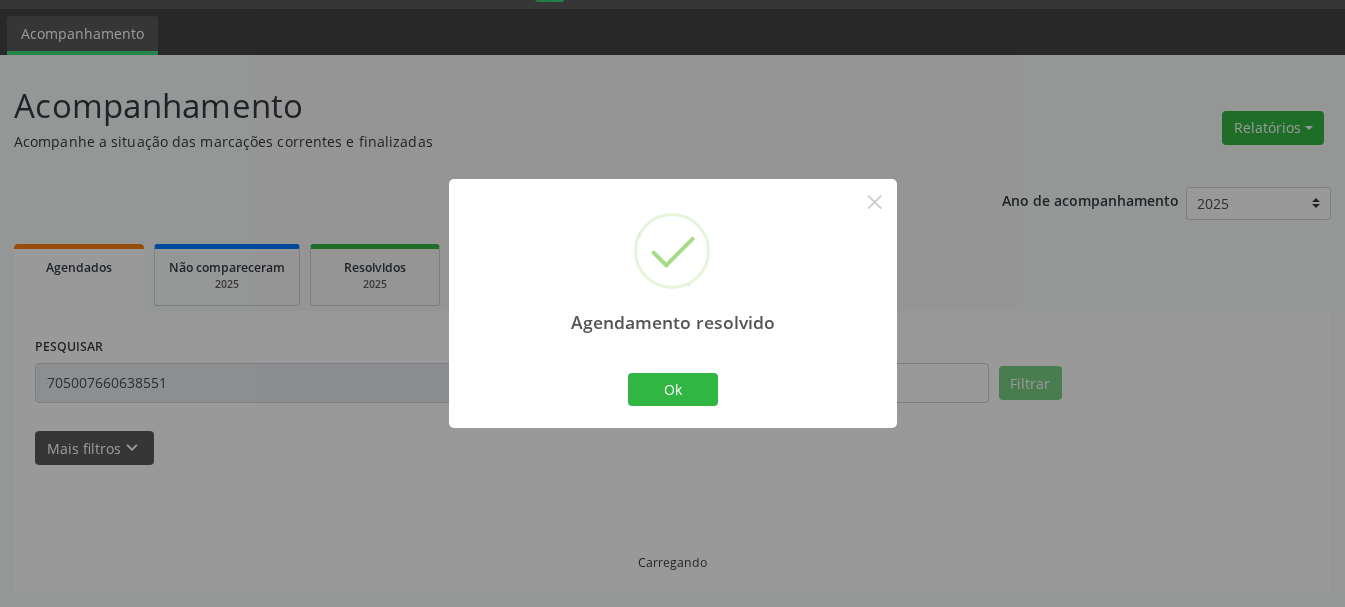 scroll, scrollTop: 11, scrollLeft: 0, axis: vertical 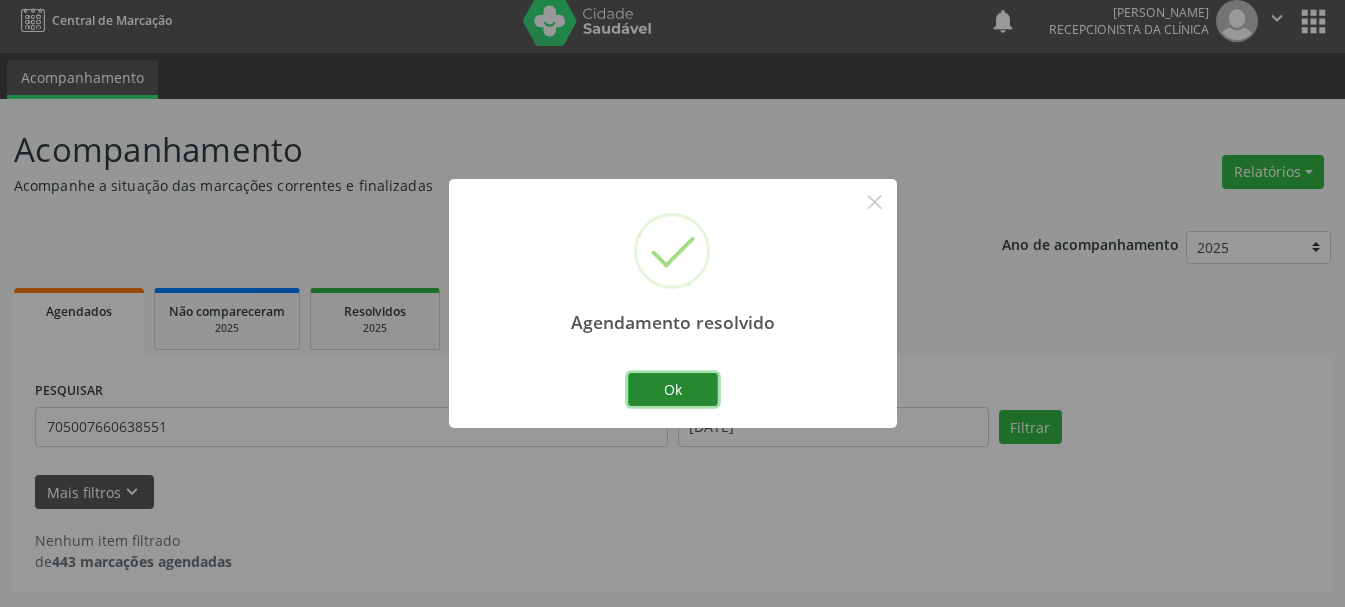 click on "Ok" at bounding box center (673, 390) 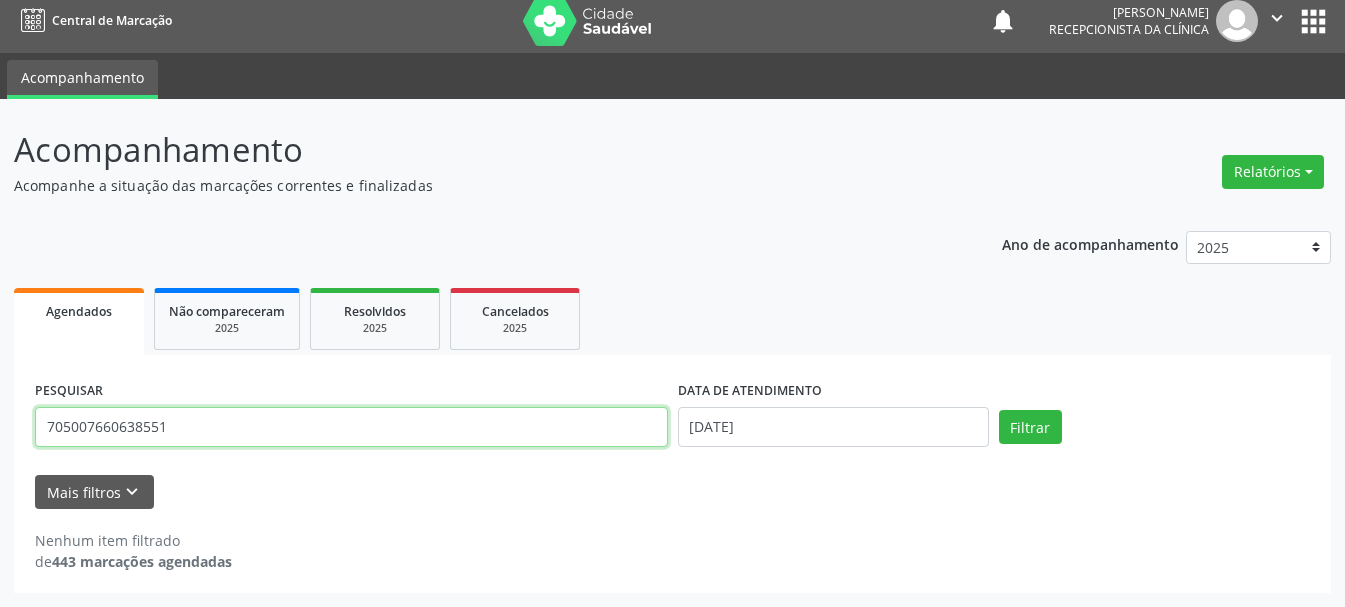 click on "705007660638551" at bounding box center [351, 427] 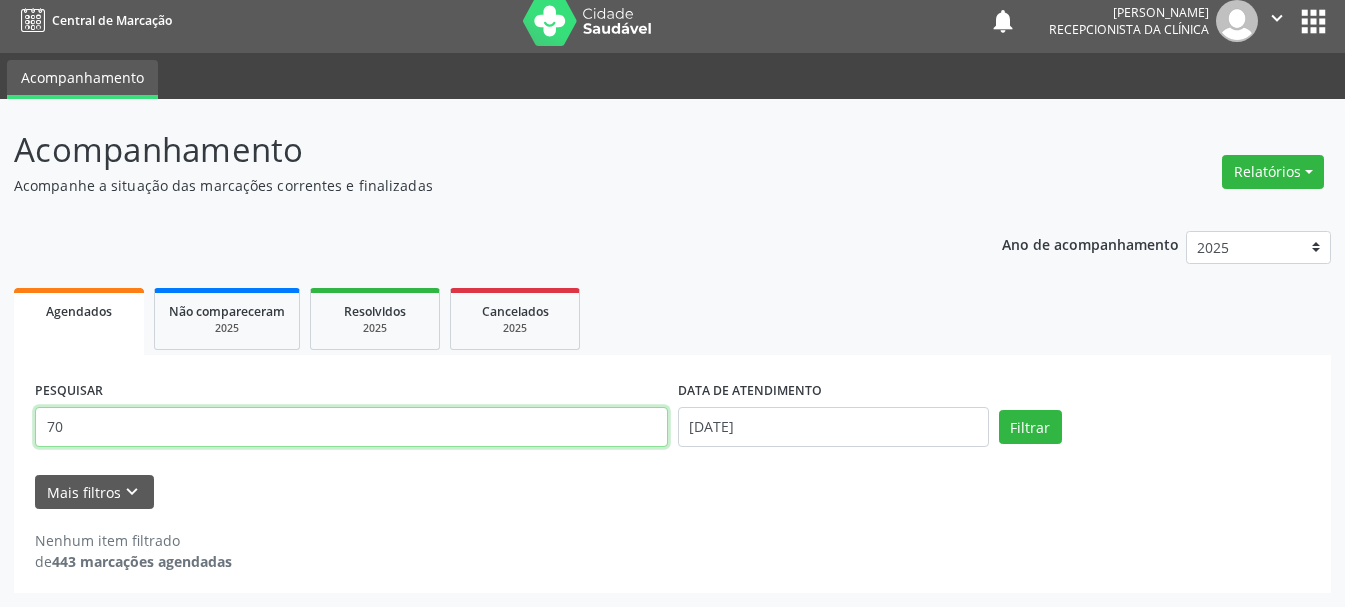type on "7" 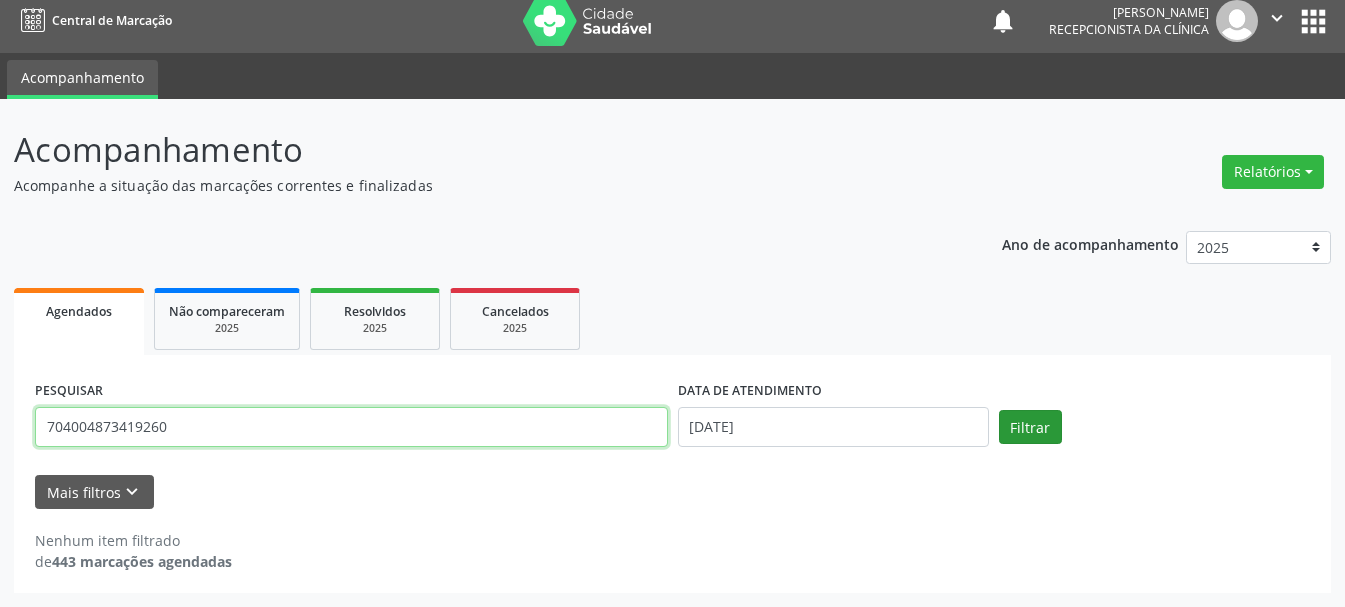 type on "704004873419260" 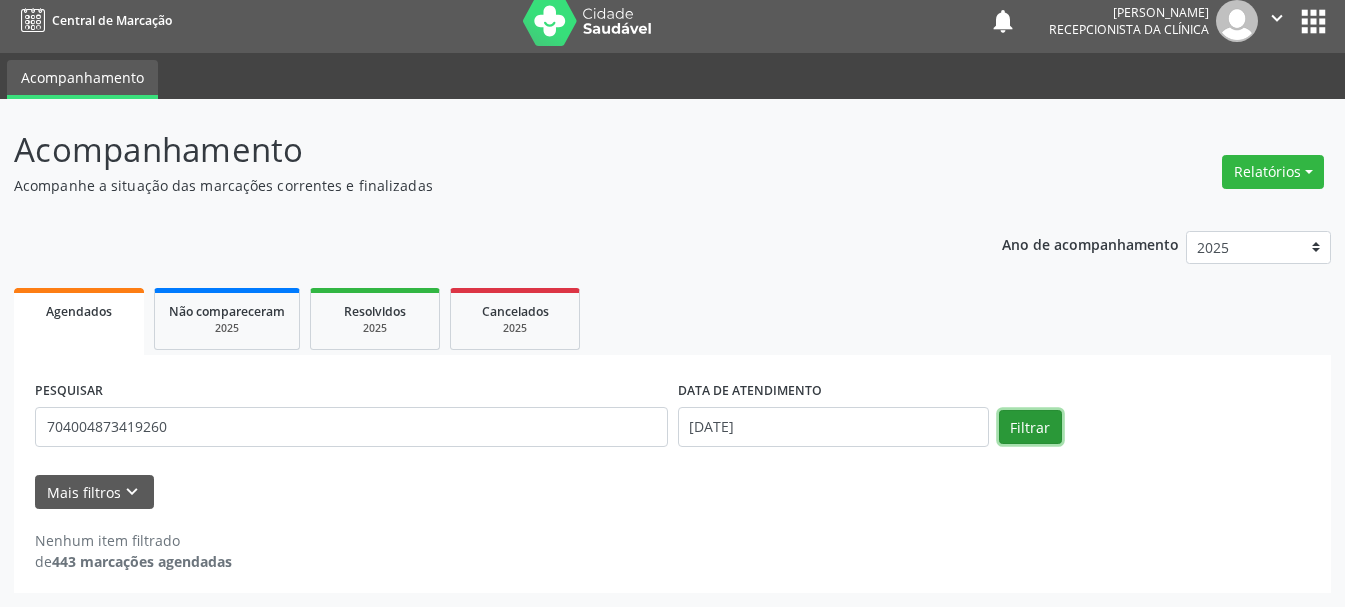 click on "Filtrar" at bounding box center (1030, 427) 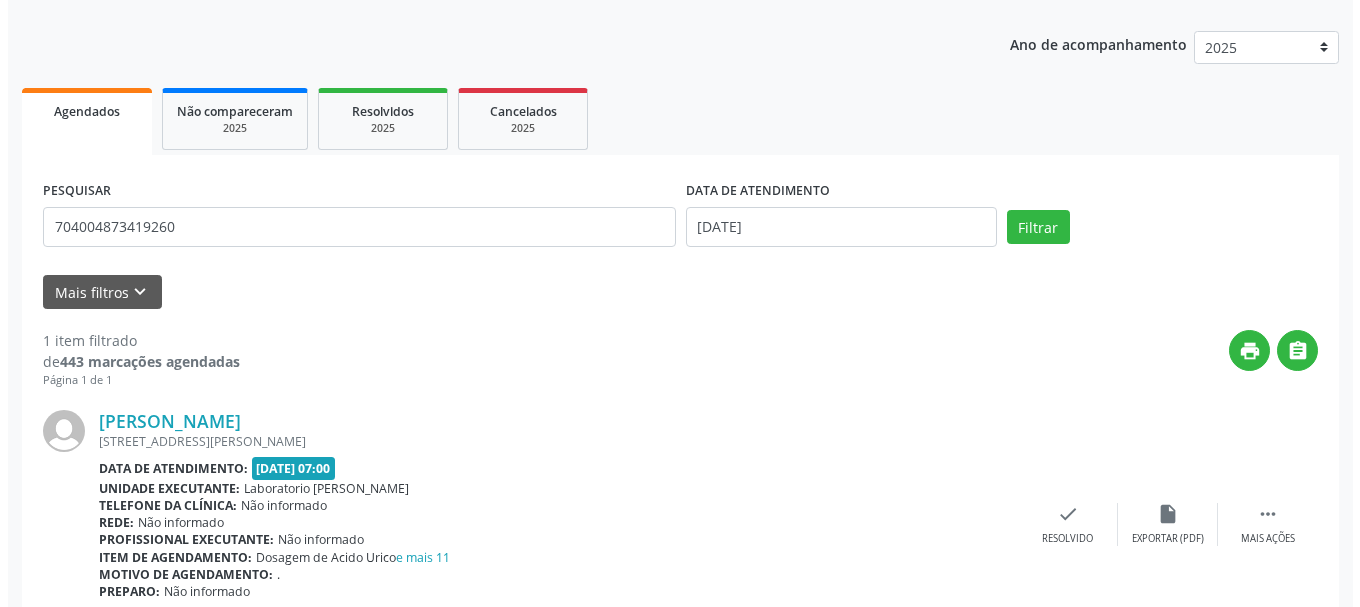 scroll, scrollTop: 298, scrollLeft: 0, axis: vertical 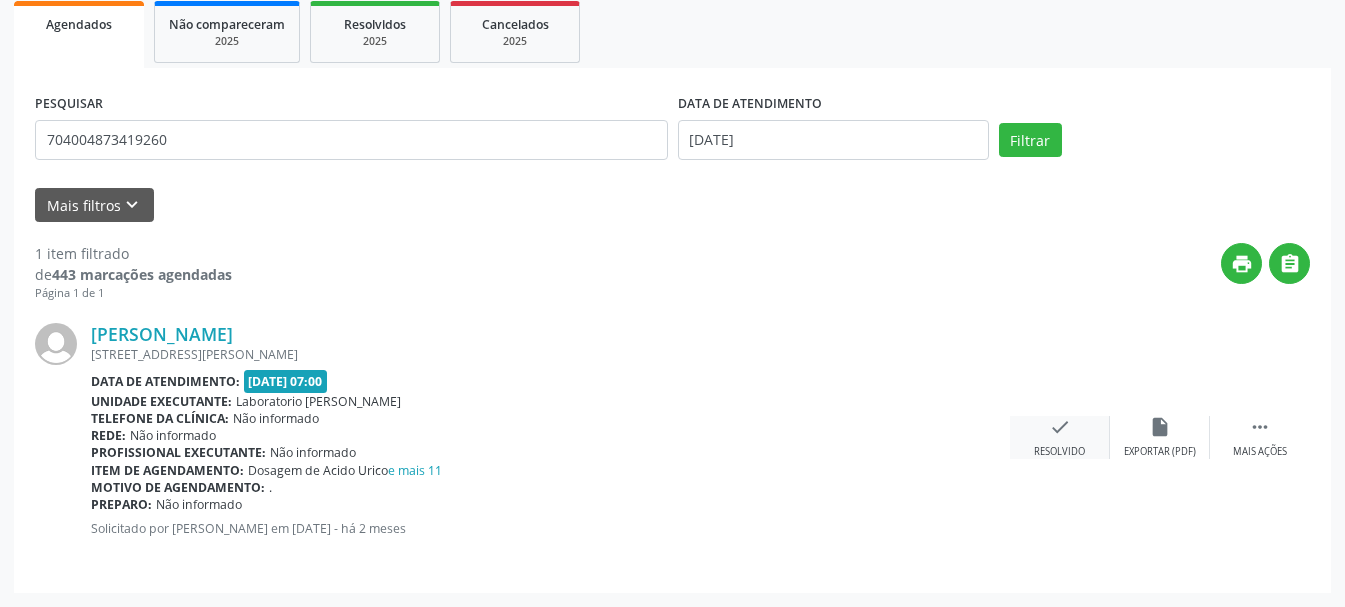 click on "check
Resolvido" at bounding box center [1060, 437] 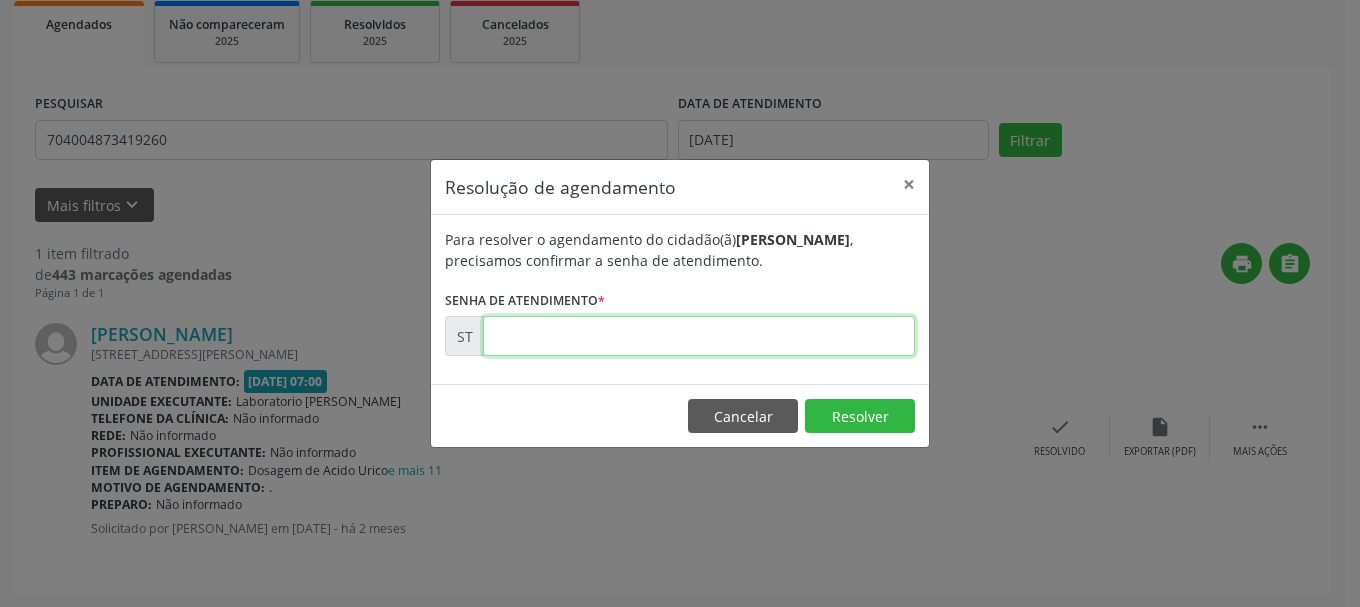 click at bounding box center (699, 336) 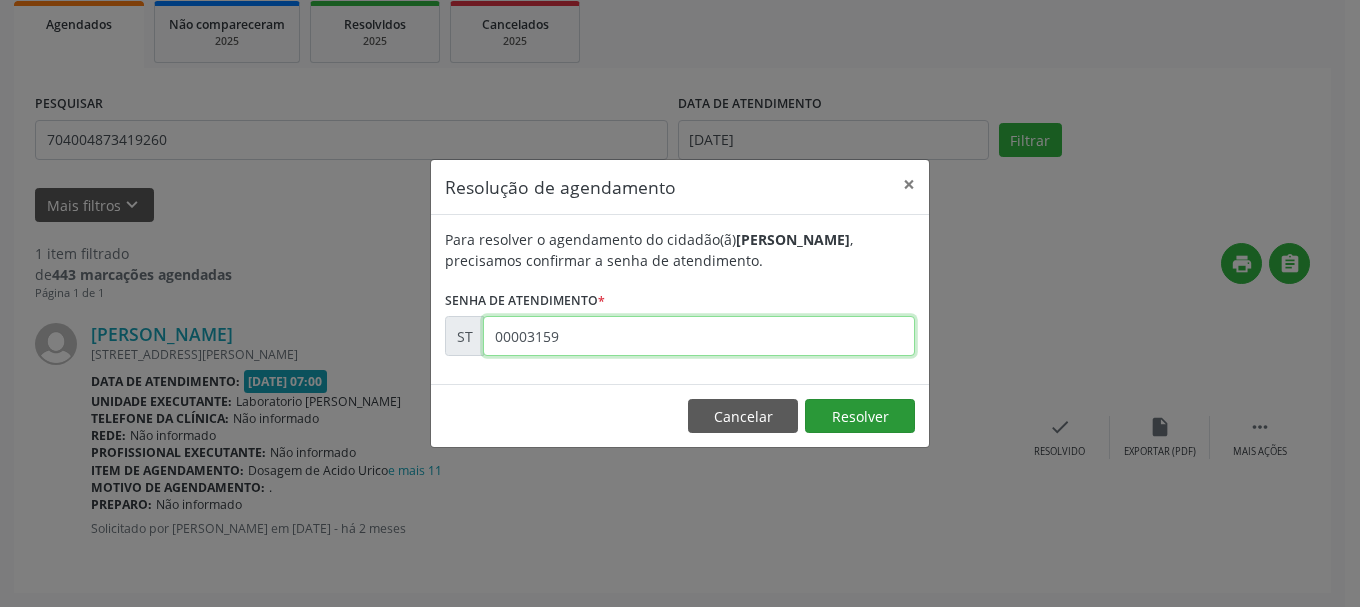 type on "00003159" 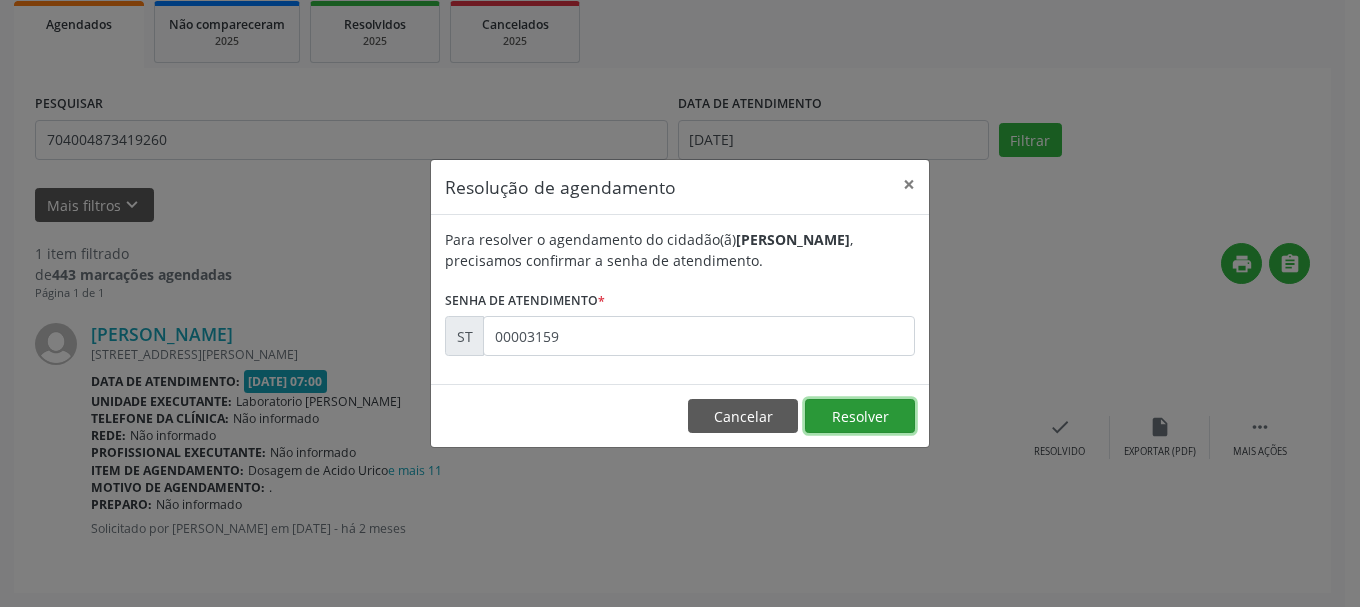 click on "Resolver" at bounding box center (860, 416) 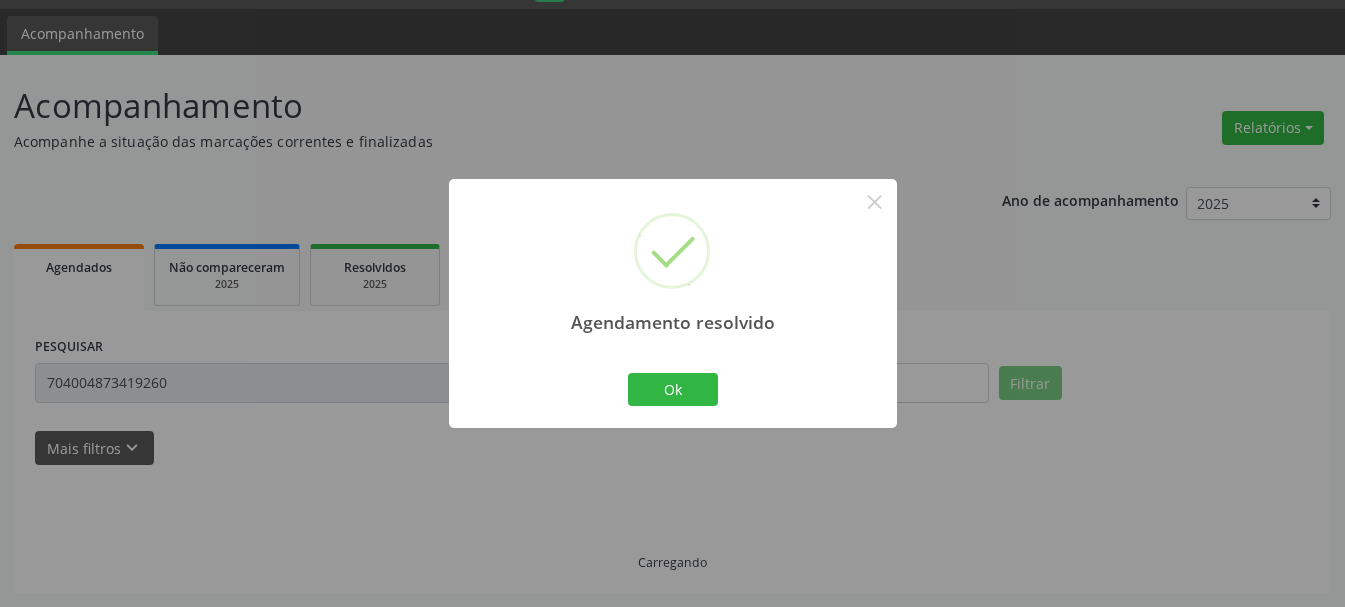 scroll, scrollTop: 11, scrollLeft: 0, axis: vertical 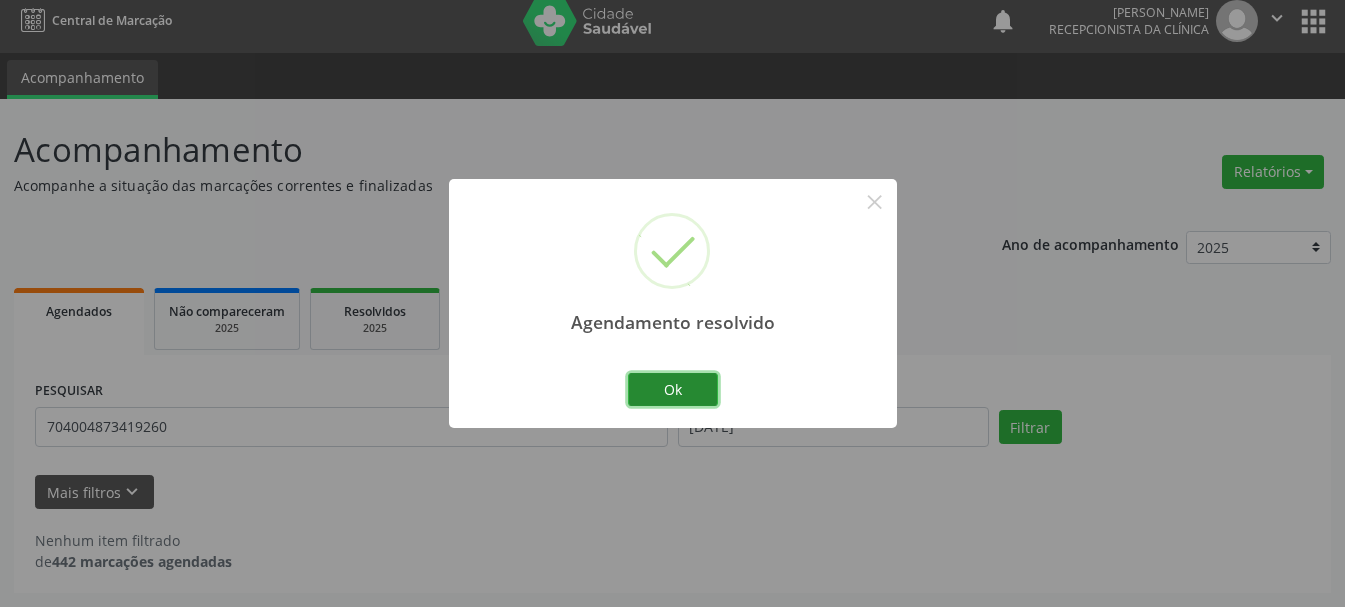 click on "Ok" at bounding box center [673, 390] 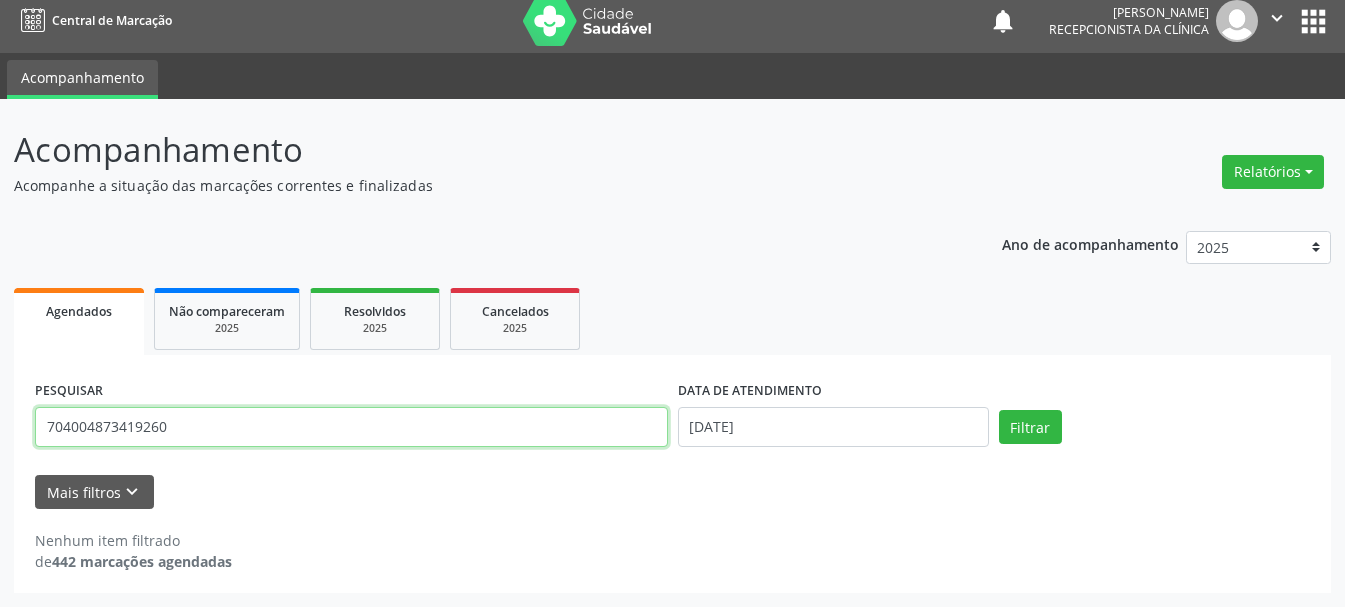 click on "704004873419260" at bounding box center [351, 427] 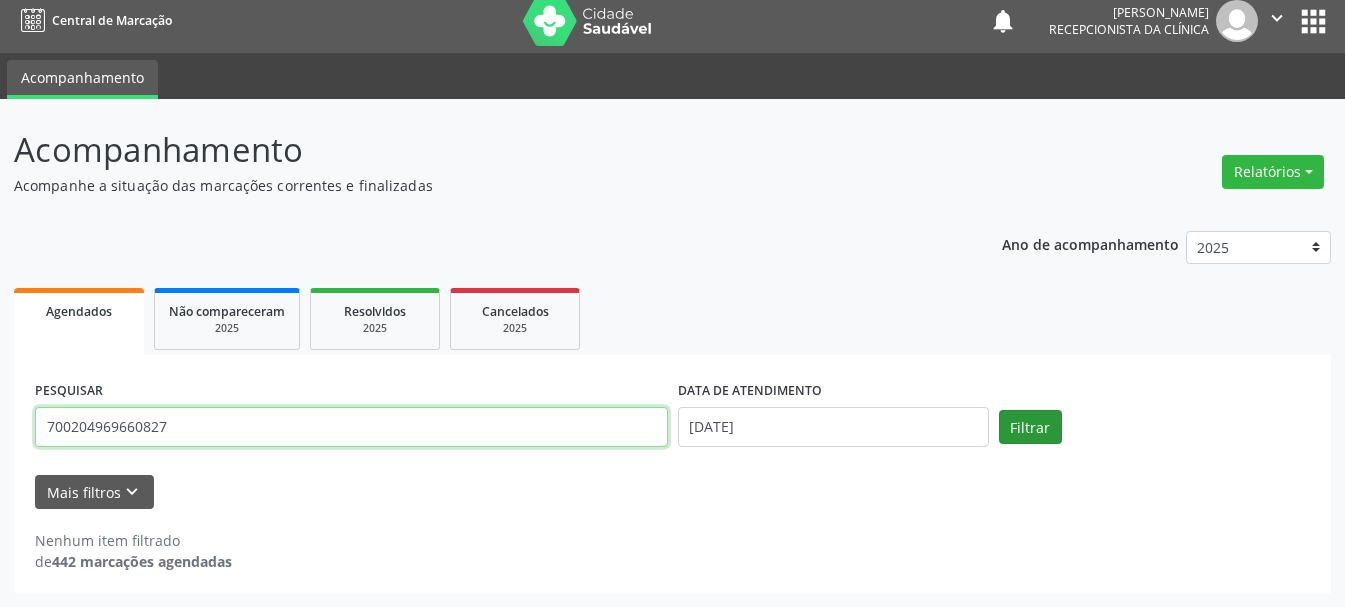 type on "700204969660827" 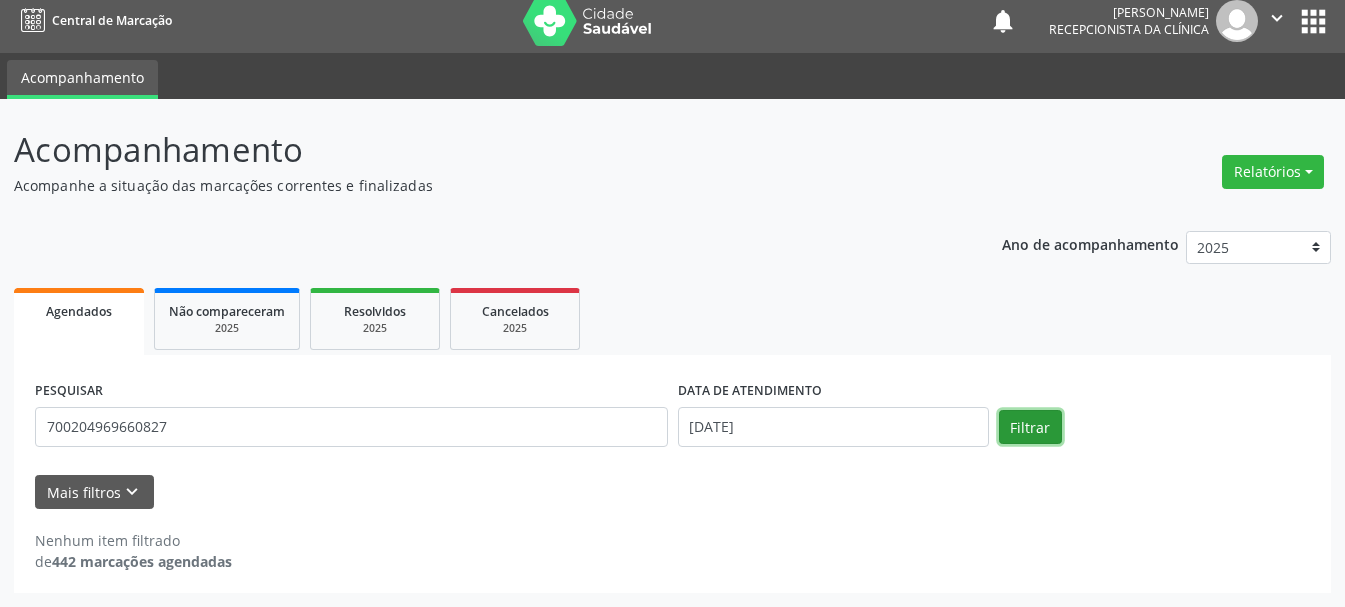 click on "Filtrar" at bounding box center (1030, 427) 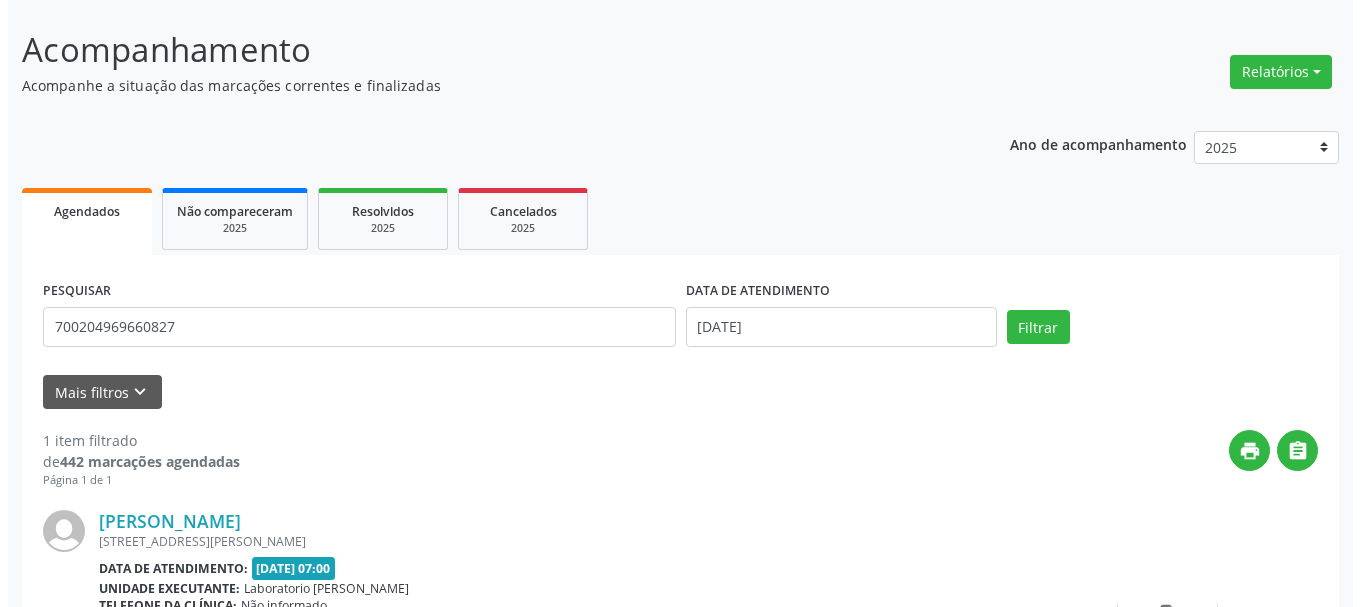 scroll, scrollTop: 298, scrollLeft: 0, axis: vertical 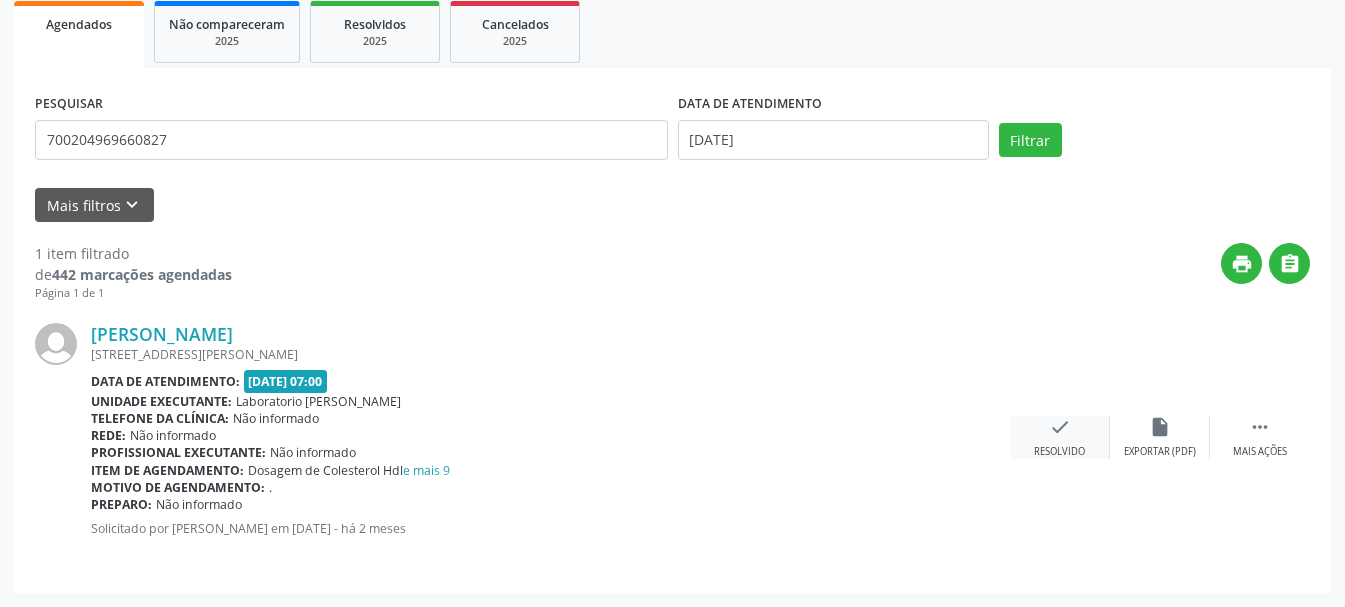 click on "check" at bounding box center (1060, 427) 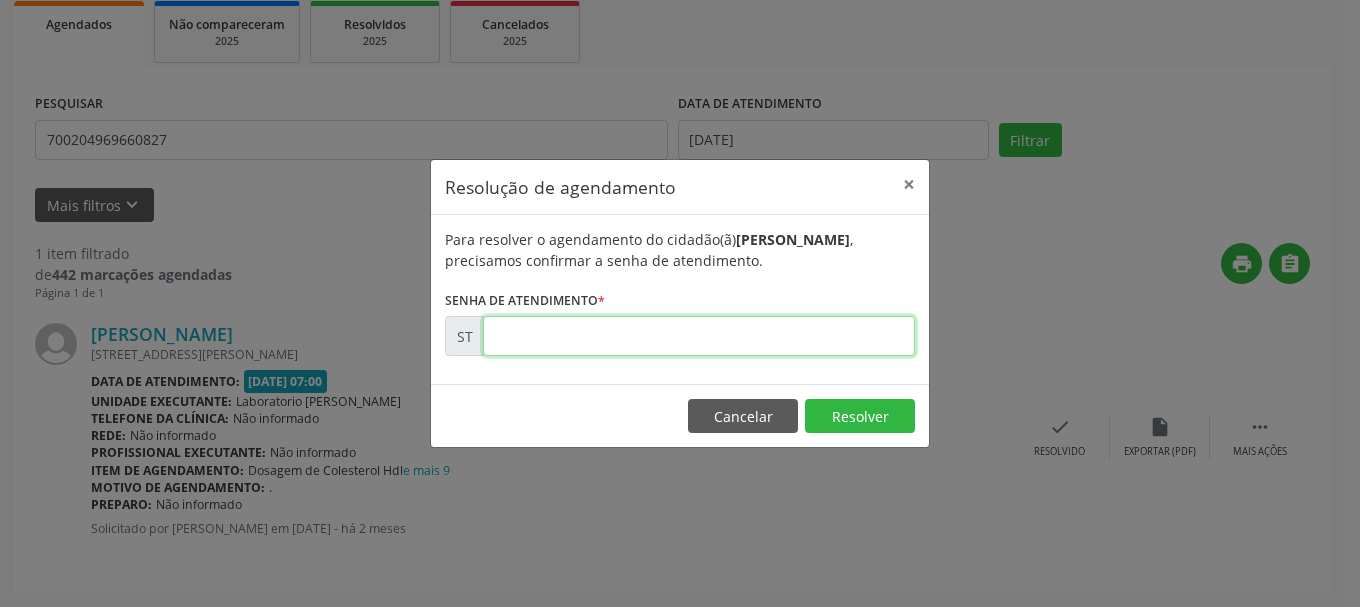 click at bounding box center (699, 336) 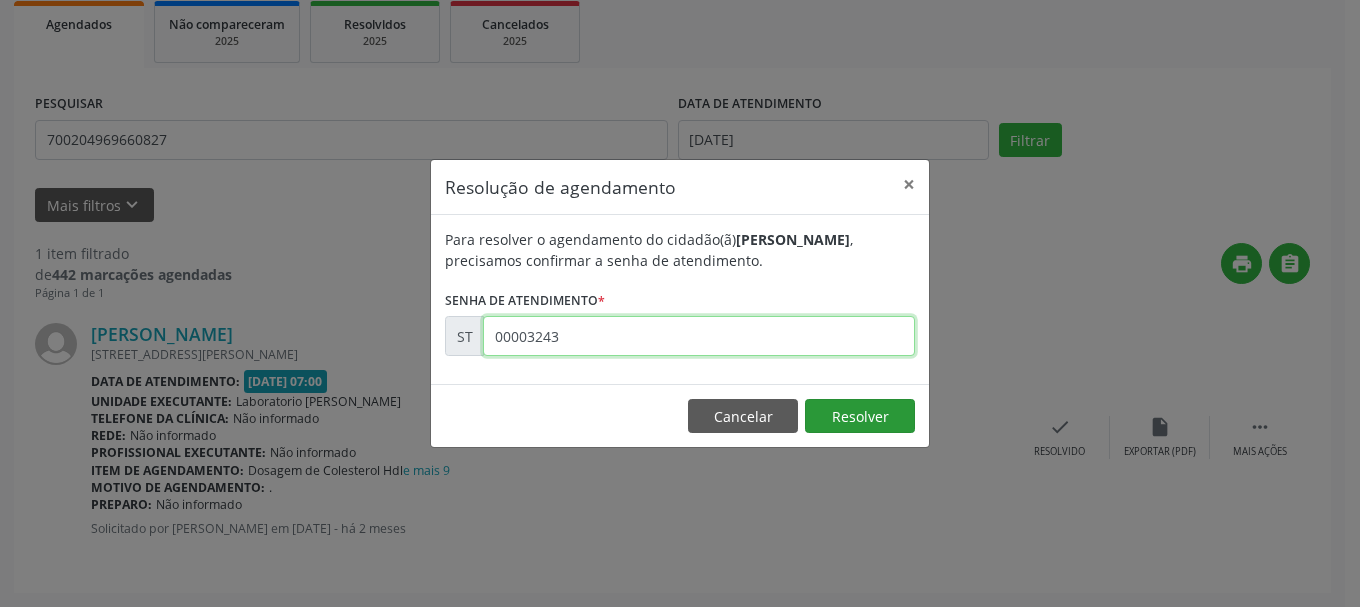 type on "00003243" 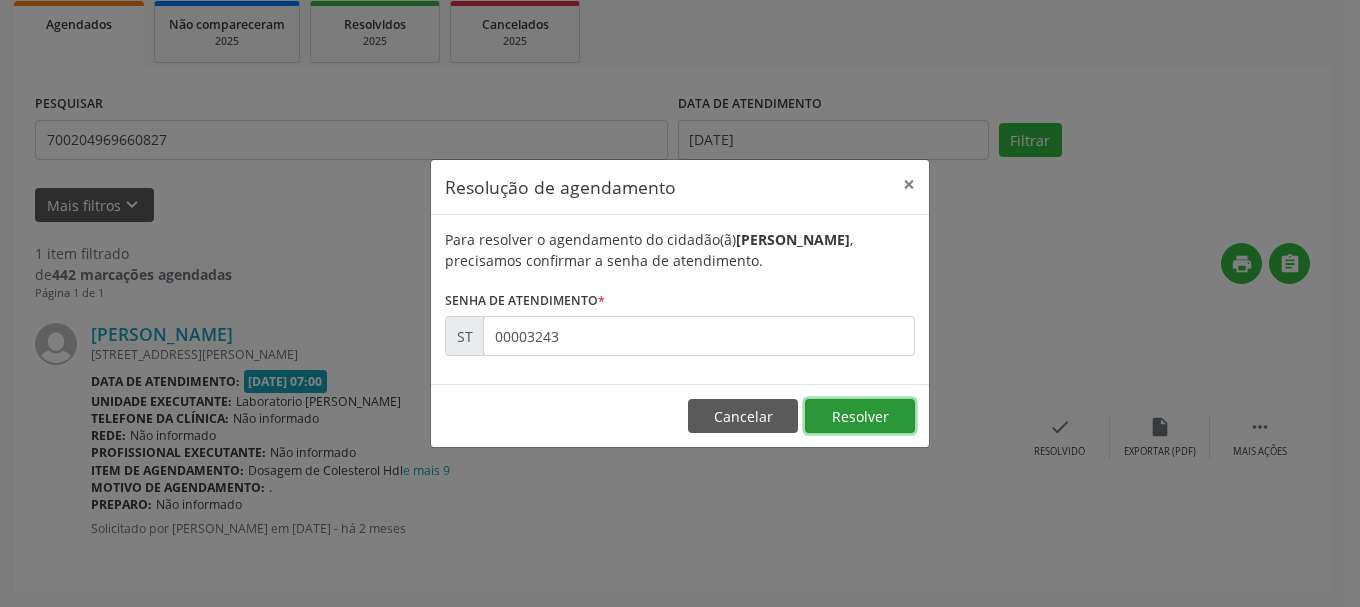 click on "Resolver" at bounding box center (860, 416) 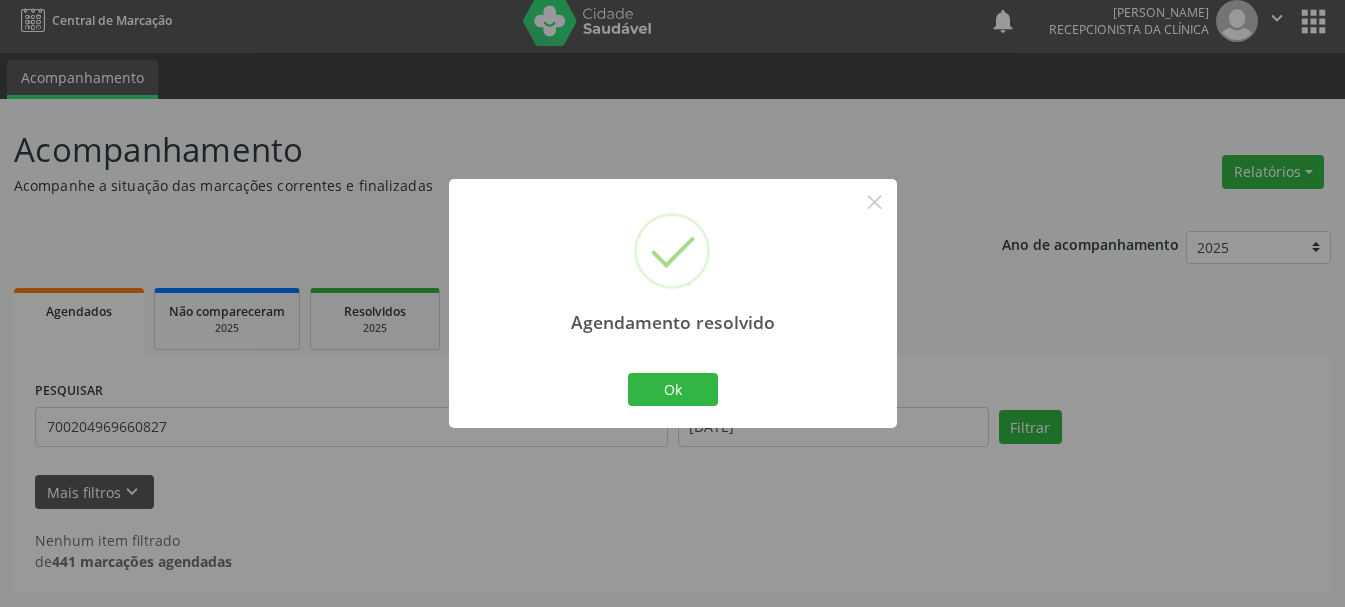 scroll, scrollTop: 11, scrollLeft: 0, axis: vertical 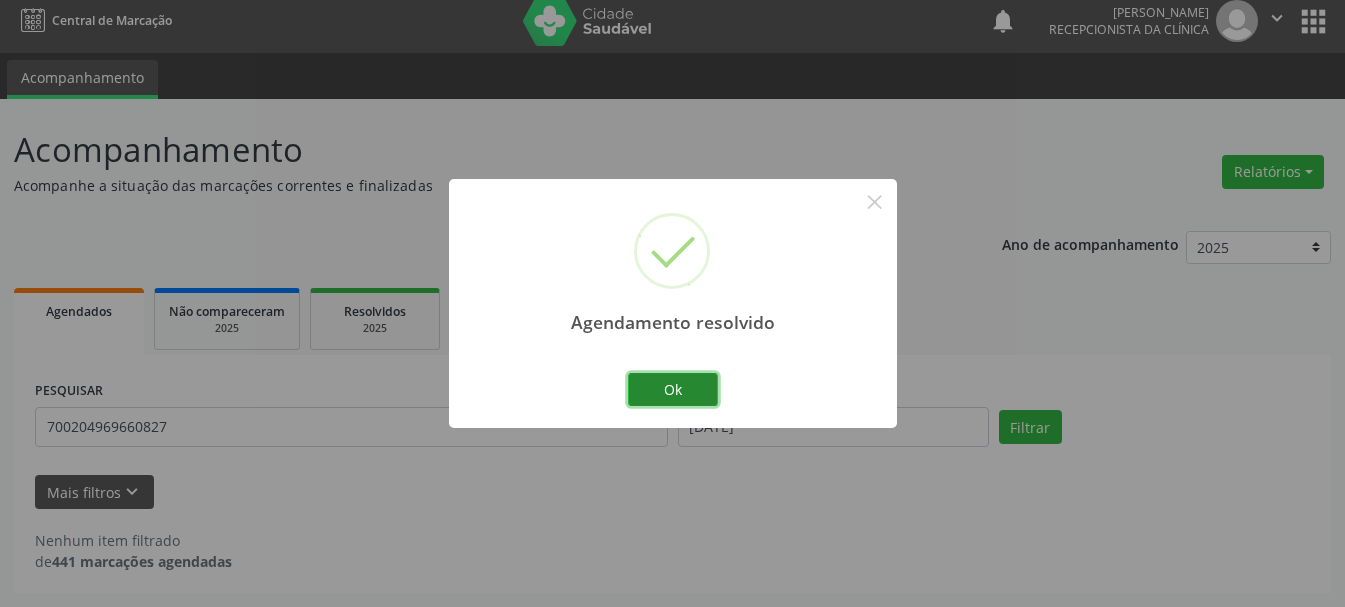 click on "Ok" at bounding box center [673, 390] 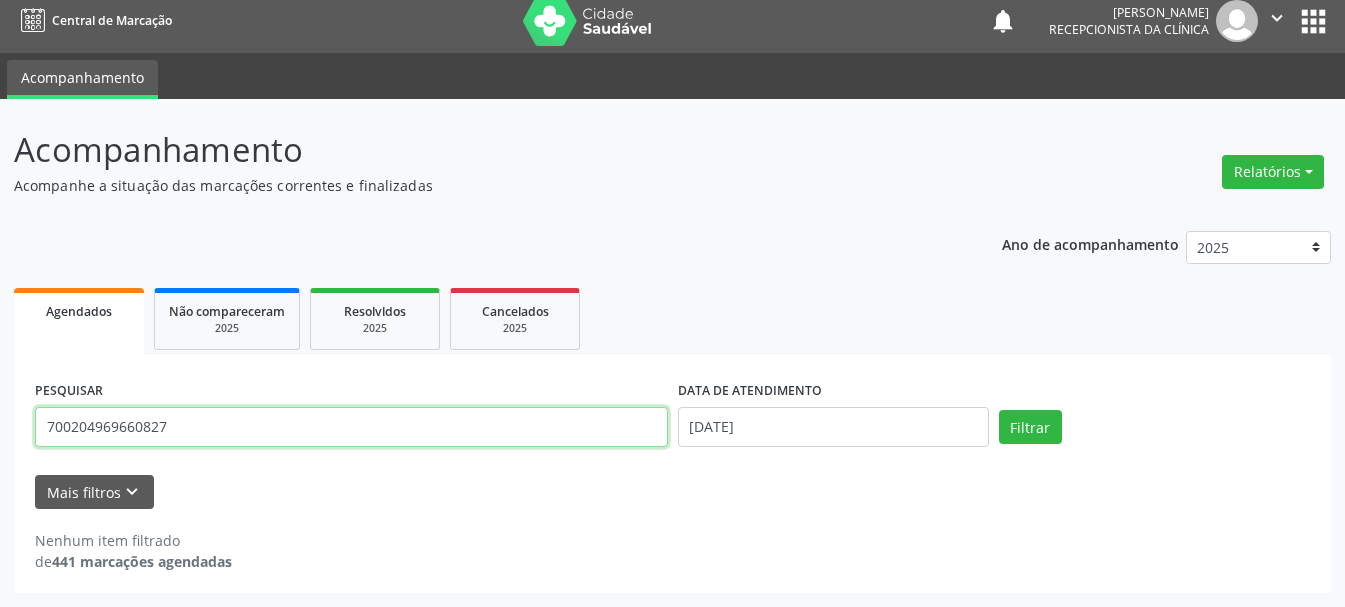 click on "700204969660827" at bounding box center [351, 427] 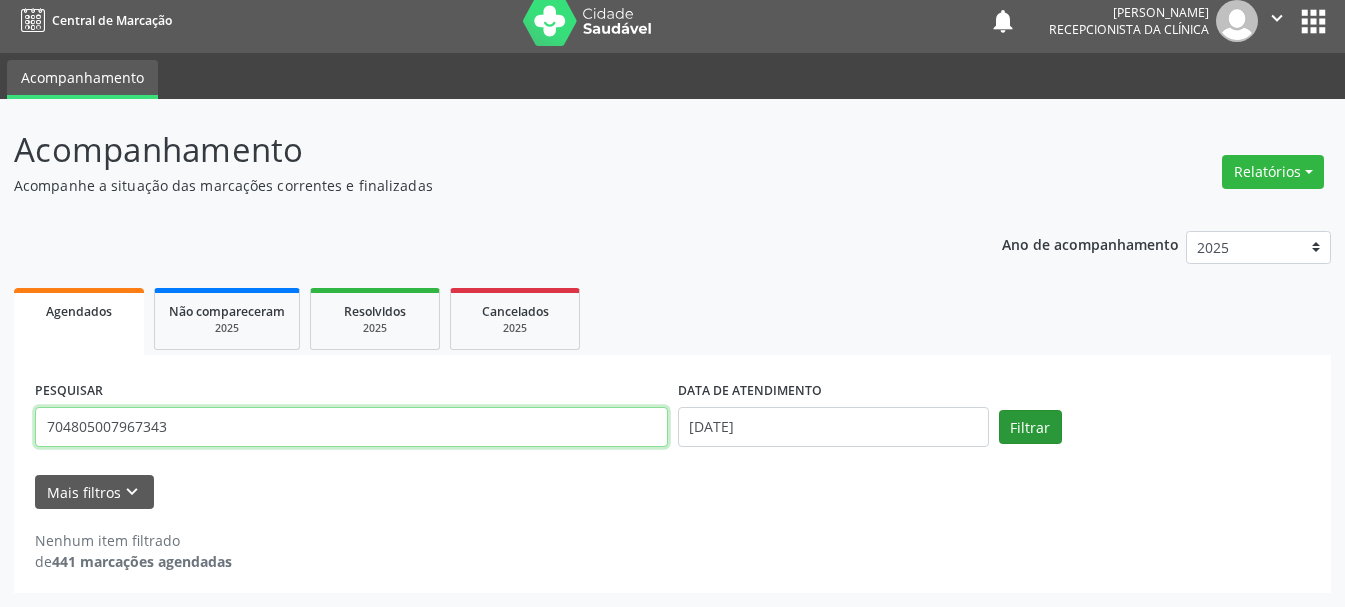 type on "704805007967343" 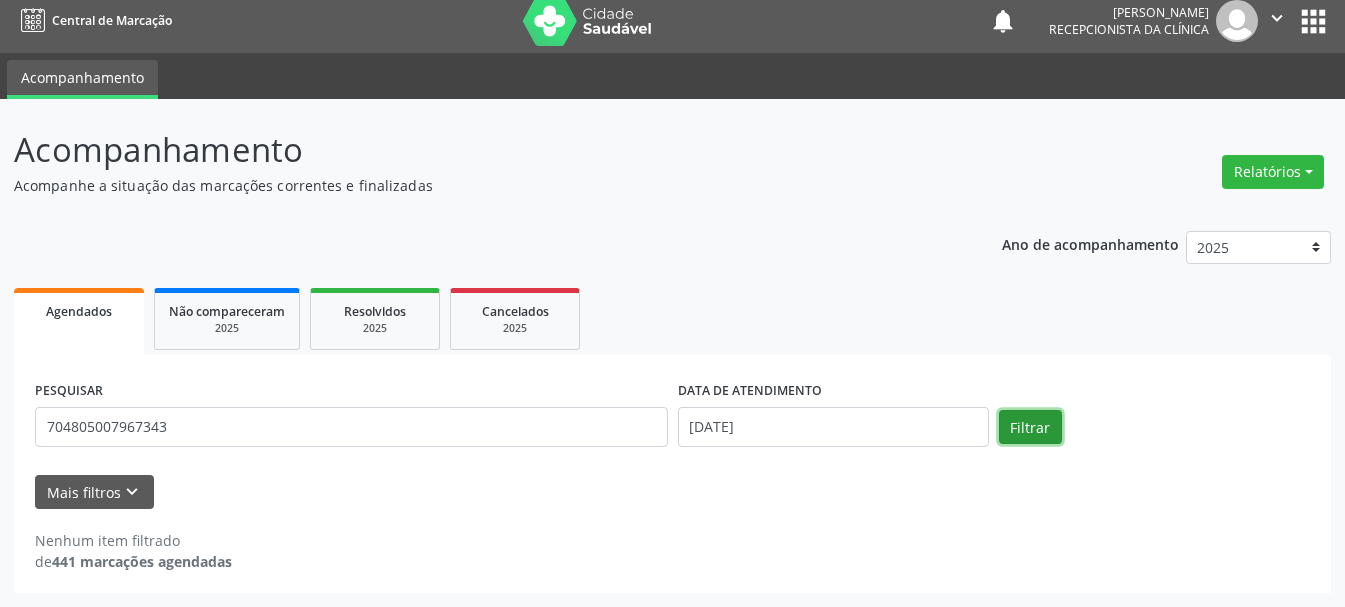 click on "Filtrar" at bounding box center [1030, 427] 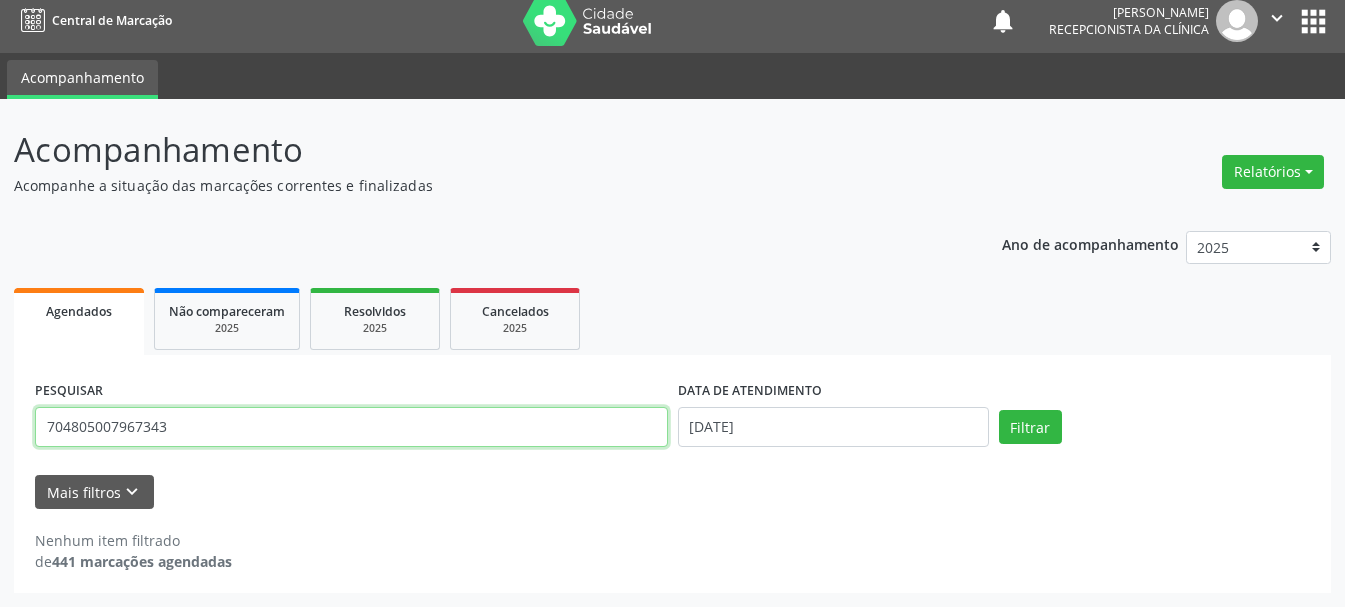 click on "704805007967343" at bounding box center (351, 427) 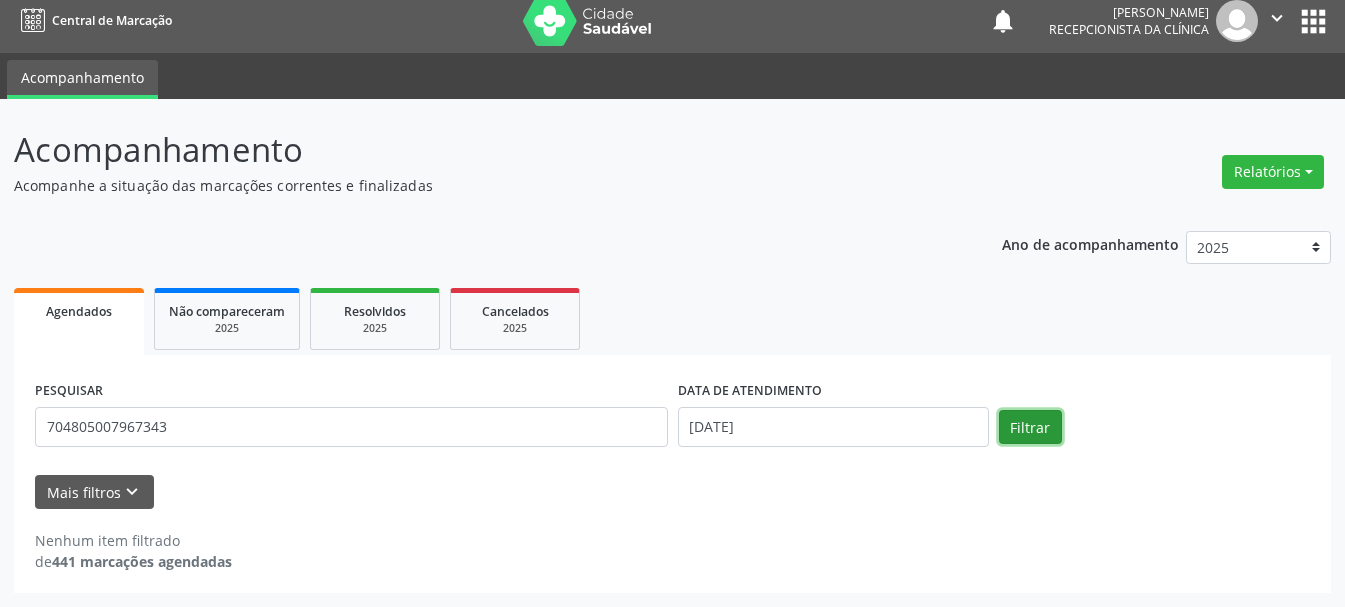 click on "Filtrar" at bounding box center [1030, 427] 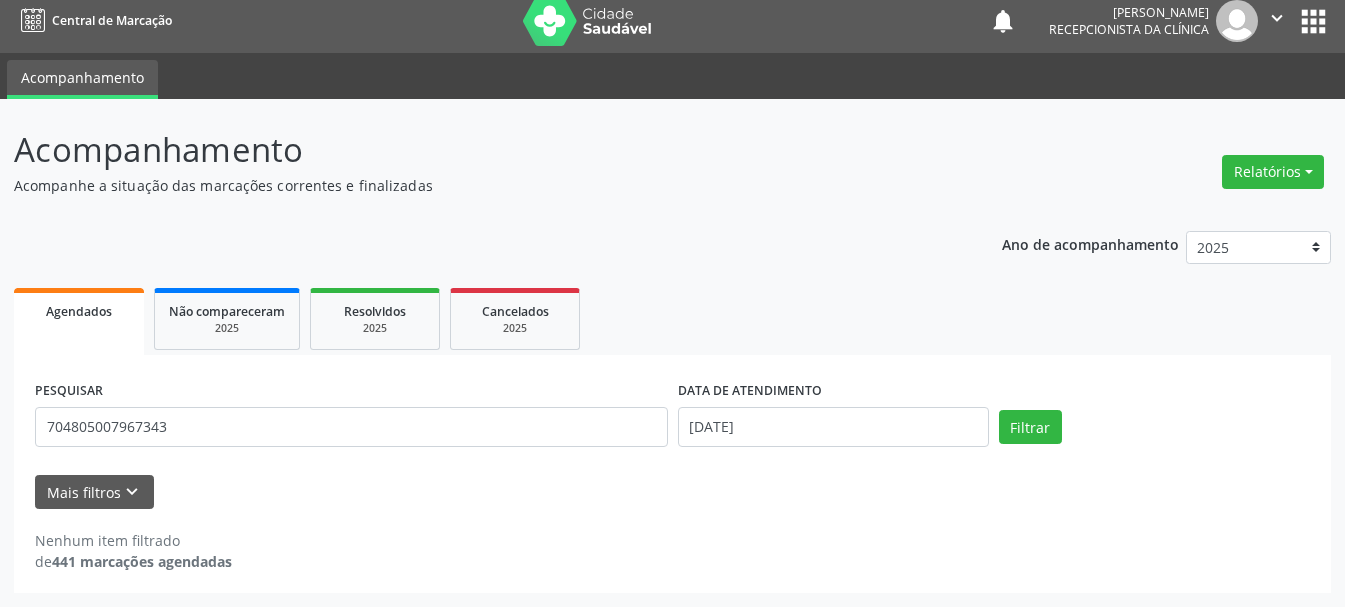 click on "Filtrar" at bounding box center [1154, 427] 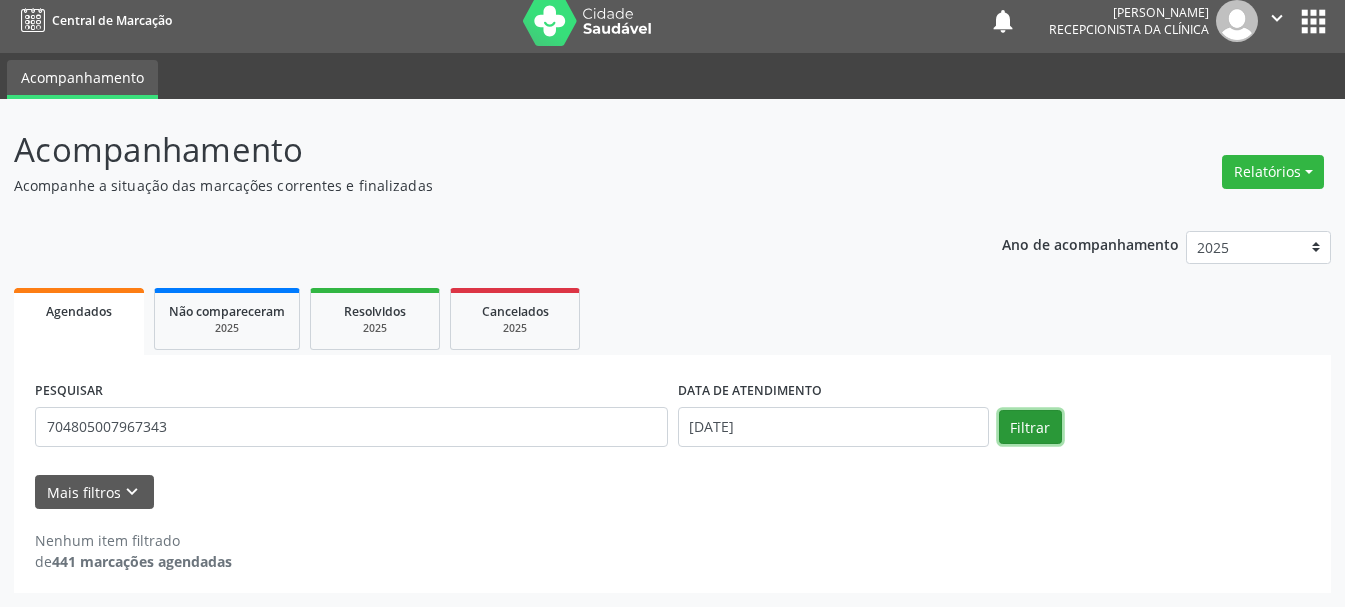 click on "Filtrar" at bounding box center (1030, 427) 